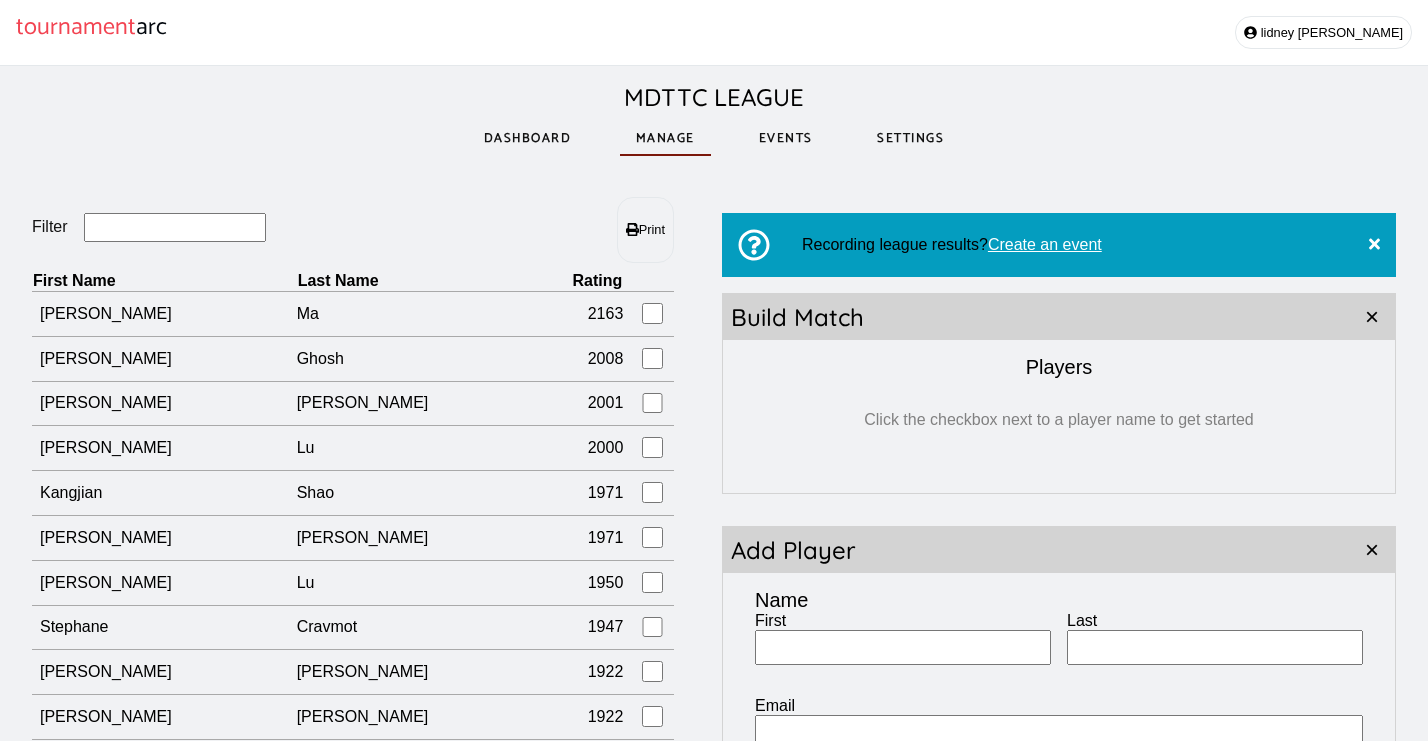 scroll, scrollTop: 0, scrollLeft: 0, axis: both 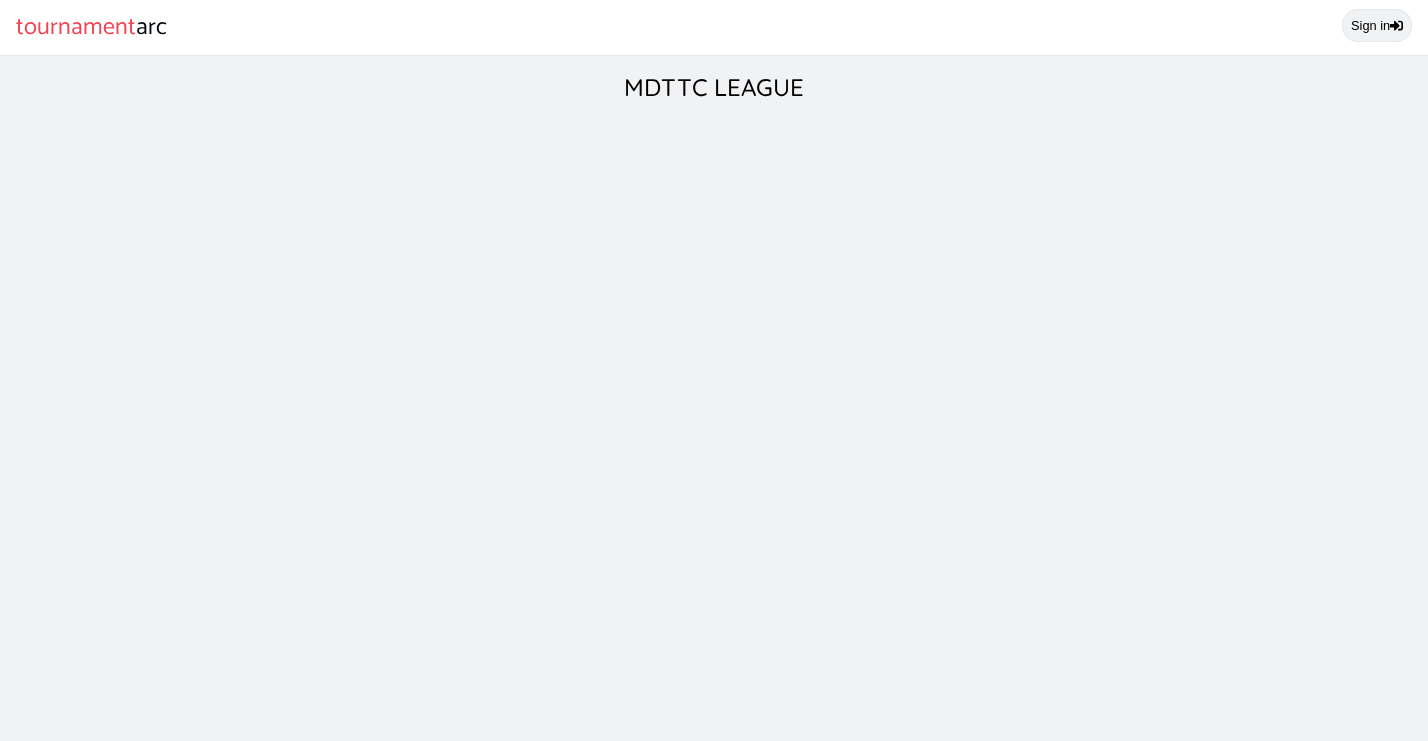 click on "Sign in" at bounding box center [1377, 25] 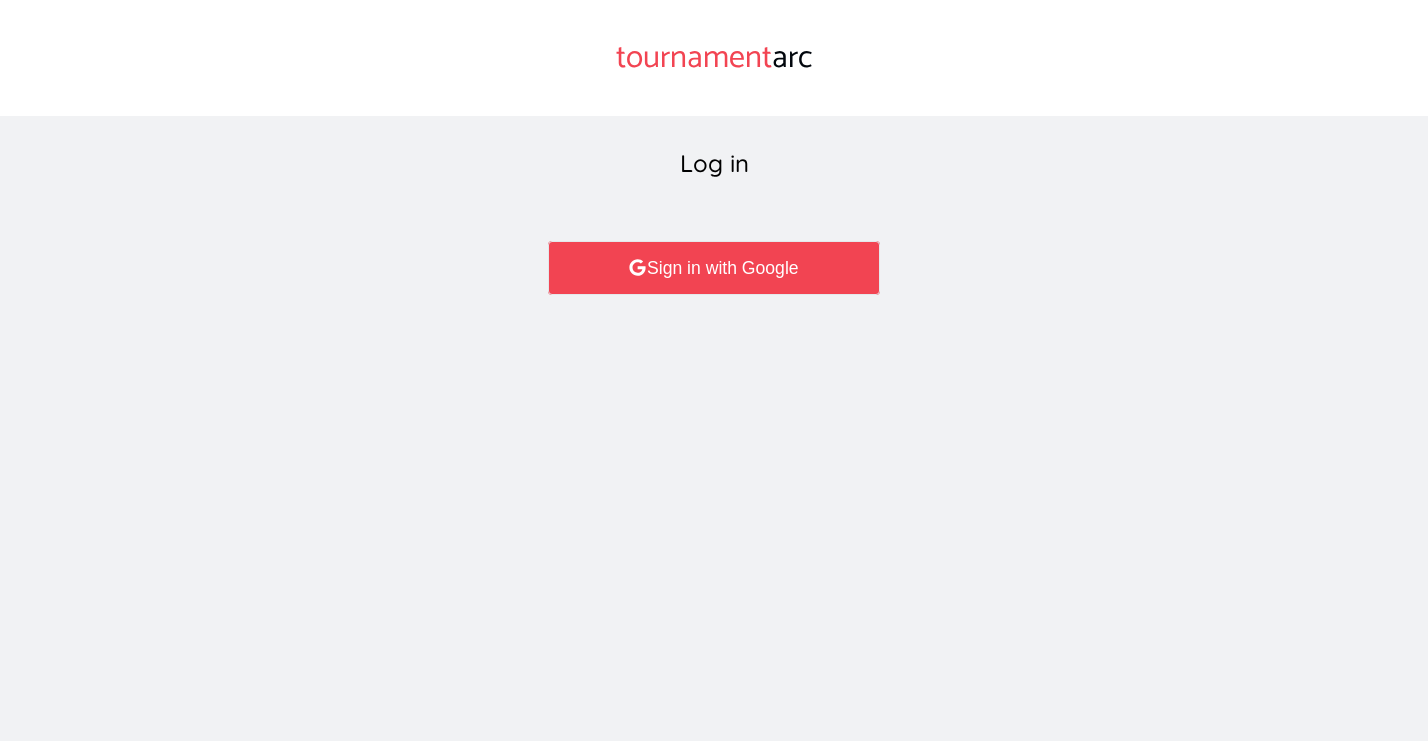 scroll, scrollTop: 0, scrollLeft: 0, axis: both 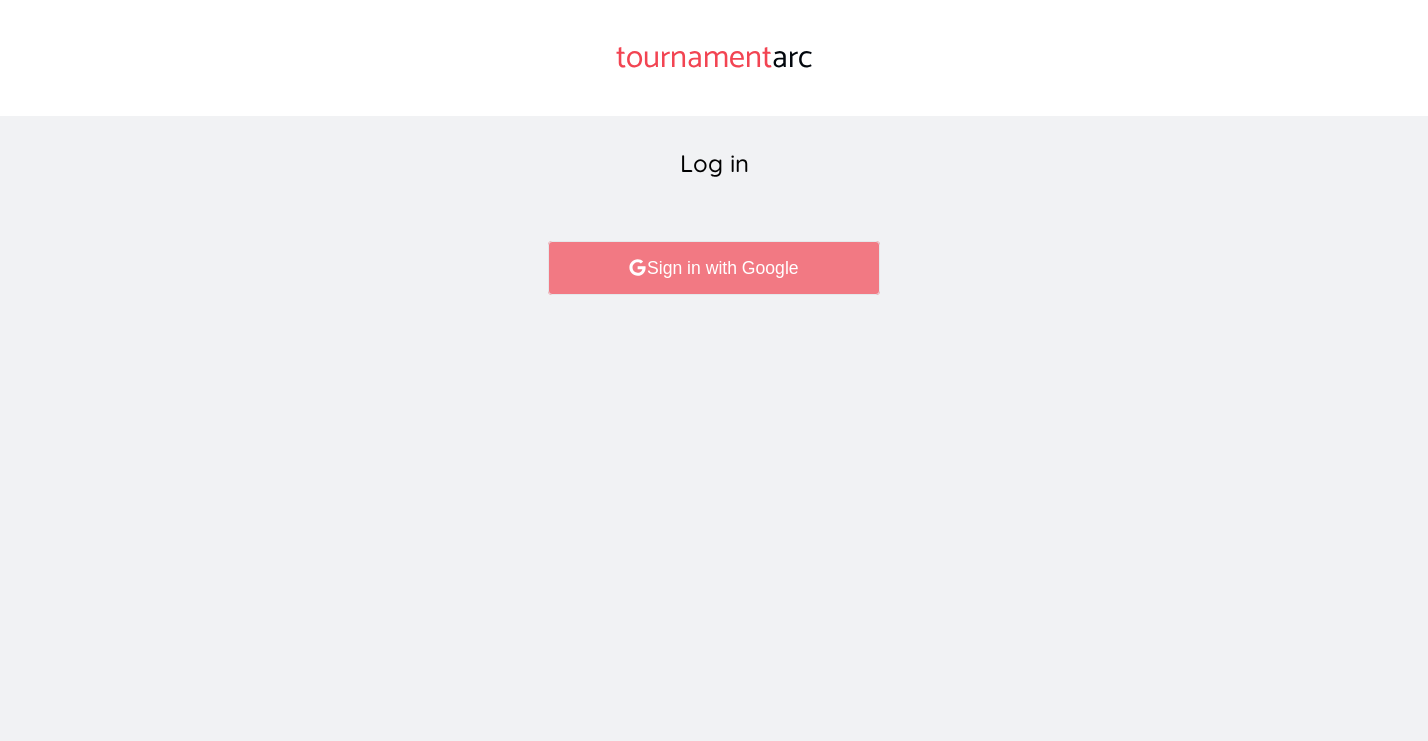 click on "Sign in with Google" at bounding box center (713, 268) 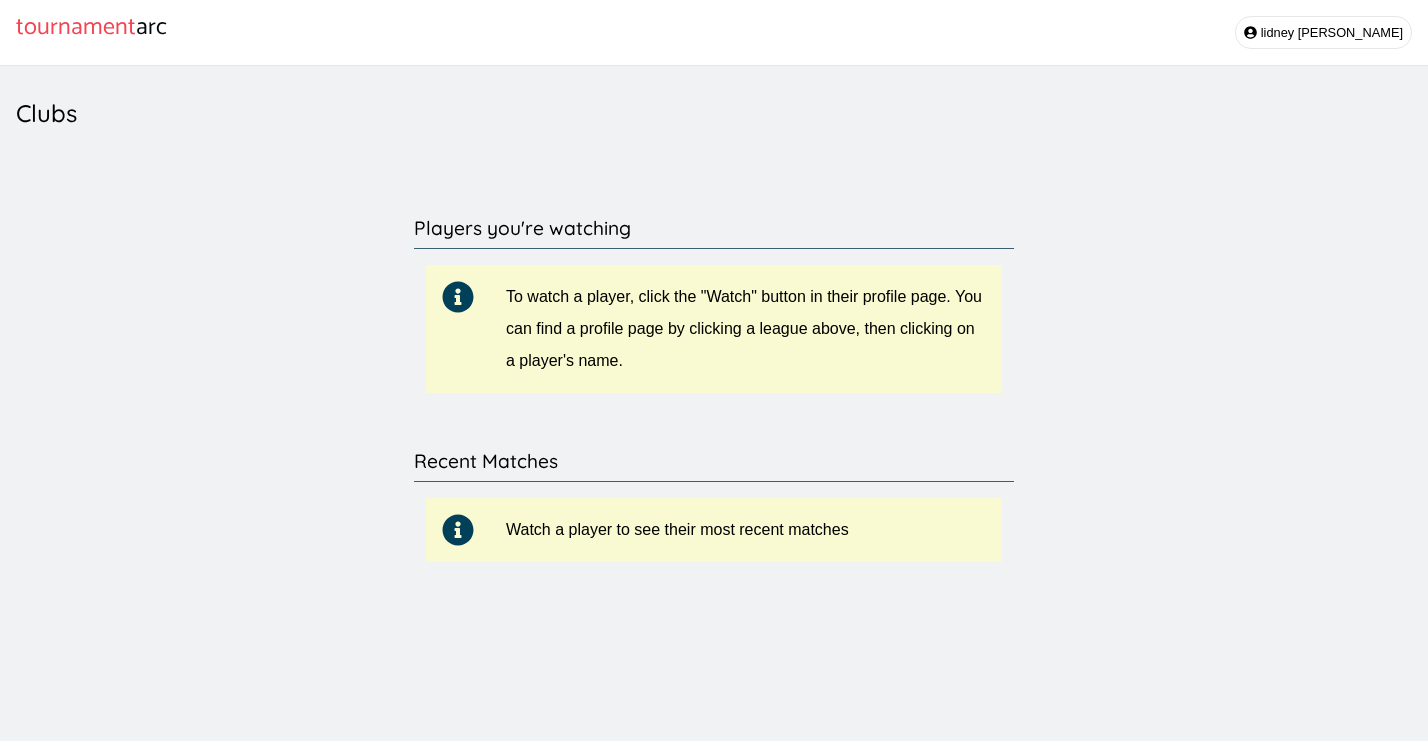 scroll, scrollTop: 0, scrollLeft: 0, axis: both 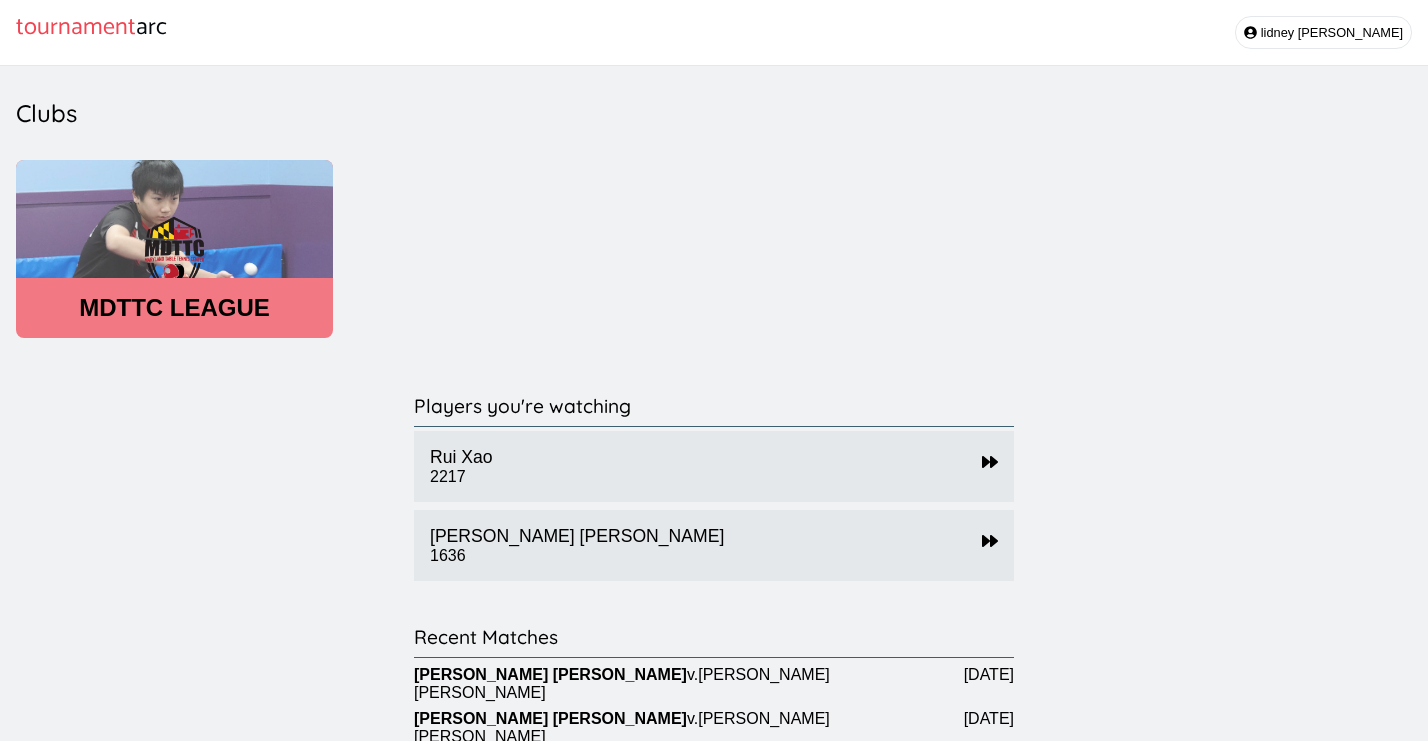 click on "MDTTC LEAGUE" at bounding box center (174, 308) 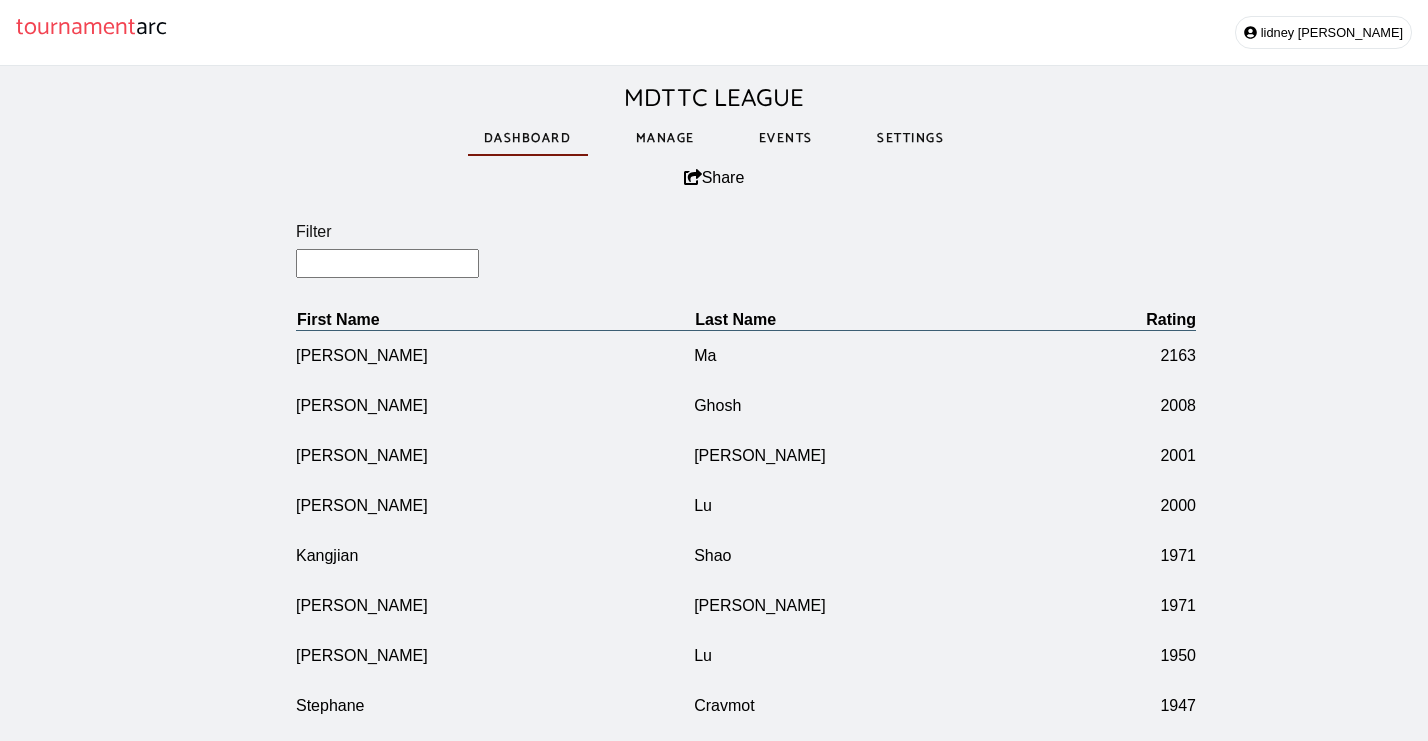 click on "Manage" at bounding box center (665, 138) 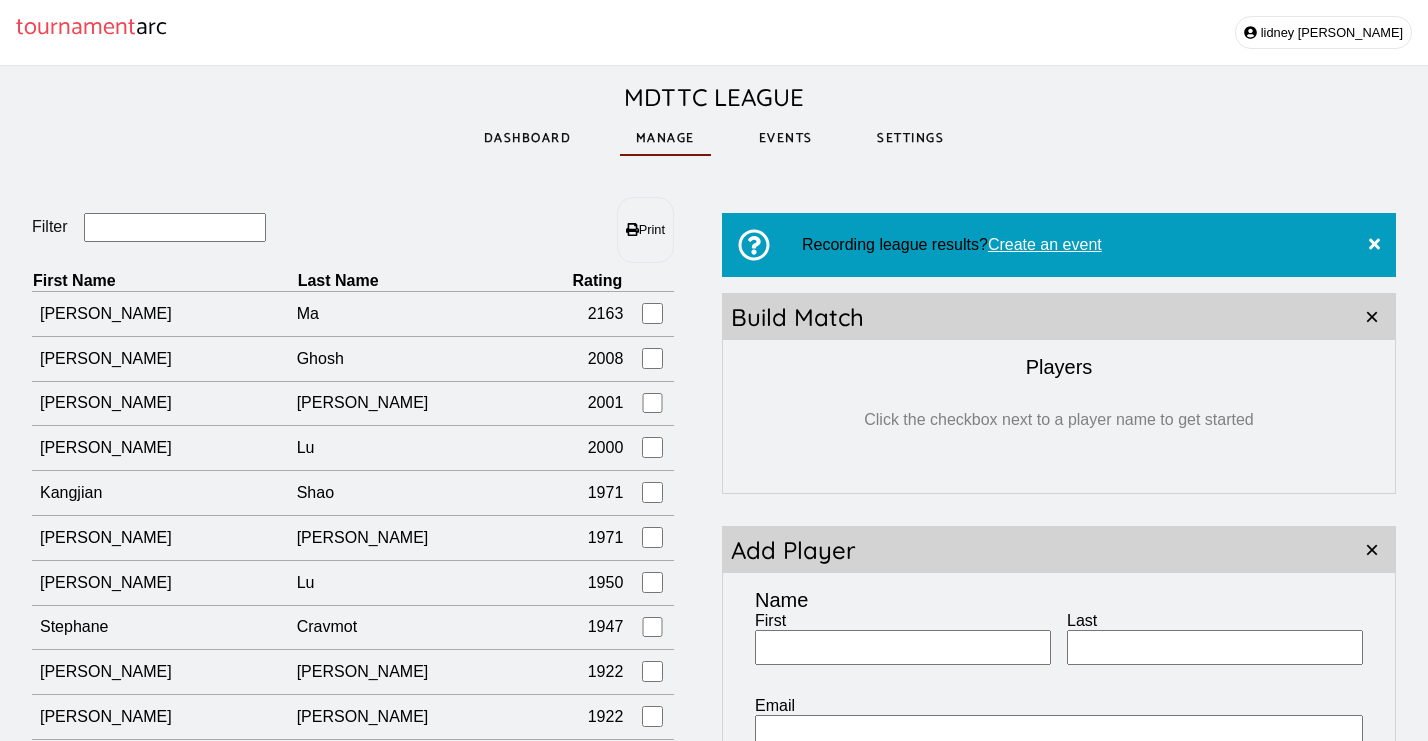 scroll, scrollTop: 0, scrollLeft: 0, axis: both 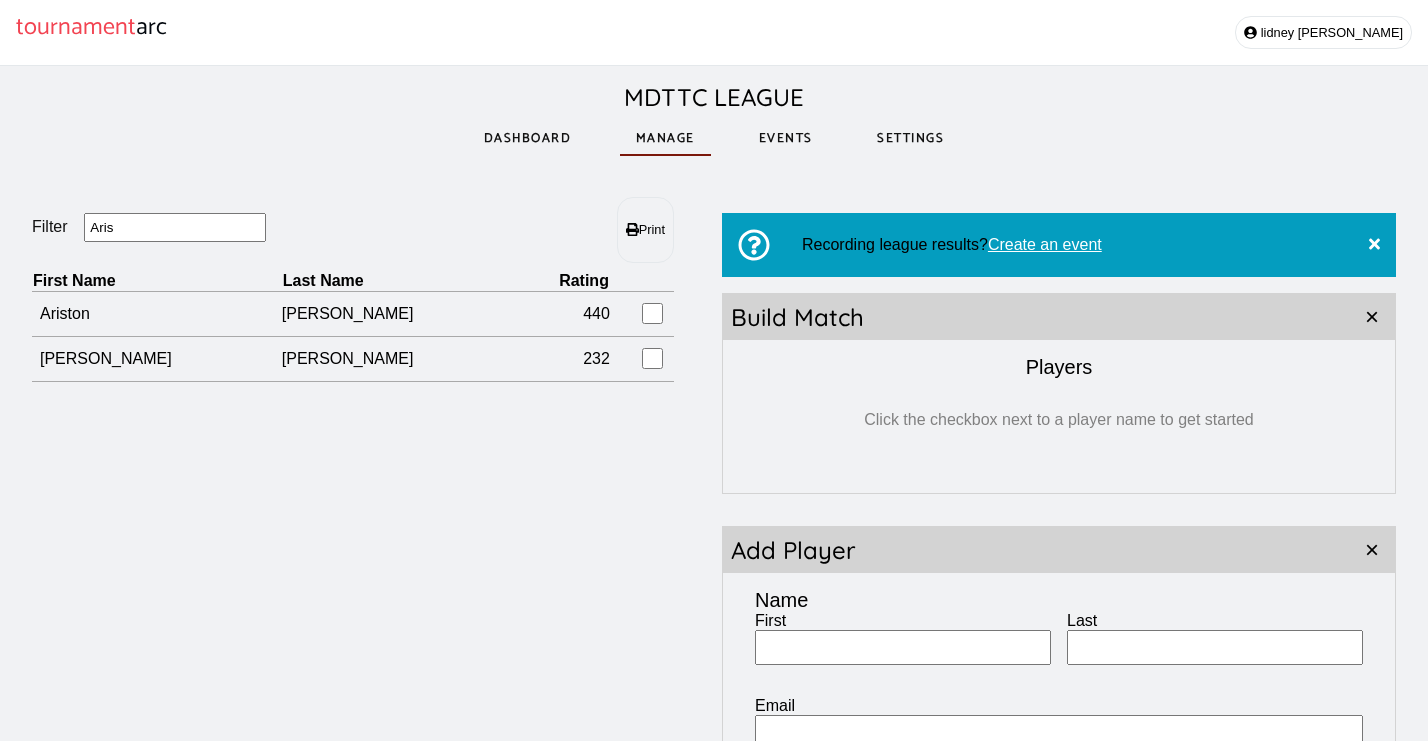 drag, startPoint x: 176, startPoint y: 222, endPoint x: 54, endPoint y: 225, distance: 122.03688 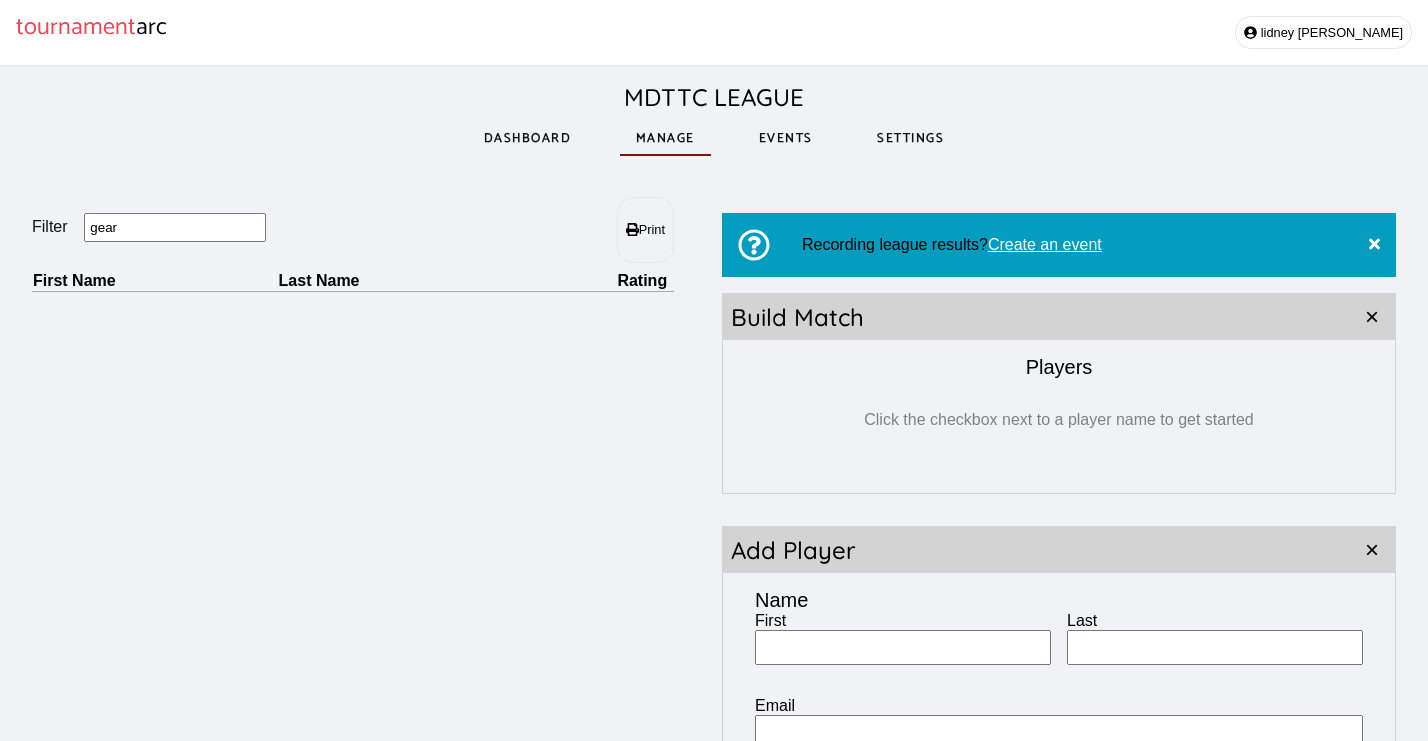 drag, startPoint x: 53, startPoint y: 221, endPoint x: 194, endPoint y: 228, distance: 141.17365 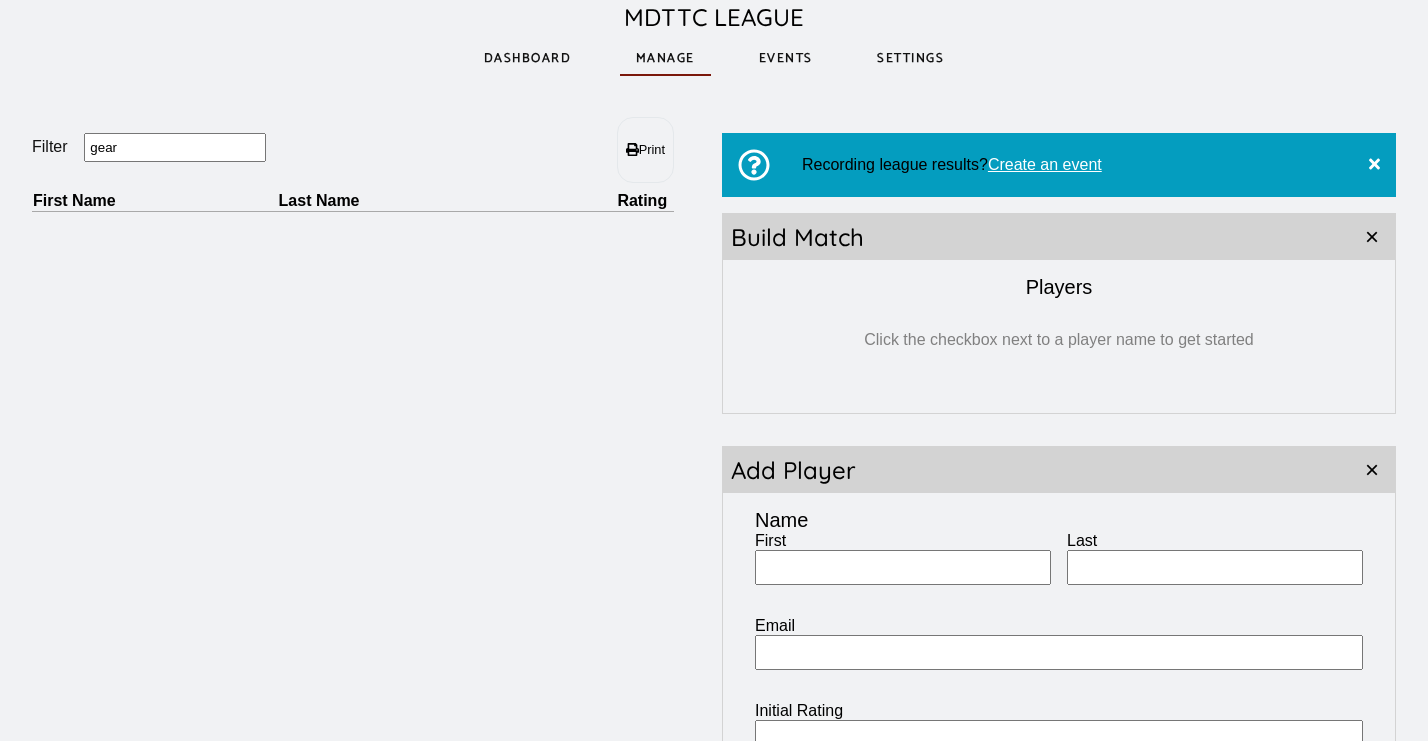 type on "gear" 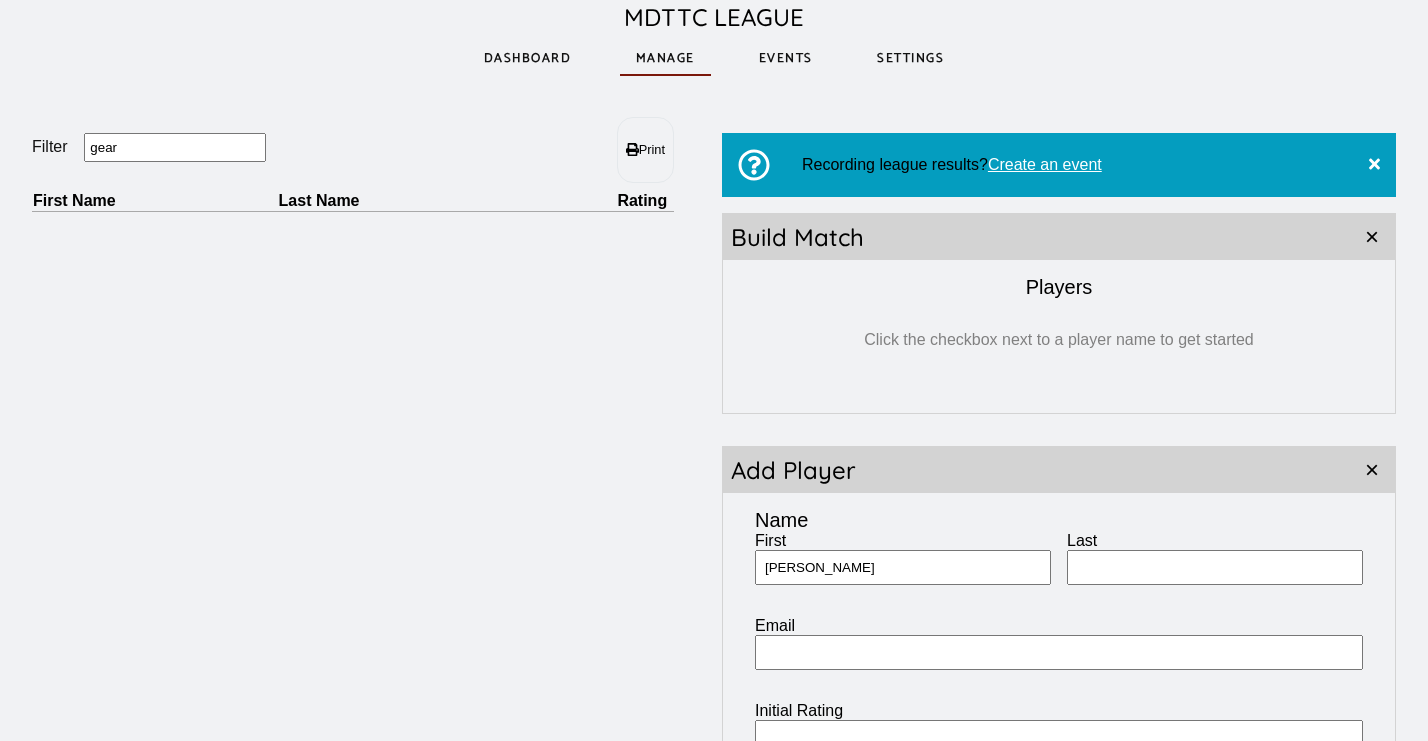 type on "[PERSON_NAME]" 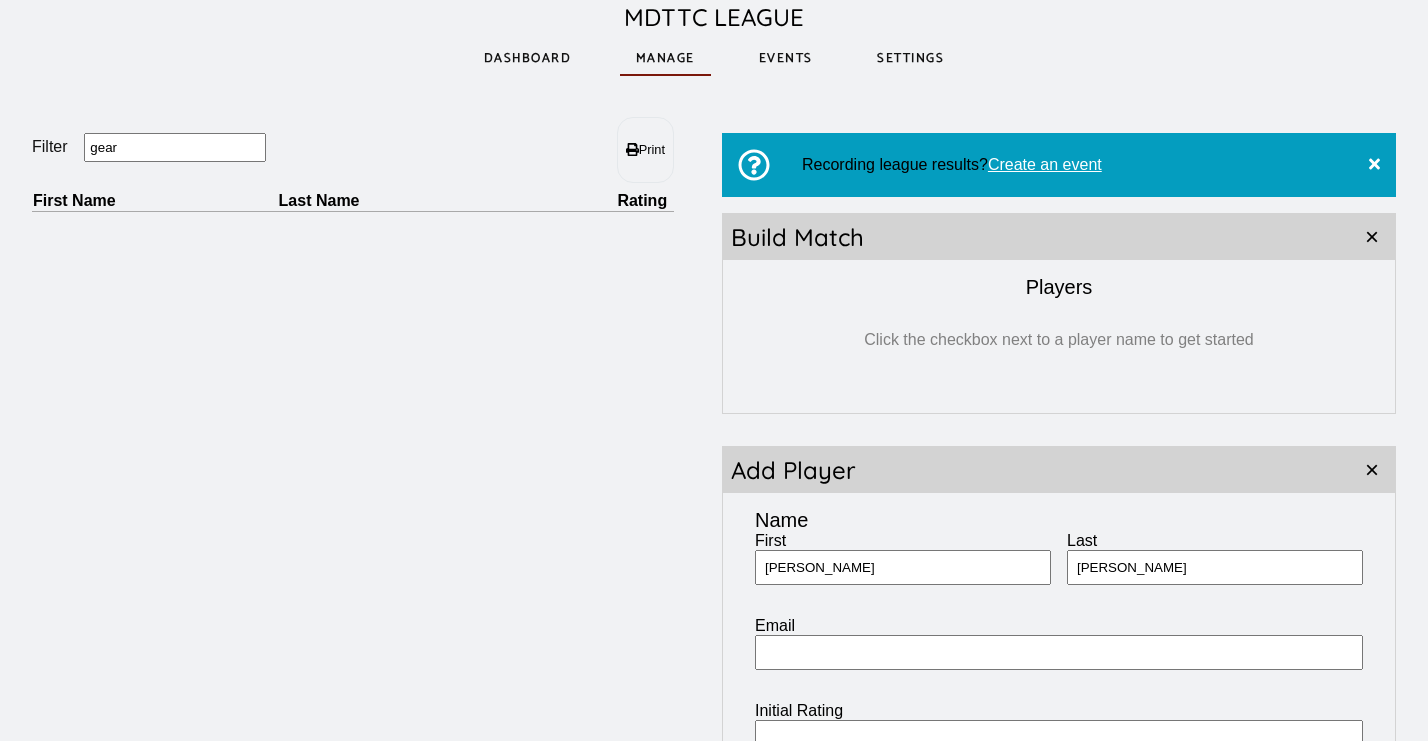 type on "[PERSON_NAME]" 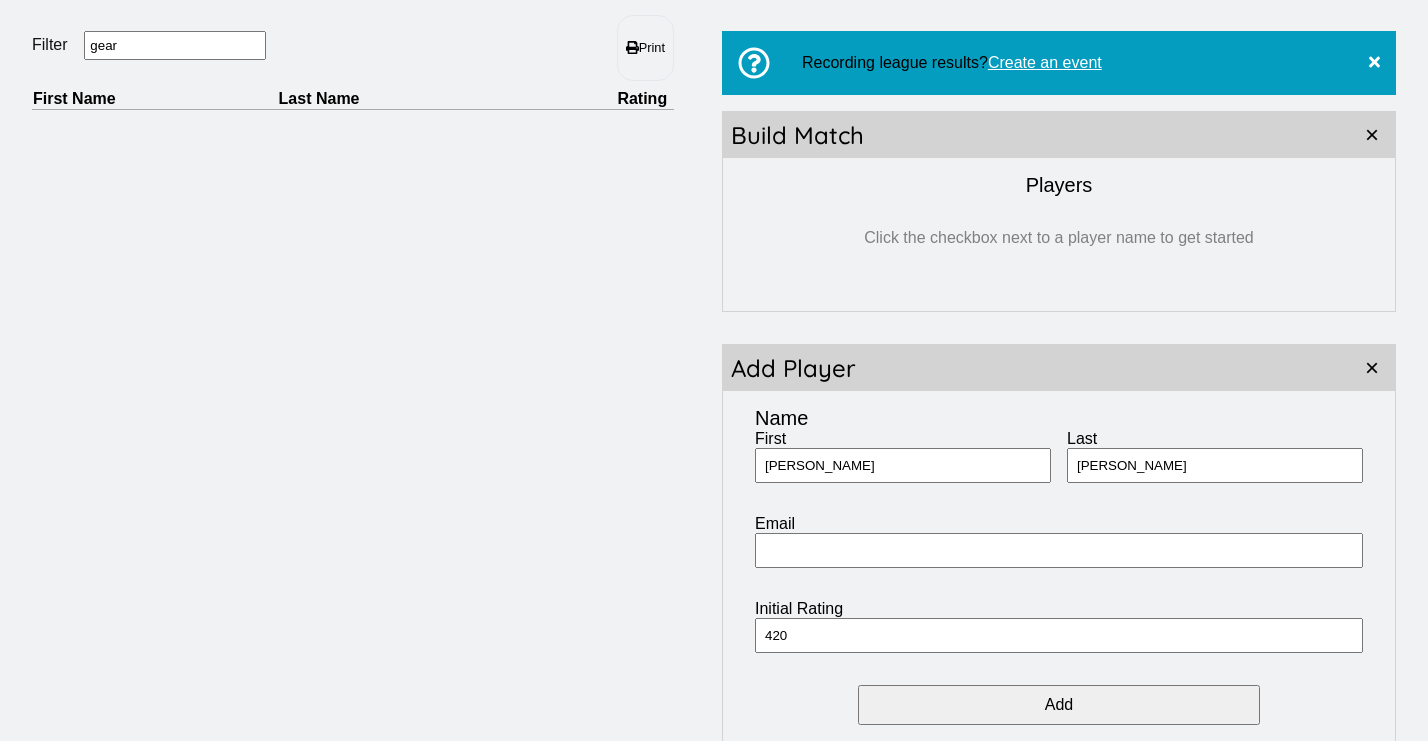 scroll, scrollTop: 189, scrollLeft: 0, axis: vertical 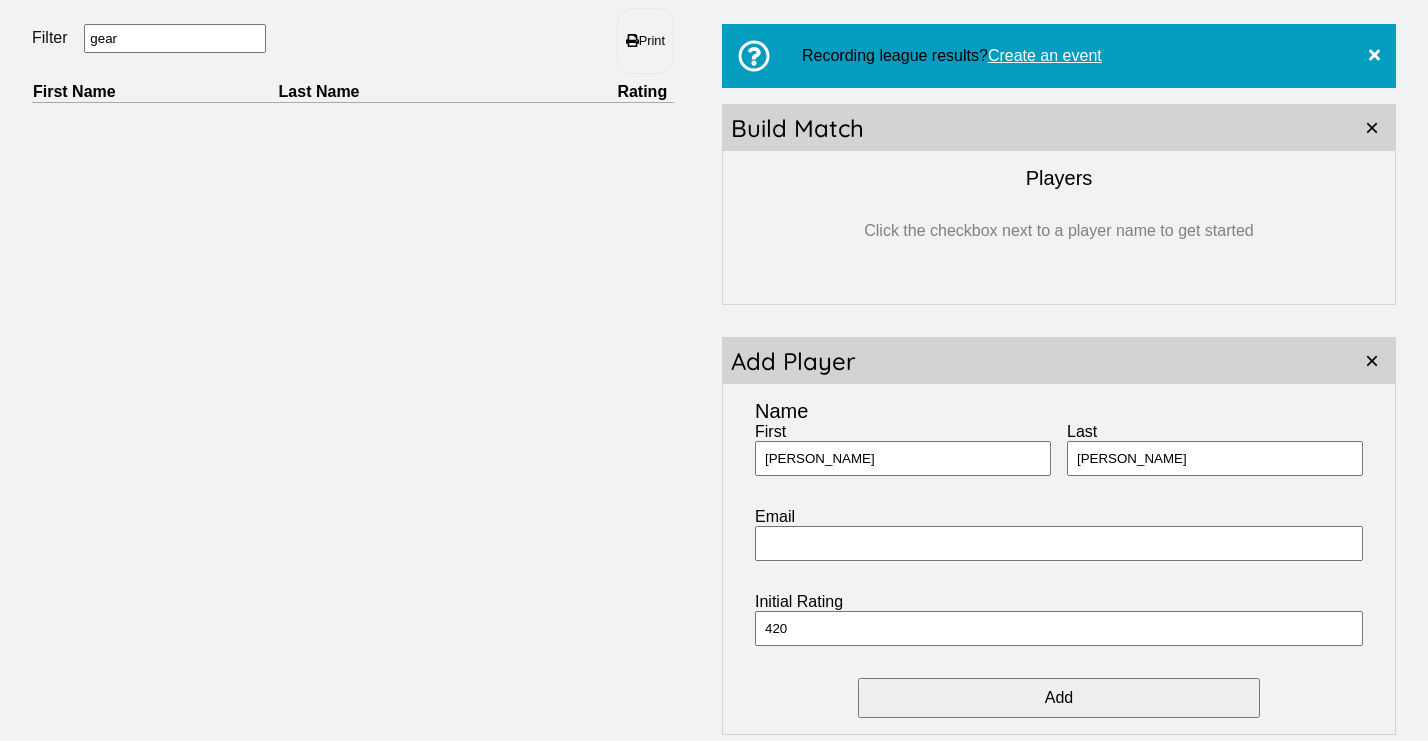 type on "420" 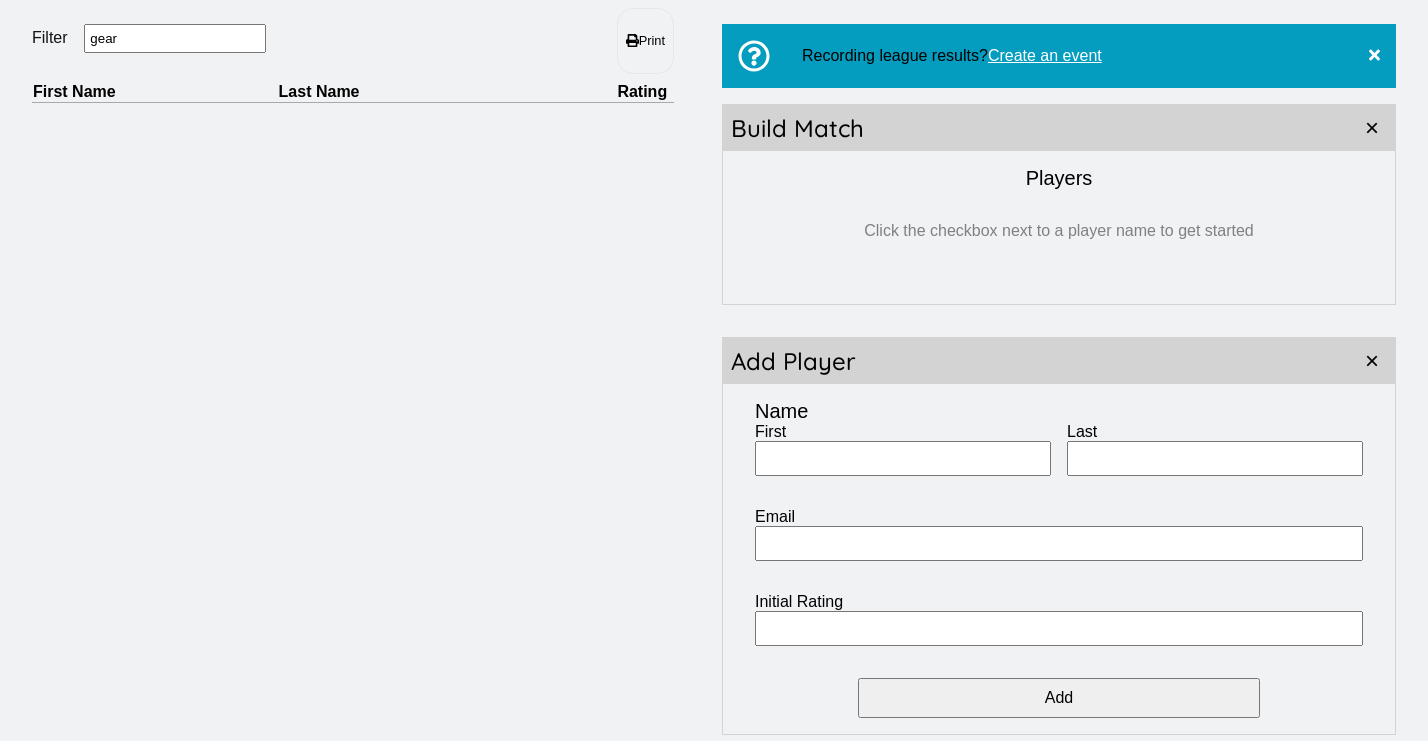 drag, startPoint x: 155, startPoint y: 43, endPoint x: -12, endPoint y: 40, distance: 167.02695 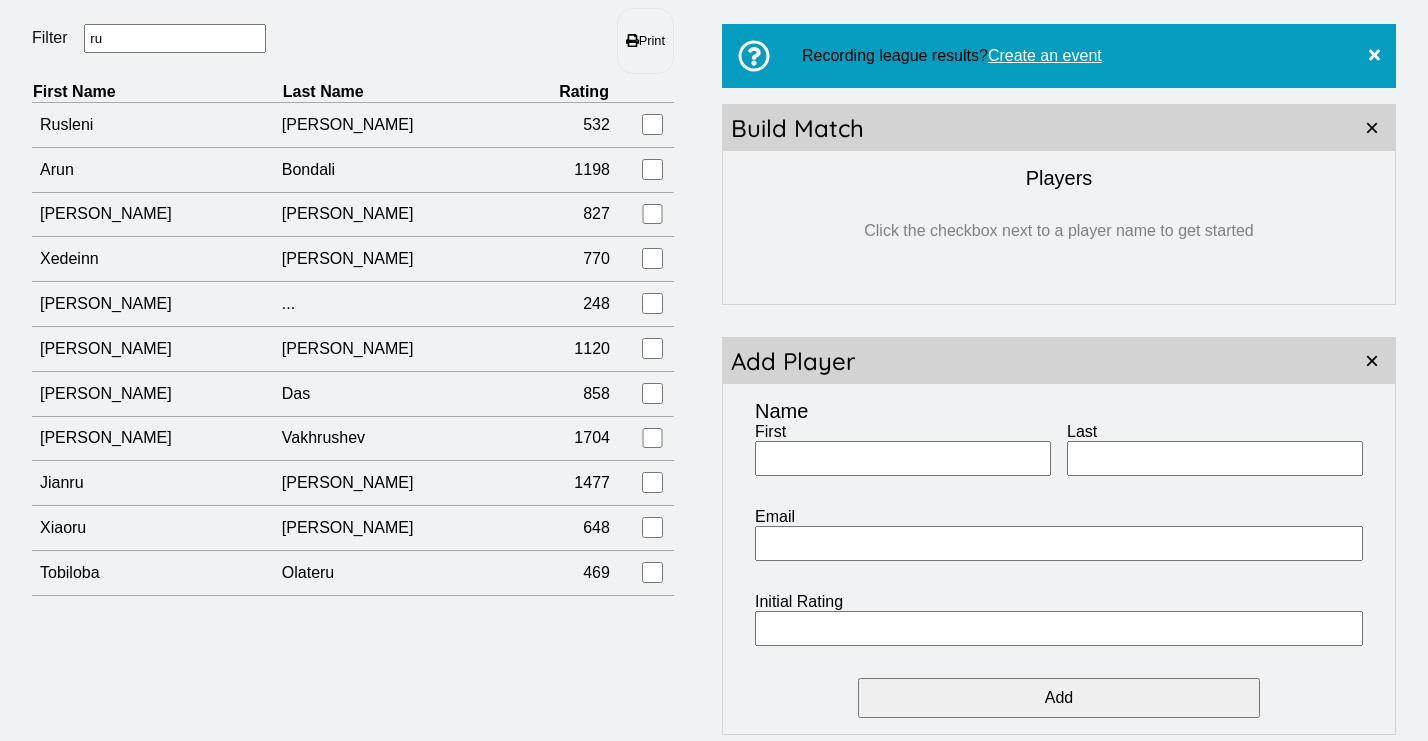 type on "r" 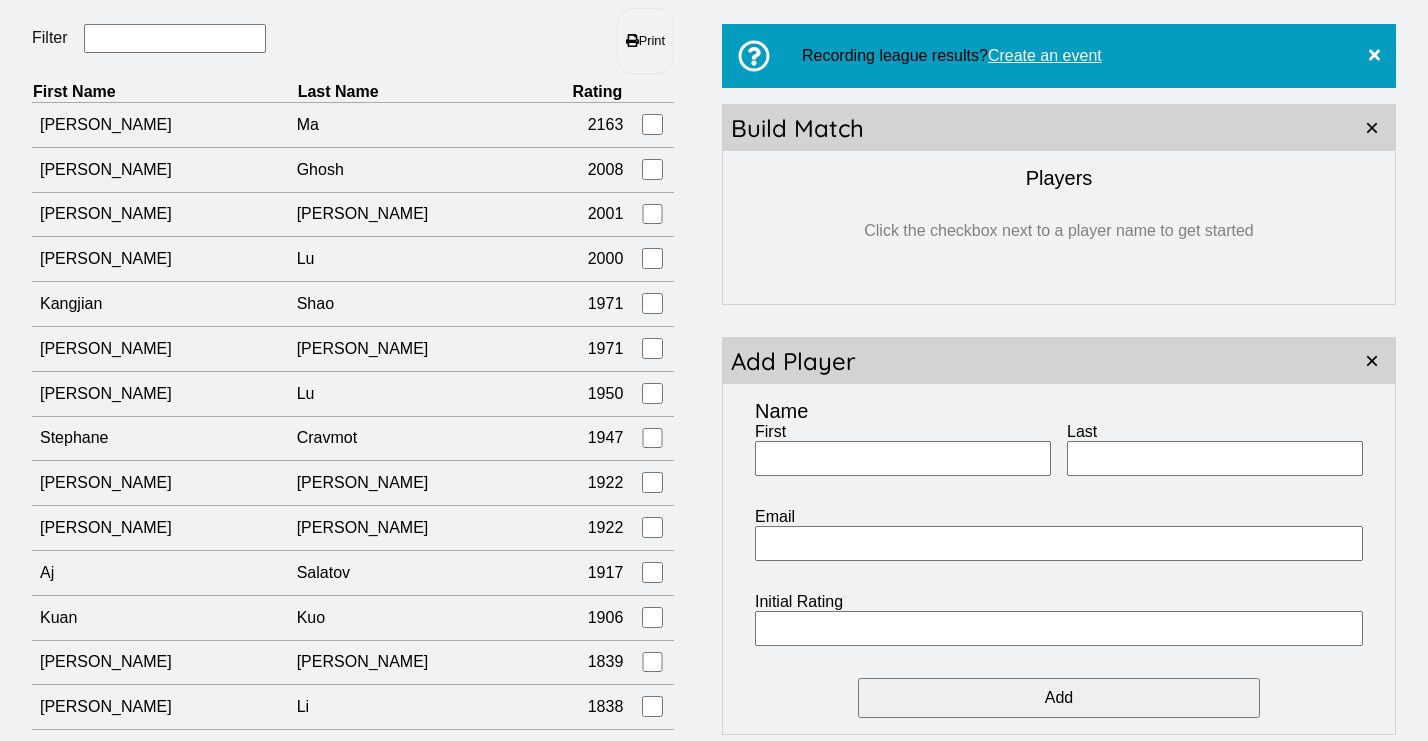 type 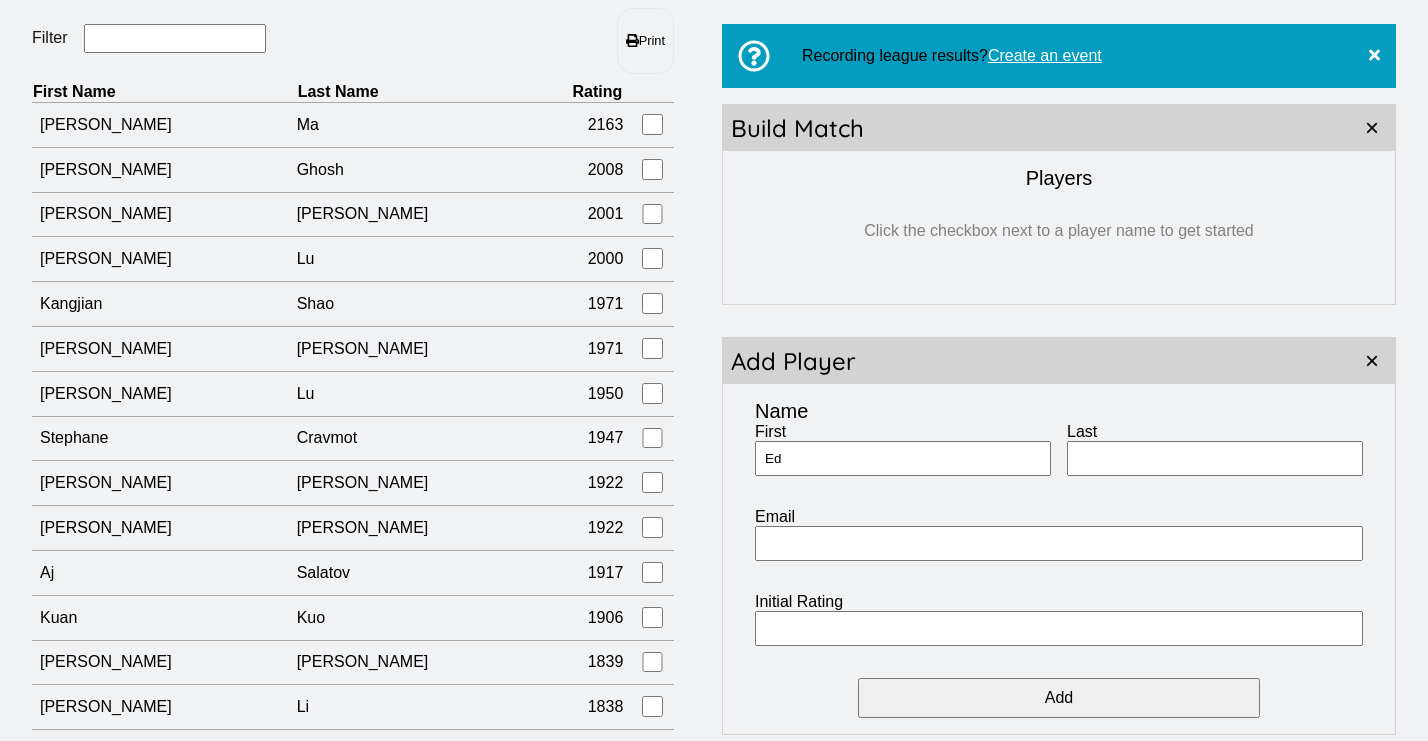 click on "Ed" at bounding box center (903, 458) 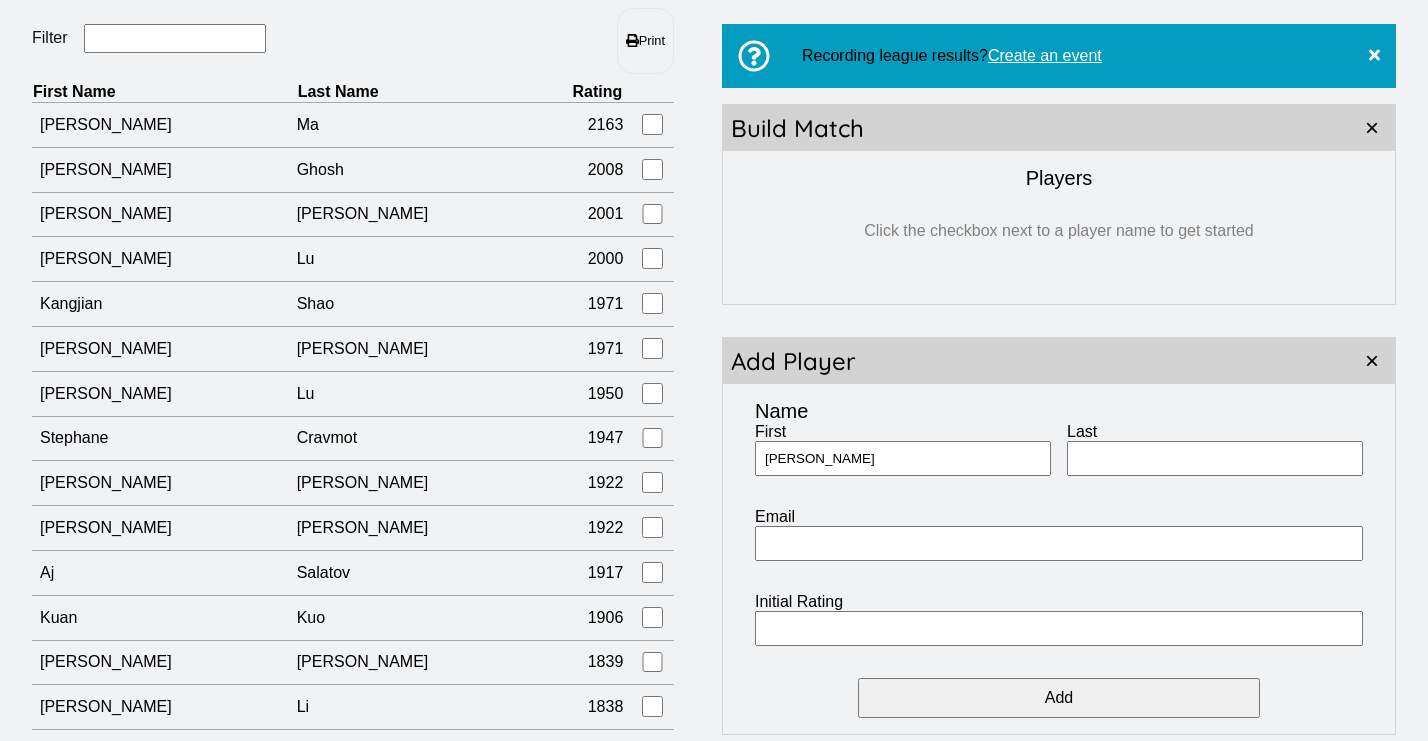 type on "Ed" 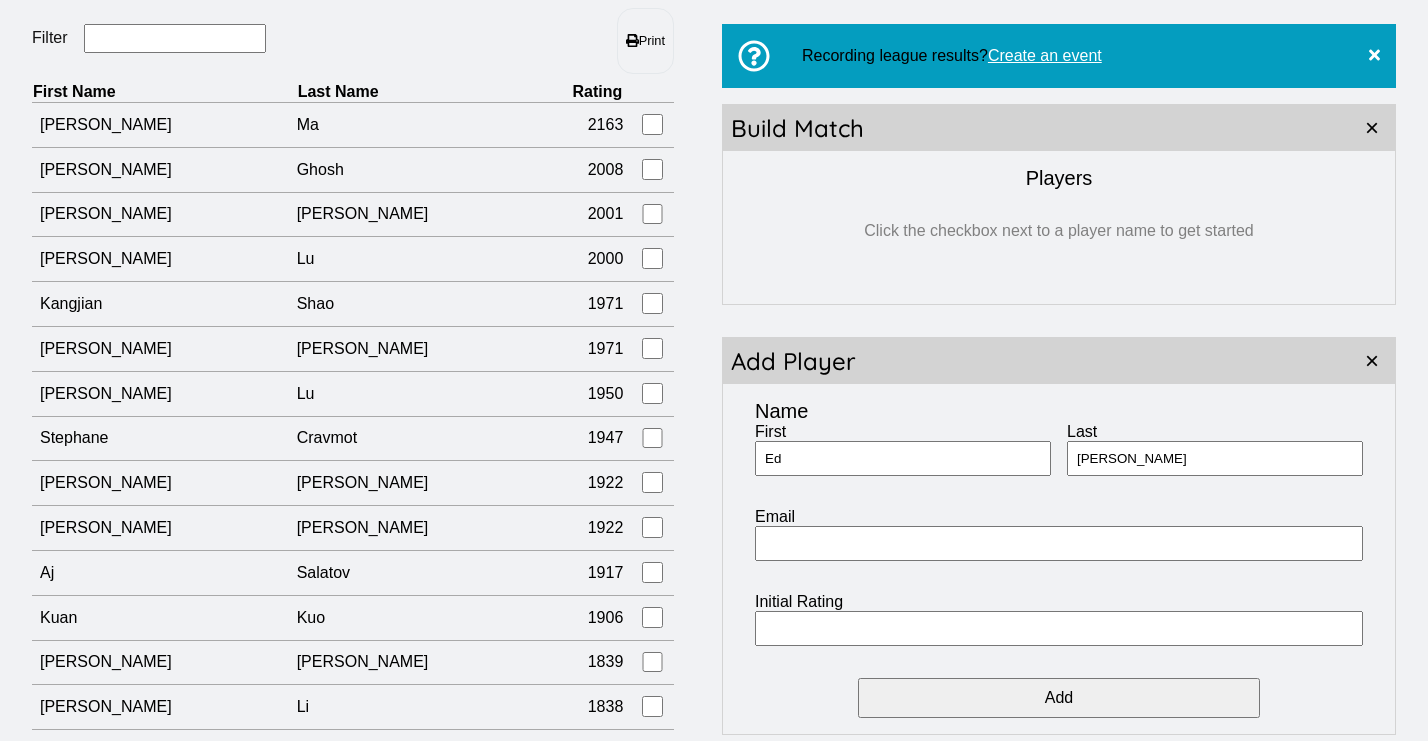 type on "[PERSON_NAME]" 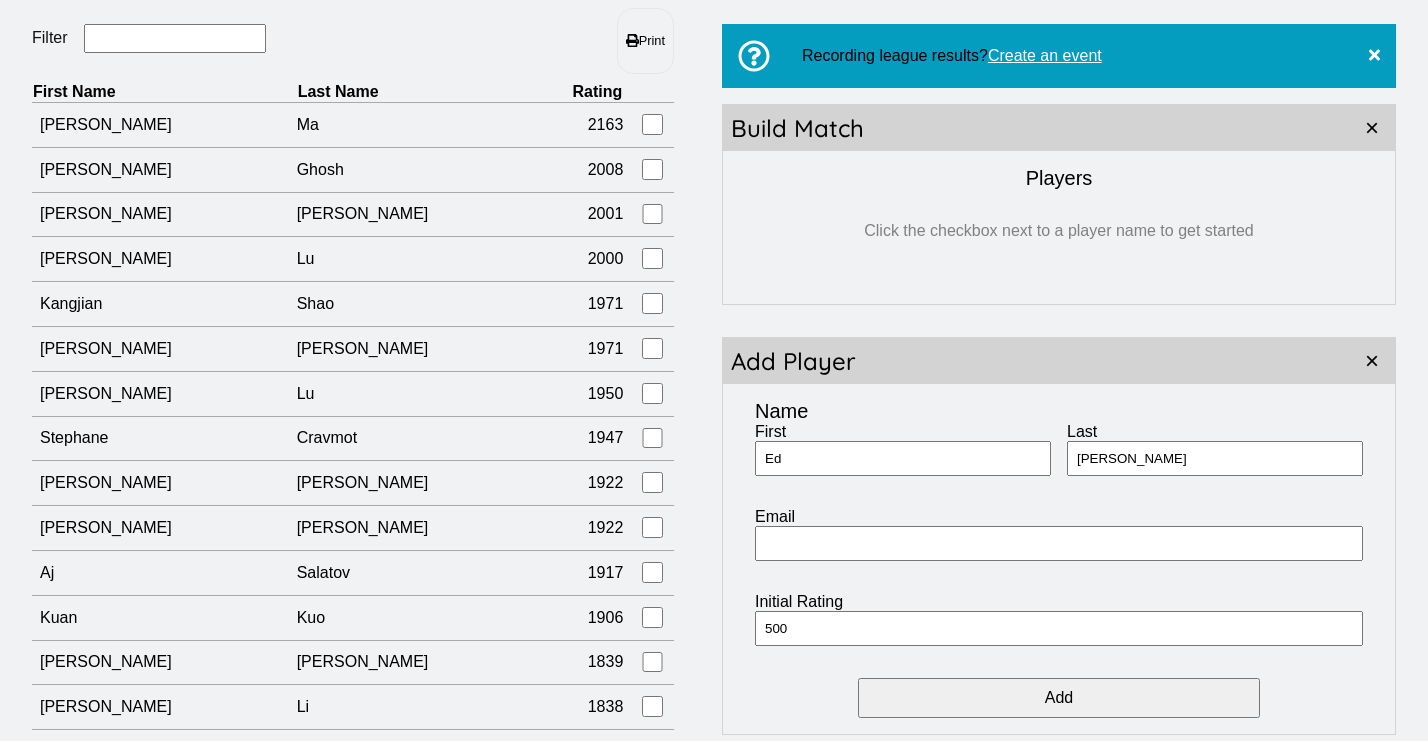 type on "500" 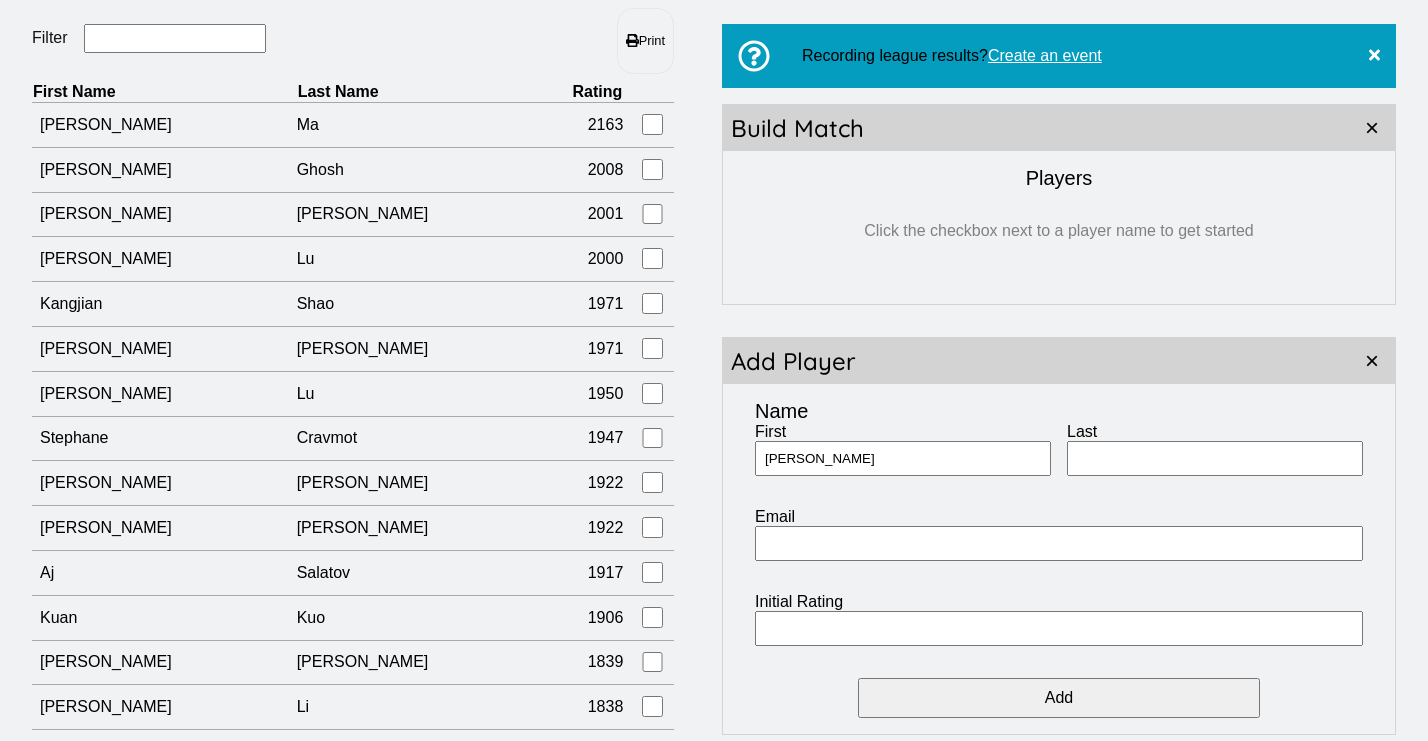 type on "[PERSON_NAME]" 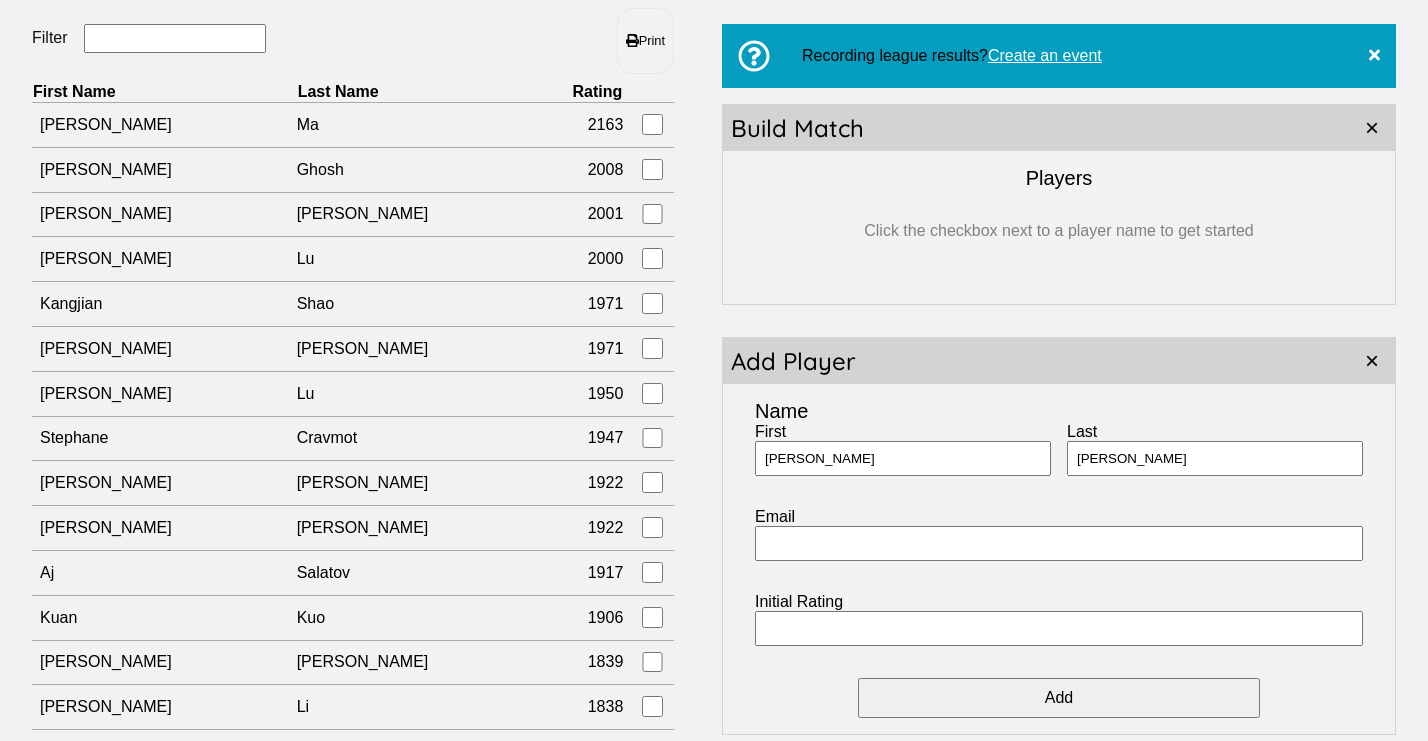 type on "[PERSON_NAME]" 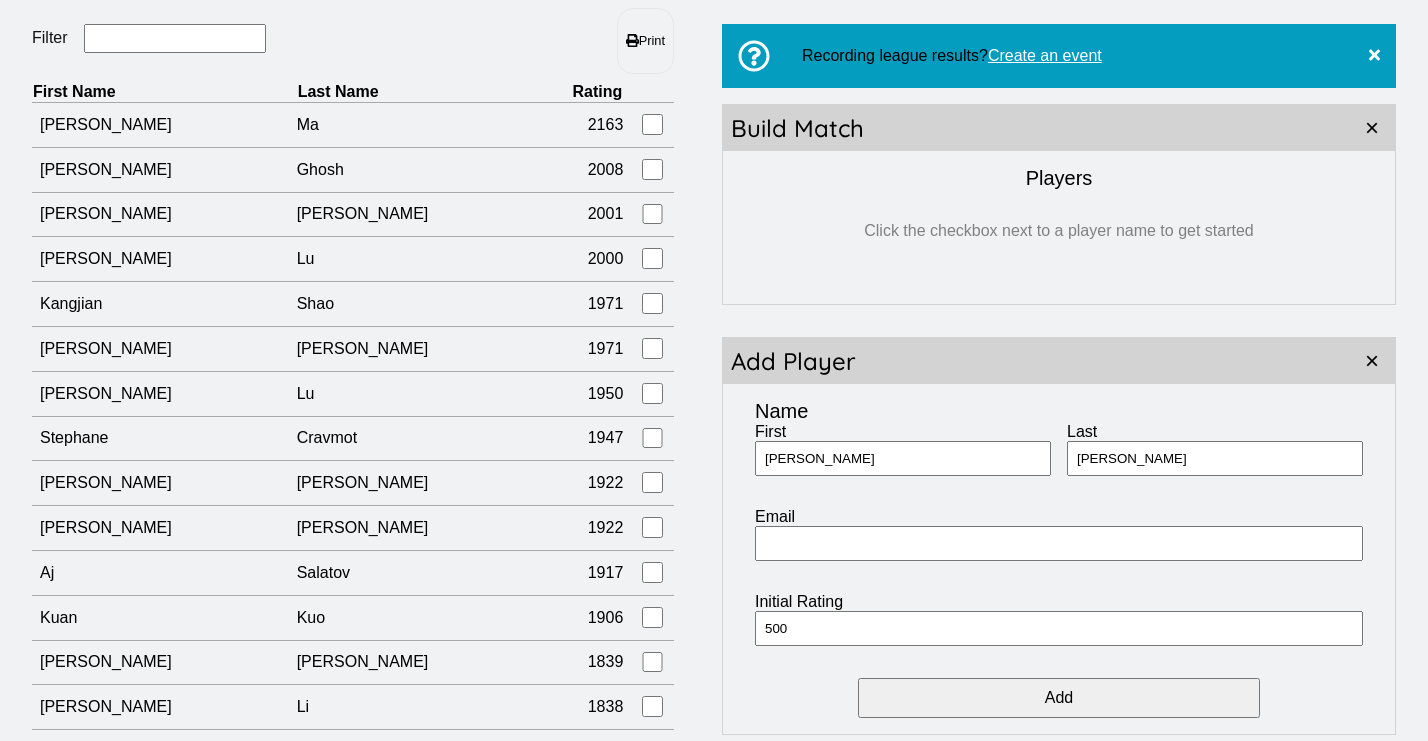 type on "500" 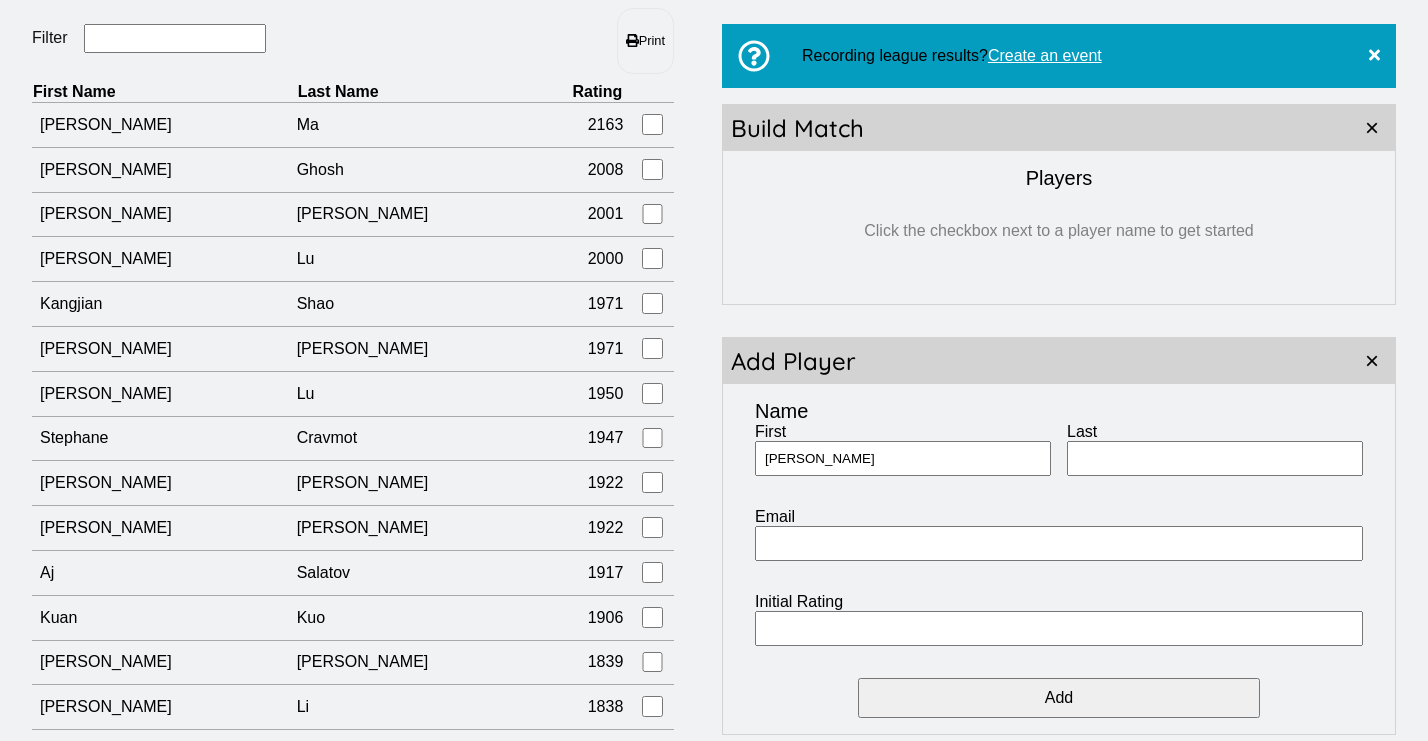 type on "[PERSON_NAME]" 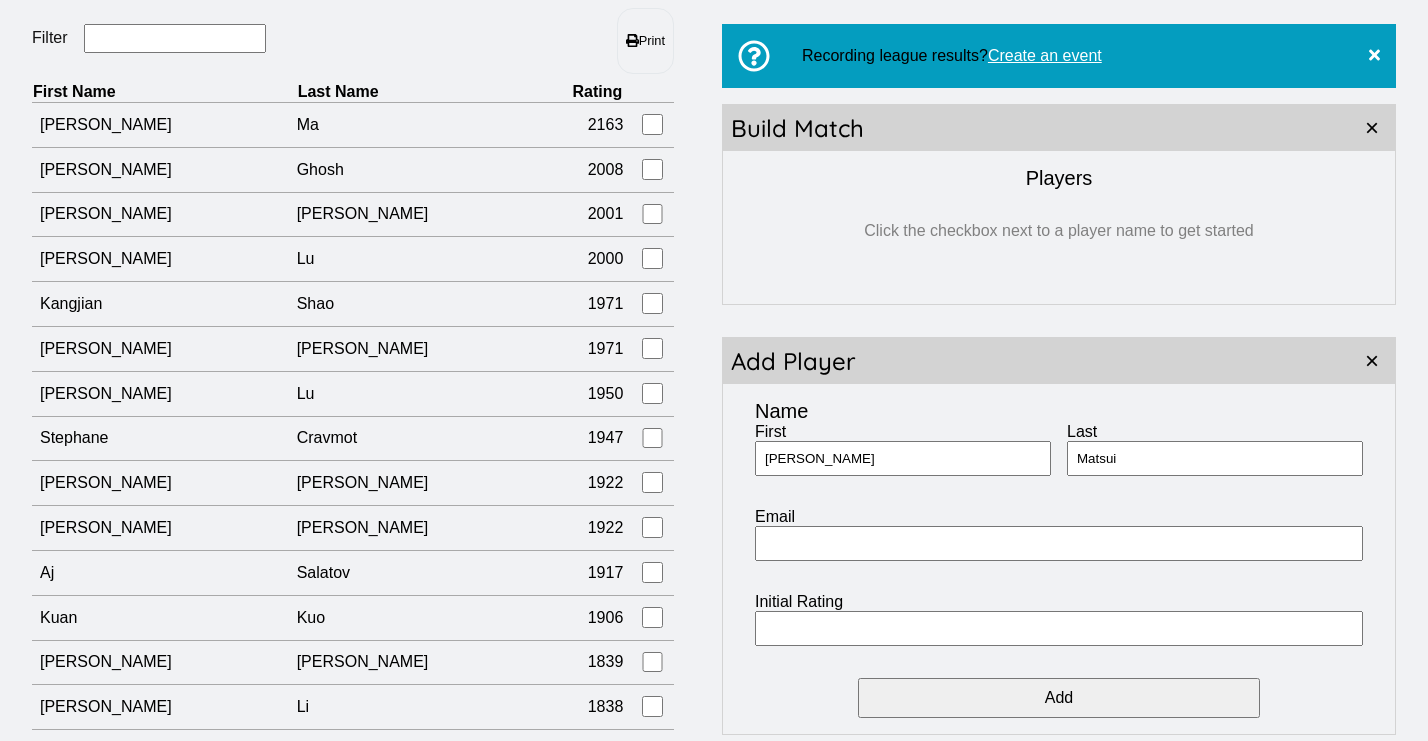 type on "Matsui" 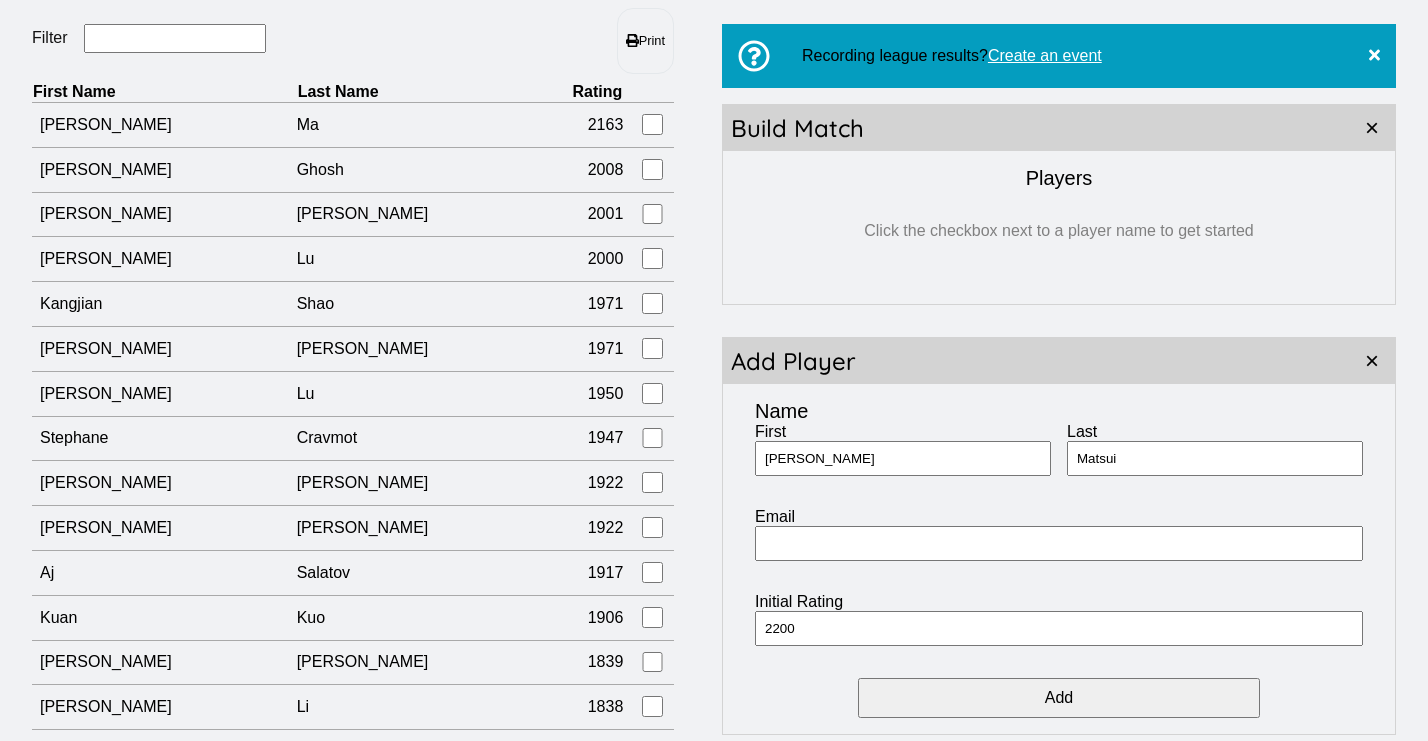 type on "2200" 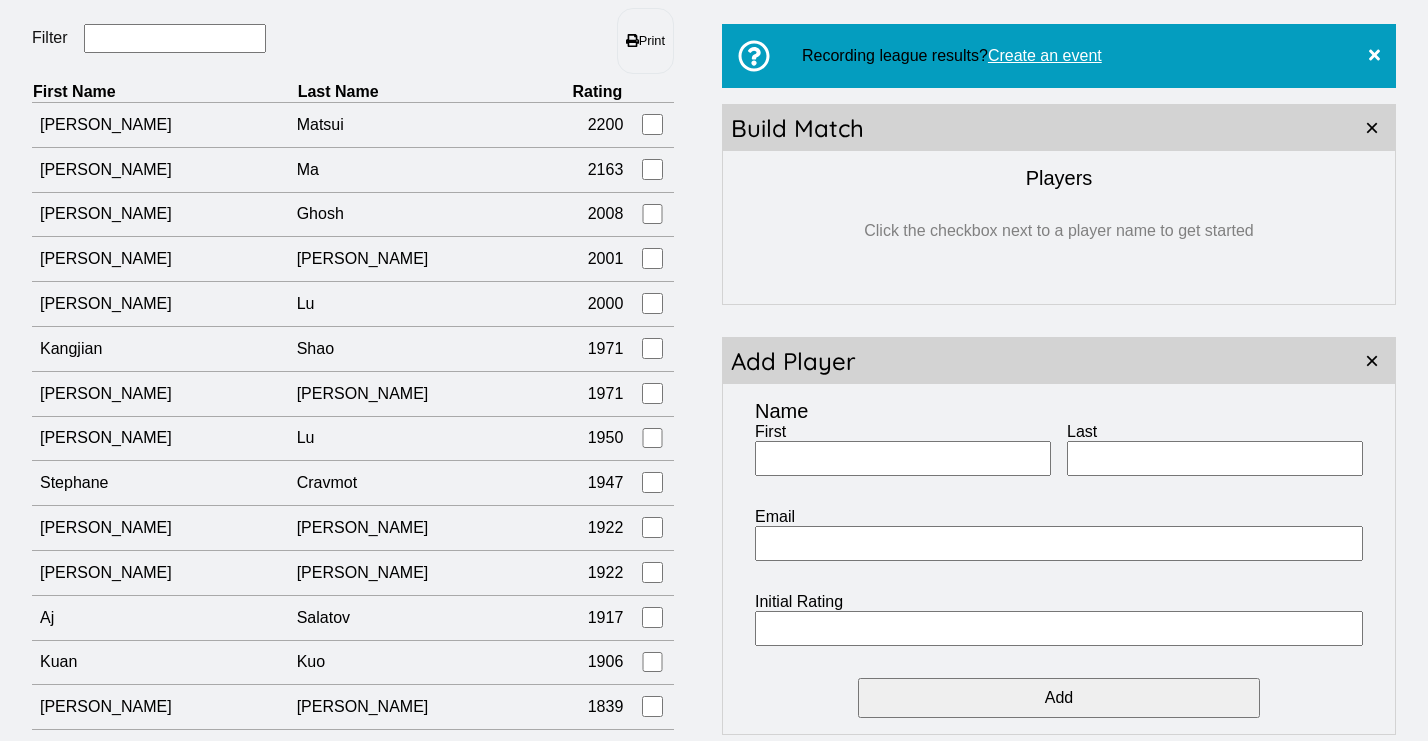 click on "Filter" at bounding box center [175, 38] 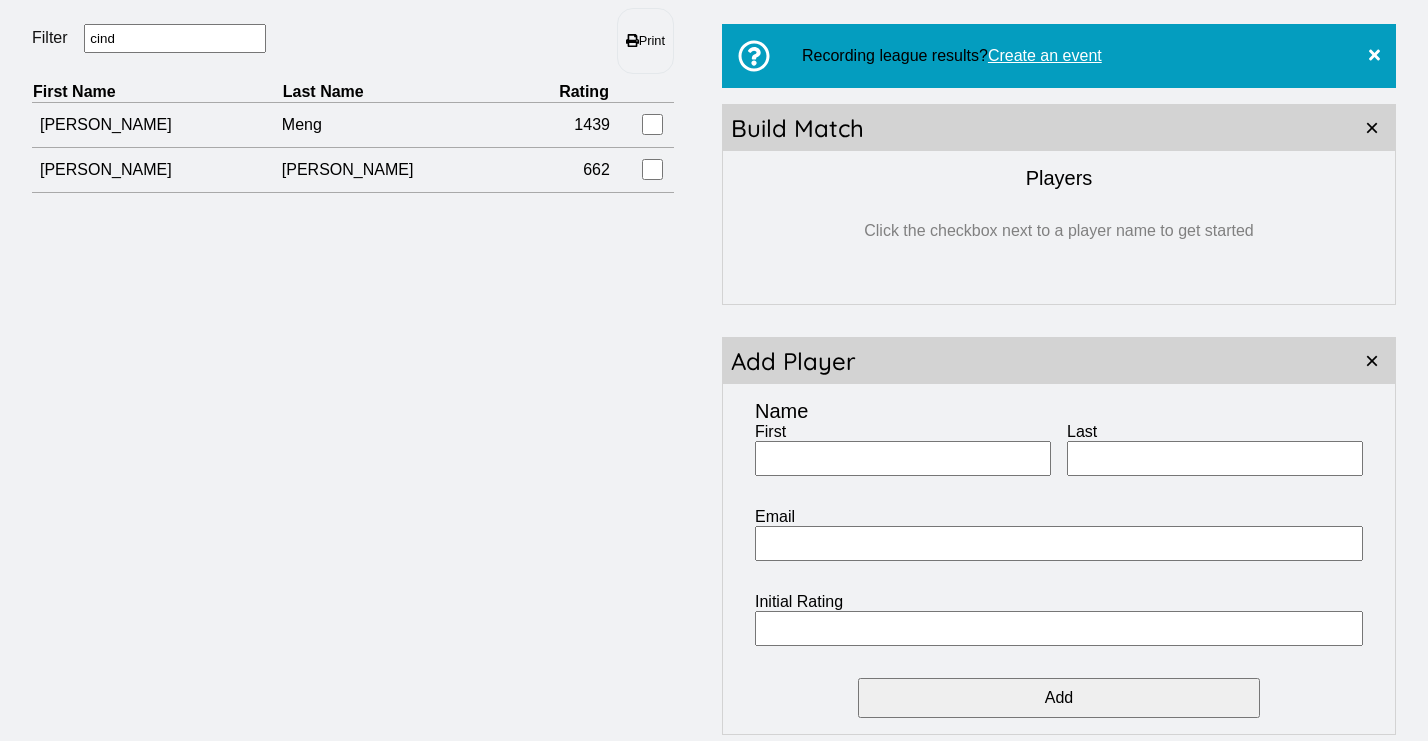 type on "find" 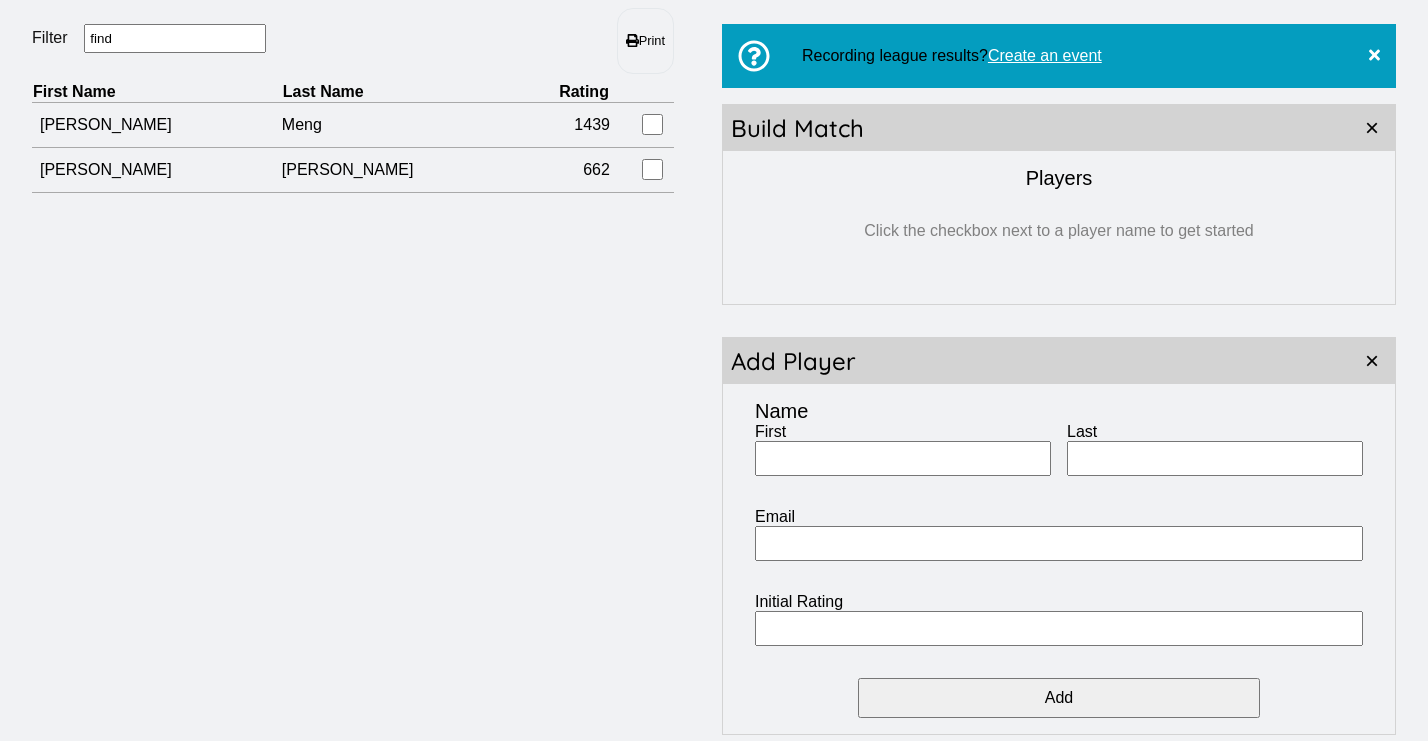 drag, startPoint x: 214, startPoint y: 32, endPoint x: 847, endPoint y: 471, distance: 770.3311 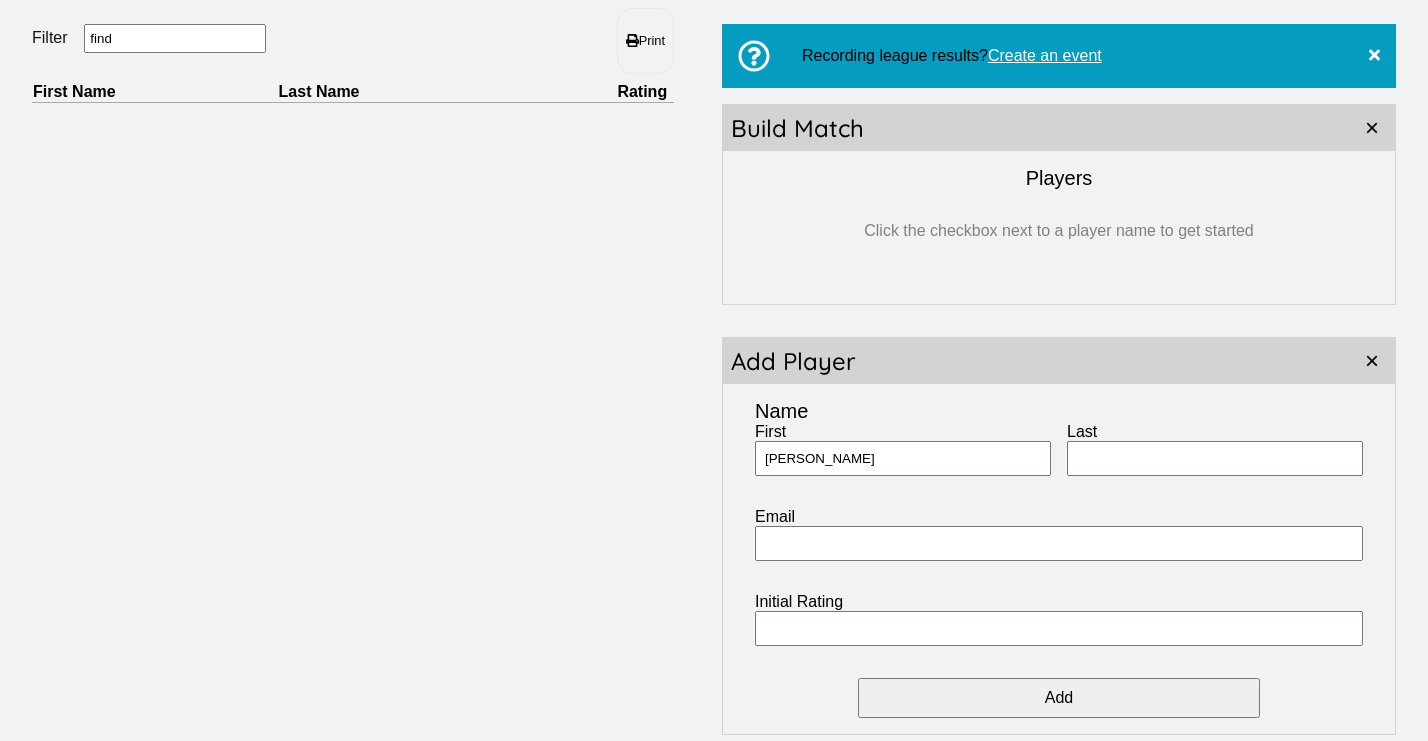 type on "[PERSON_NAME]" 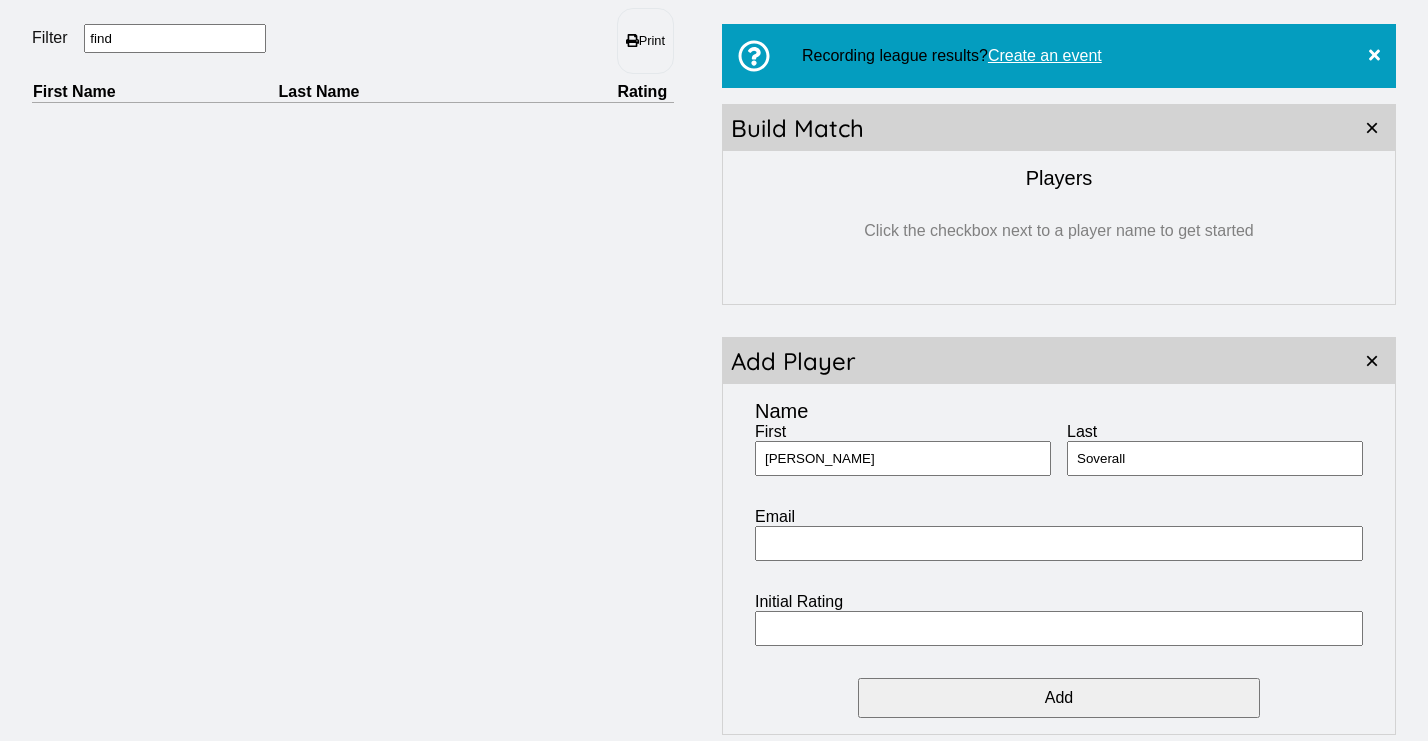 type on "Soverall" 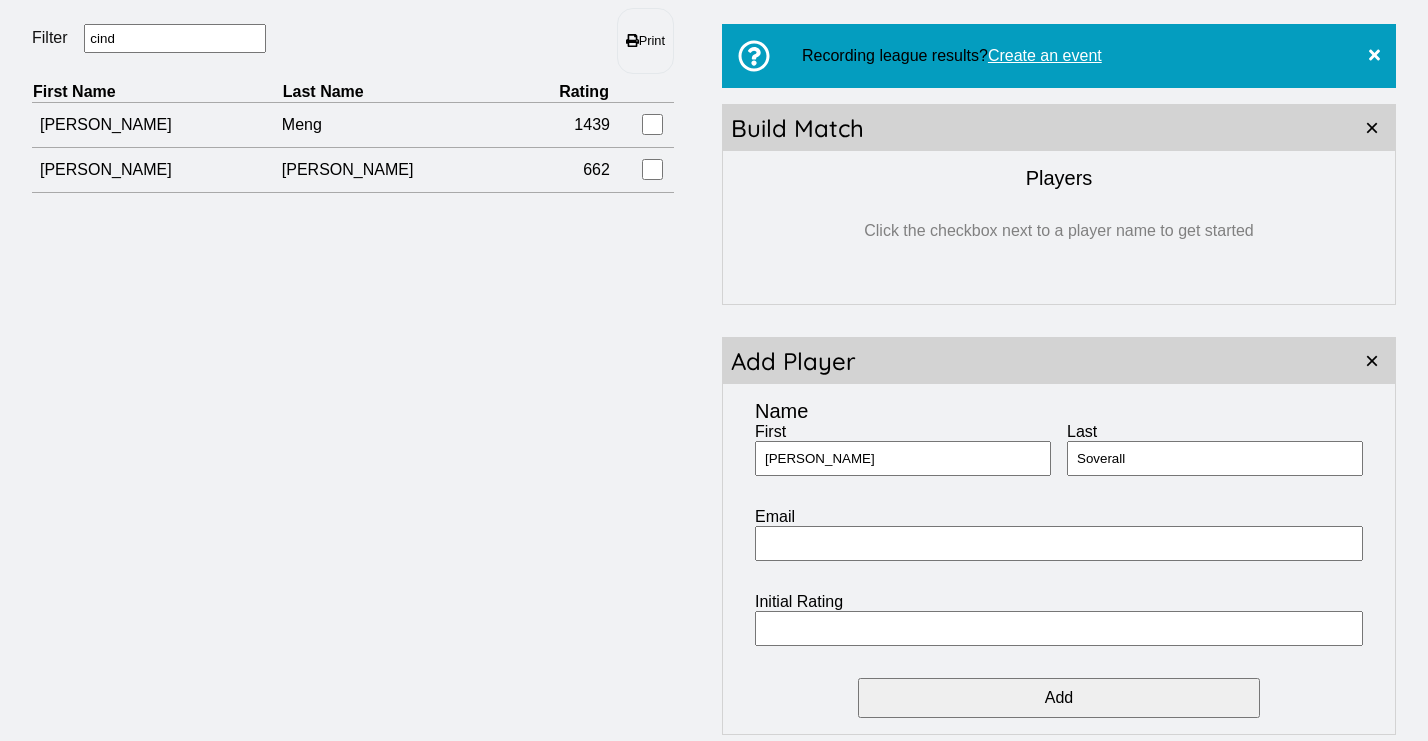 type on "find" 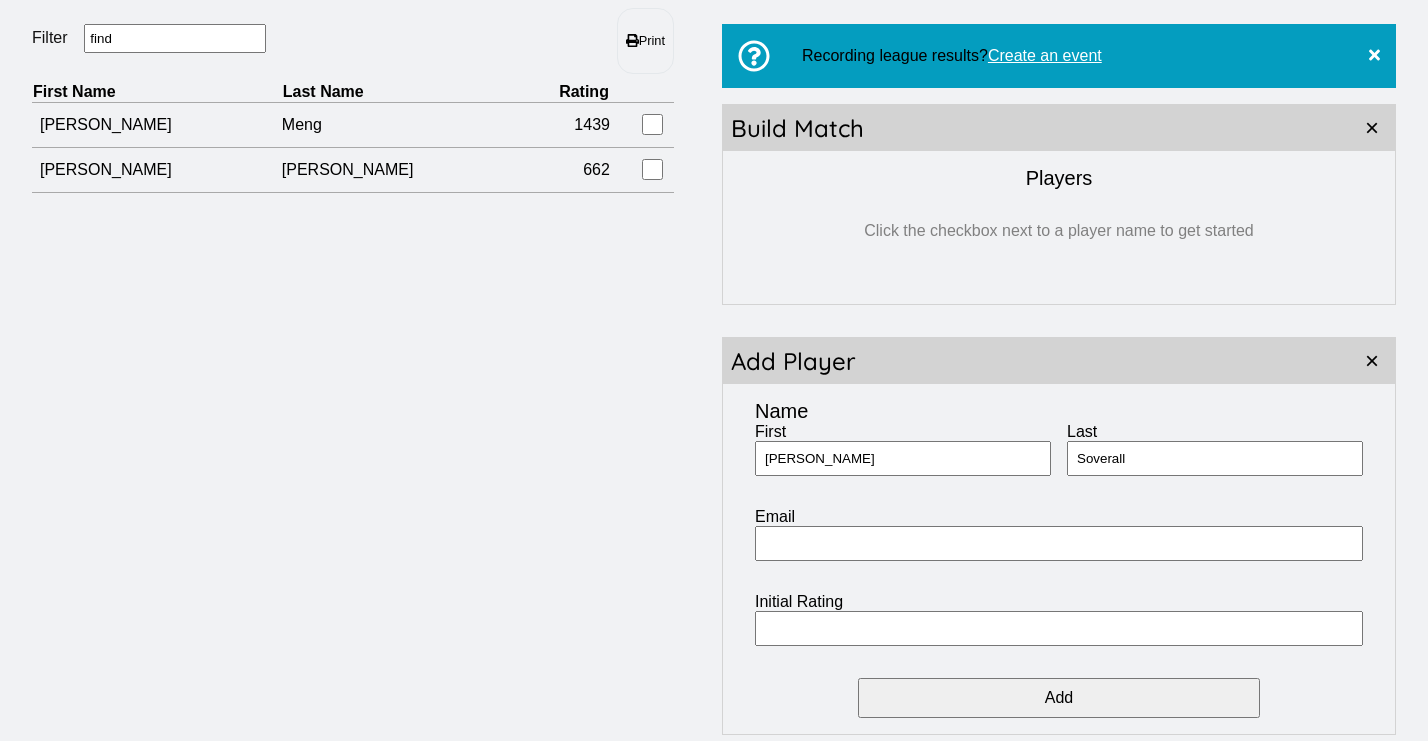 drag, startPoint x: 62, startPoint y: 38, endPoint x: 868, endPoint y: 642, distance: 1007.2001 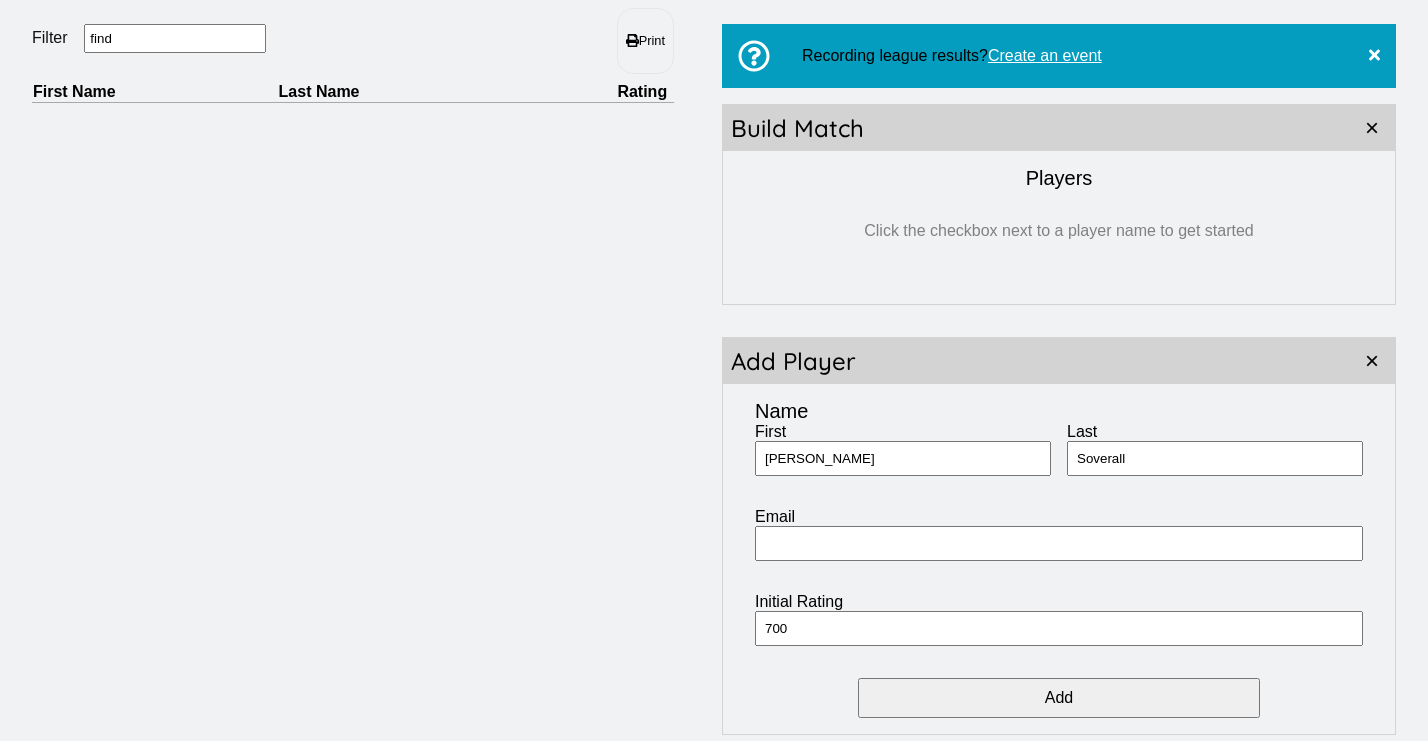 type on "700" 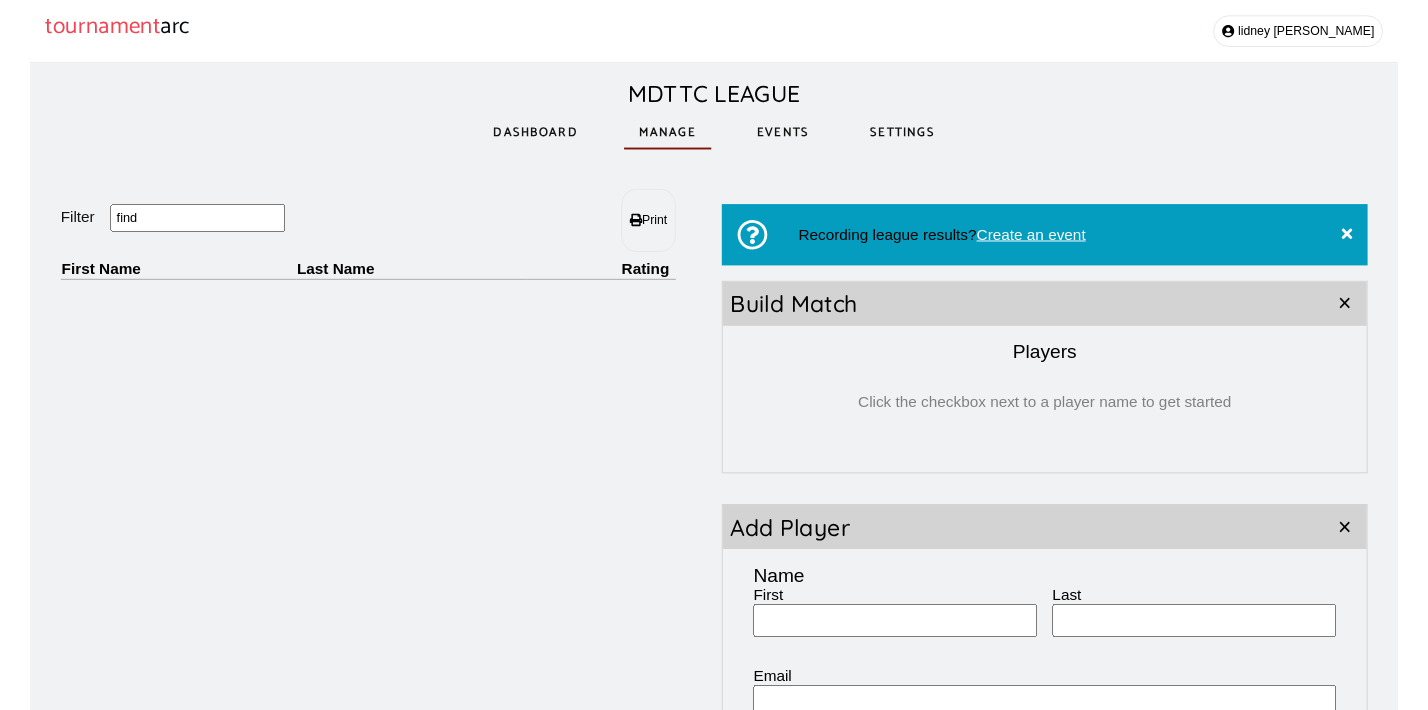 scroll, scrollTop: 0, scrollLeft: 0, axis: both 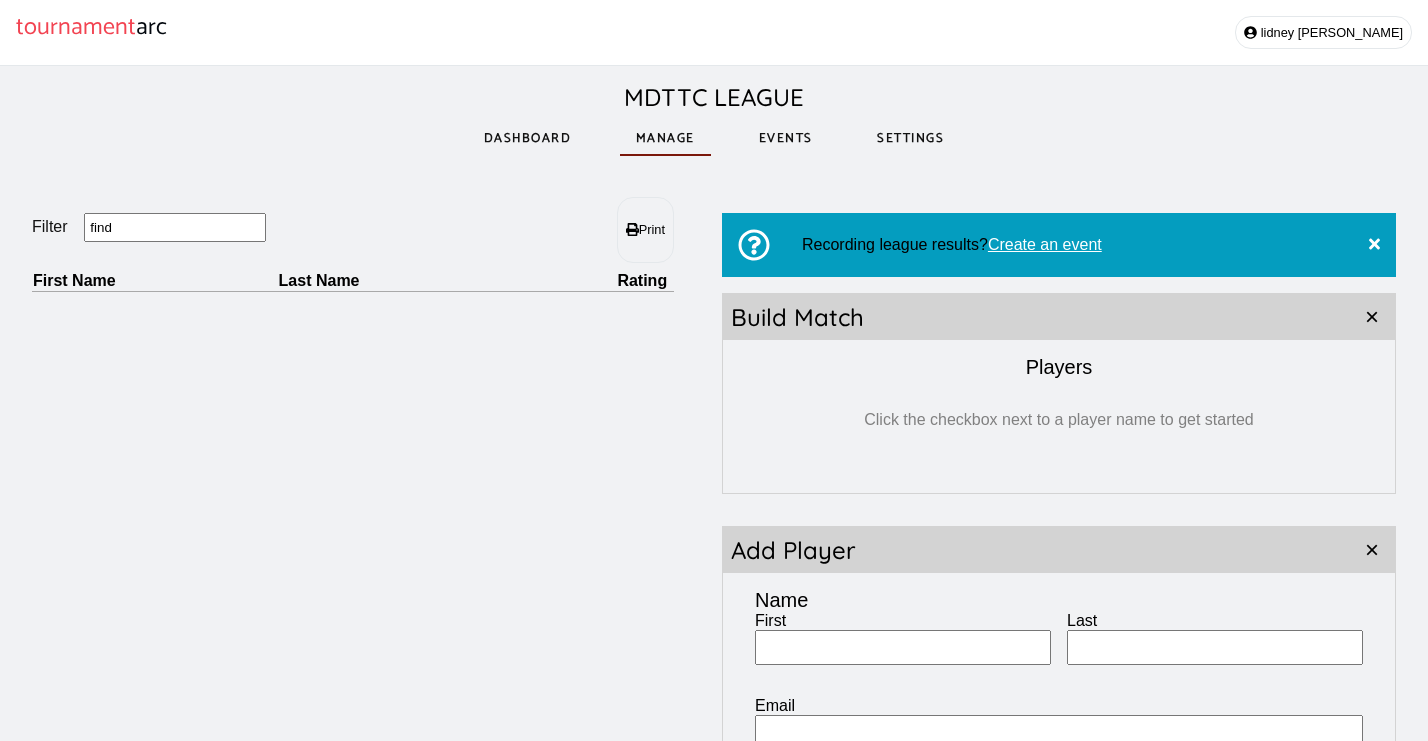 click on "Events" at bounding box center [786, 138] 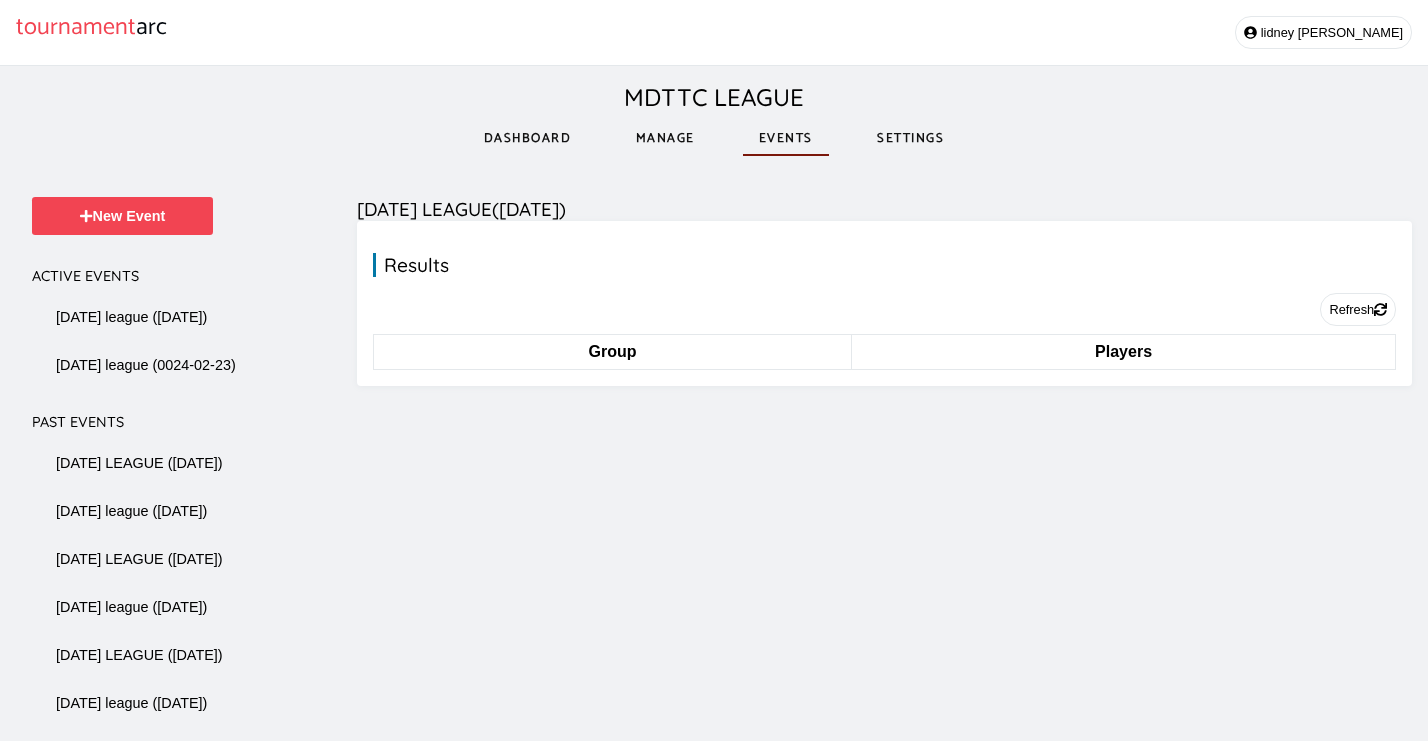 click on "New Event Active Events friday league (2024-11-08) friday league (0024-02-23) Past Events TUESDAY LEAGUE (2025-07-22) friday league (2025-07-18) TUESDAY LEAGUE (2025-07-15) friday league (2025-07-11) TUESDAY LEAGUE (2025-07-08) friday league (2025-07-04) TUESDAY LEAGUE (2025-07-01) friday legaue (2025-06-27) friday league (2025-06-27) Tuesday league (2025-06-17) friday league (2025-06-13) TUESDAY LEAGUE (2025-06-10) friday league (2025-06-06) TUESDAY LEAGUE (2025-06-03) friday league (2025-05-30) TUESDAY LEAGUE (2025-05-27) friday league (2025-05-23) TUESDAY LEAGUE (2025-05-20) friday league (2025-05-16) . (2025-05-15) TUESDAY LEAGUE (2025-05-13) friday league (2025-05-09) TUESDAY LEAGUE (2025-05-06) 2025-05-02 TUSDAY LEAGUE (2025-04-30) TUESDAY LEAGUE (2025-04-29) friday league (2025-04-25) Tuesday league (2025-04-22) friday league (2025-04-18) TUESDAY LEAGUE (2025-04-15) friday league (2025-04-11) TUESDAY LEAGUE (2025-04-08) friday league (2025-04-04) TUESDAY LEAGUE (2025-04-01) friday league (2025-03-28)" at bounding box center (194, 7122) 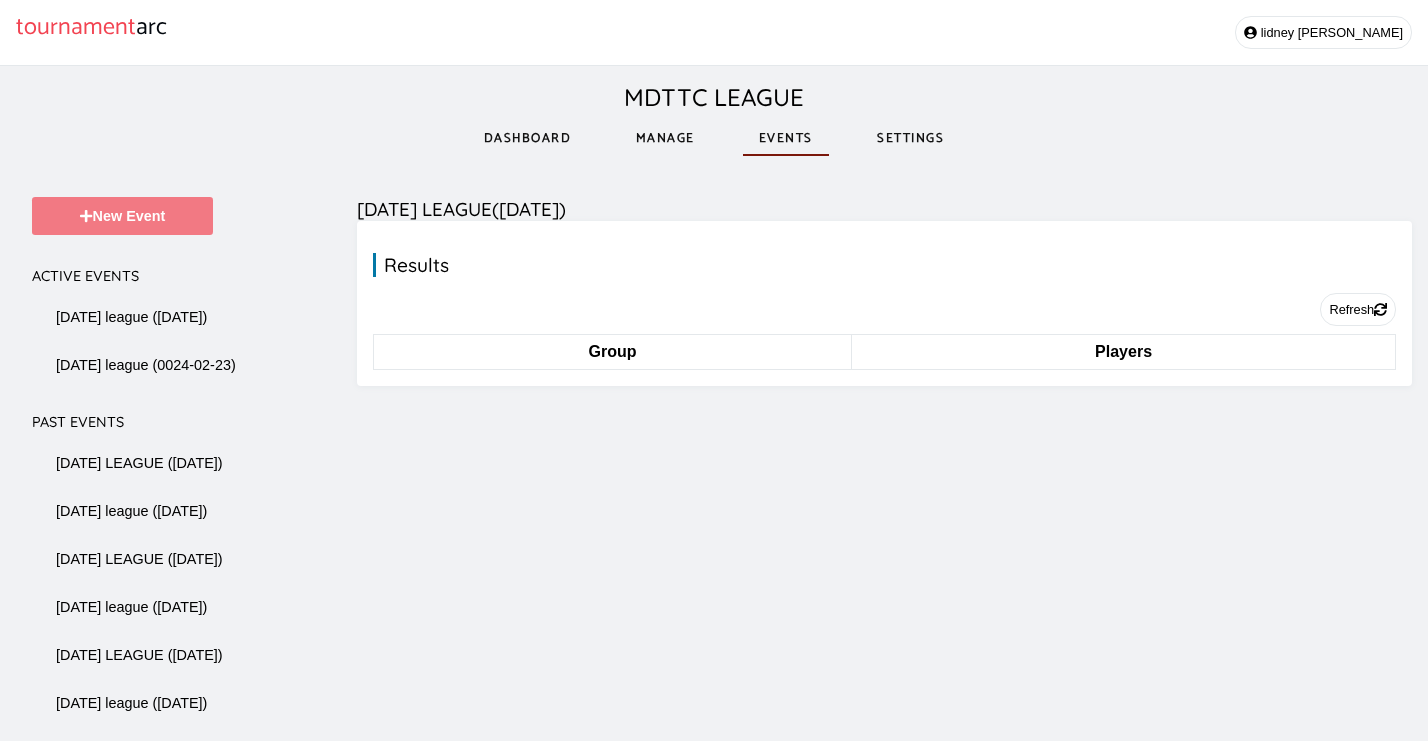 click on "New Event" at bounding box center (122, 216) 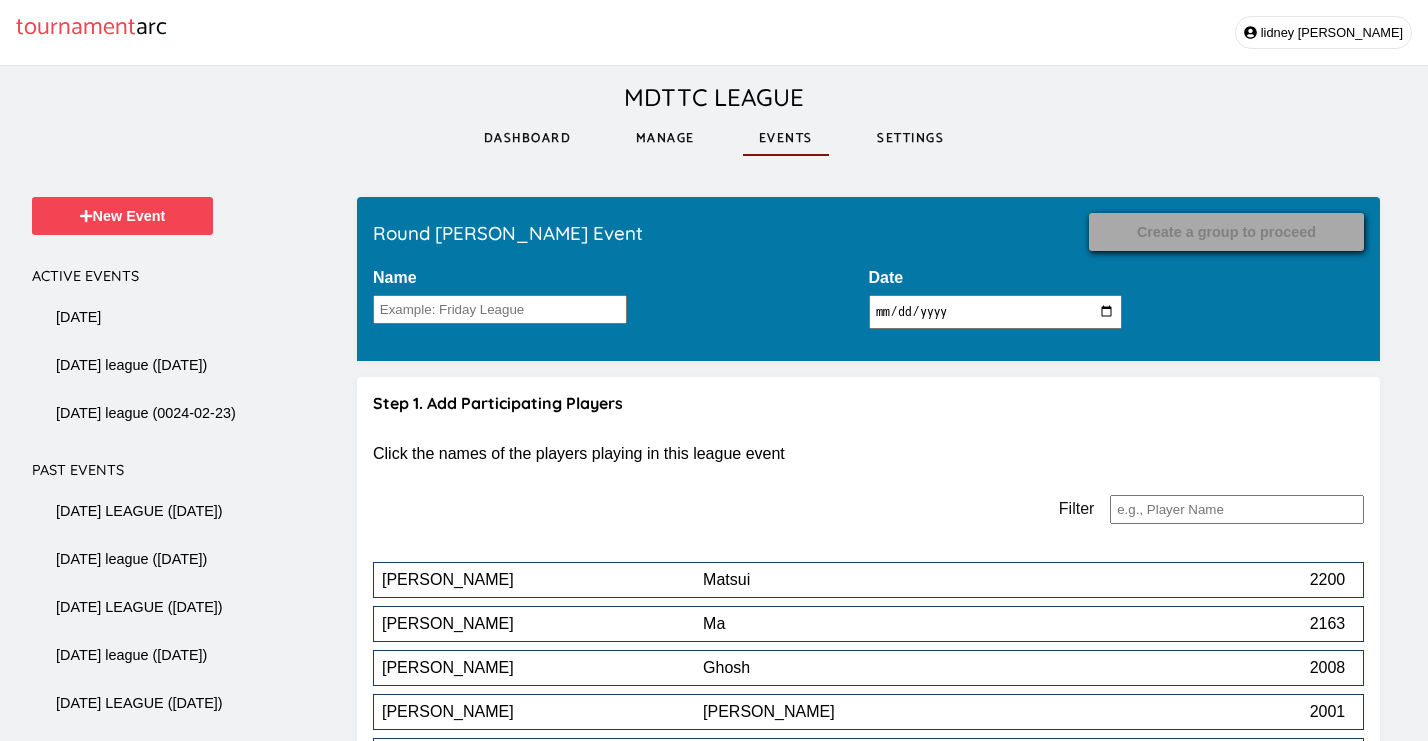 click on "Name" at bounding box center (621, 299) 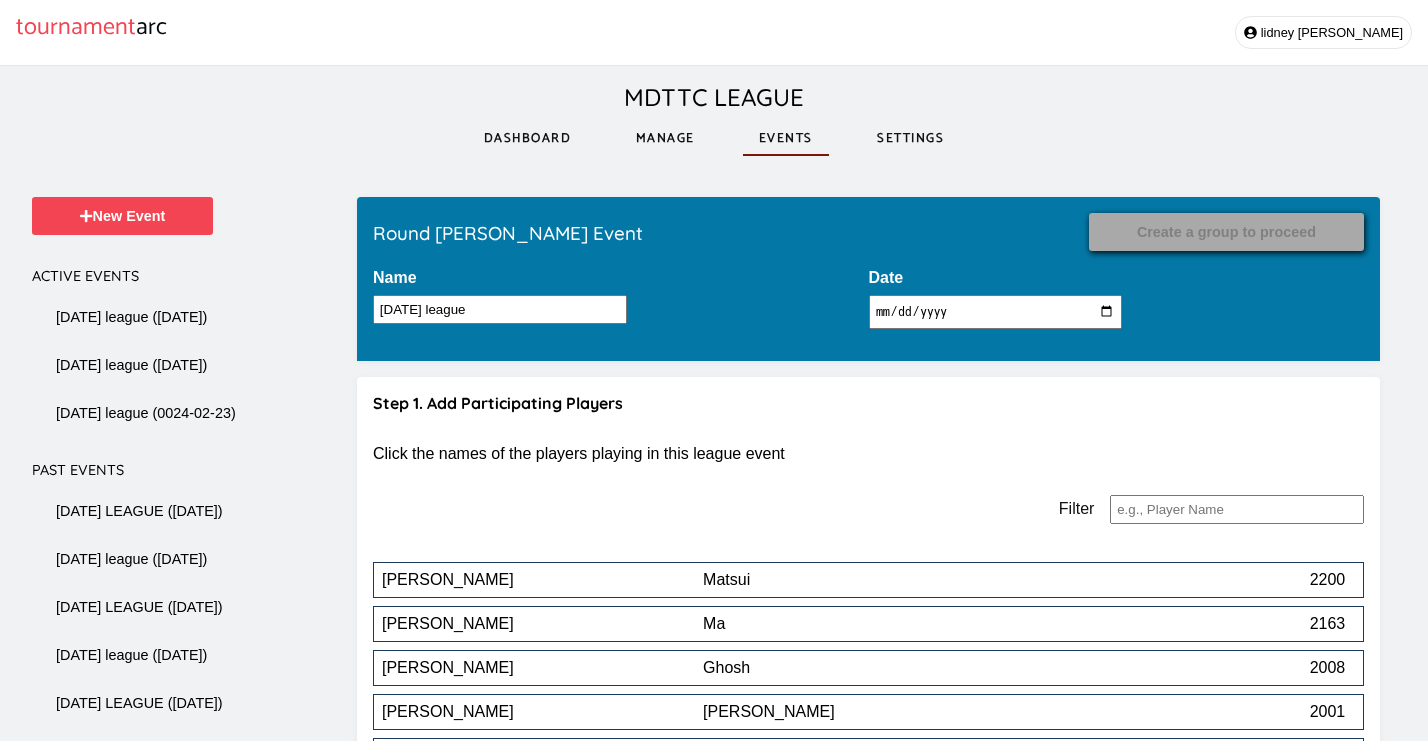 type on "friday league" 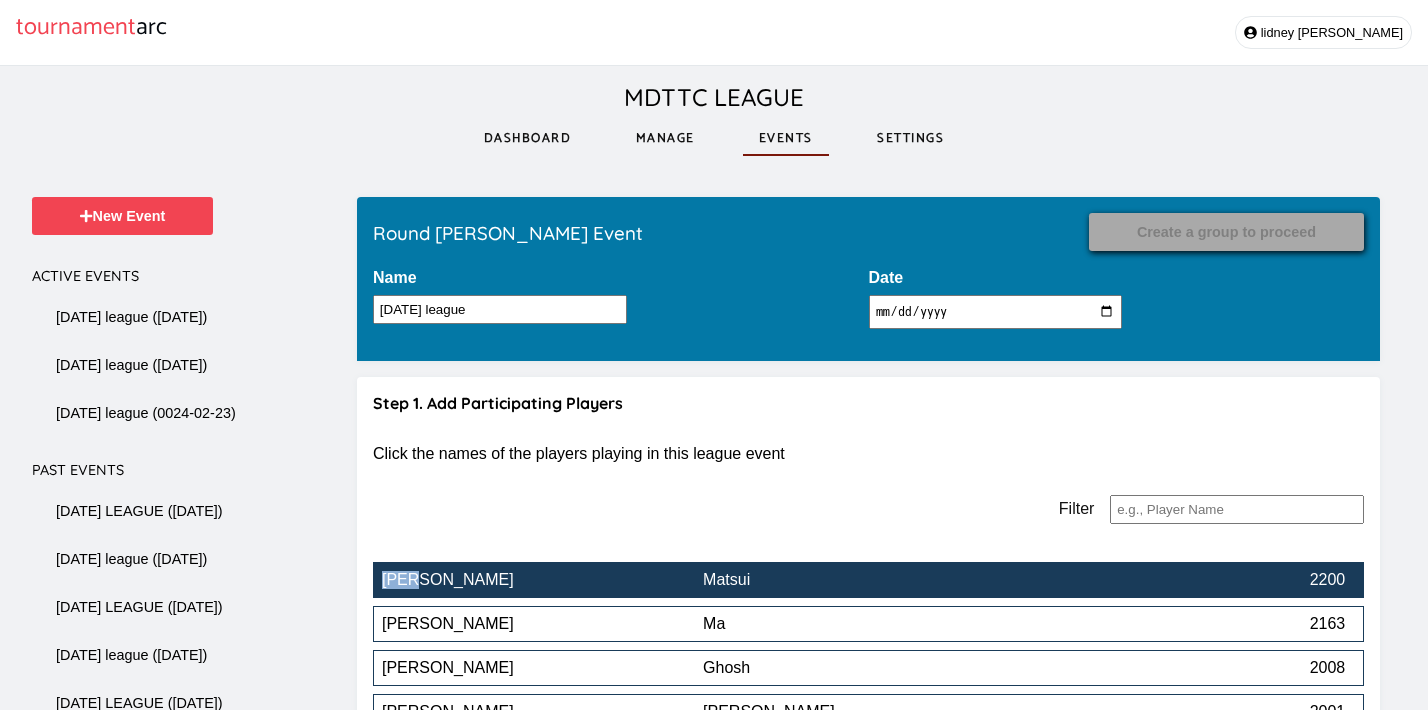 click on "Matsui" at bounding box center (863, 580) 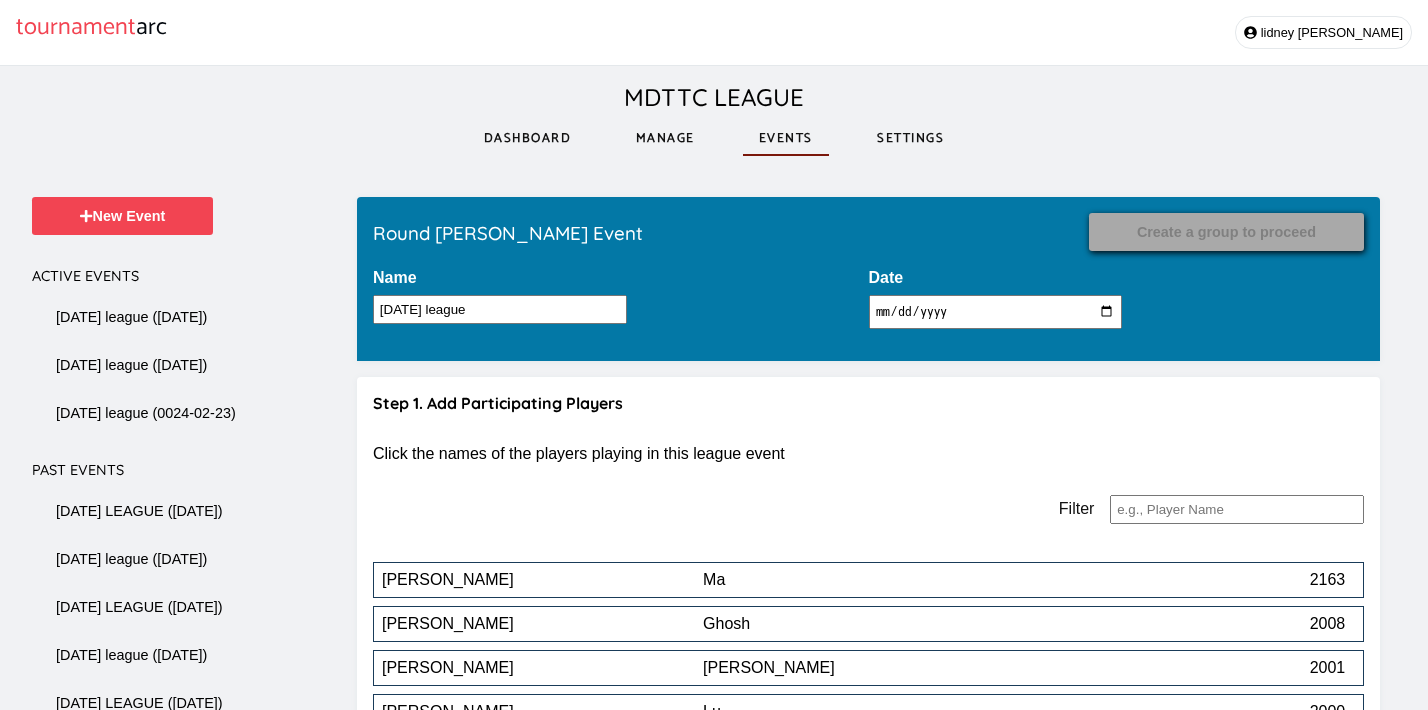 scroll, scrollTop: 580, scrollLeft: 0, axis: vertical 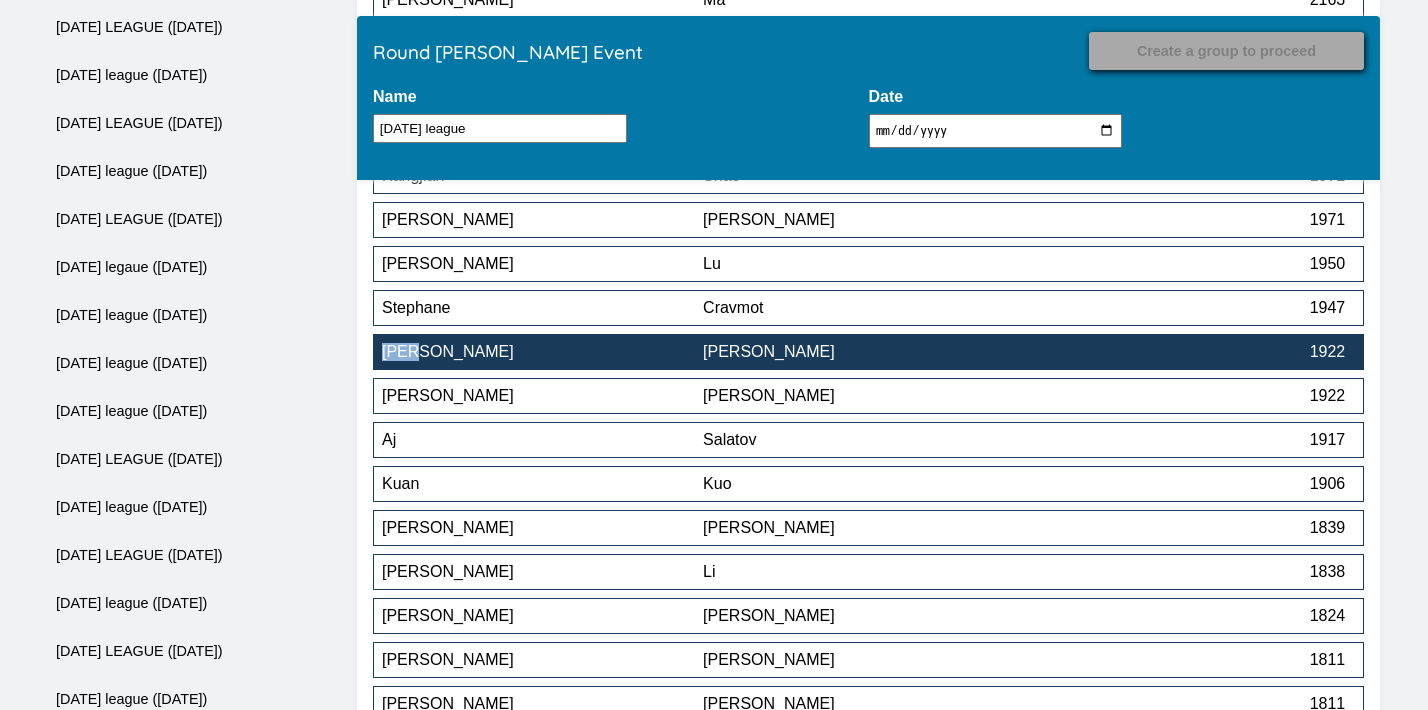 click on "[PERSON_NAME]" at bounding box center [863, 352] 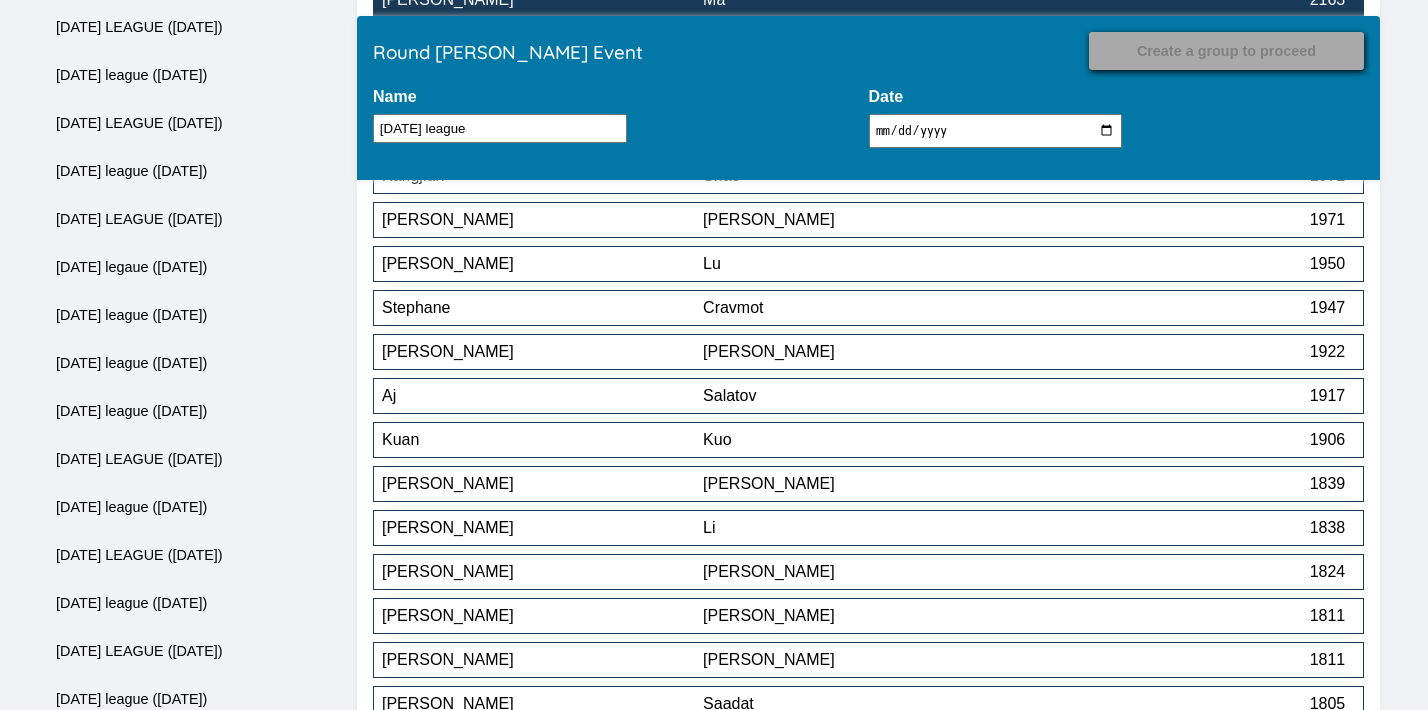 scroll, scrollTop: 1592, scrollLeft: 0, axis: vertical 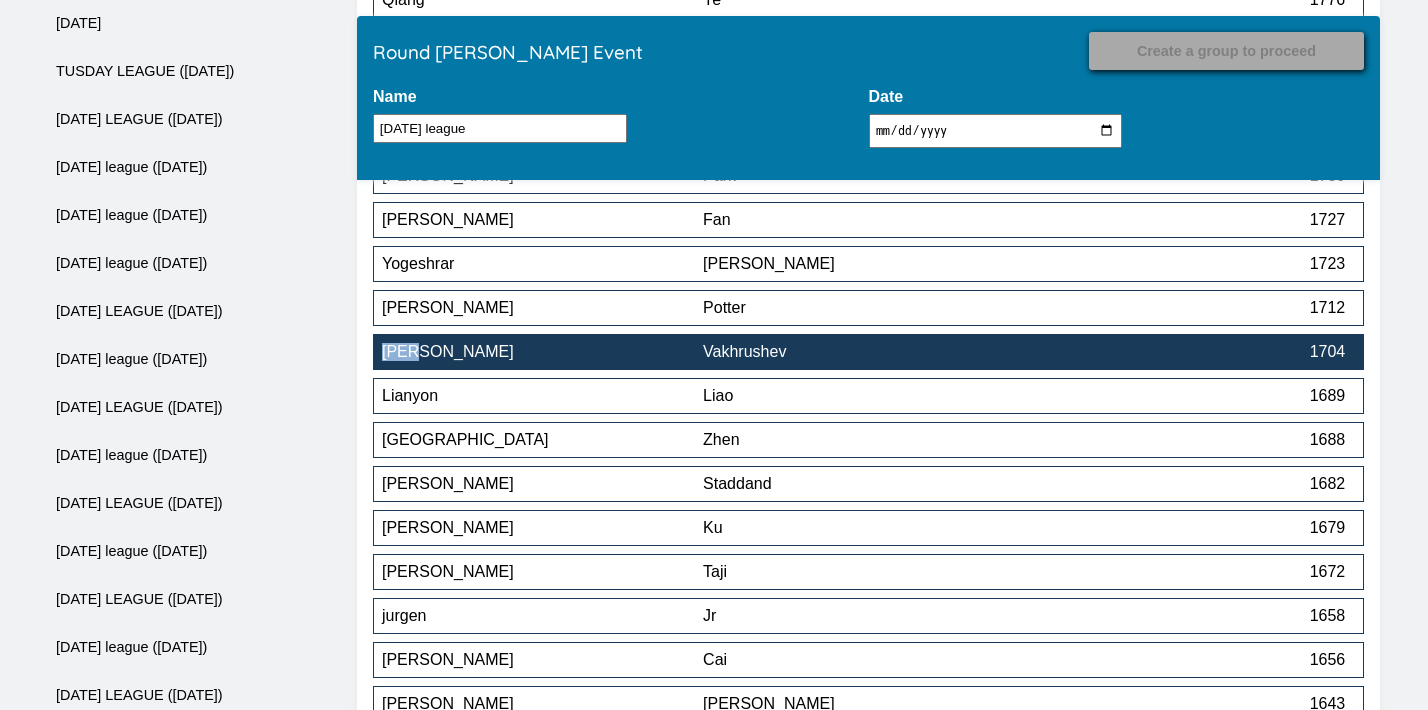 click on "Vakhrushev" at bounding box center (863, 352) 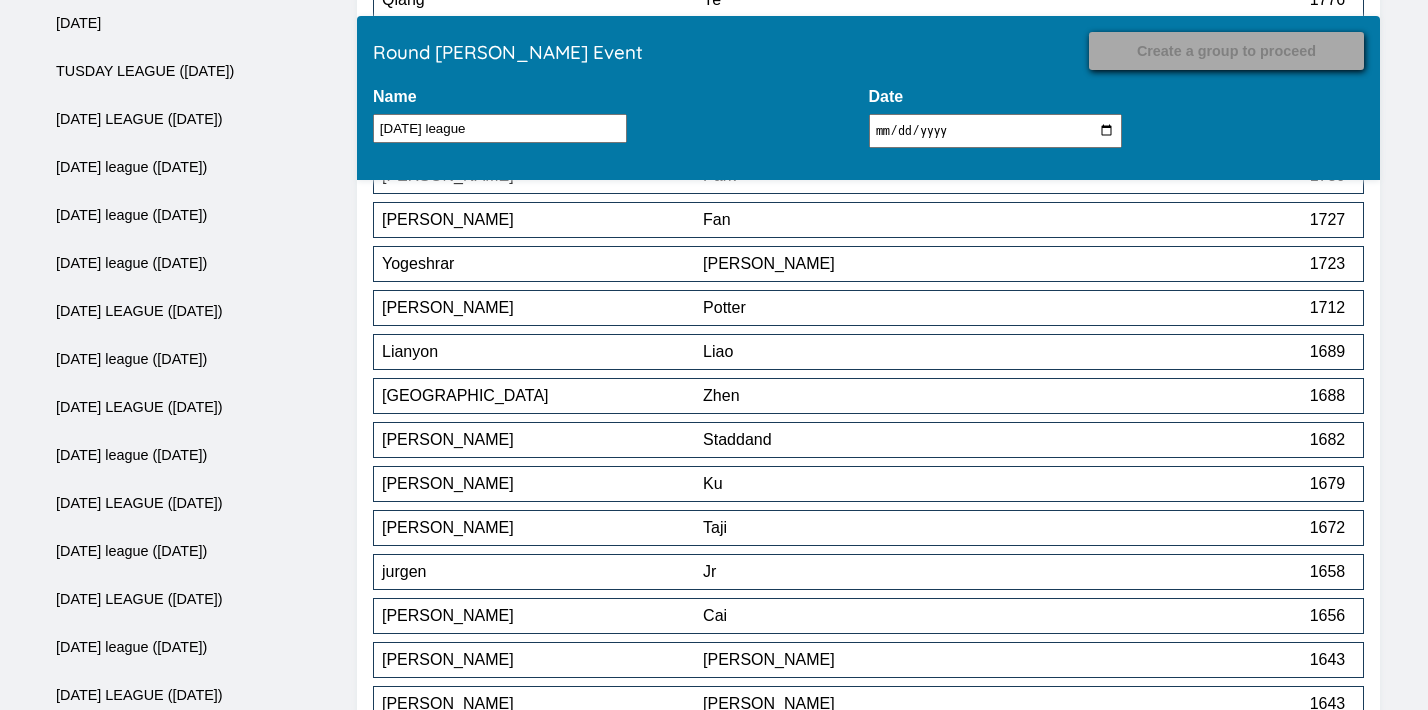 scroll, scrollTop: 2032, scrollLeft: 0, axis: vertical 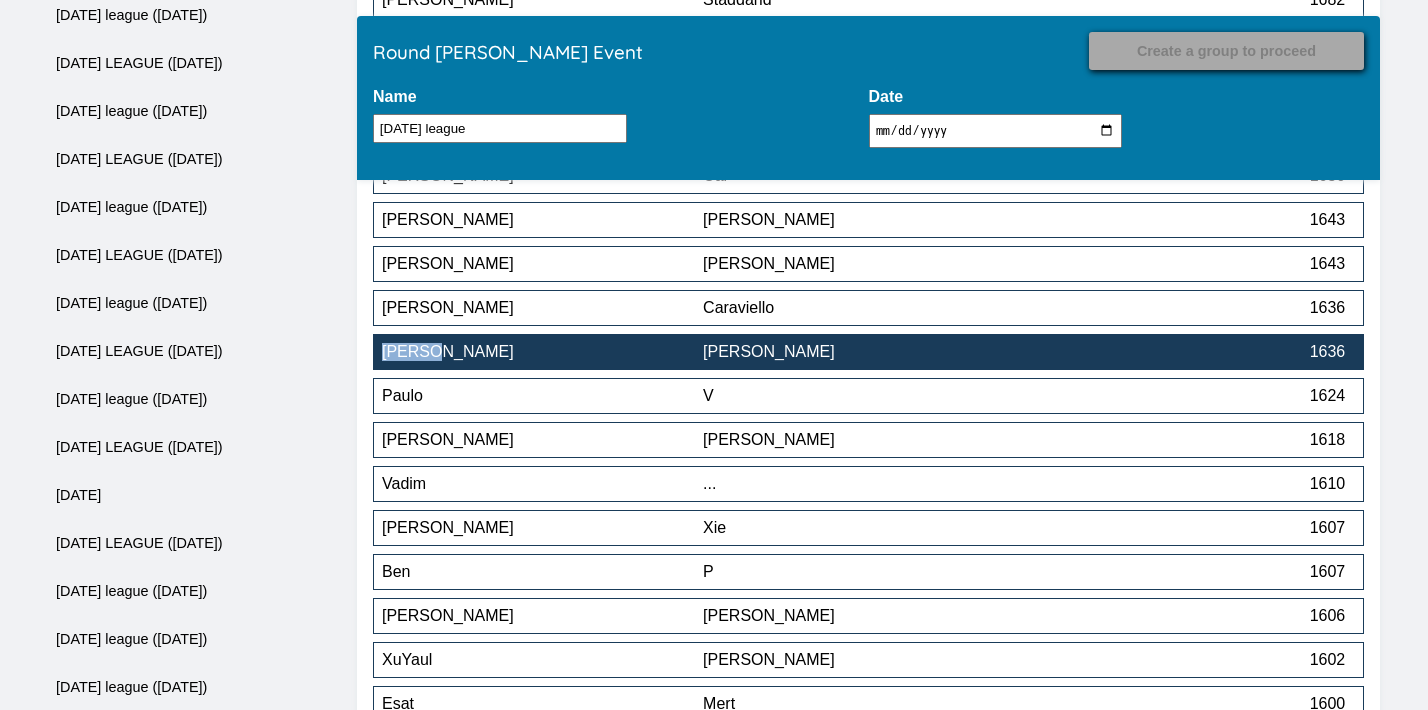 click on "[PERSON_NAME]" at bounding box center (863, 352) 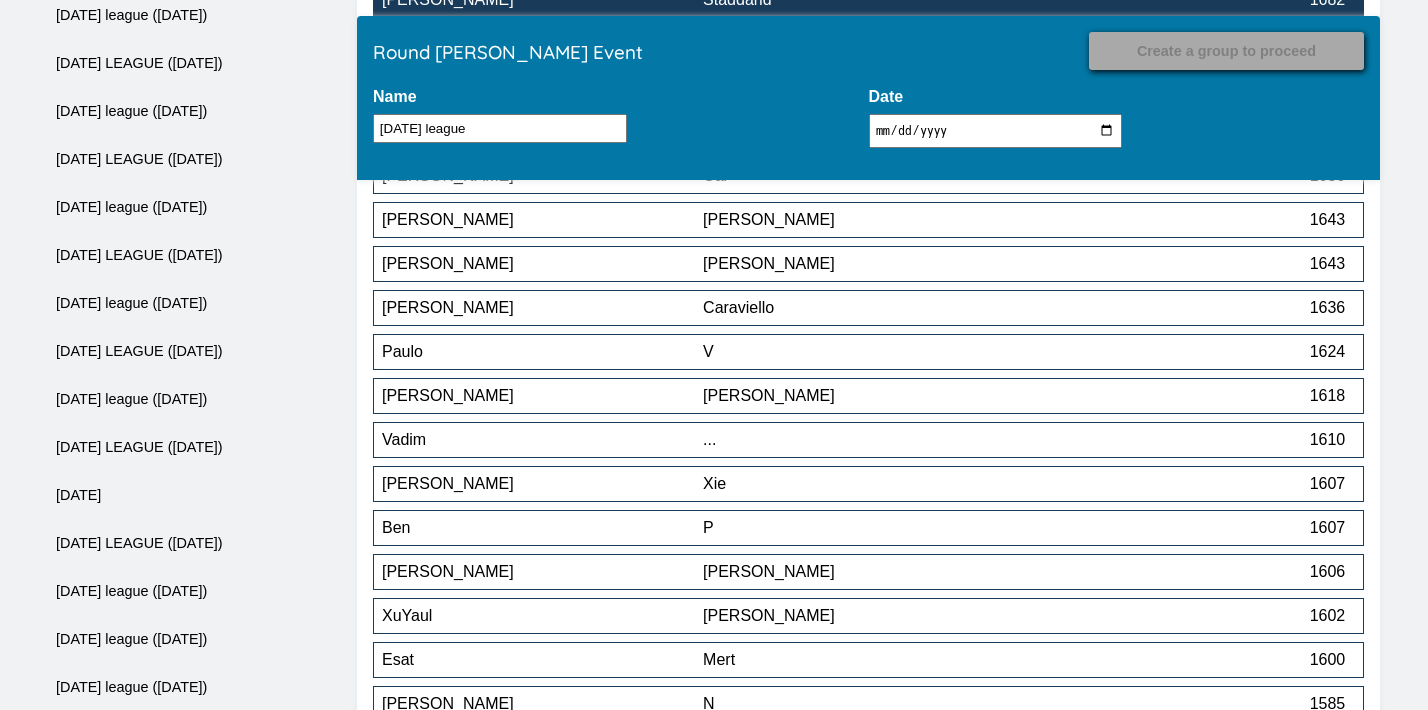 scroll, scrollTop: 2604, scrollLeft: 0, axis: vertical 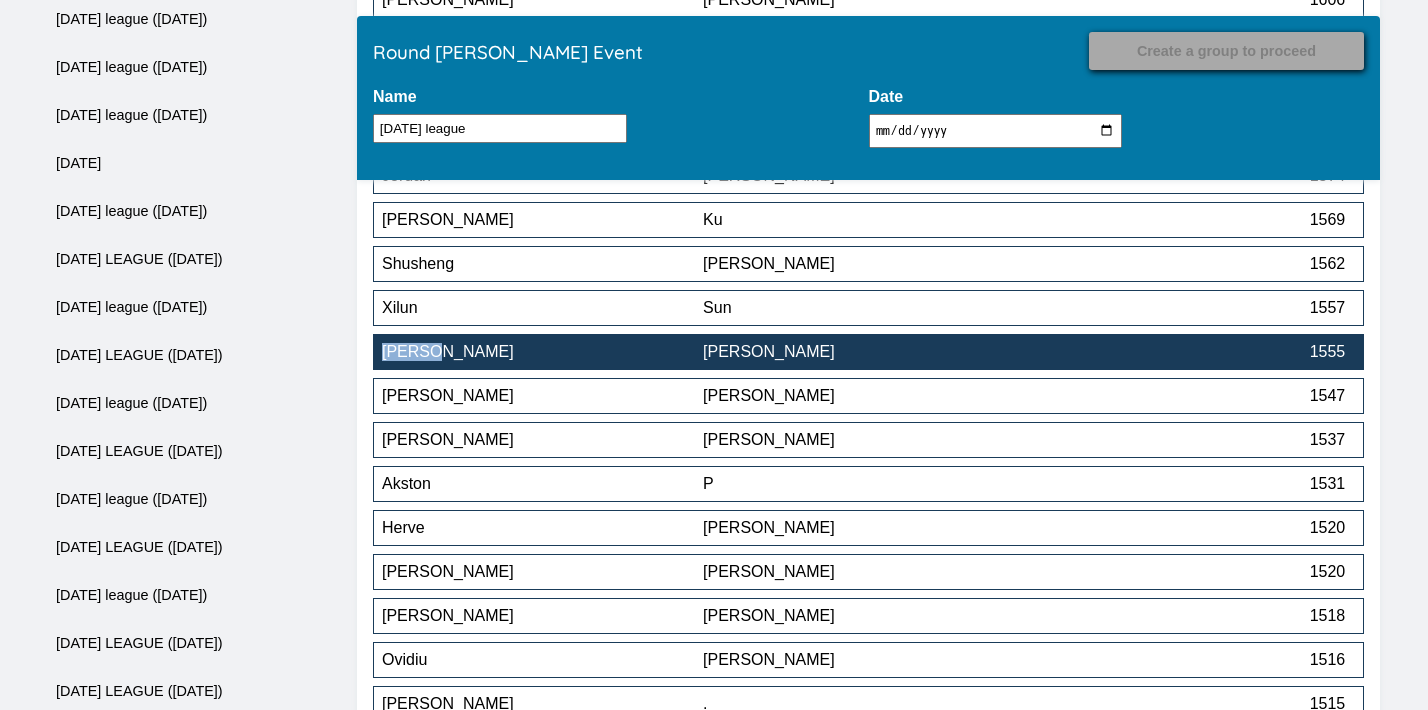 click on "[PERSON_NAME]" at bounding box center [863, 352] 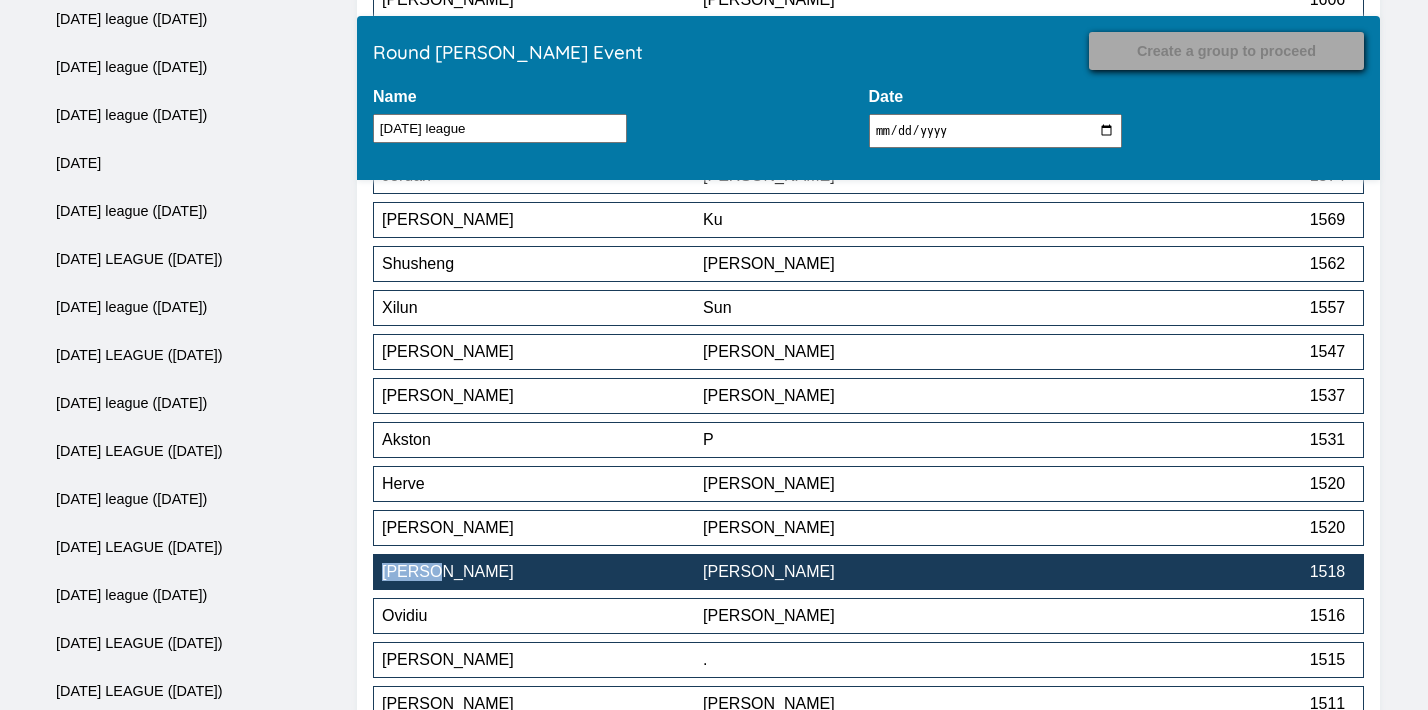 click on "[PERSON_NAME]" at bounding box center [863, 572] 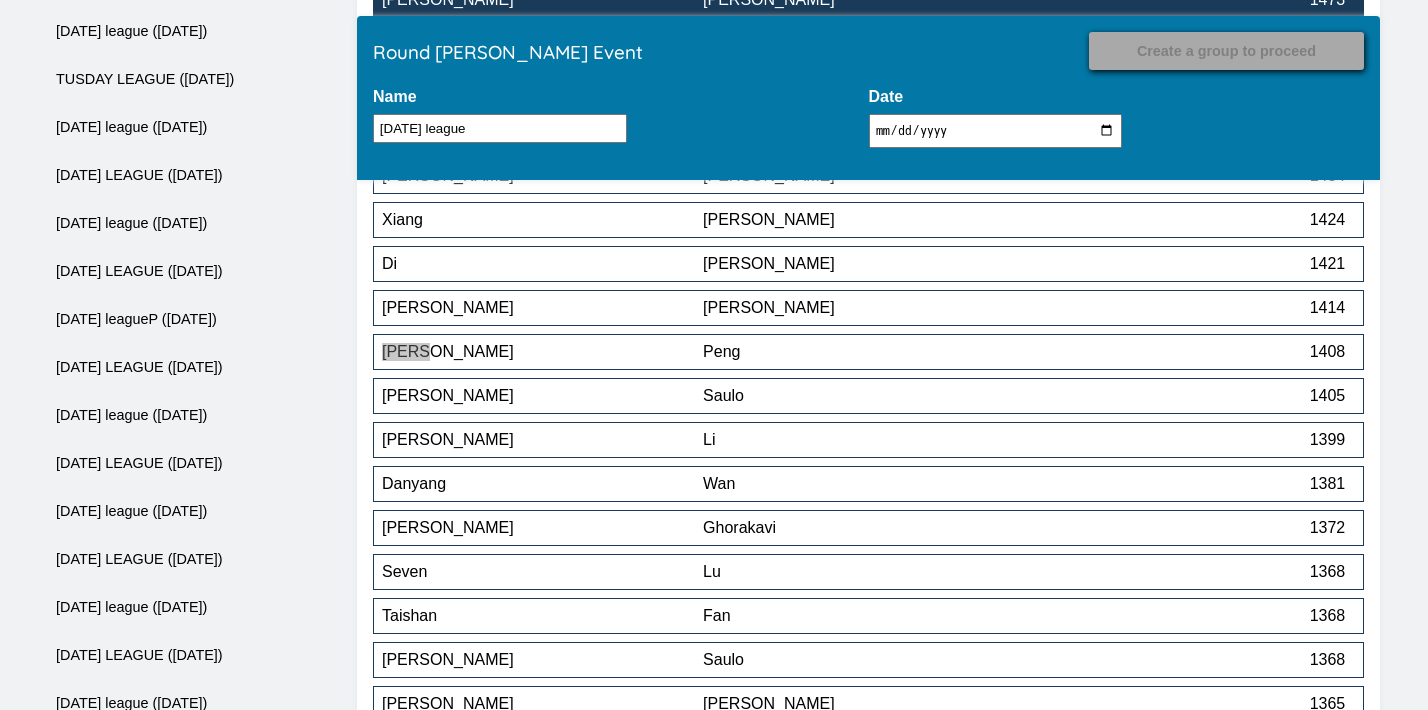 scroll, scrollTop: 3264, scrollLeft: 0, axis: vertical 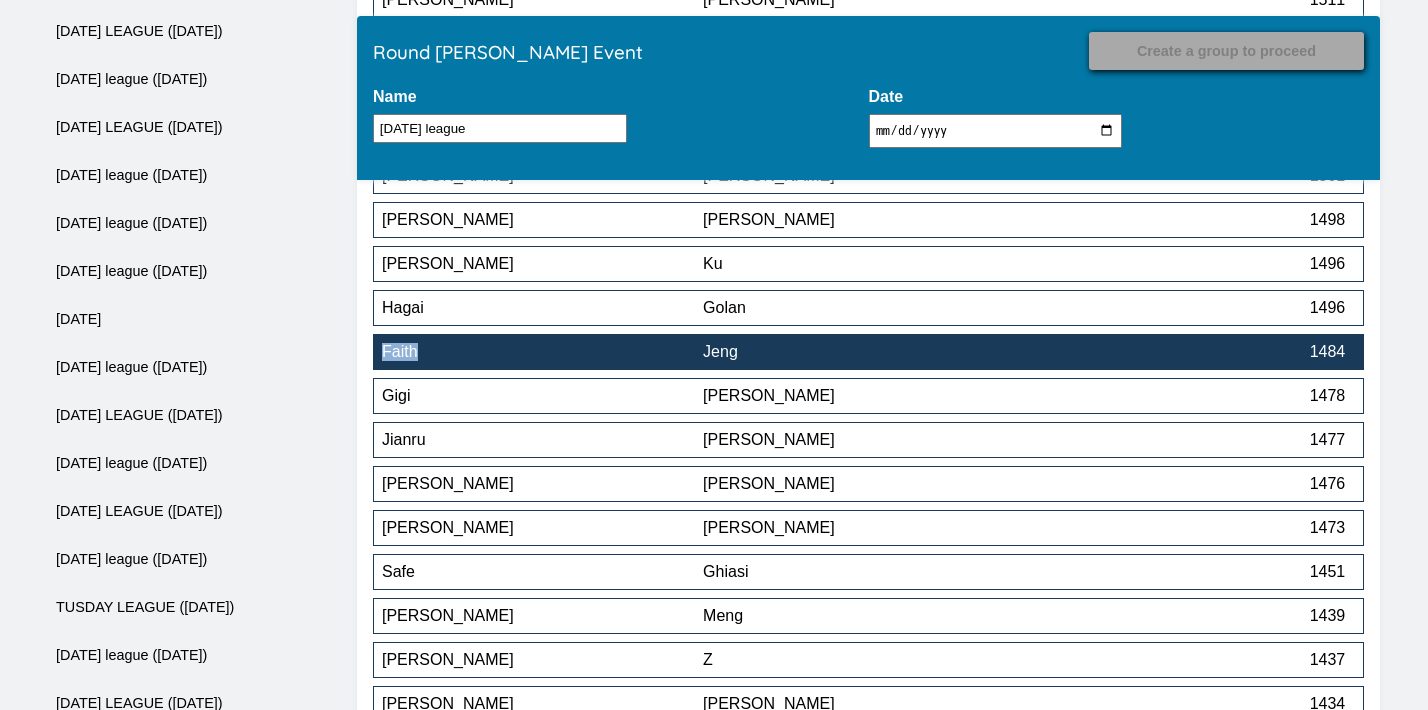 click on "Jeng" at bounding box center (863, 352) 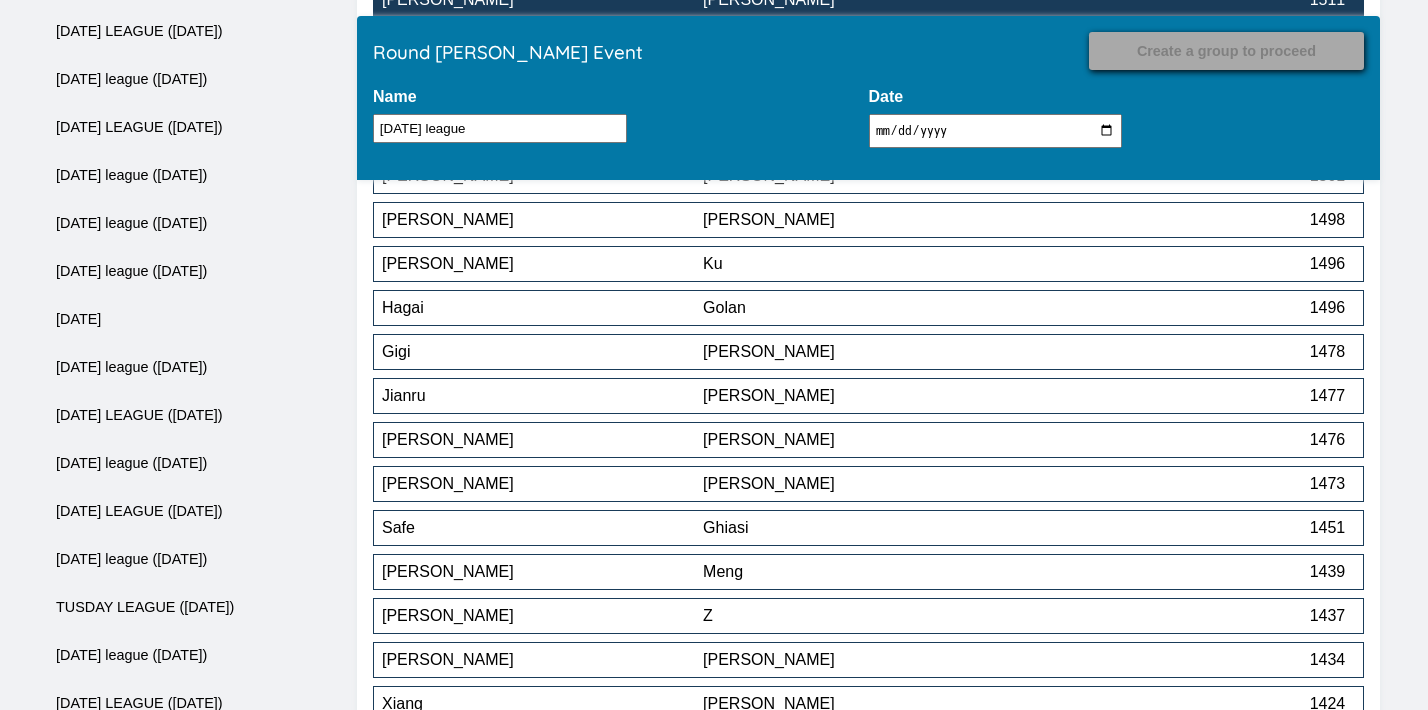 scroll, scrollTop: 4584, scrollLeft: 0, axis: vertical 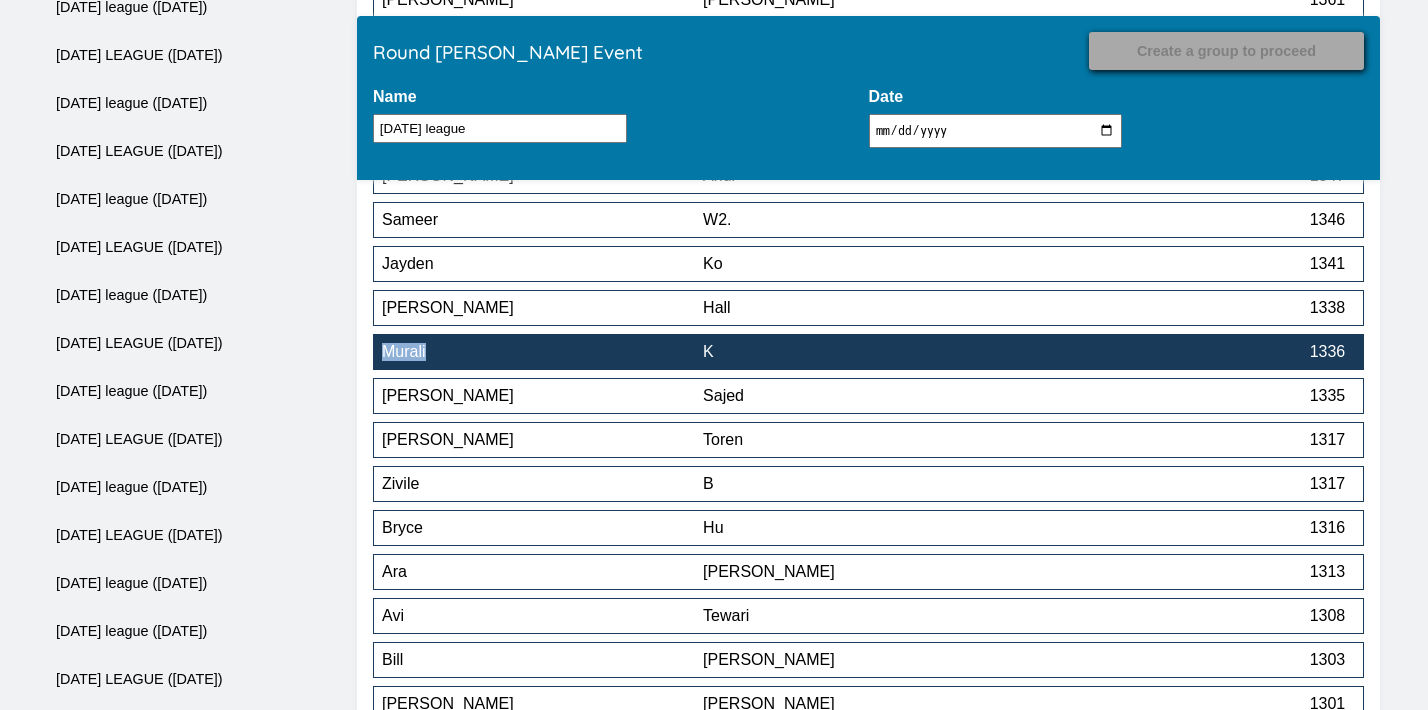 click on "Murali K 1336" at bounding box center [868, 352] 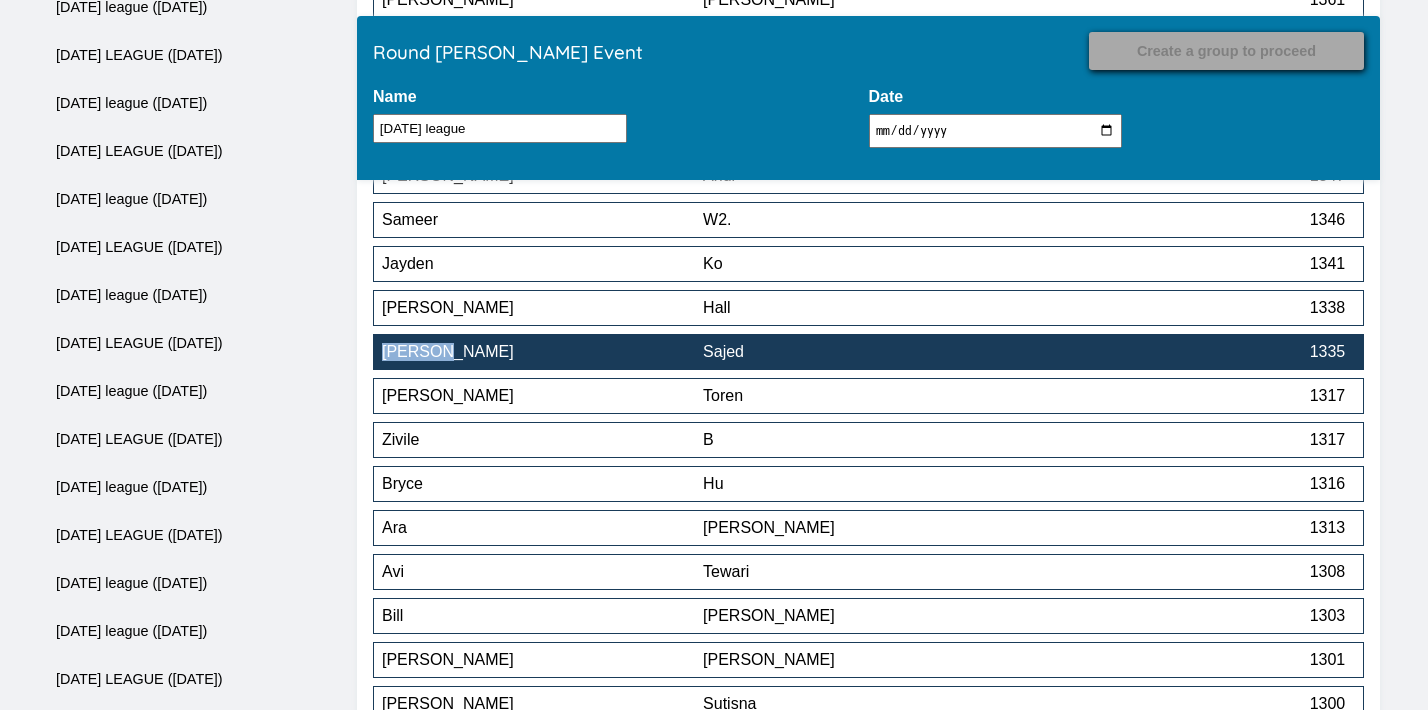 click on "Sajed" at bounding box center (863, 352) 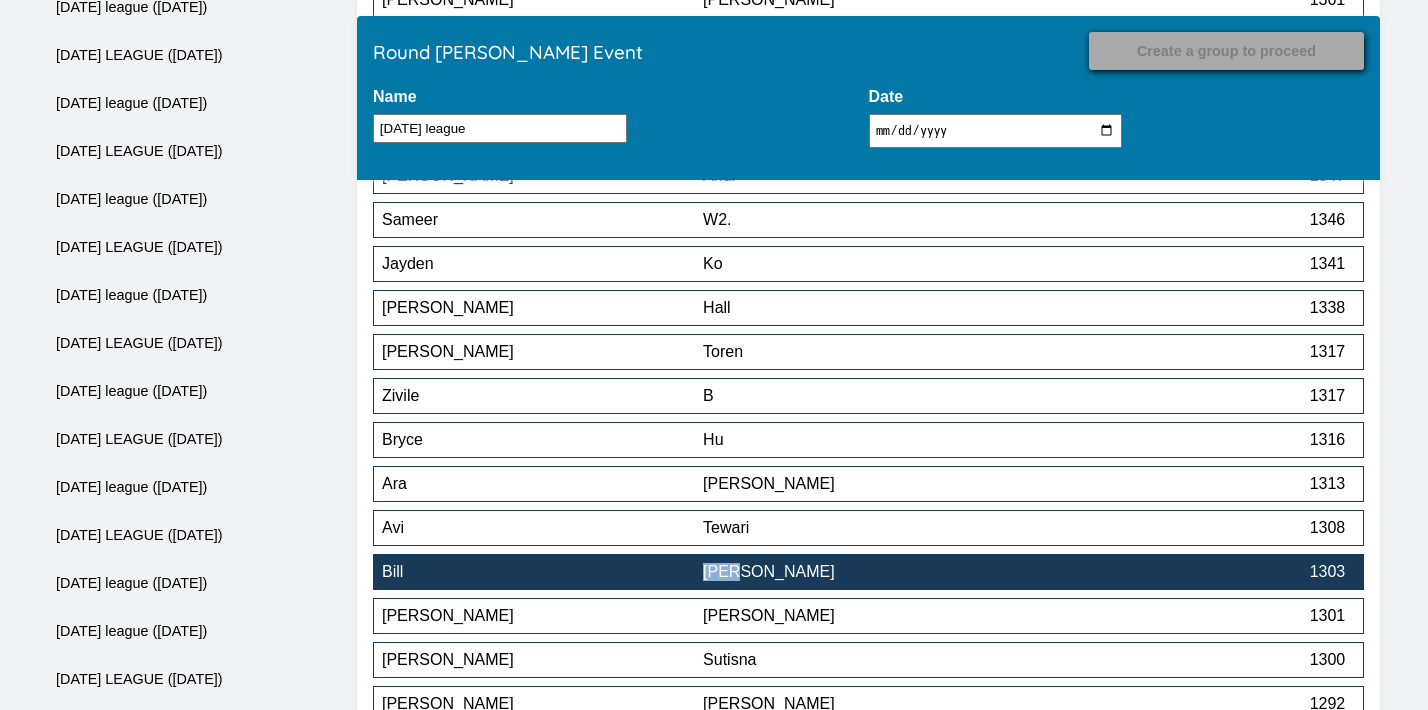 click on "[PERSON_NAME]" at bounding box center (863, 572) 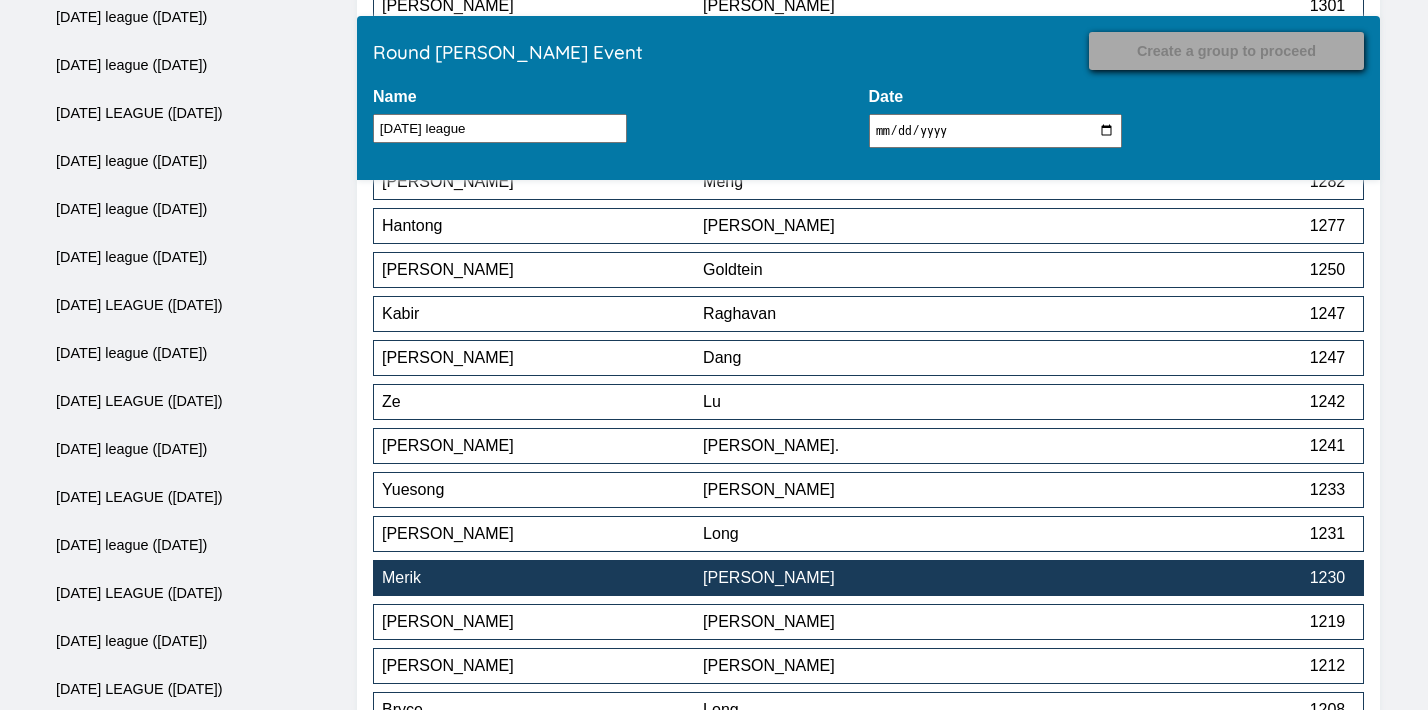 scroll, scrollTop: 5138, scrollLeft: 0, axis: vertical 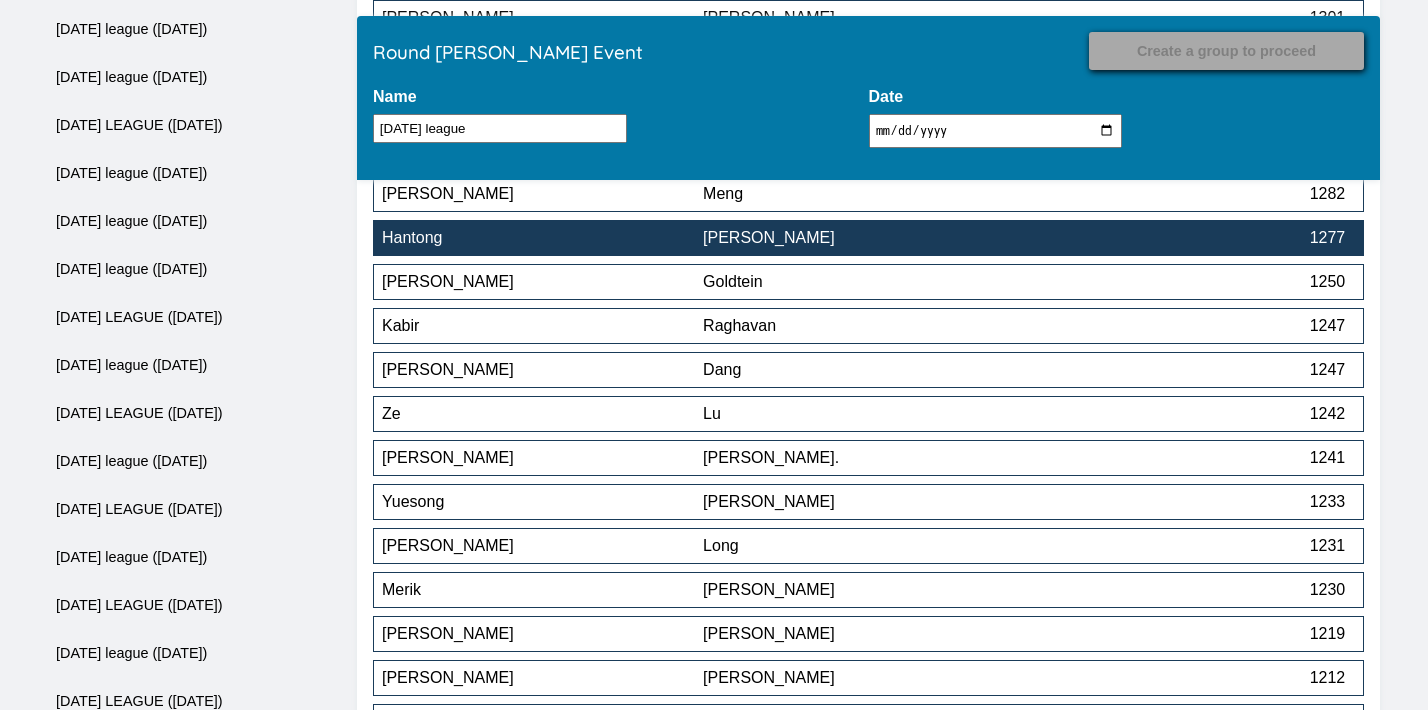 click on "Hantong Jin 1277" at bounding box center (868, 238) 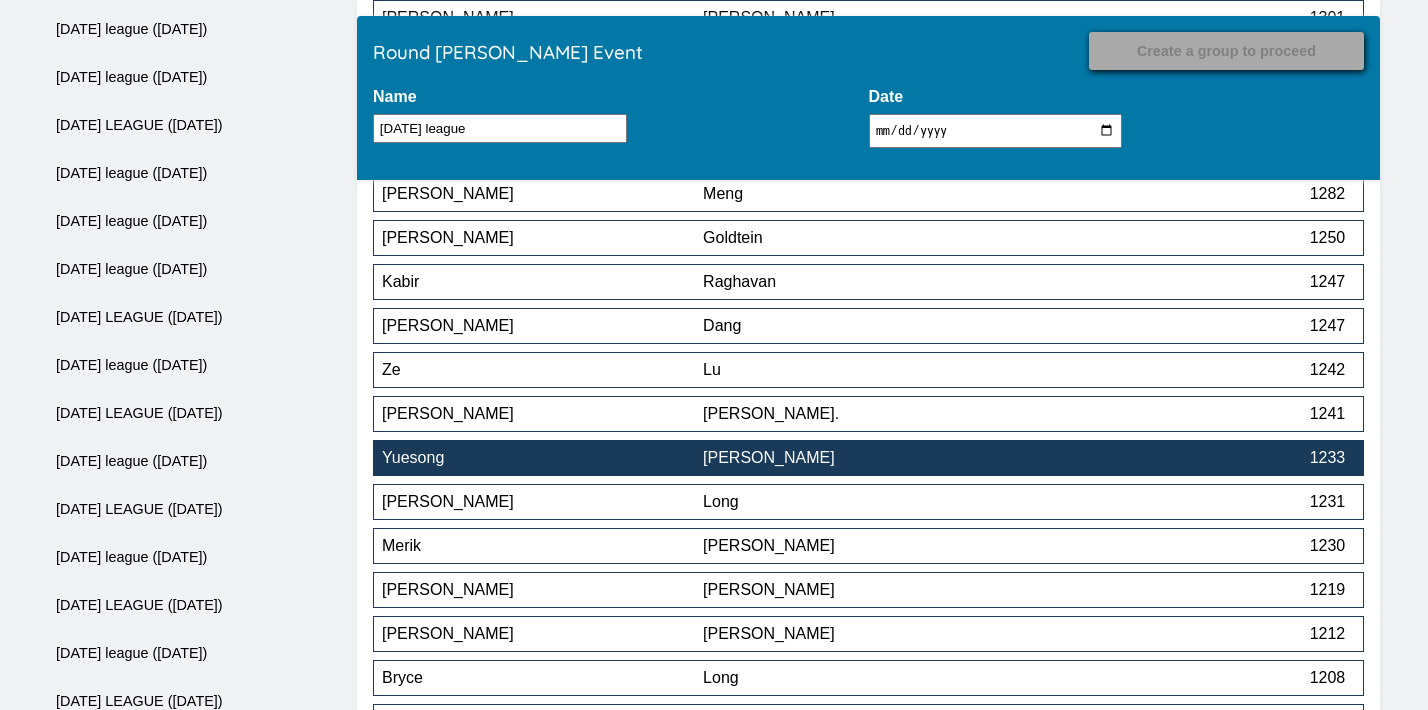 click on "Yuesong" at bounding box center (542, 458) 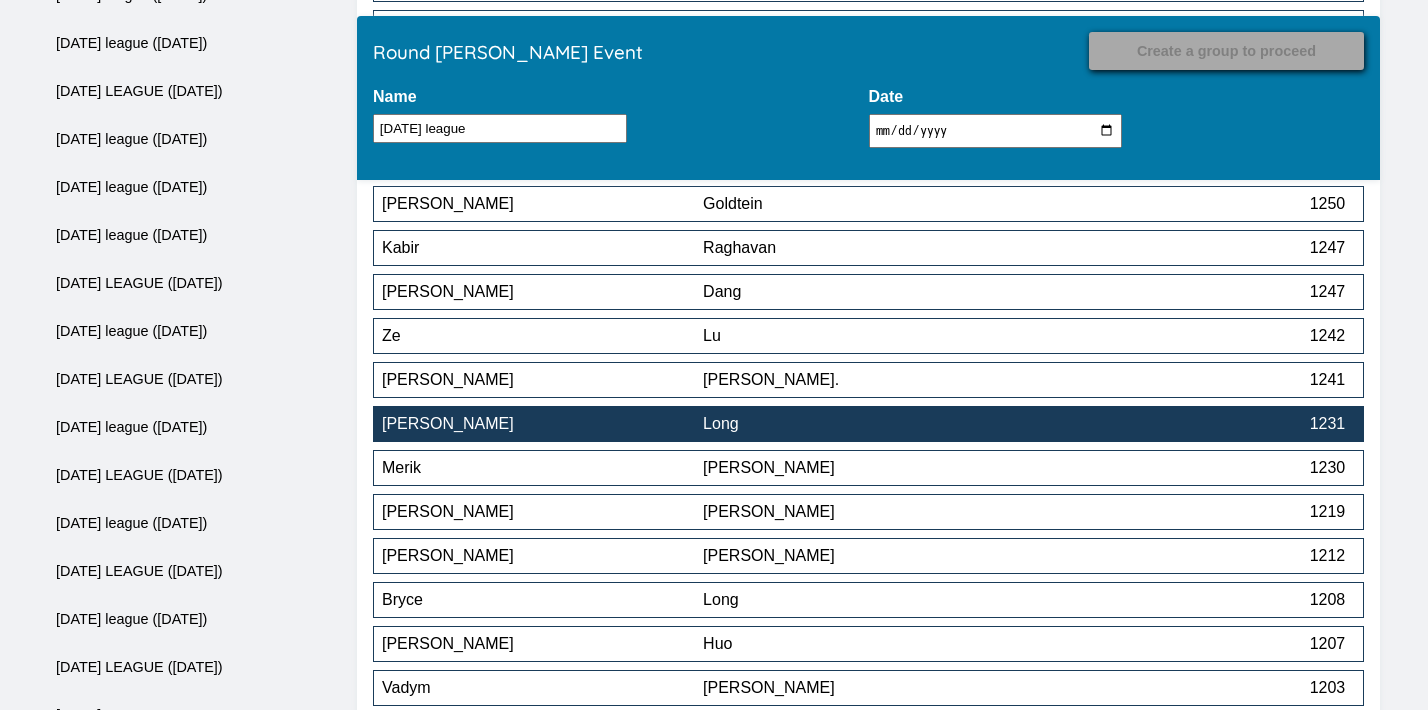 scroll, scrollTop: 5186, scrollLeft: 0, axis: vertical 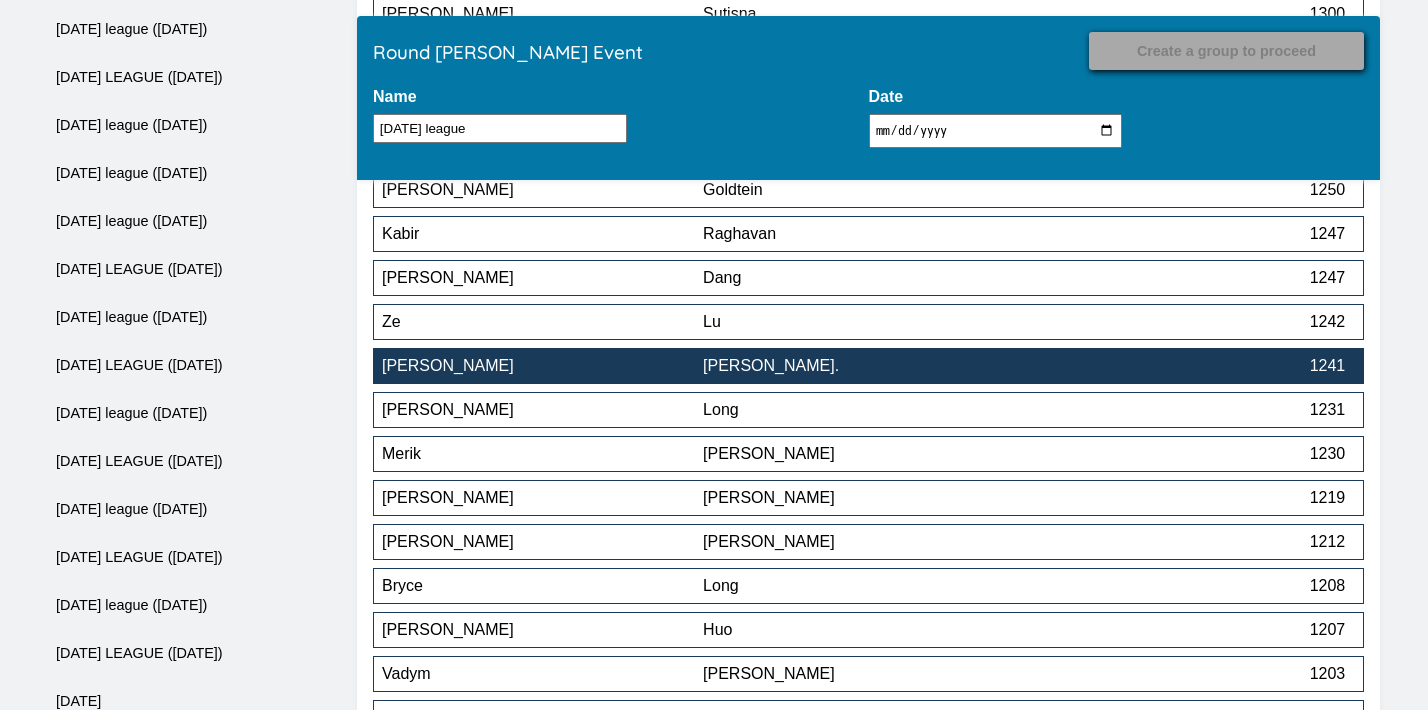 click on "[PERSON_NAME]" at bounding box center [542, 366] 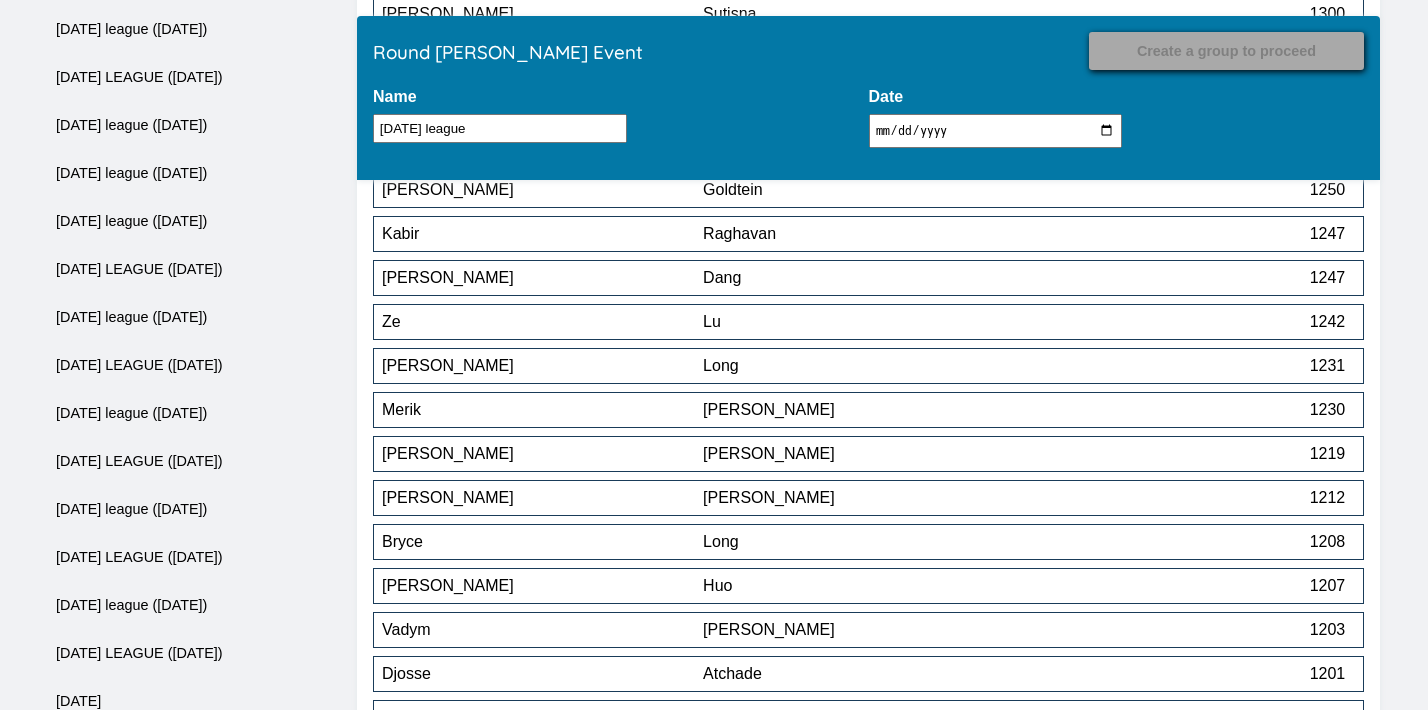 scroll, scrollTop: 6476, scrollLeft: 0, axis: vertical 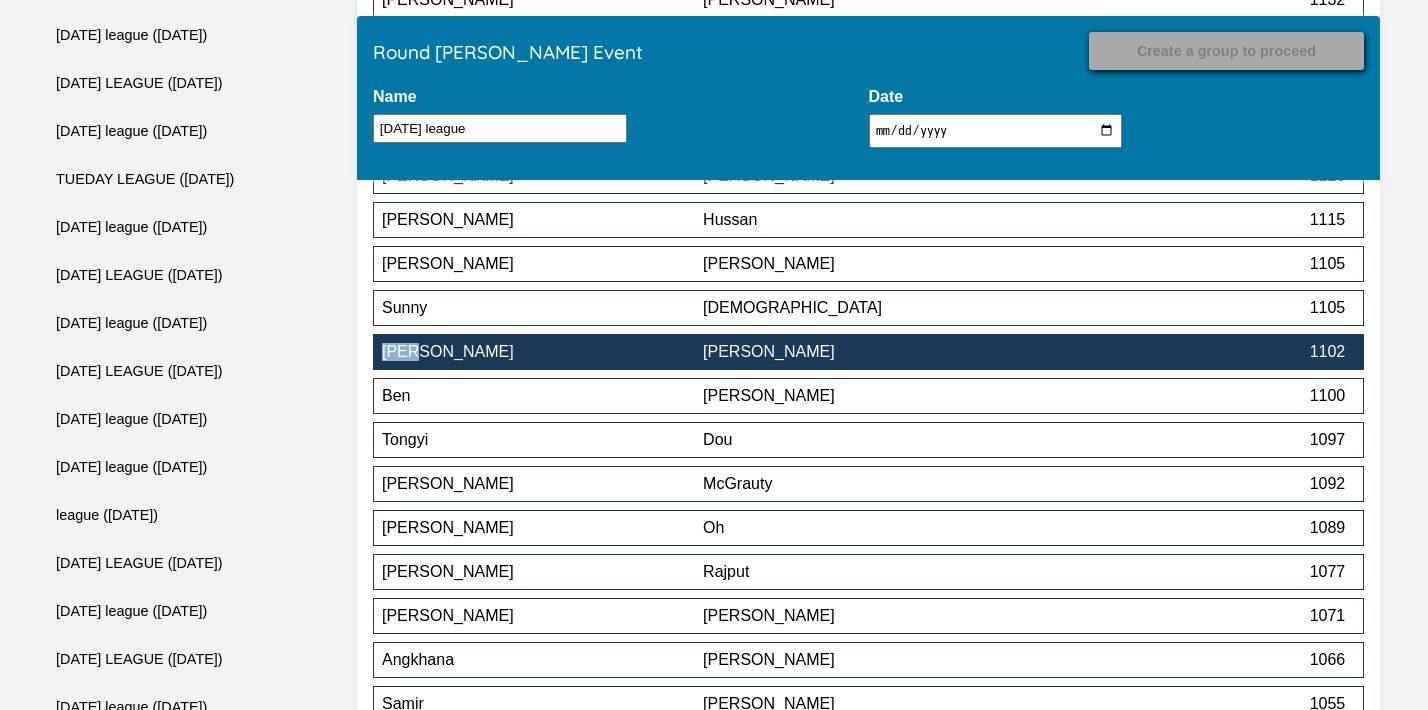 click on "[PERSON_NAME]" at bounding box center (863, 352) 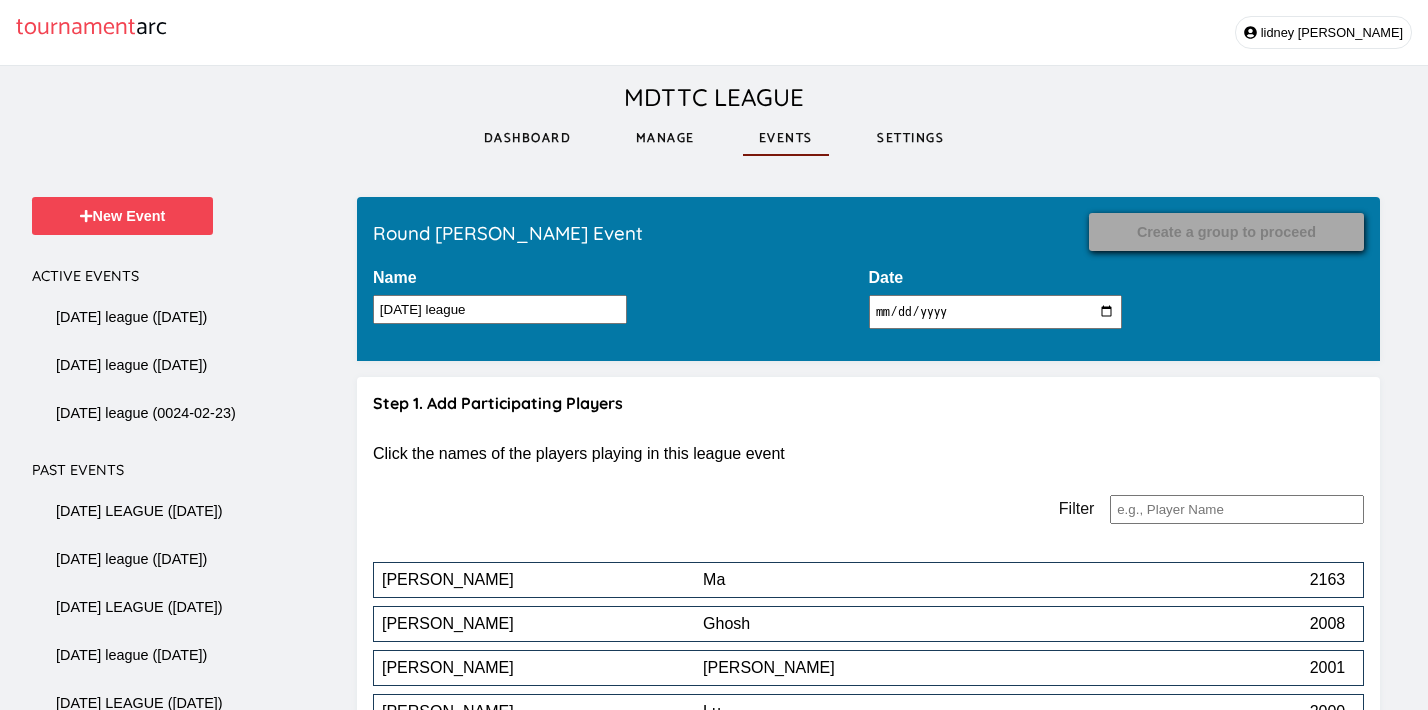 scroll, scrollTop: 6828, scrollLeft: 0, axis: vertical 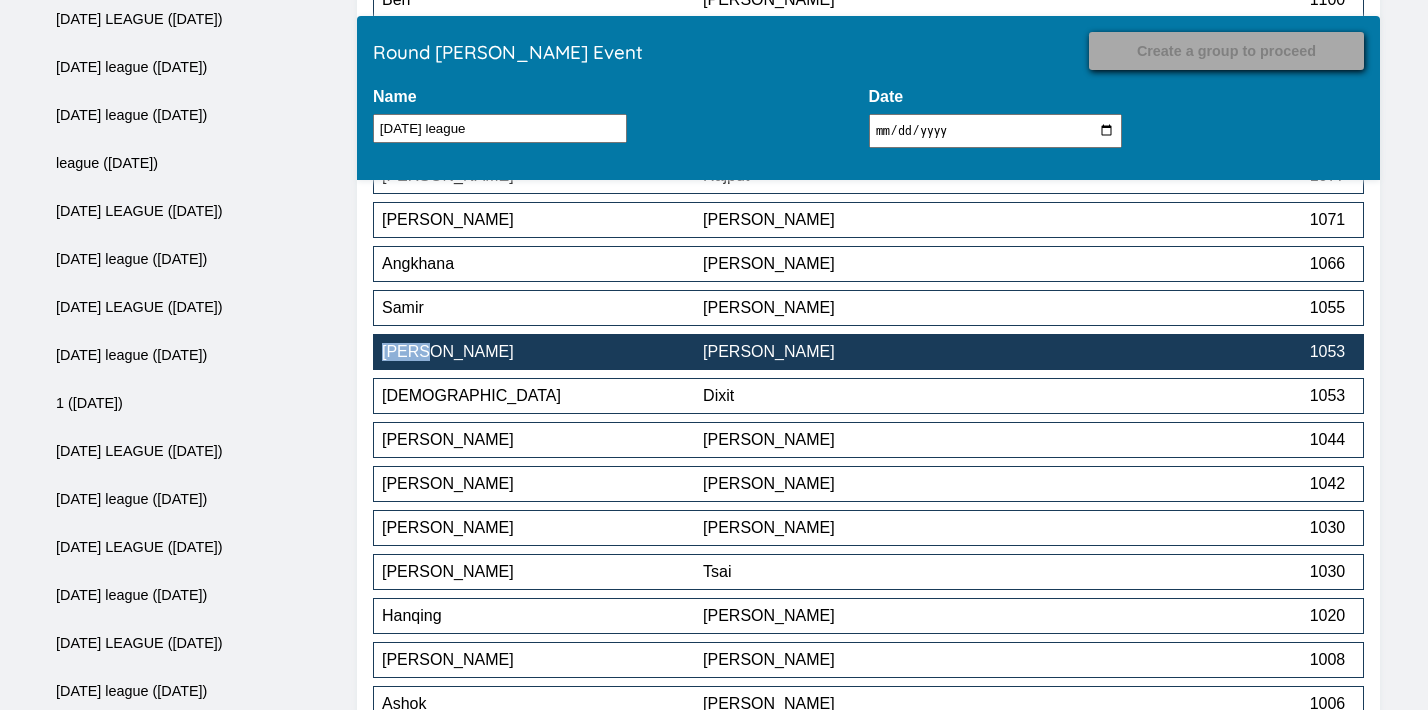 click on "[PERSON_NAME]" at bounding box center [863, 352] 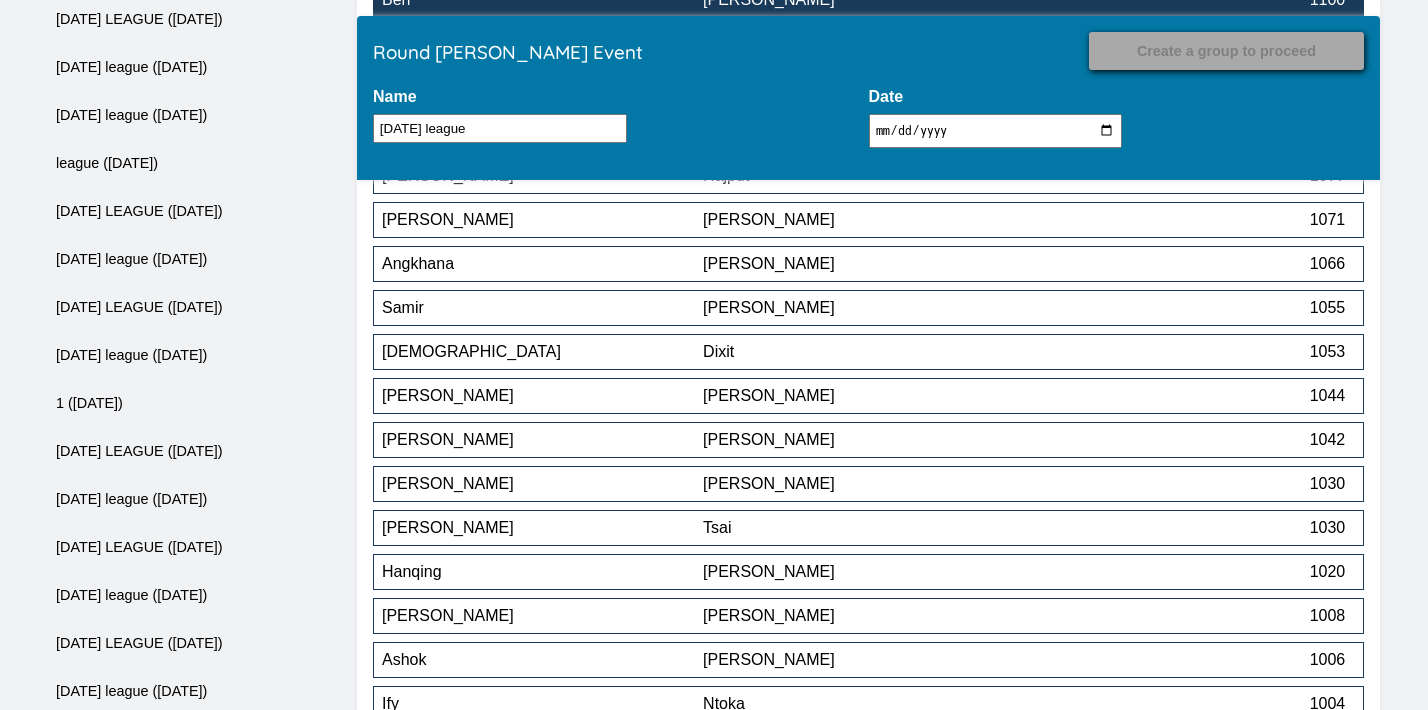 scroll, scrollTop: 7356, scrollLeft: 0, axis: vertical 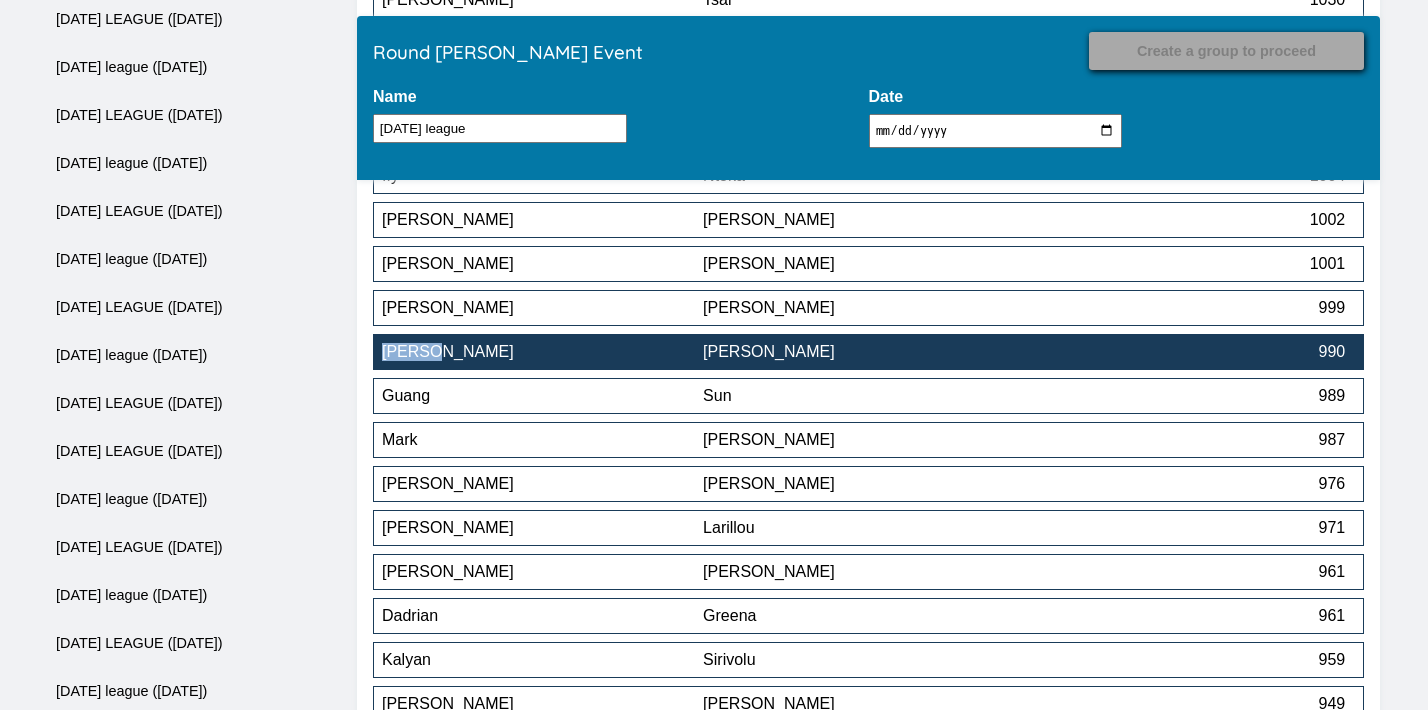 click on "[PERSON_NAME]" at bounding box center [863, 352] 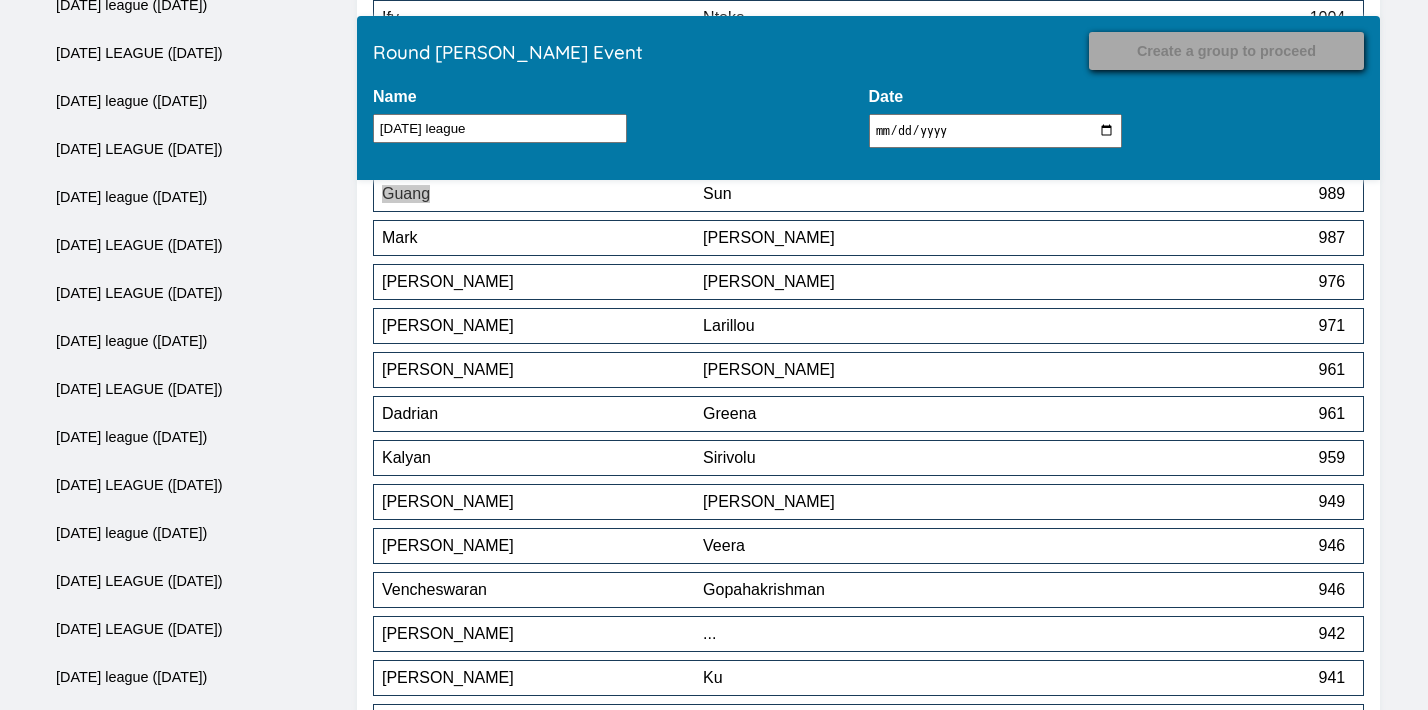 scroll, scrollTop: 7508, scrollLeft: 0, axis: vertical 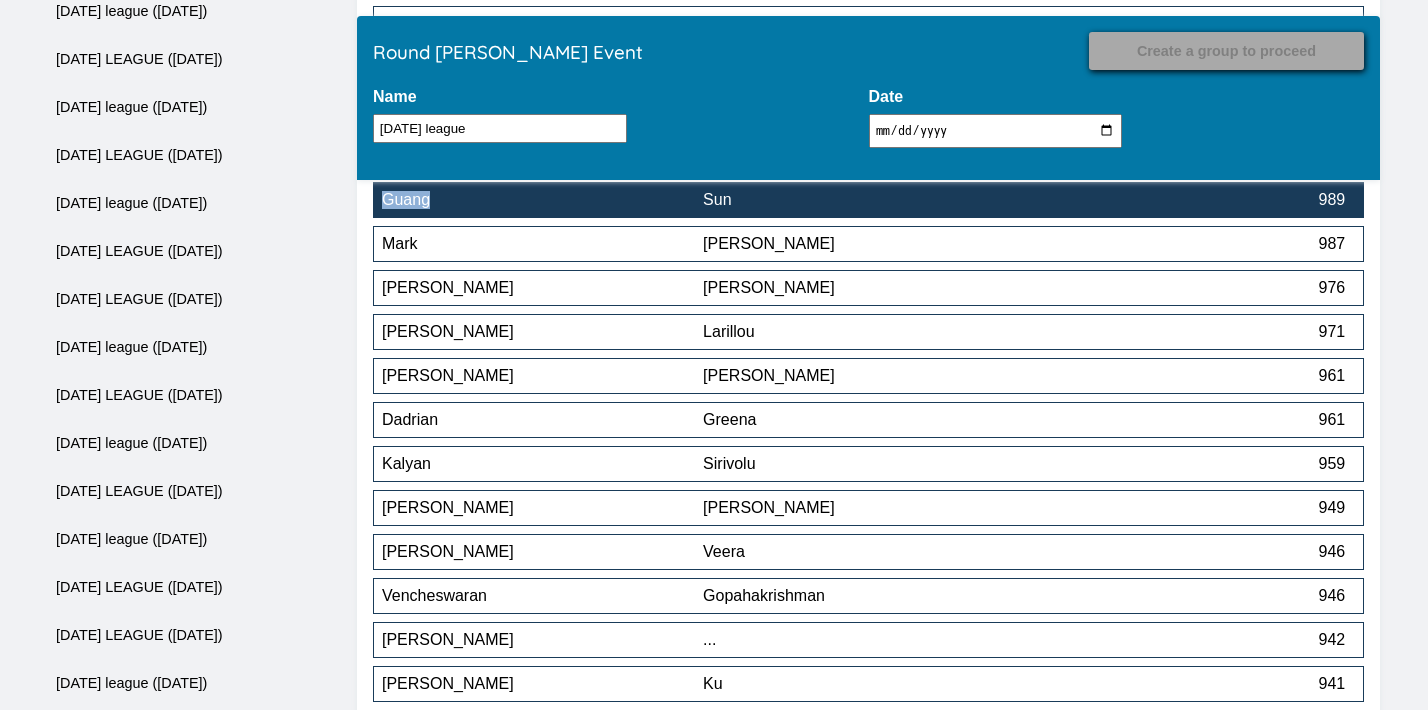 click on "Sun" at bounding box center (863, 200) 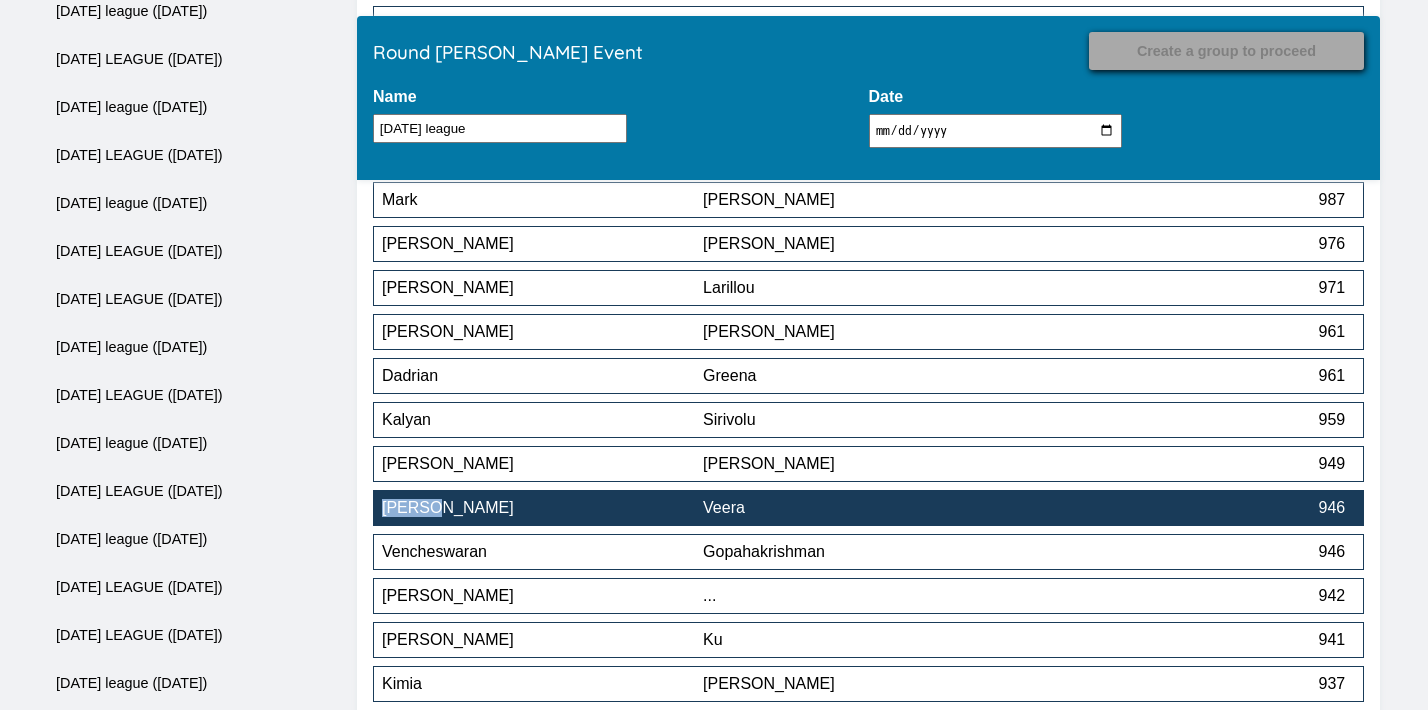 click on "Veera" at bounding box center (863, 508) 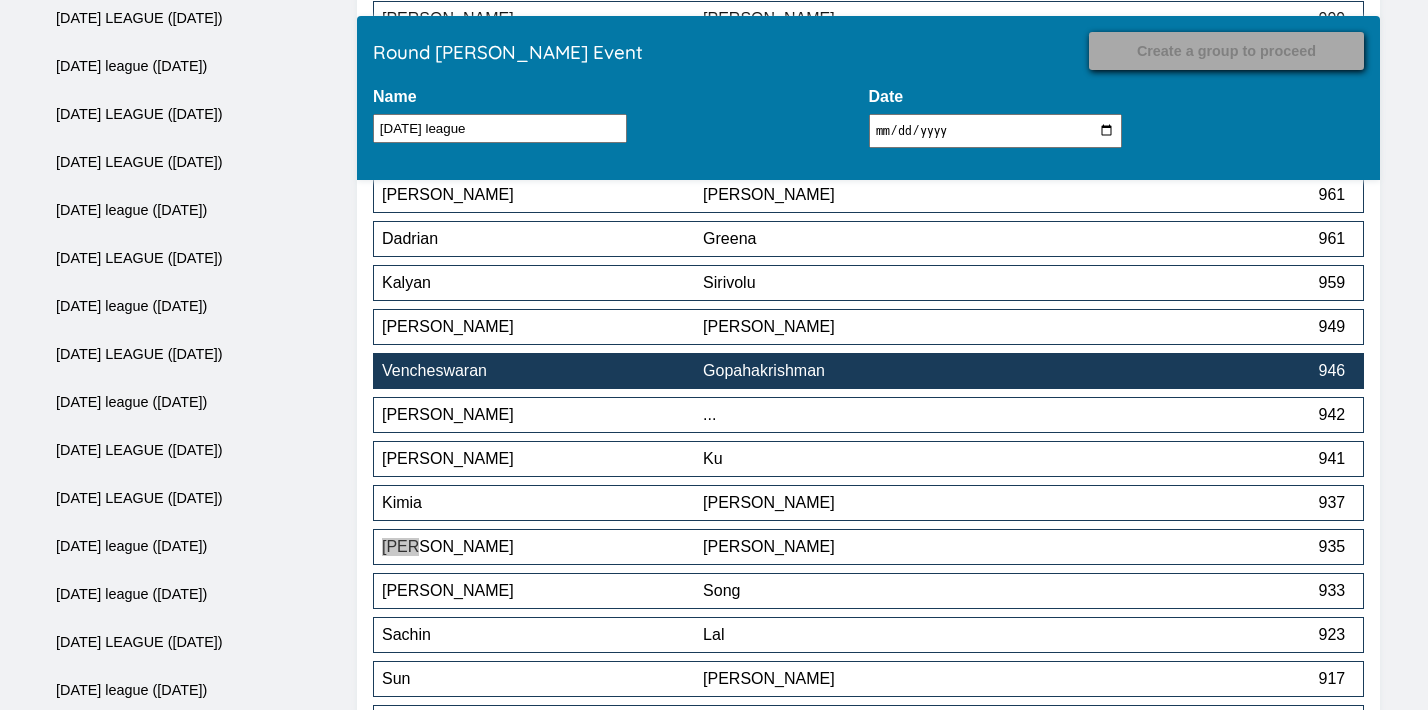 scroll, scrollTop: 7663, scrollLeft: 0, axis: vertical 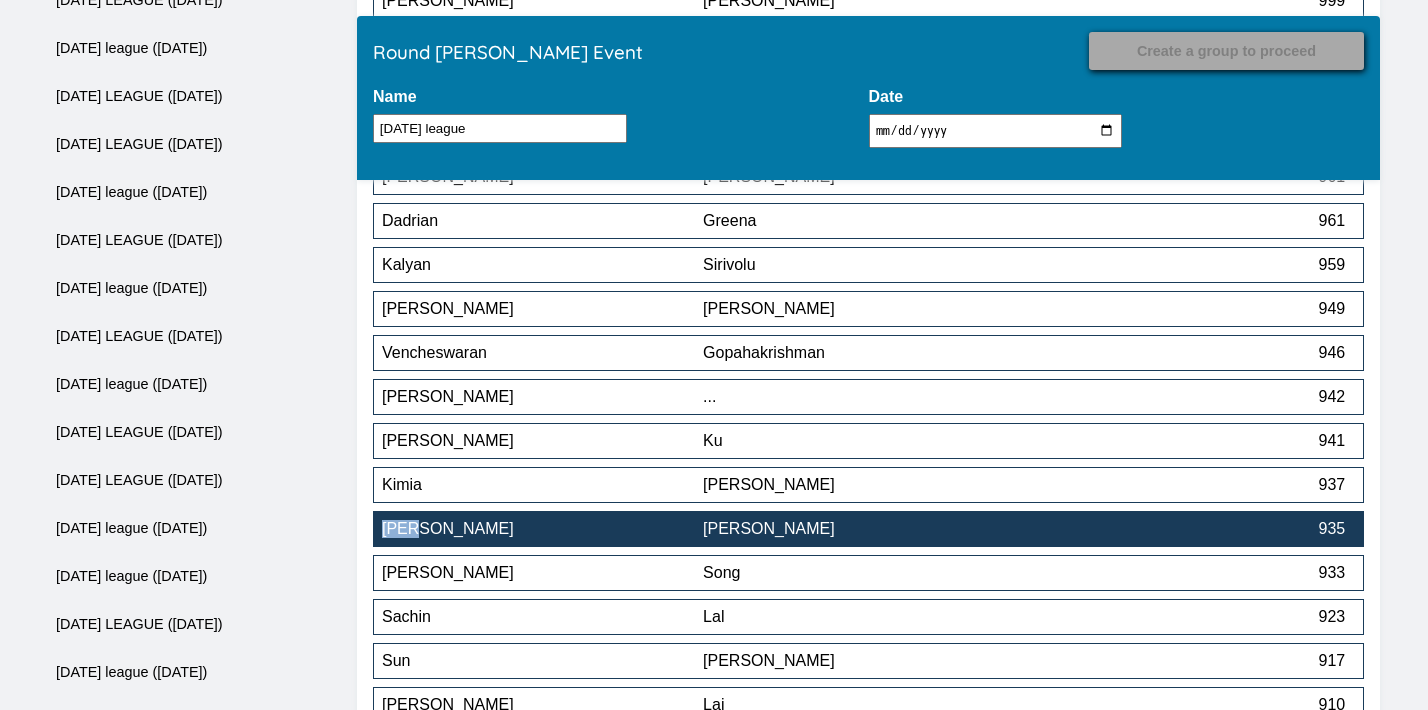click on "[PERSON_NAME]" at bounding box center (542, 529) 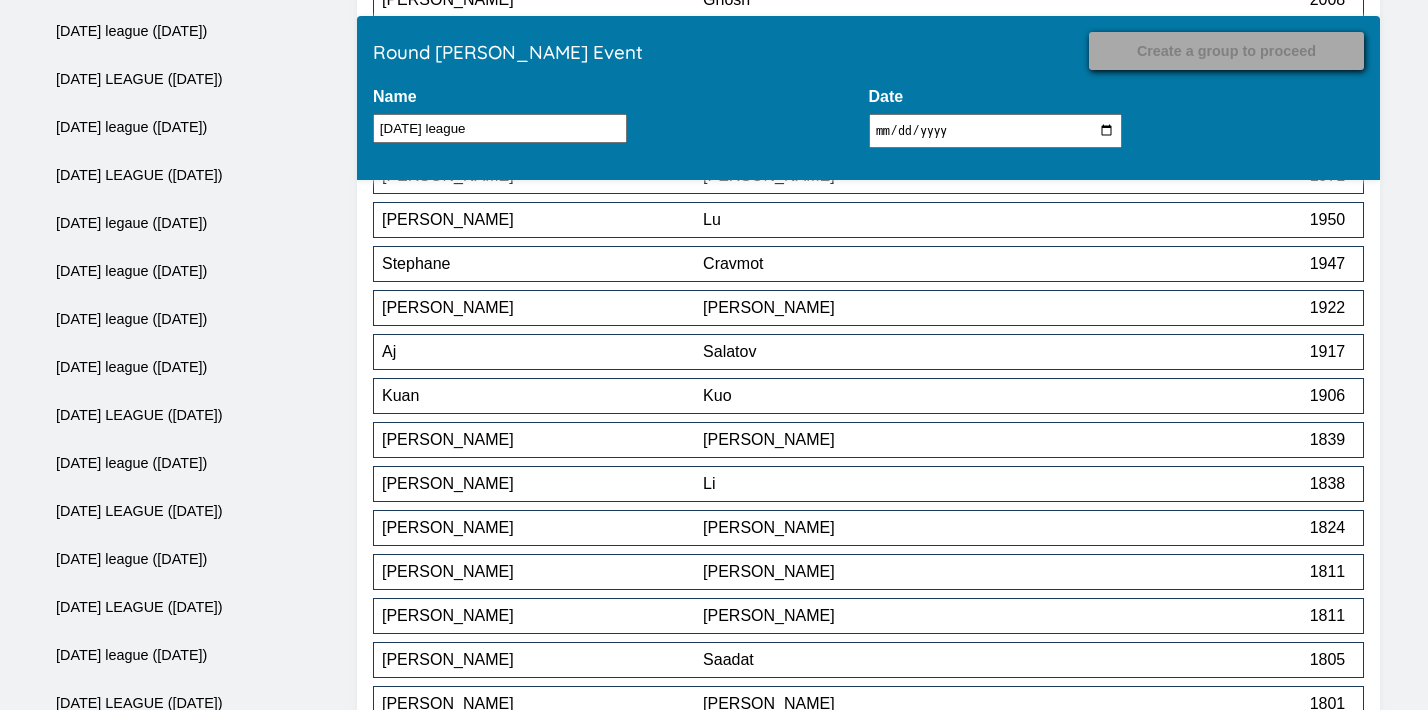 scroll, scrollTop: 7884, scrollLeft: 0, axis: vertical 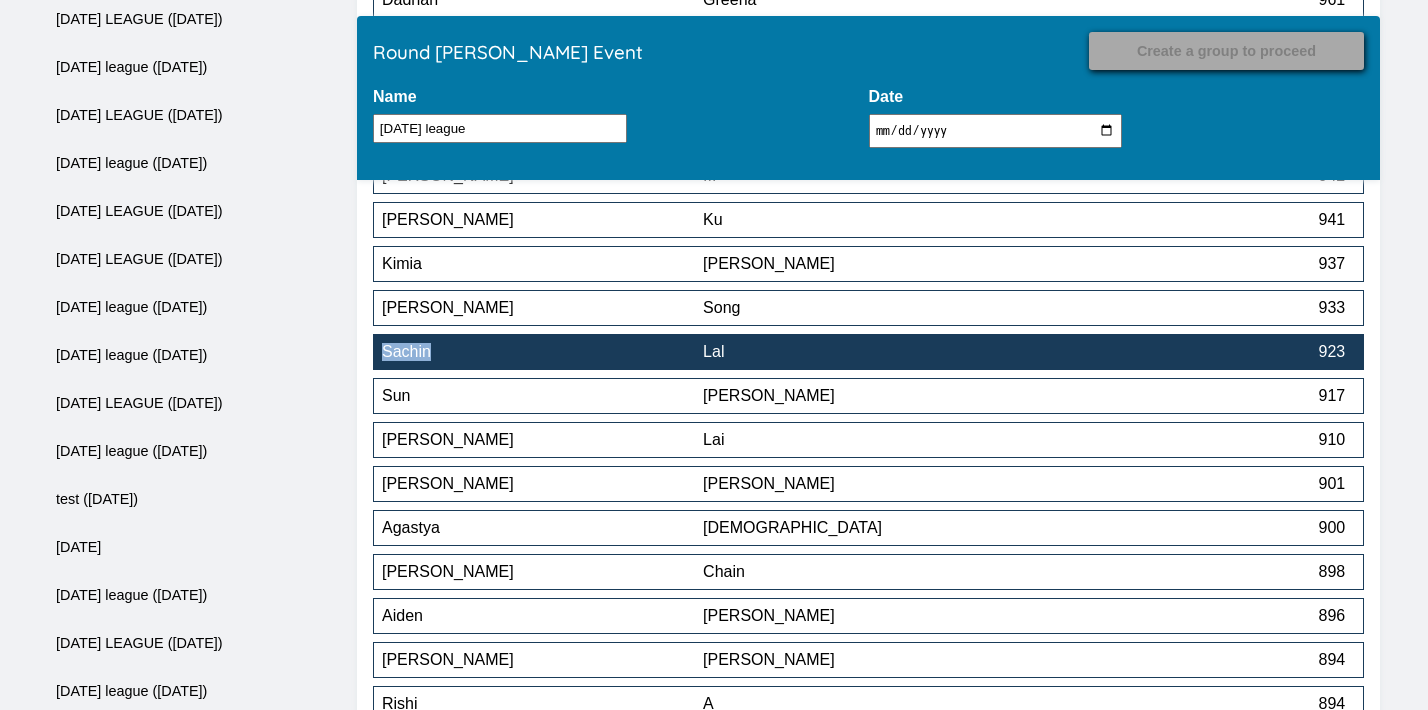 click on "Lal" at bounding box center [863, 352] 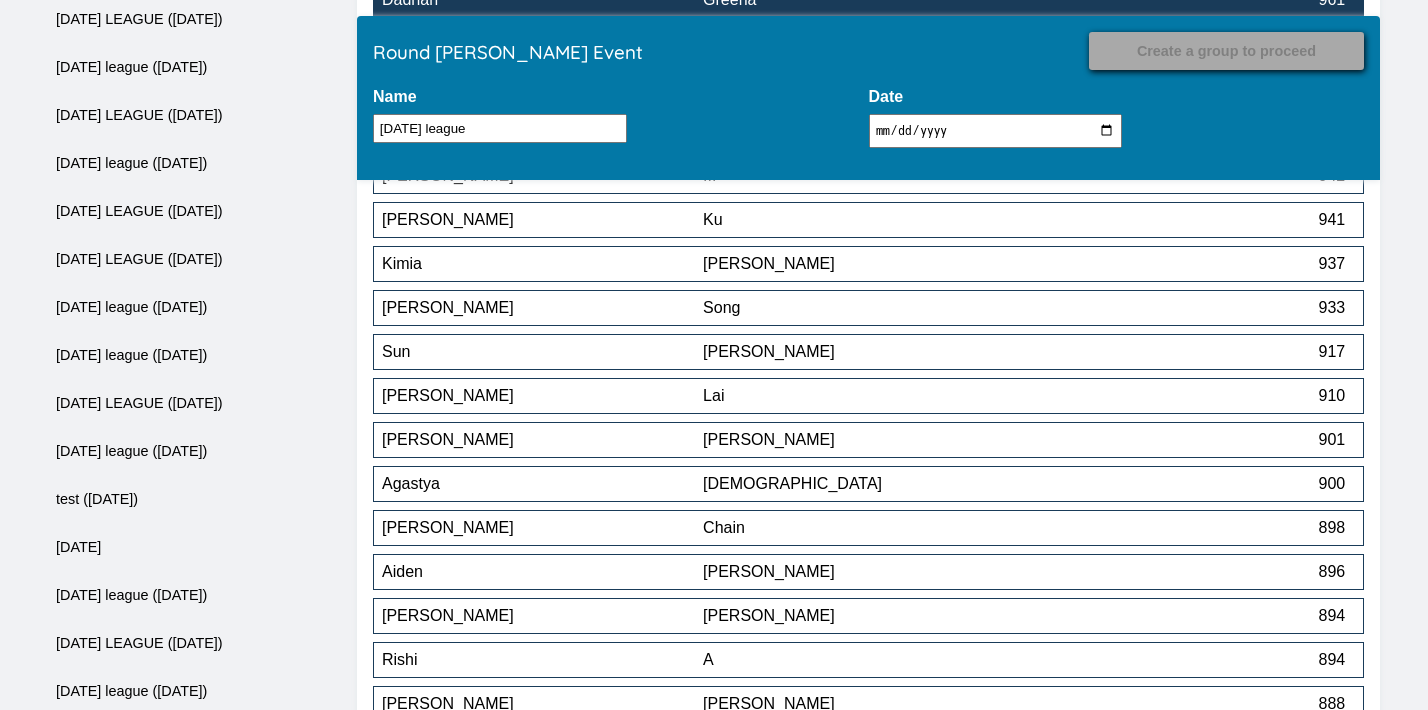 scroll, scrollTop: 8544, scrollLeft: 0, axis: vertical 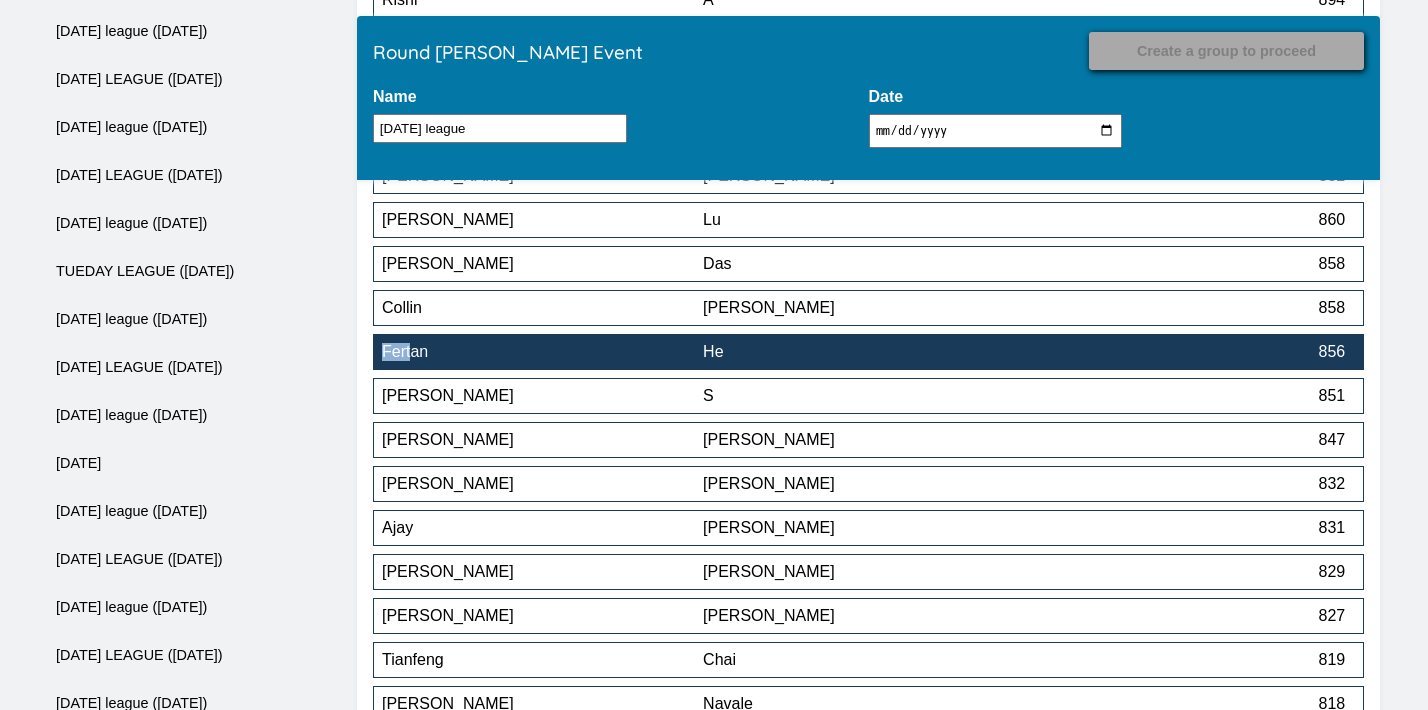 click on "He" at bounding box center (863, 352) 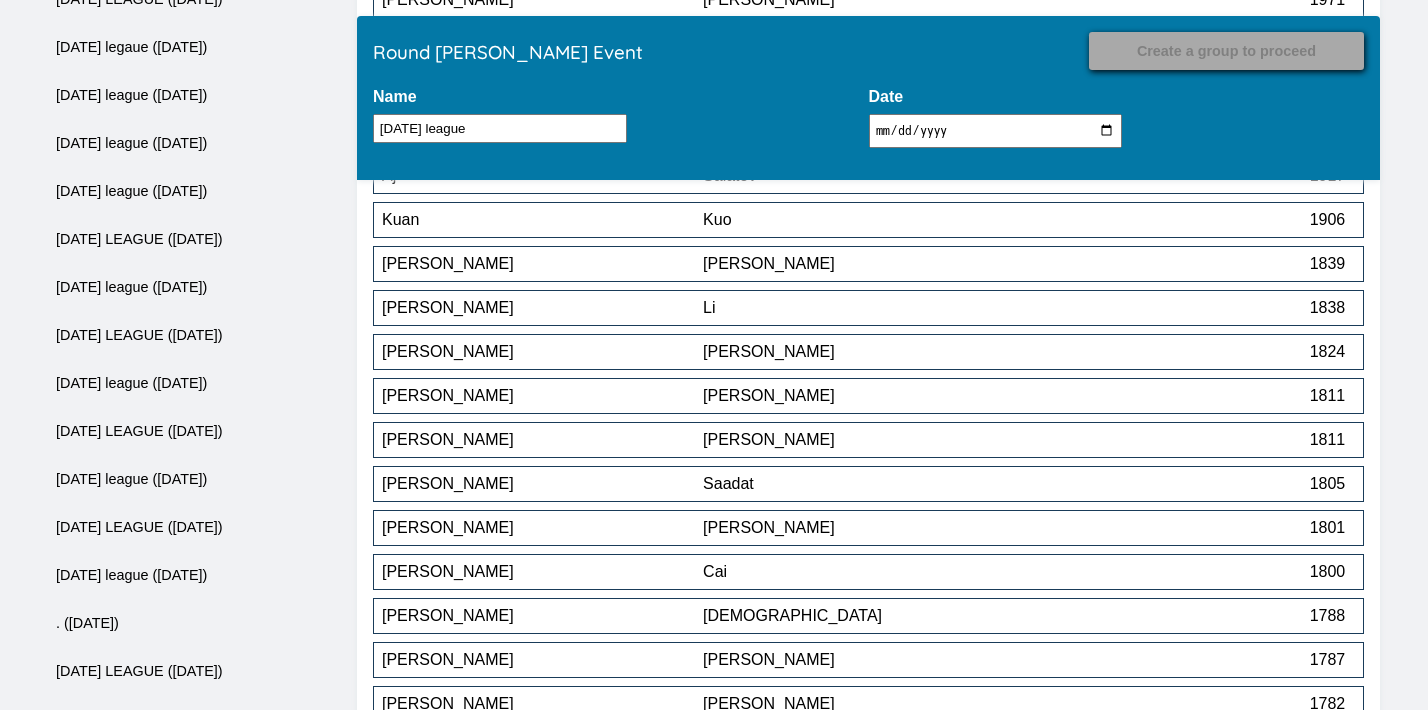 scroll, scrollTop: 8984, scrollLeft: 0, axis: vertical 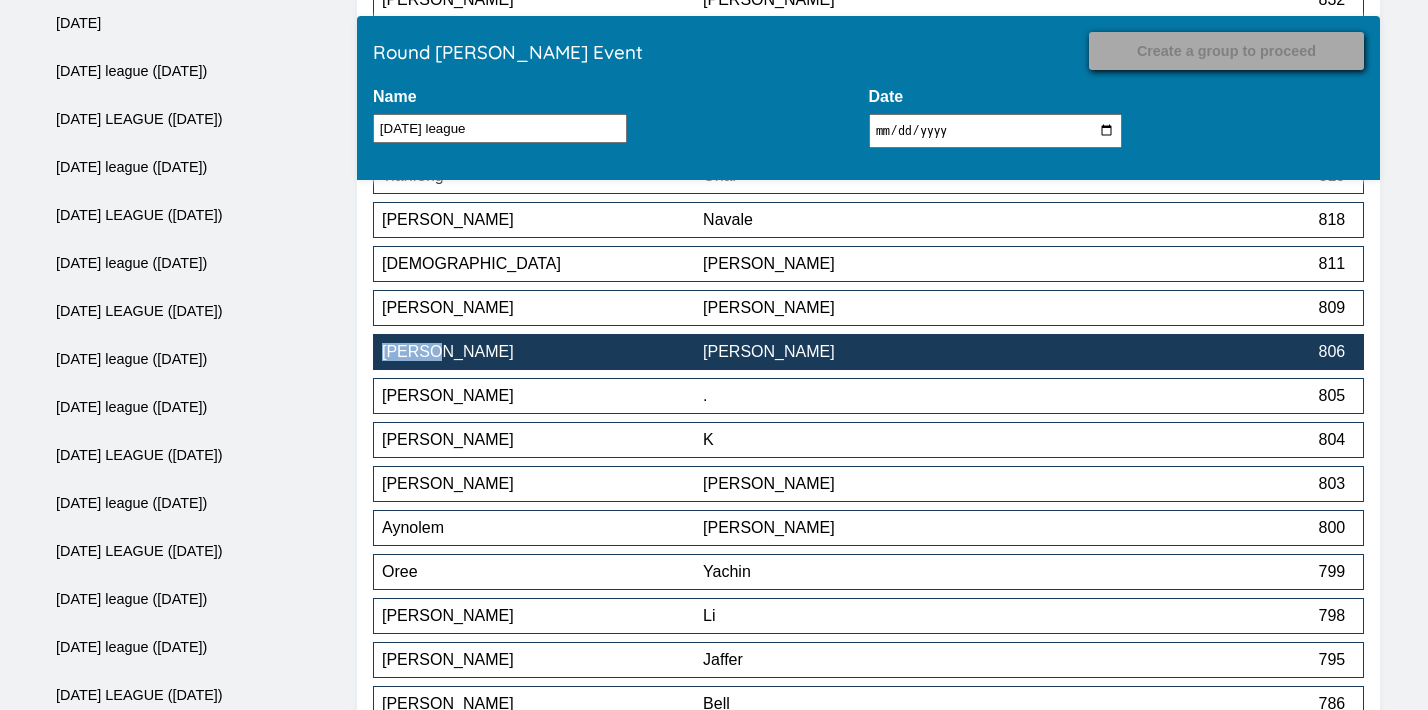 click on "[PERSON_NAME]" at bounding box center (863, 352) 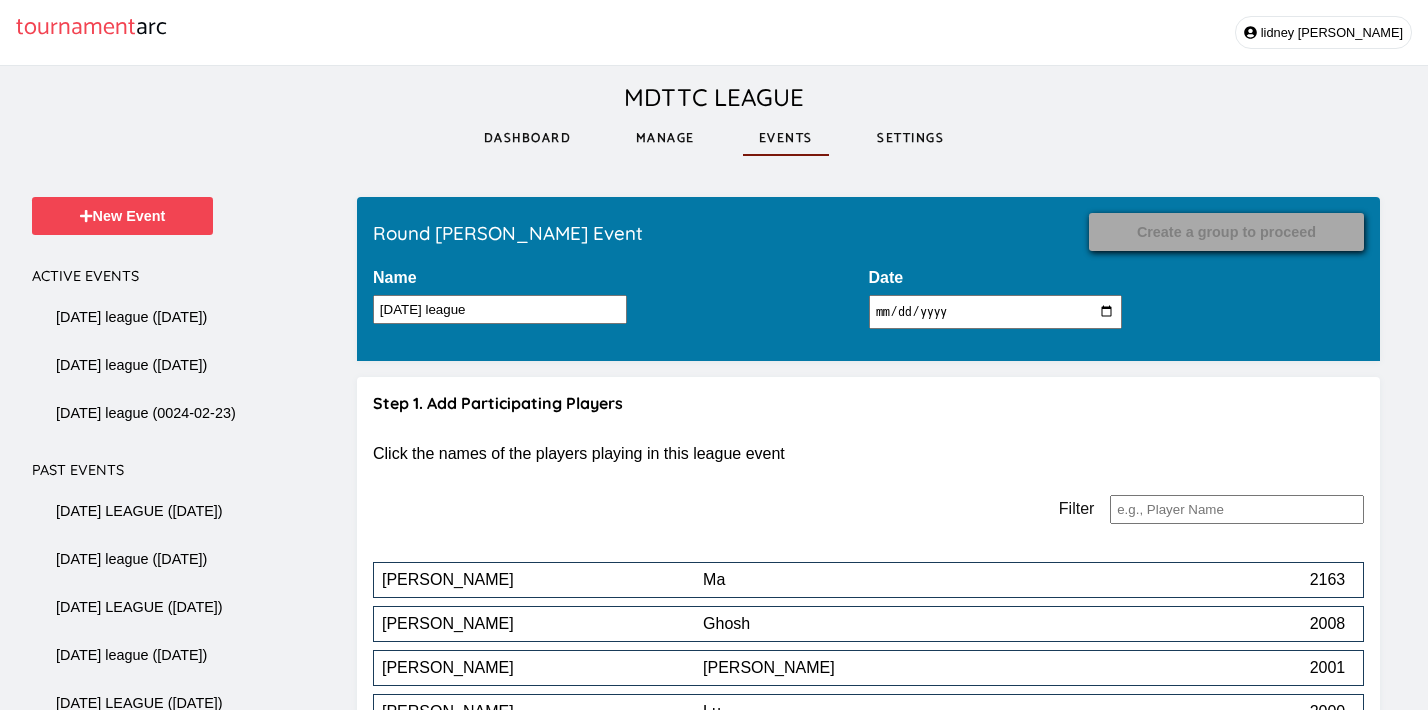 scroll, scrollTop: 9600, scrollLeft: 0, axis: vertical 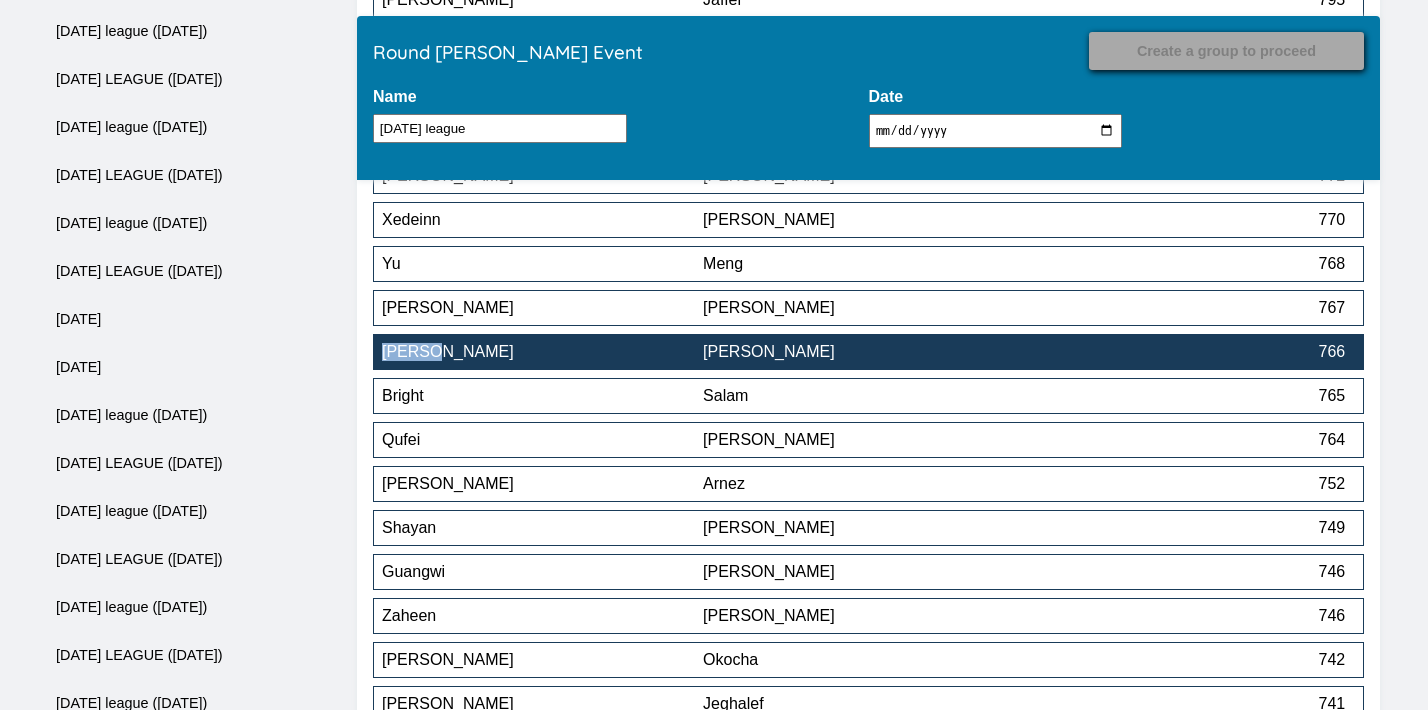 click on "[PERSON_NAME]" at bounding box center [863, 352] 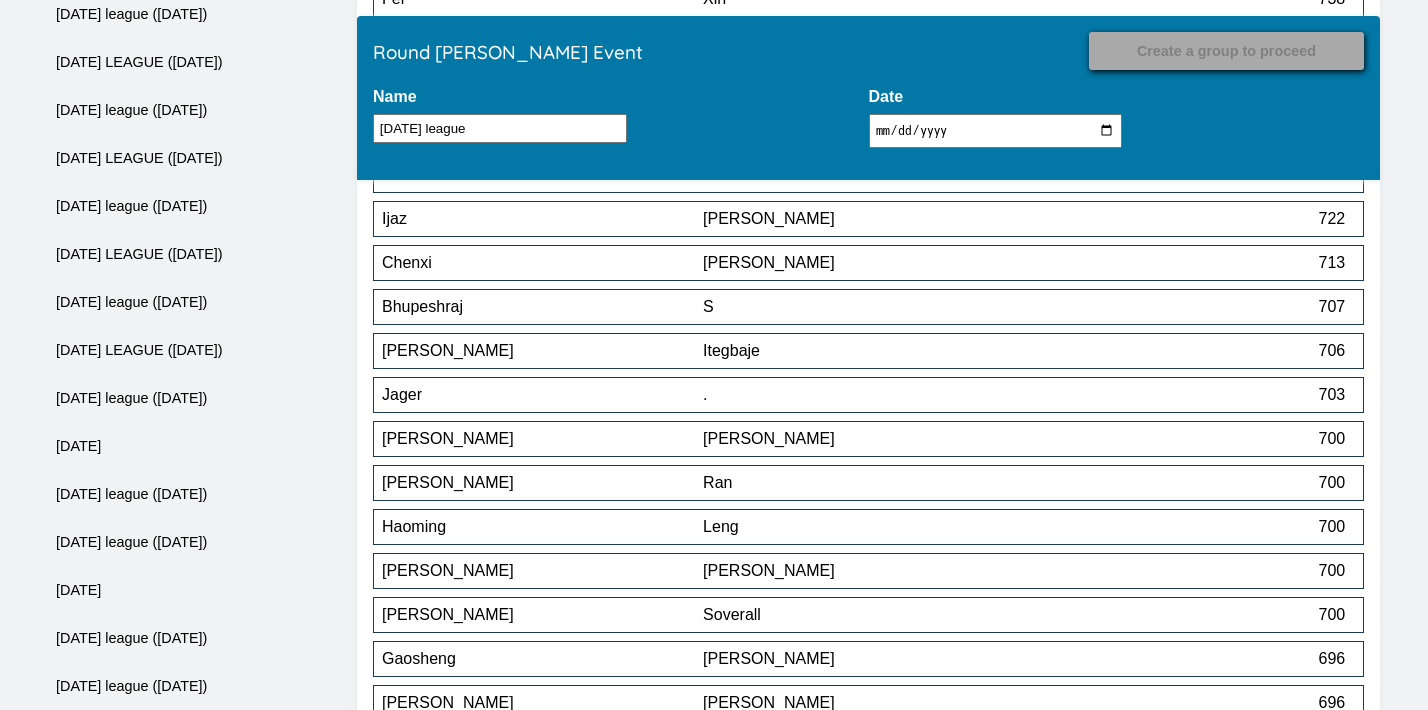 scroll, scrollTop: 10371, scrollLeft: 0, axis: vertical 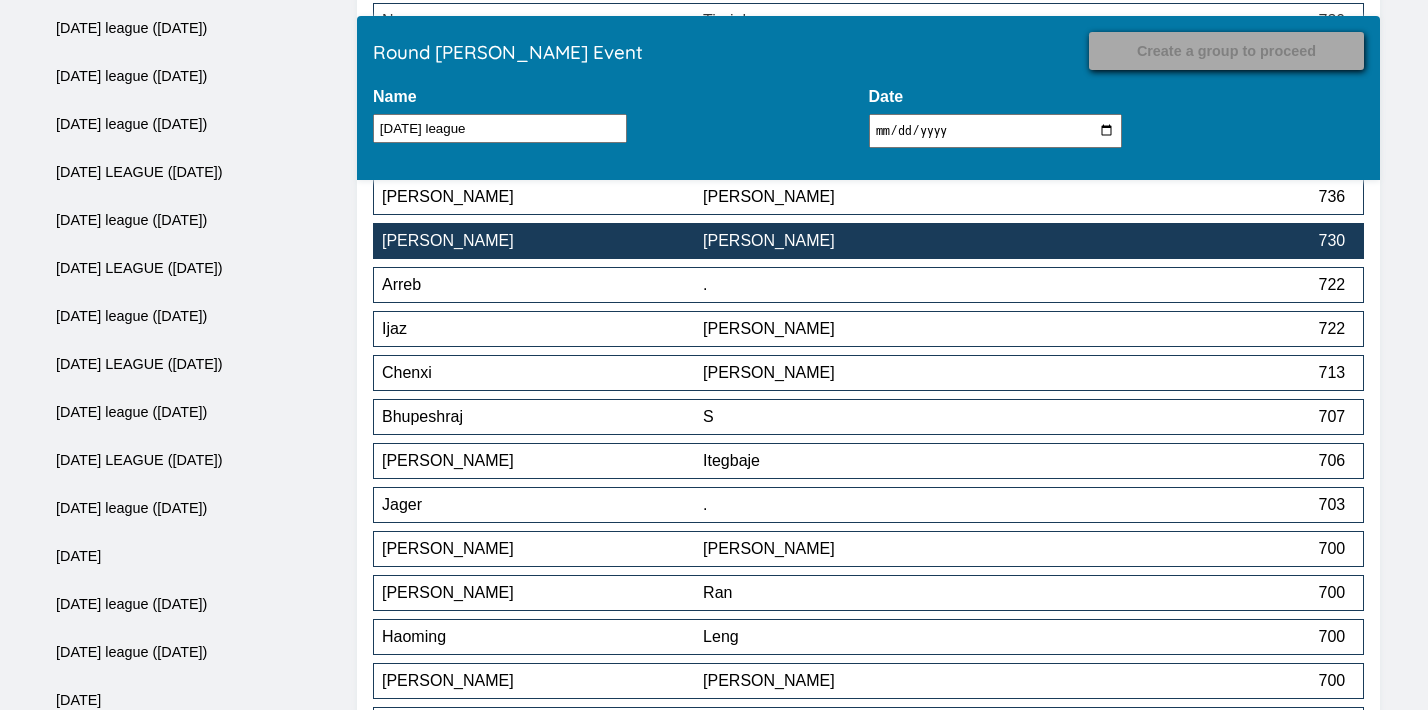 click on "[PERSON_NAME]" at bounding box center [863, 241] 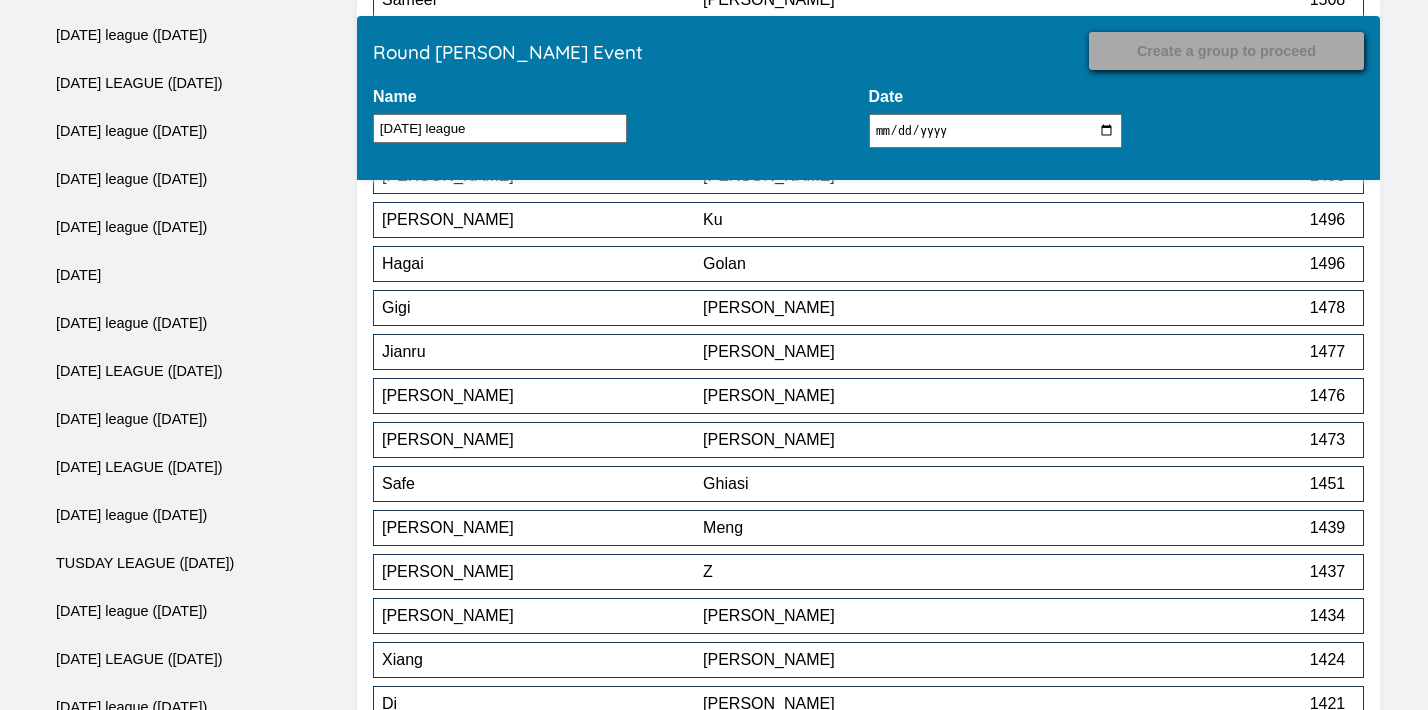 scroll, scrollTop: 10348, scrollLeft: 0, axis: vertical 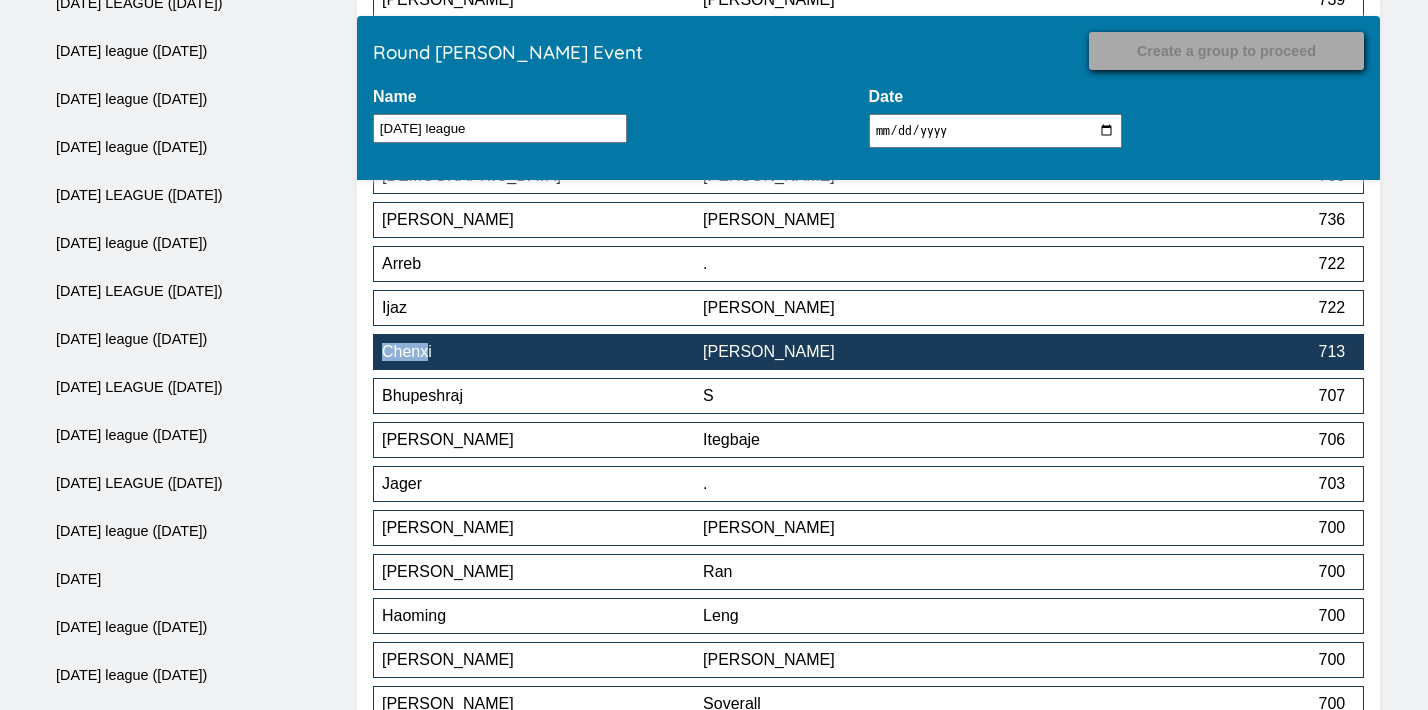 click on "[PERSON_NAME]" at bounding box center [863, 352] 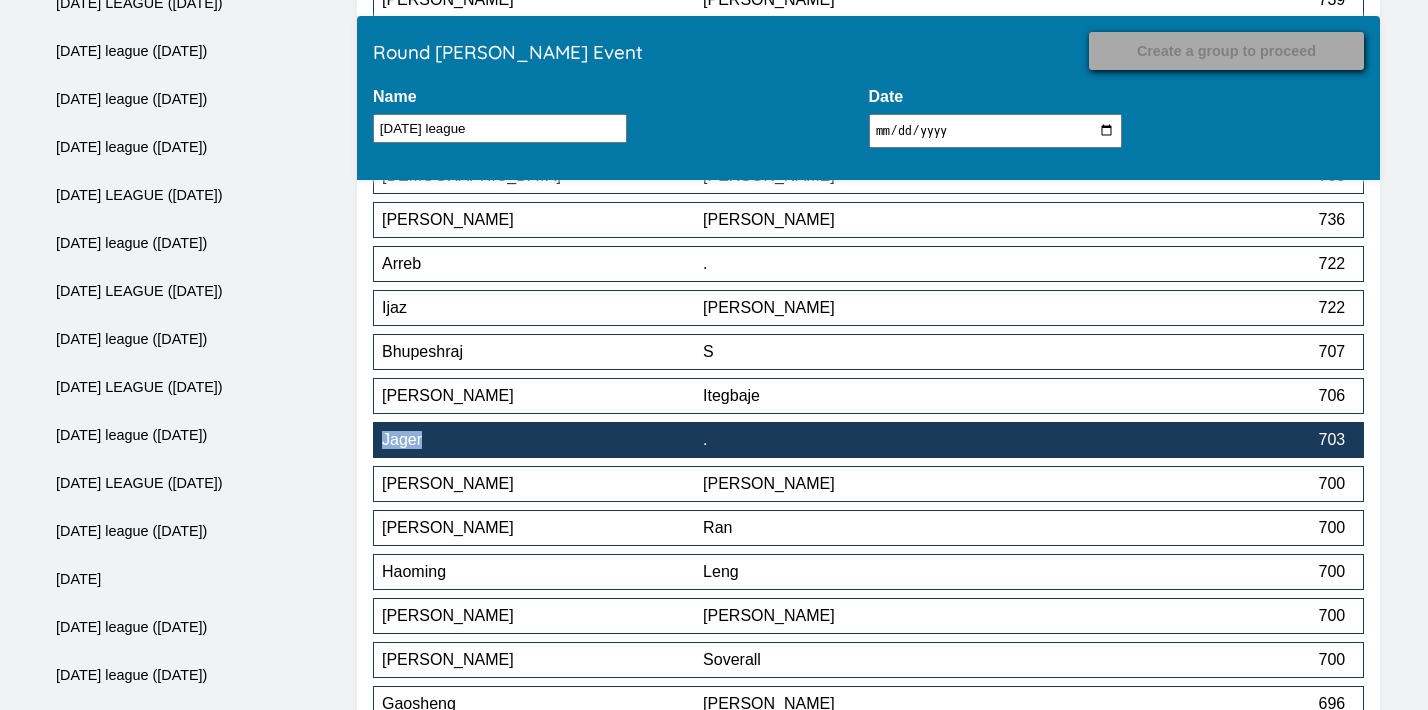 click on "." at bounding box center [863, 440] 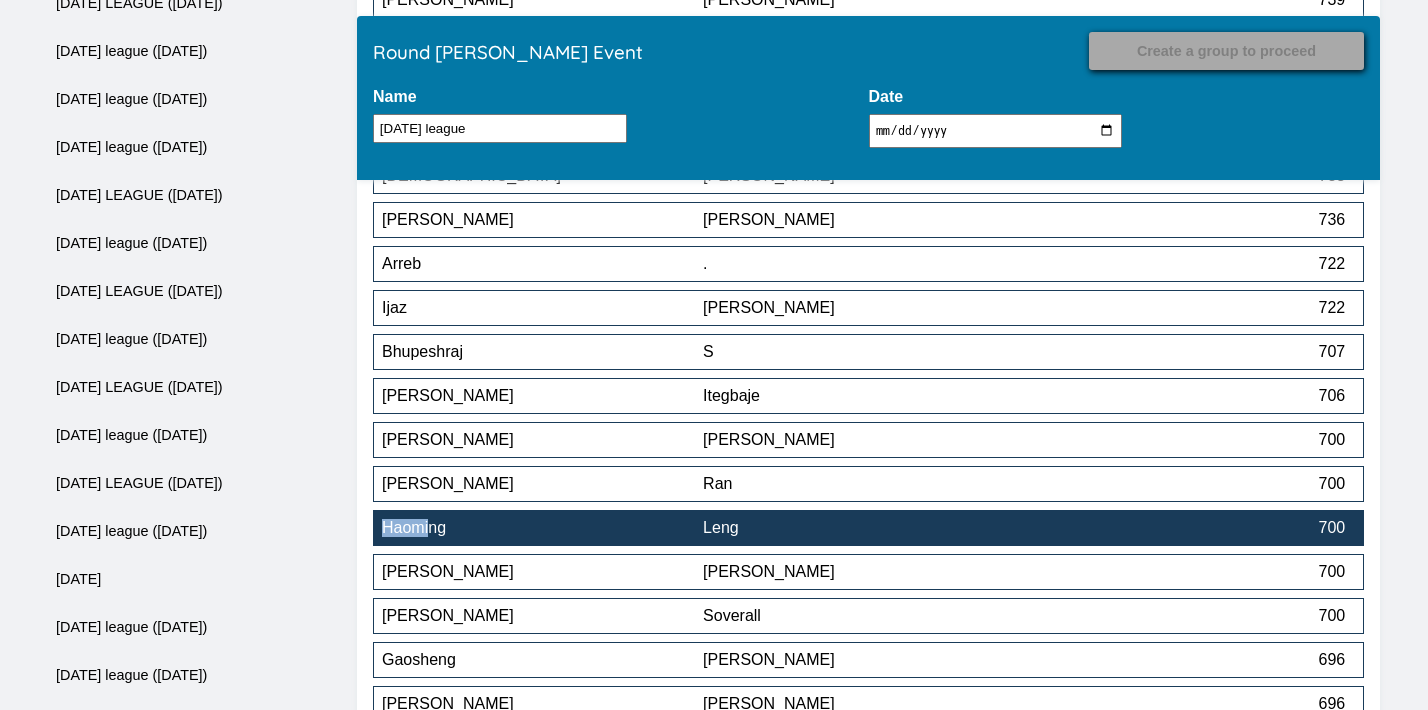 click on "Leng" at bounding box center [863, 528] 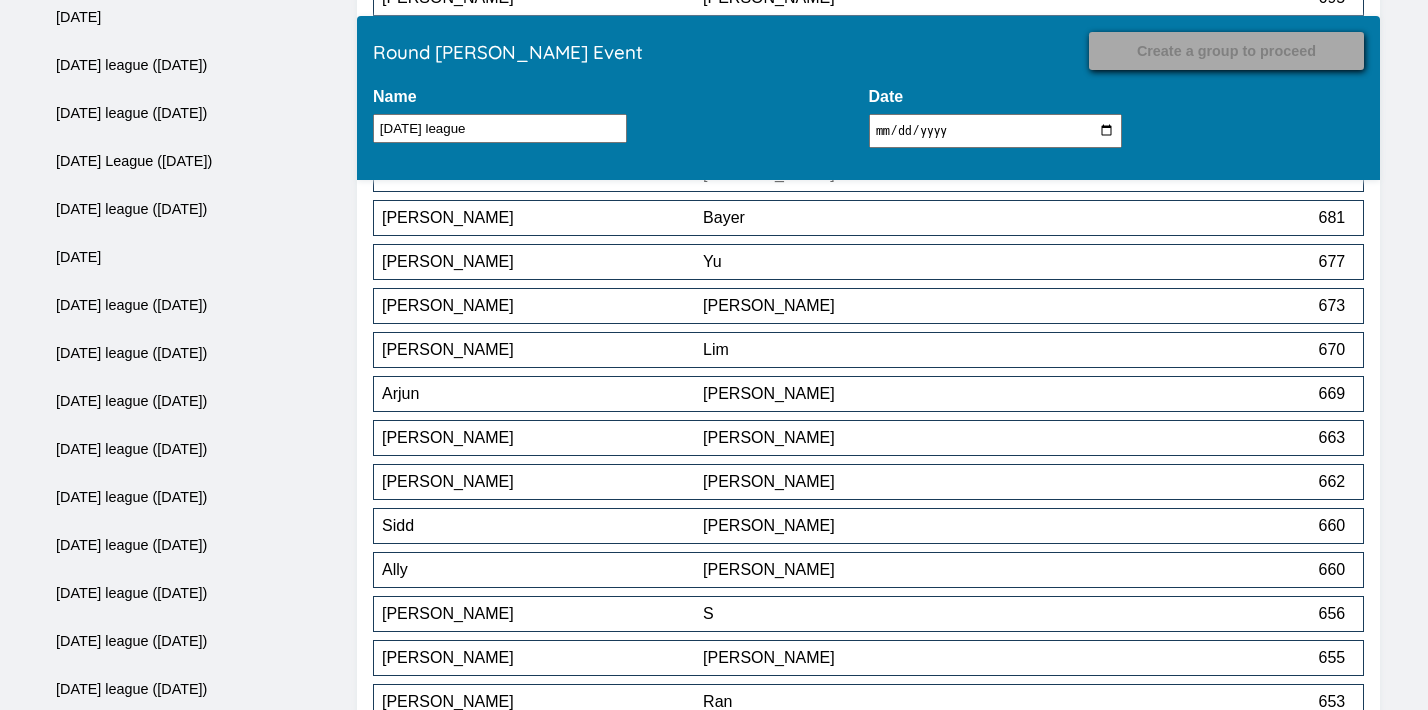 scroll, scrollTop: 11028, scrollLeft: 0, axis: vertical 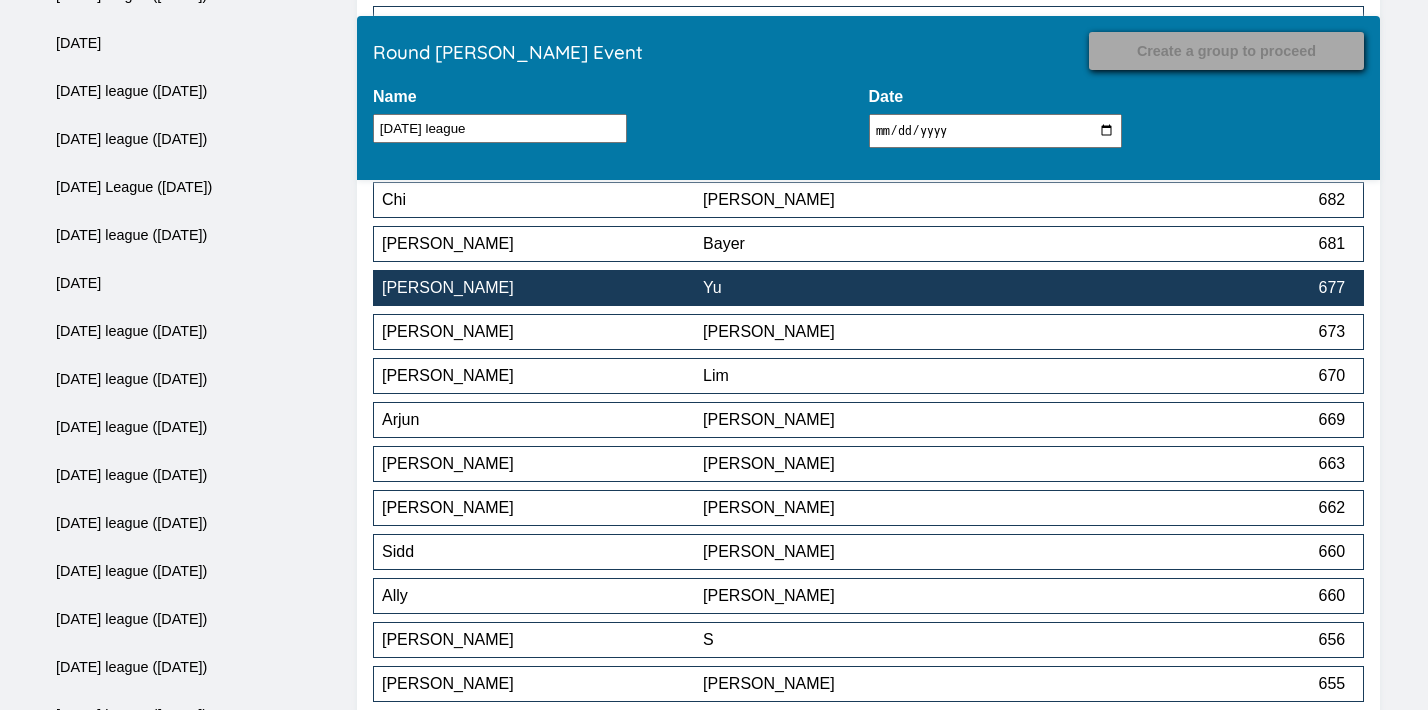 click on "Yu" at bounding box center [863, 288] 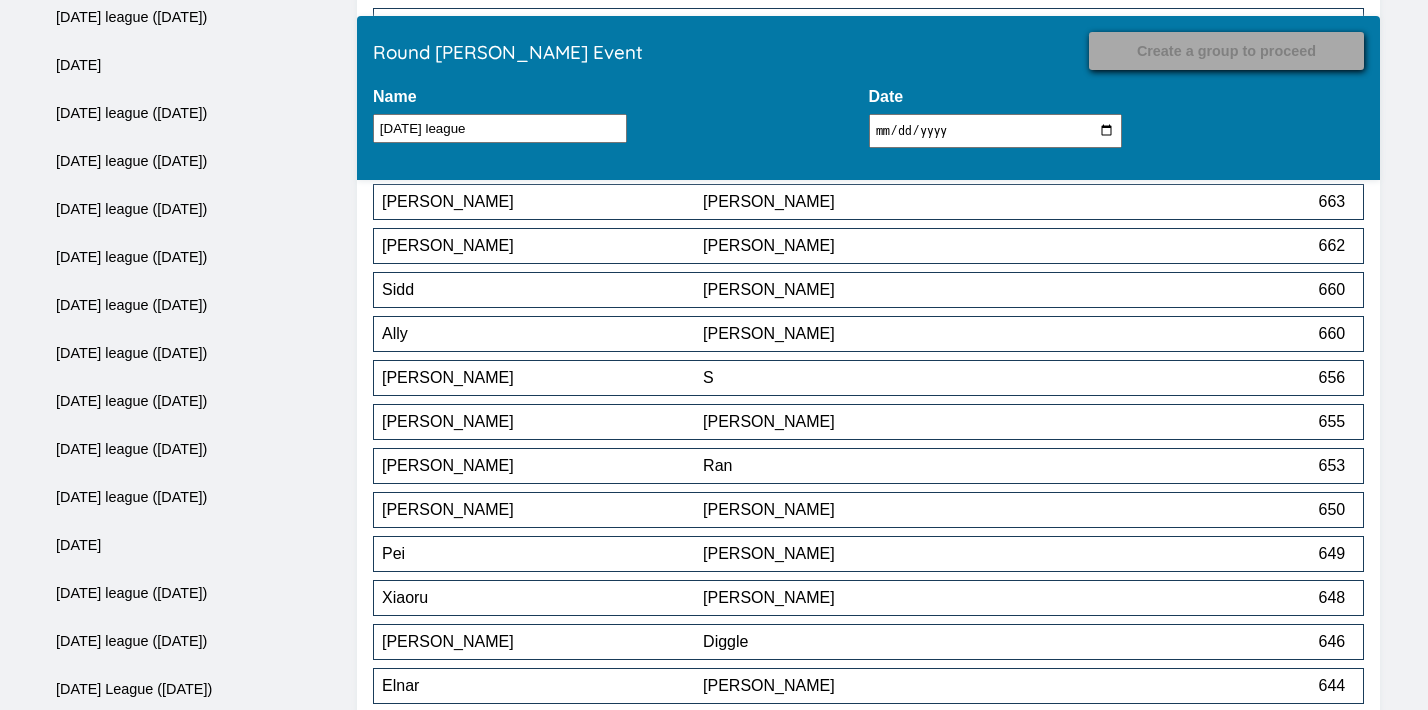 scroll, scrollTop: 11174, scrollLeft: 0, axis: vertical 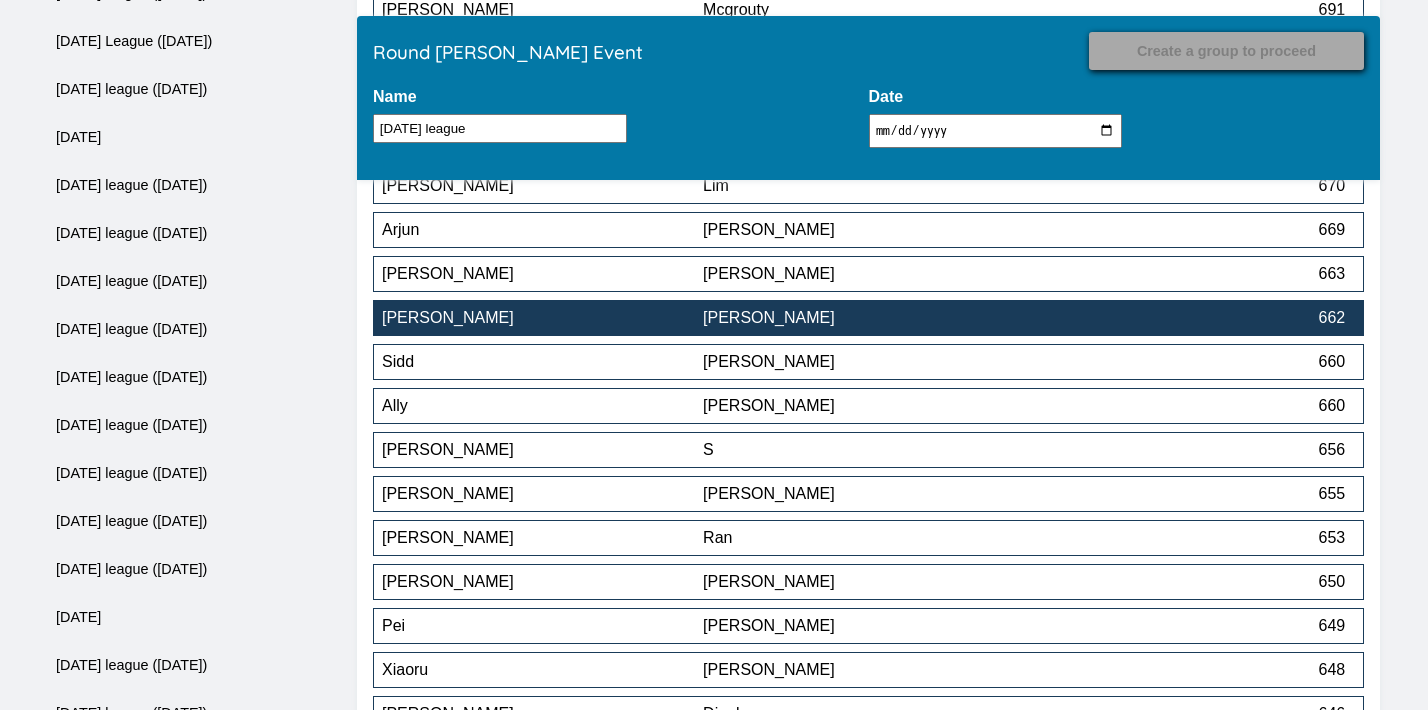 click on "[PERSON_NAME]" at bounding box center [863, 318] 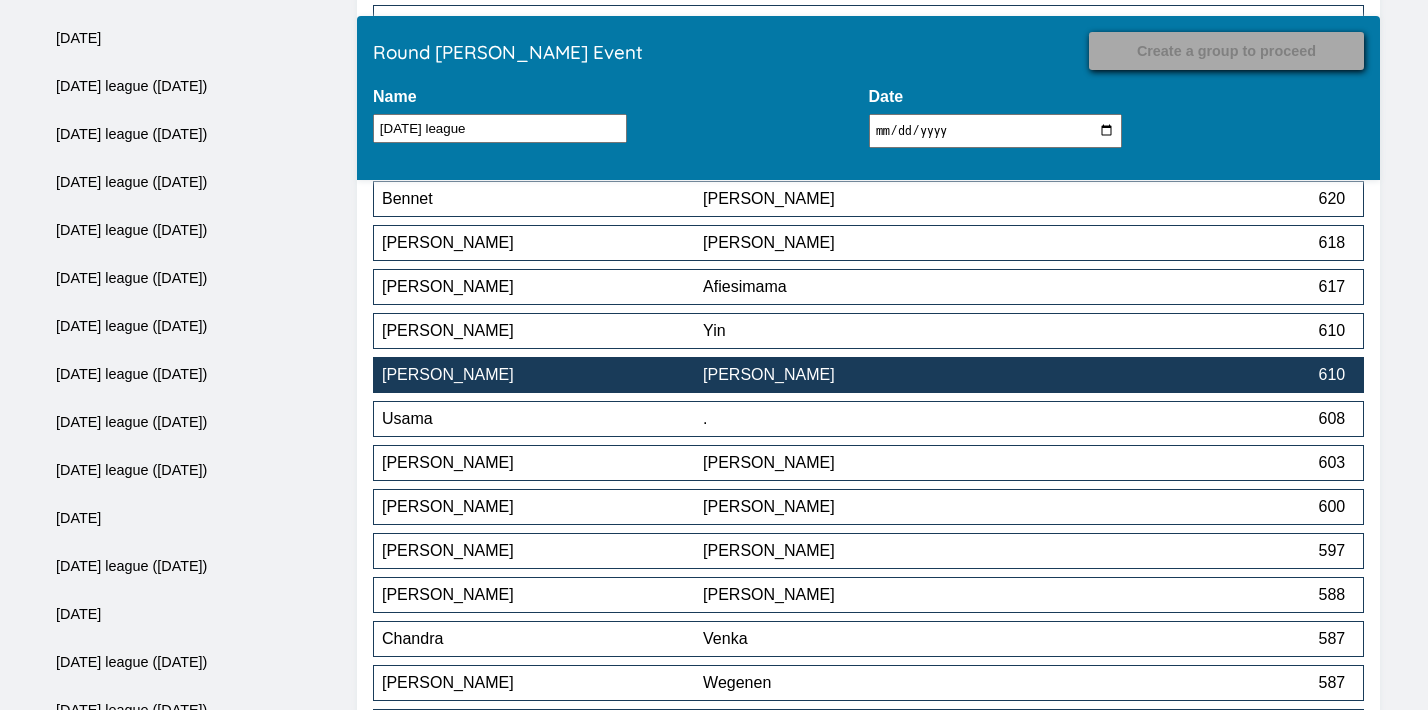 scroll, scrollTop: 12045, scrollLeft: 0, axis: vertical 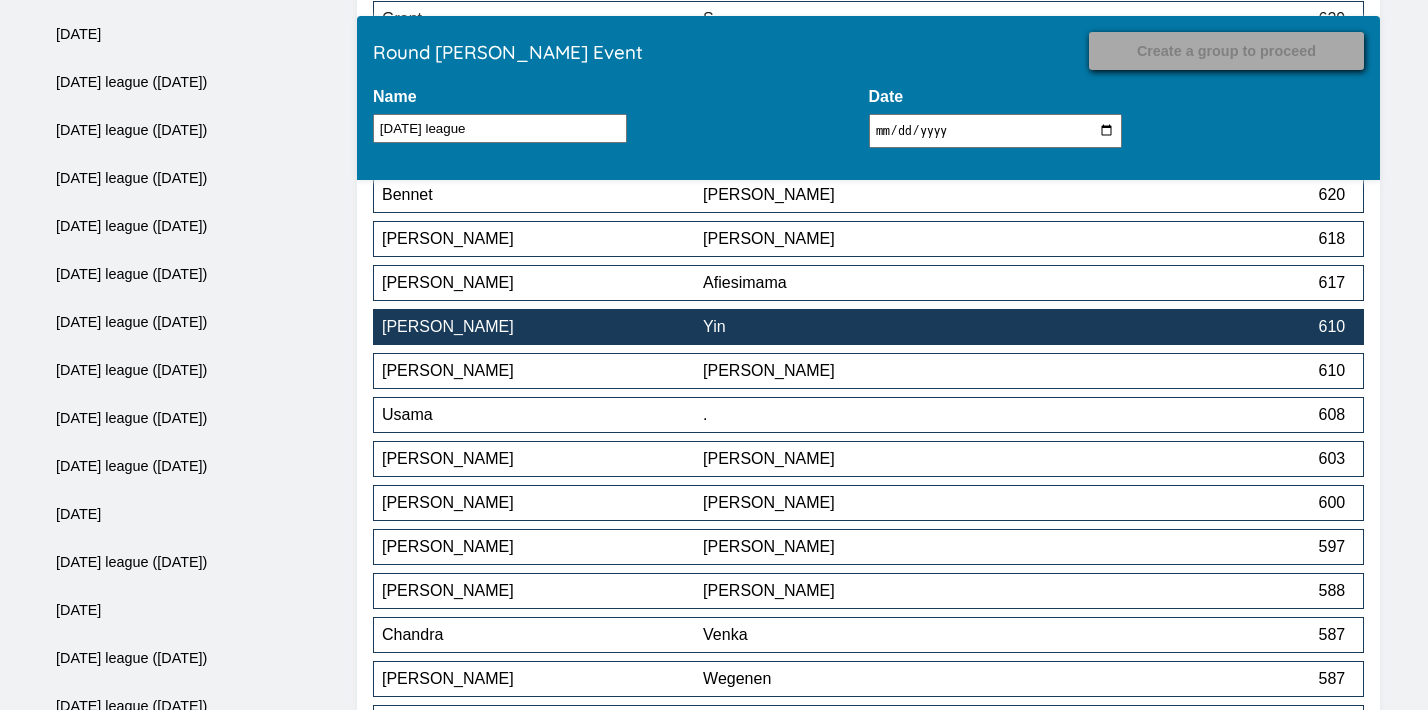 click on "Yin" at bounding box center (863, 327) 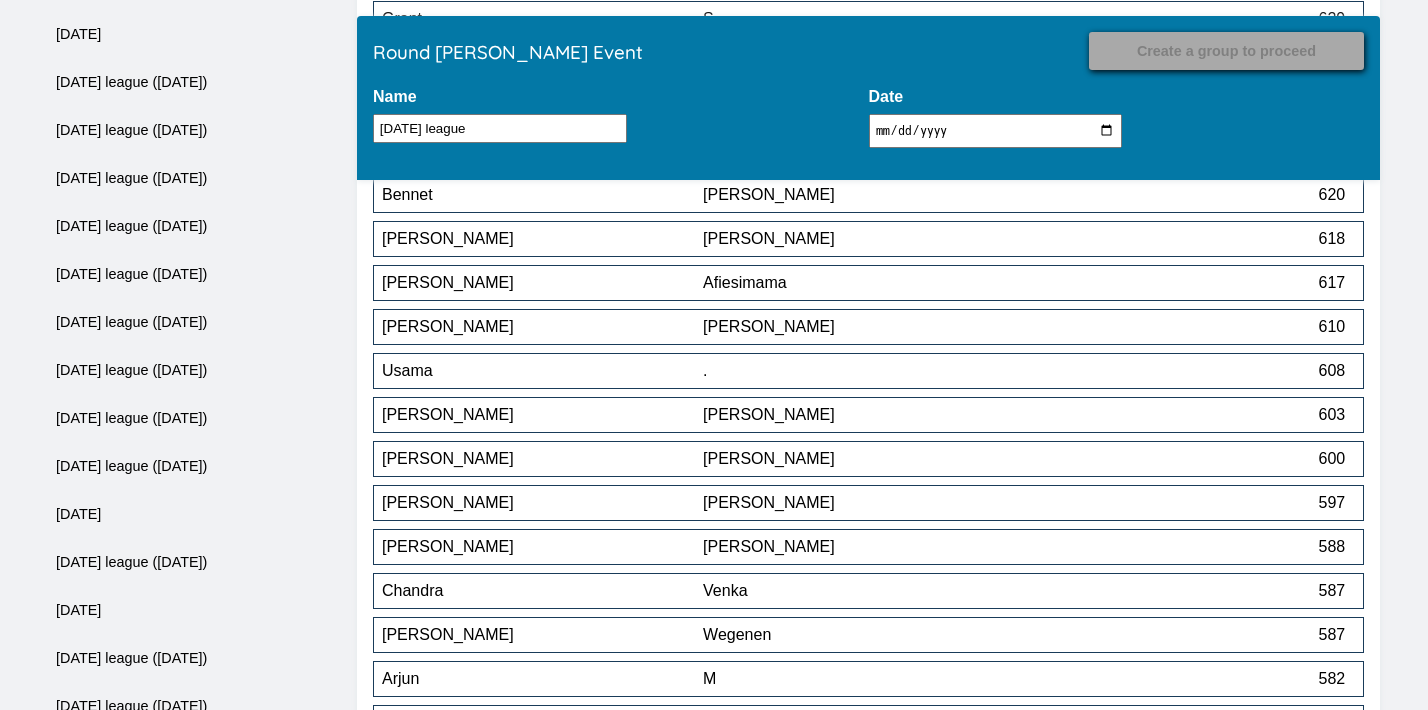 scroll, scrollTop: 14132, scrollLeft: 0, axis: vertical 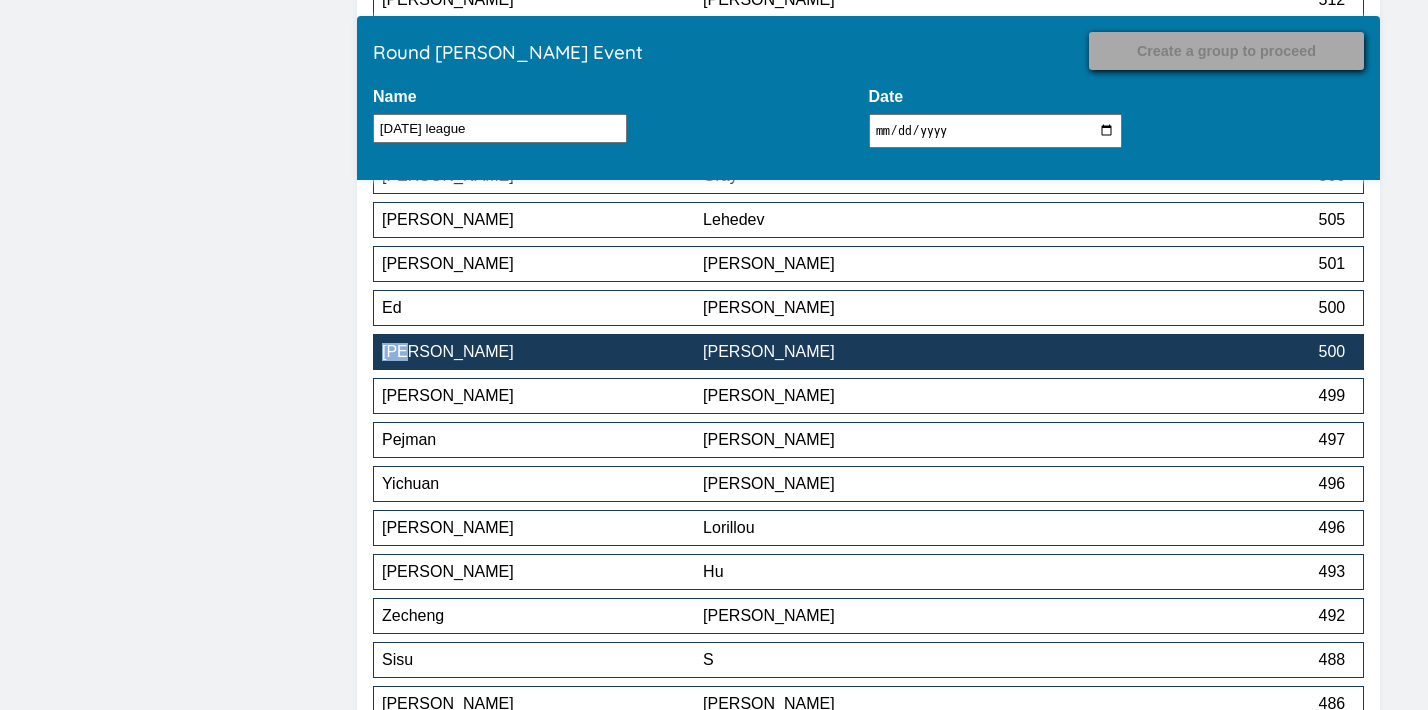 click on "[PERSON_NAME]" at bounding box center (863, 352) 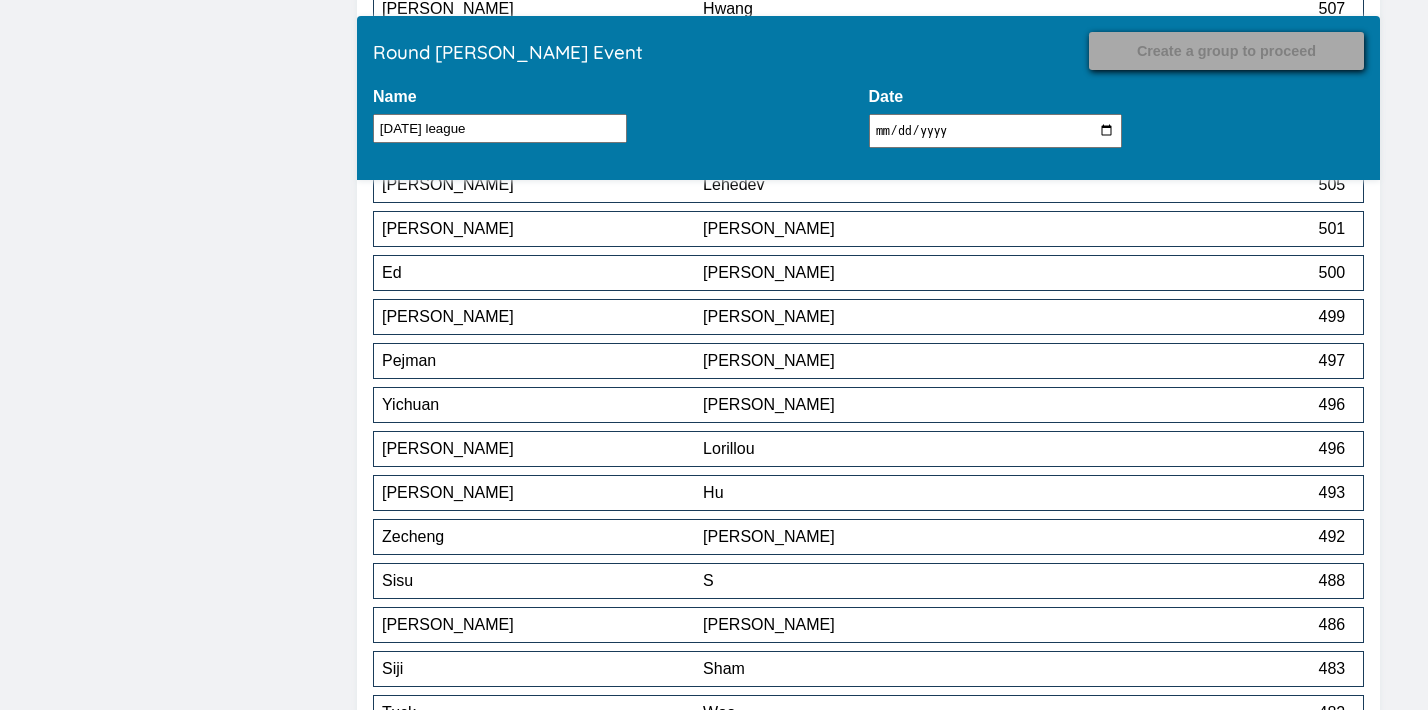 scroll, scrollTop: 14169, scrollLeft: 0, axis: vertical 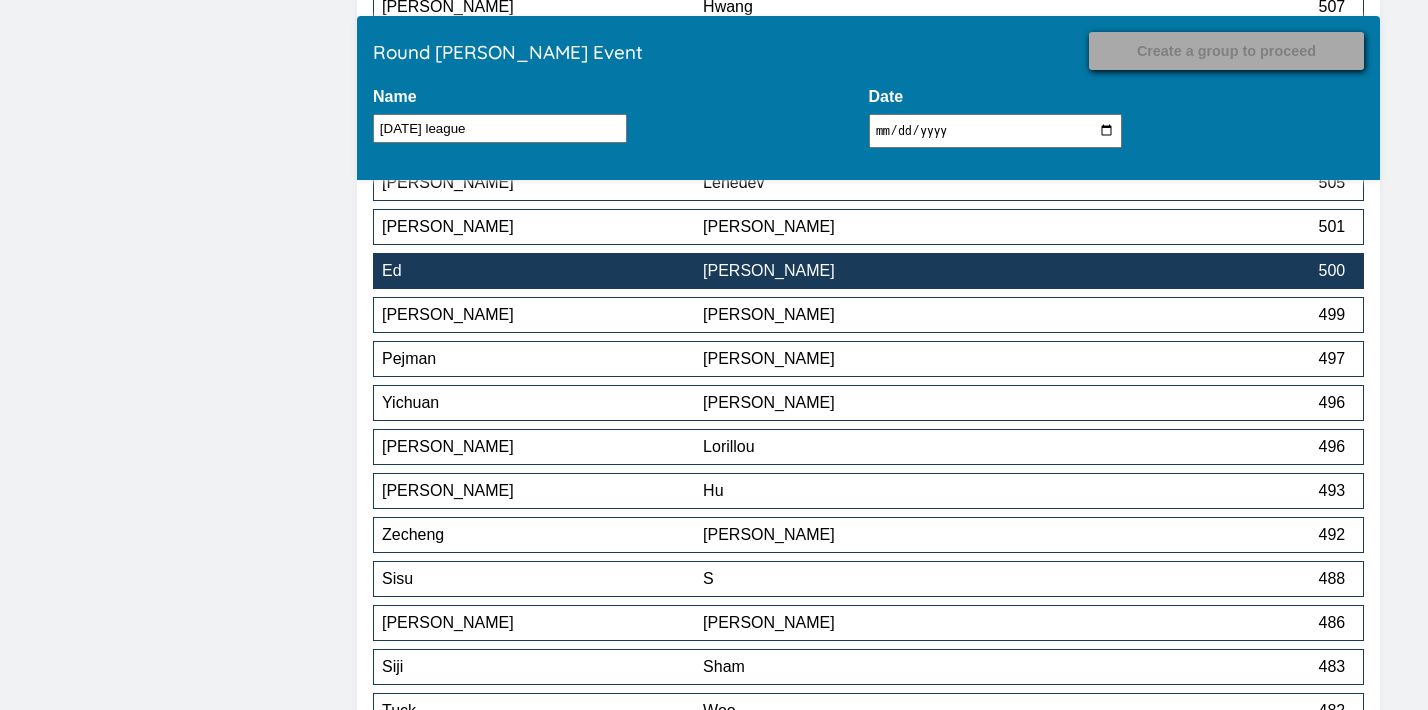 click on "Ed Hsu 500" at bounding box center (868, 271) 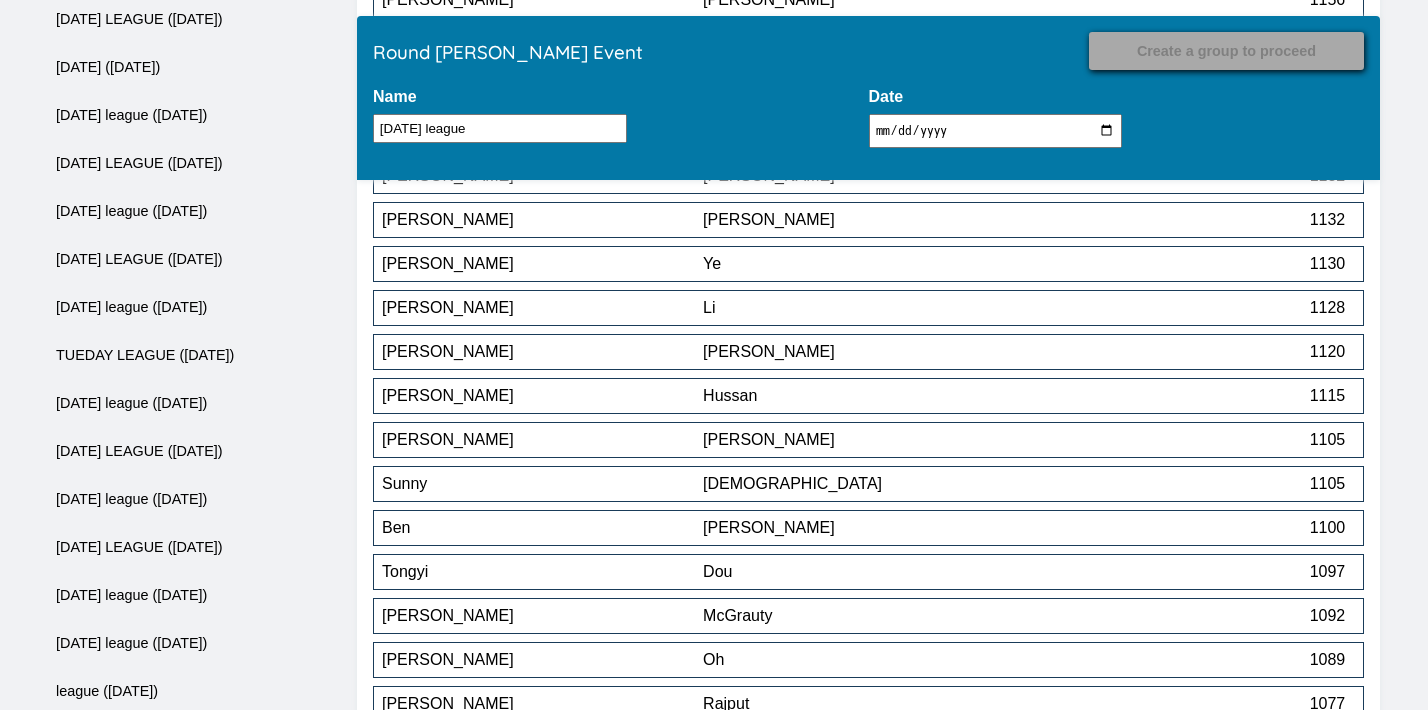 scroll, scrollTop: 13252, scrollLeft: 0, axis: vertical 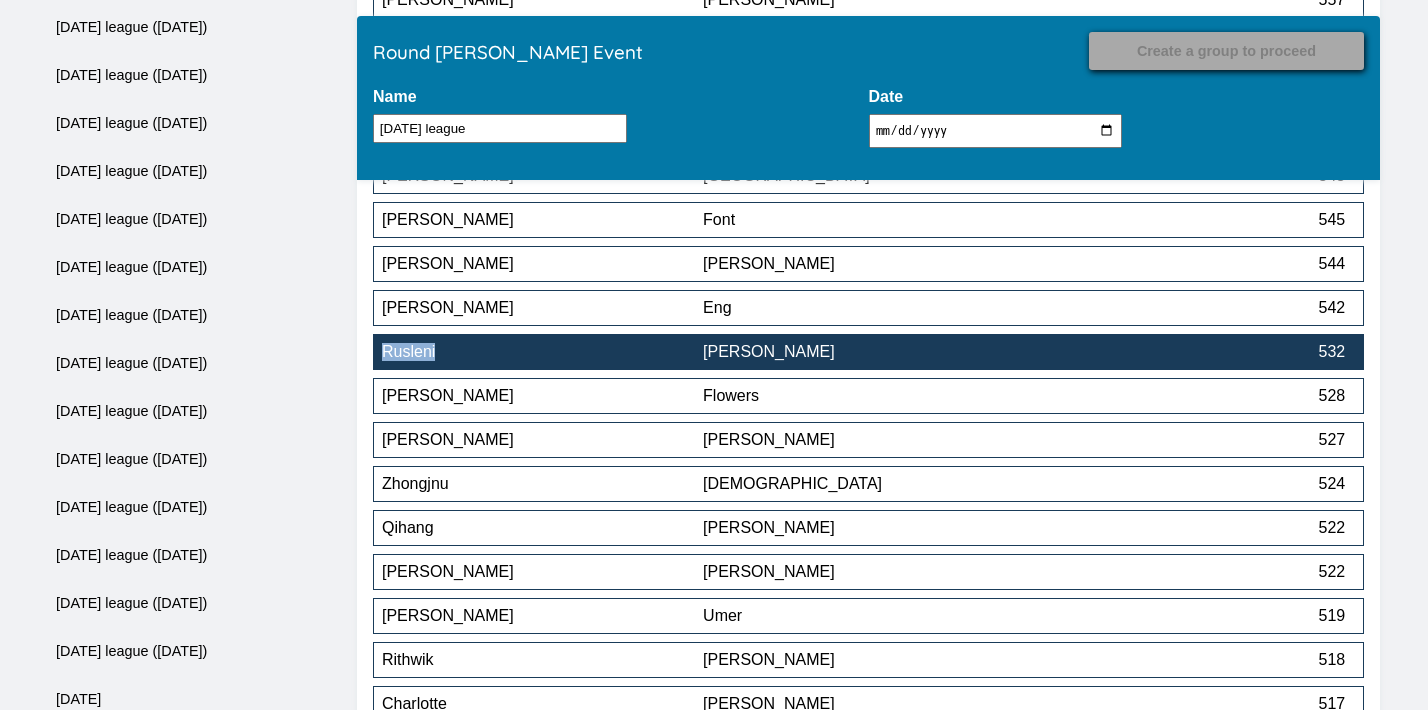 click on "Rusleni Jaiman 532" at bounding box center (868, 352) 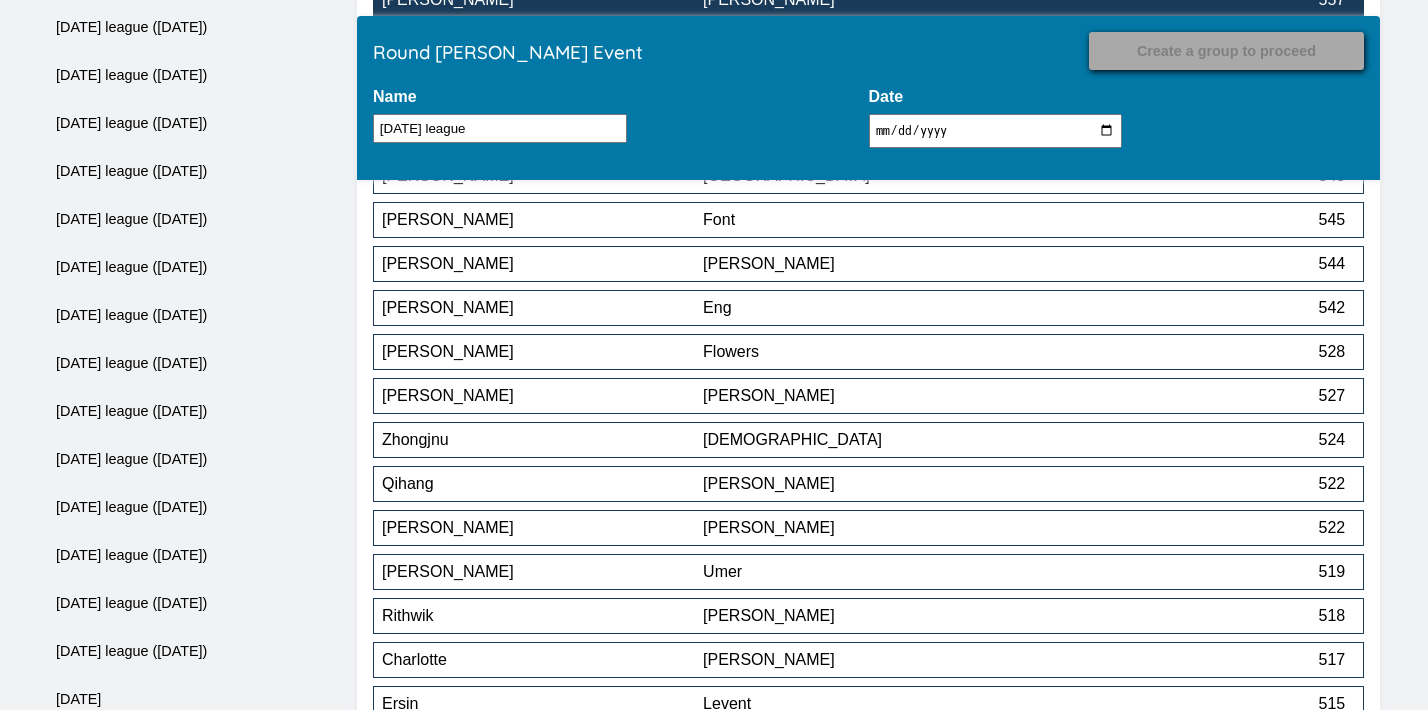 scroll, scrollTop: 10568, scrollLeft: 0, axis: vertical 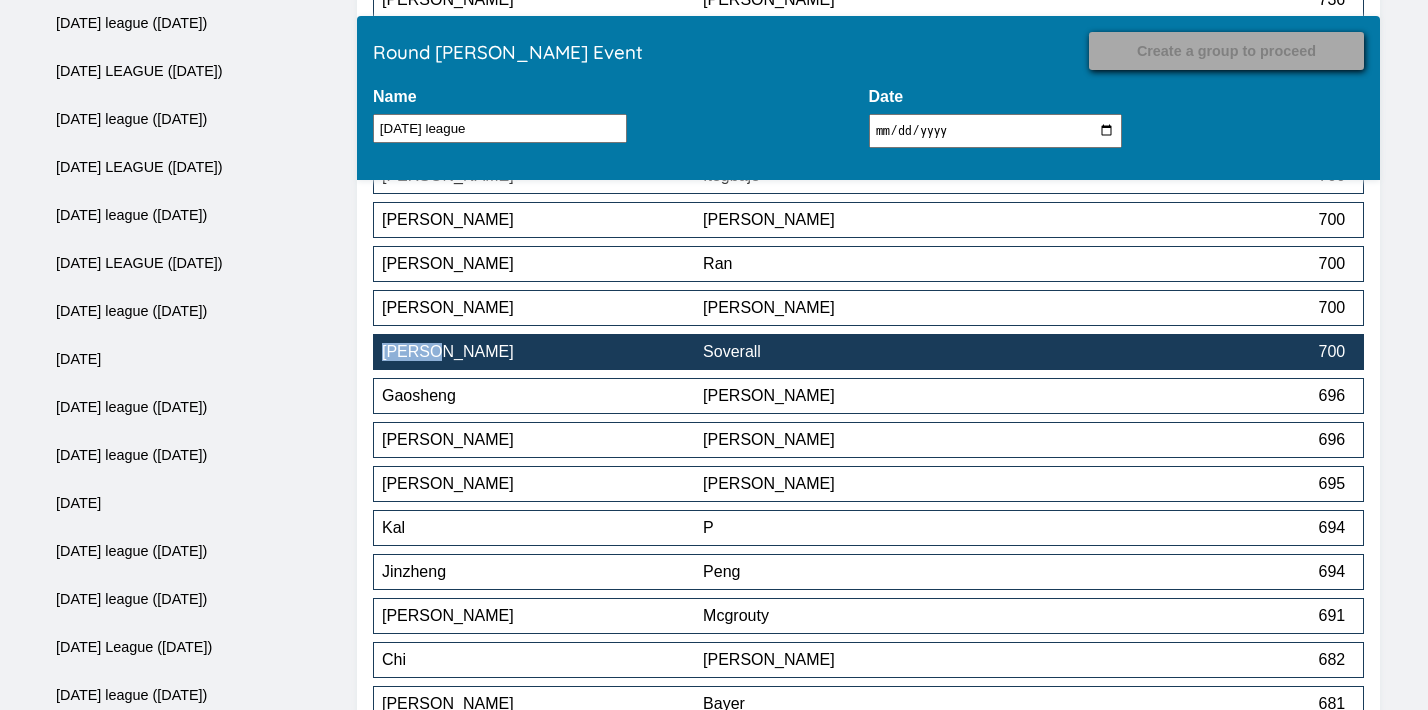 click on "[PERSON_NAME]" at bounding box center [542, 352] 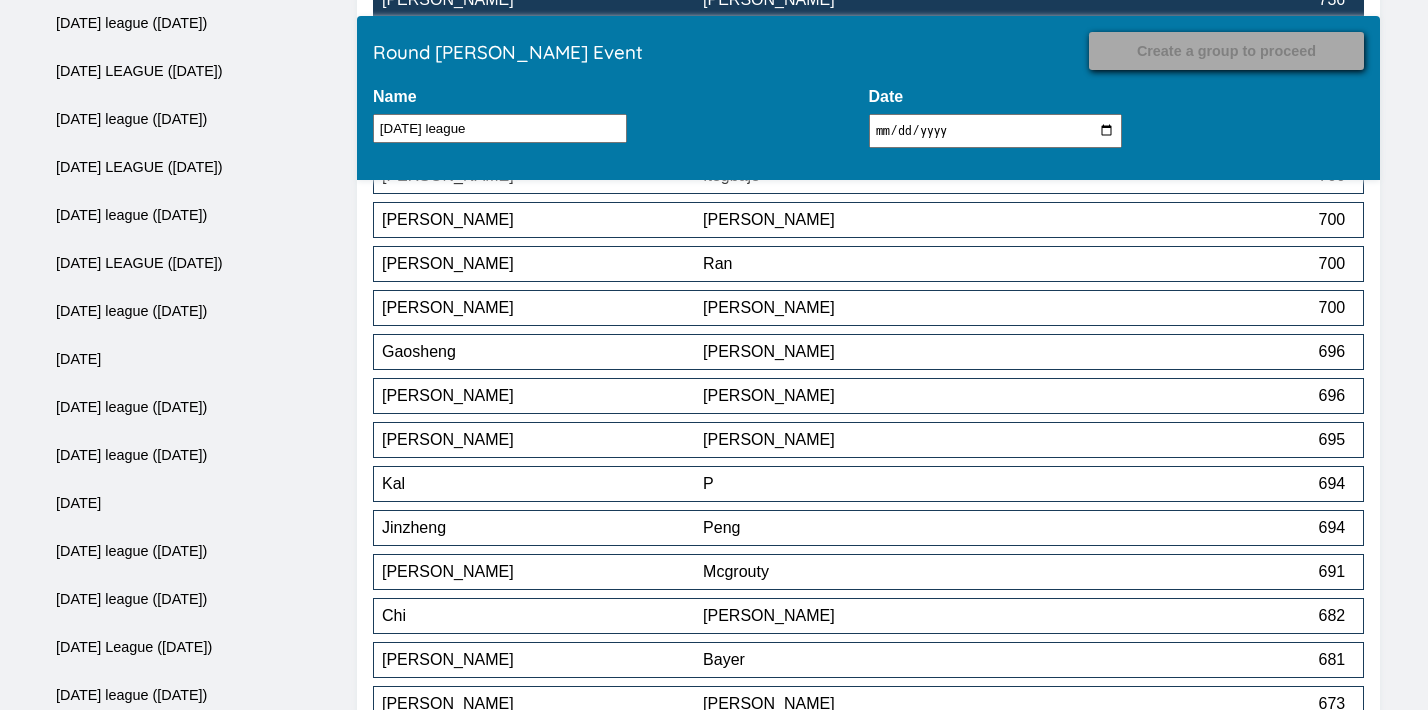 scroll, scrollTop: 15012, scrollLeft: 0, axis: vertical 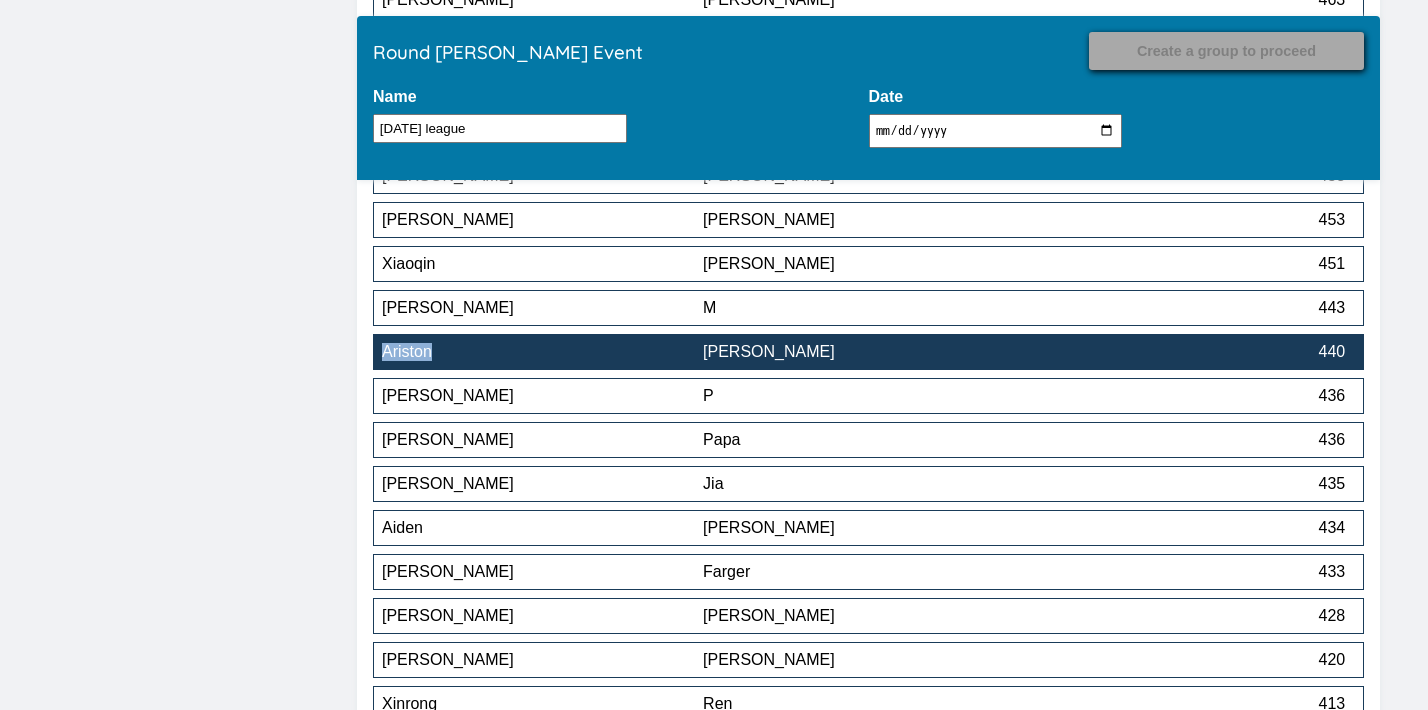 click on "Ariston Liu 440" at bounding box center [868, 352] 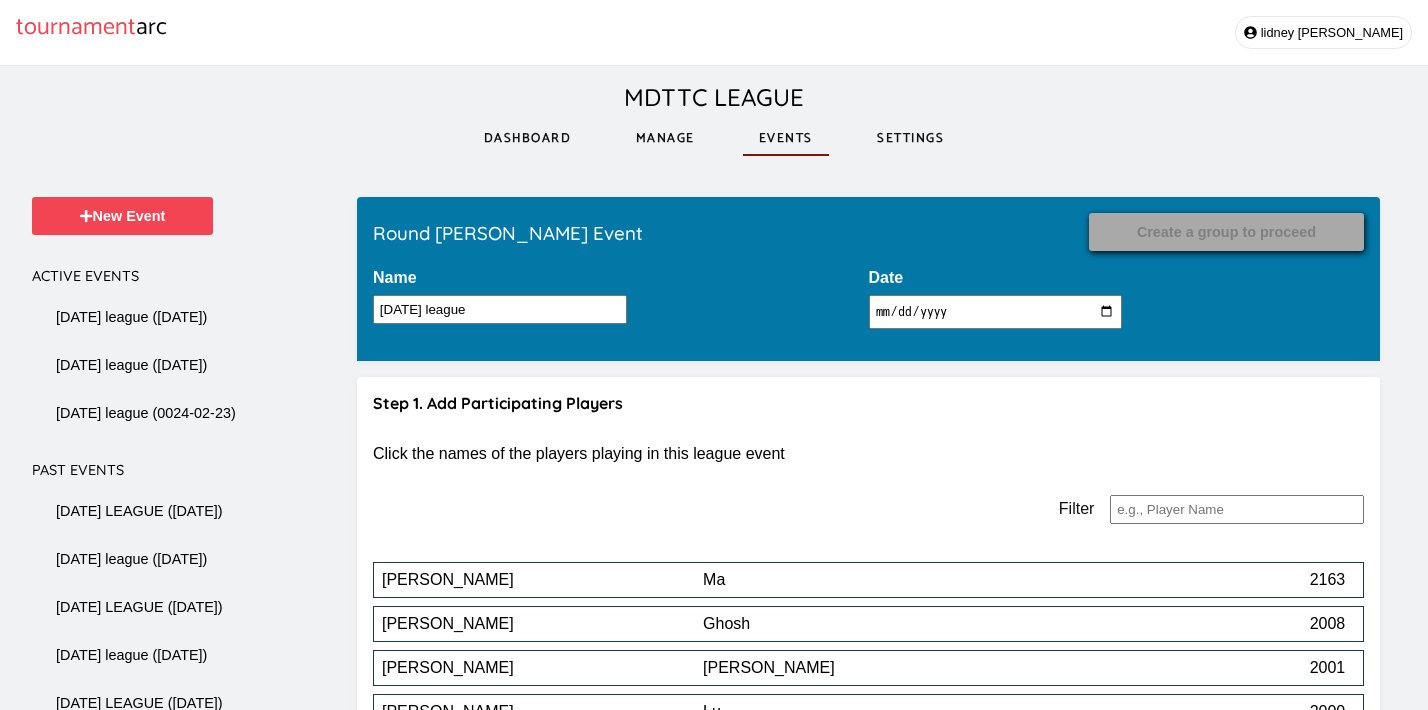 scroll, scrollTop: 15628, scrollLeft: 0, axis: vertical 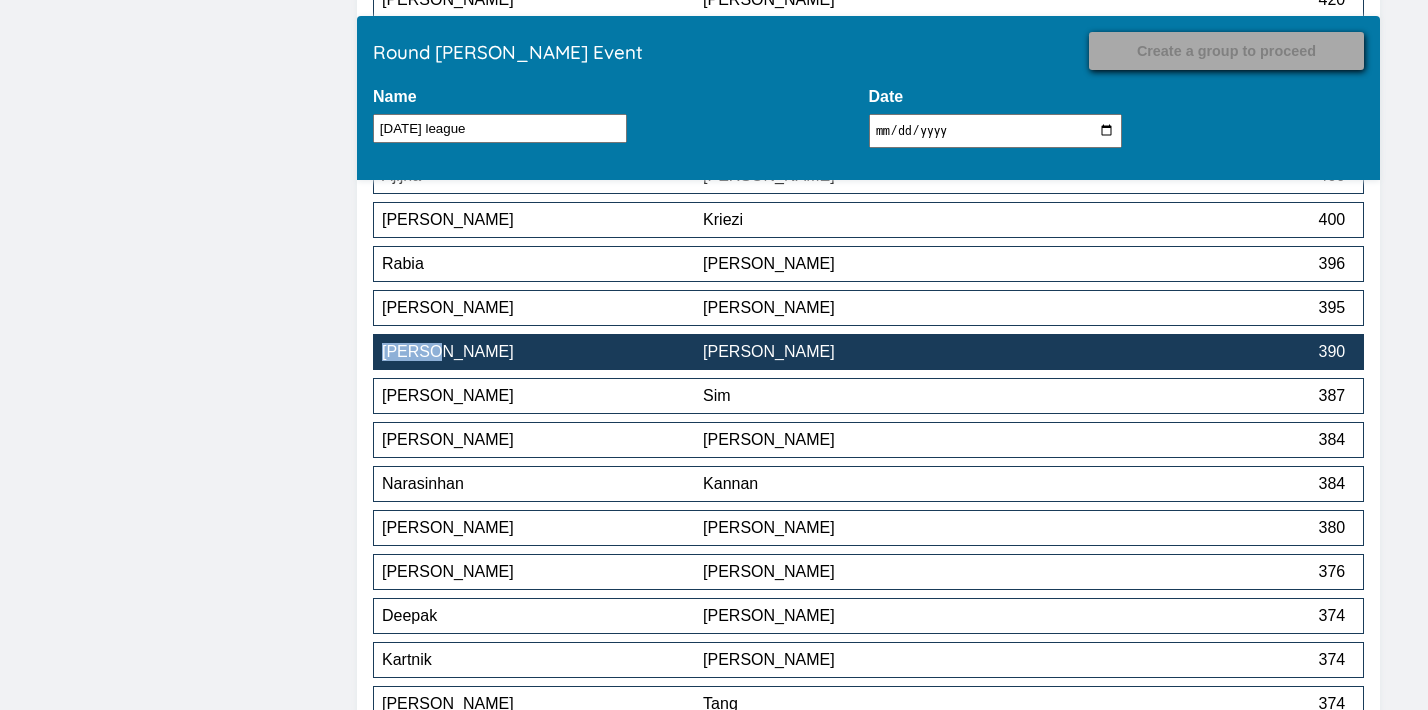 click on "[PERSON_NAME]" at bounding box center (863, 352) 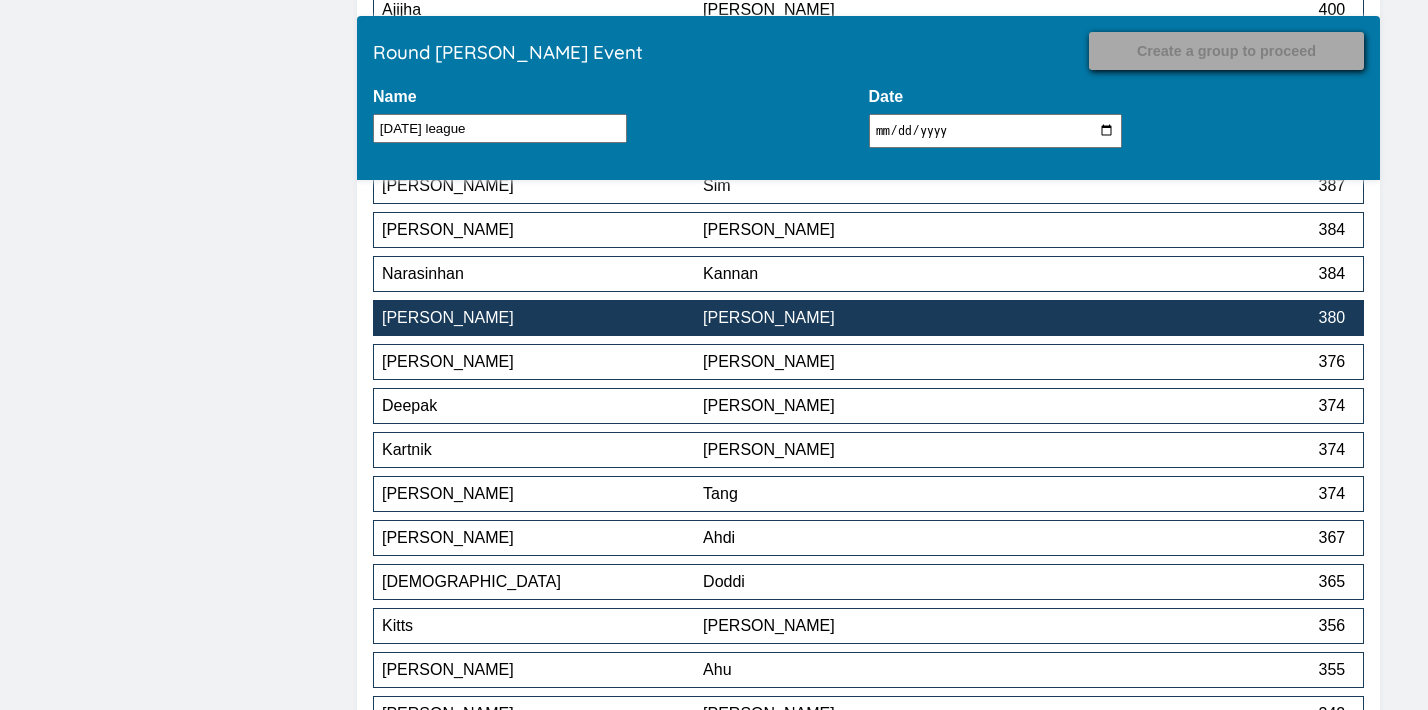 scroll, scrollTop: 15797, scrollLeft: 0, axis: vertical 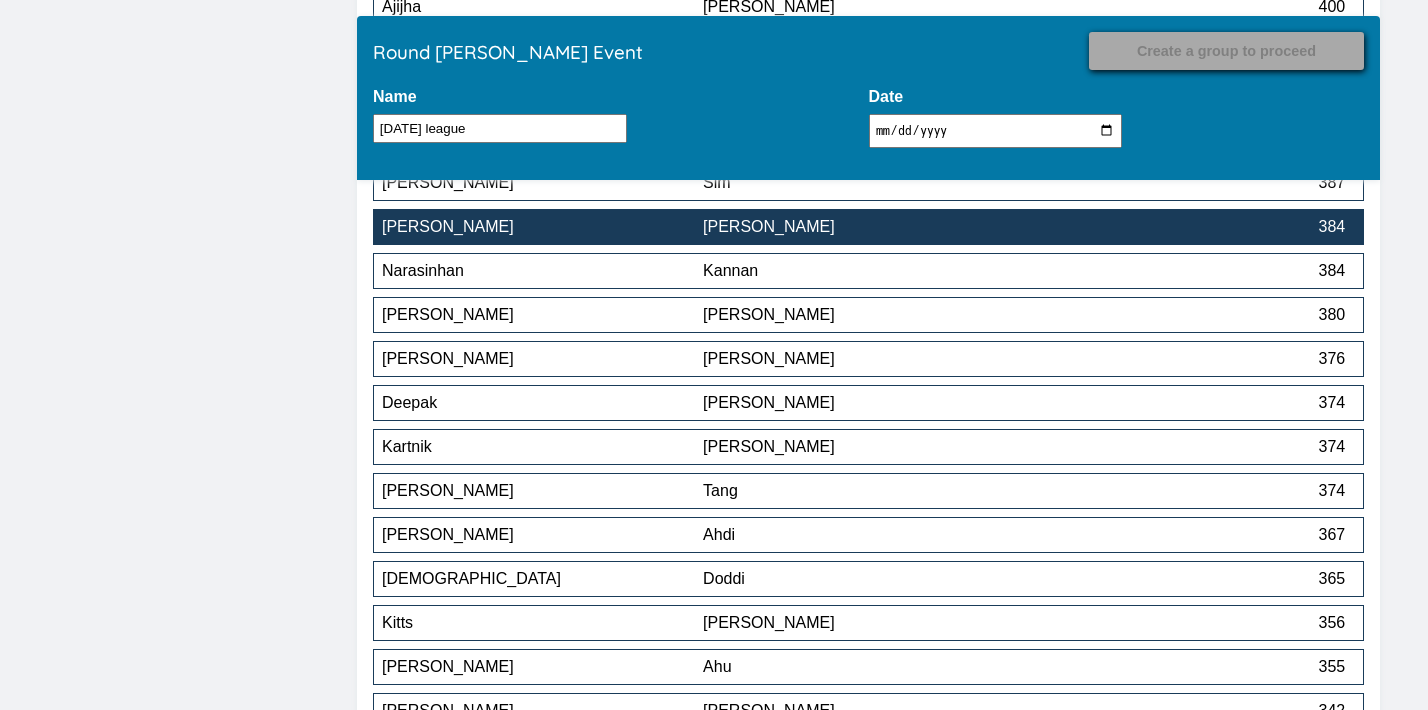 click on "[PERSON_NAME]" at bounding box center [863, 227] 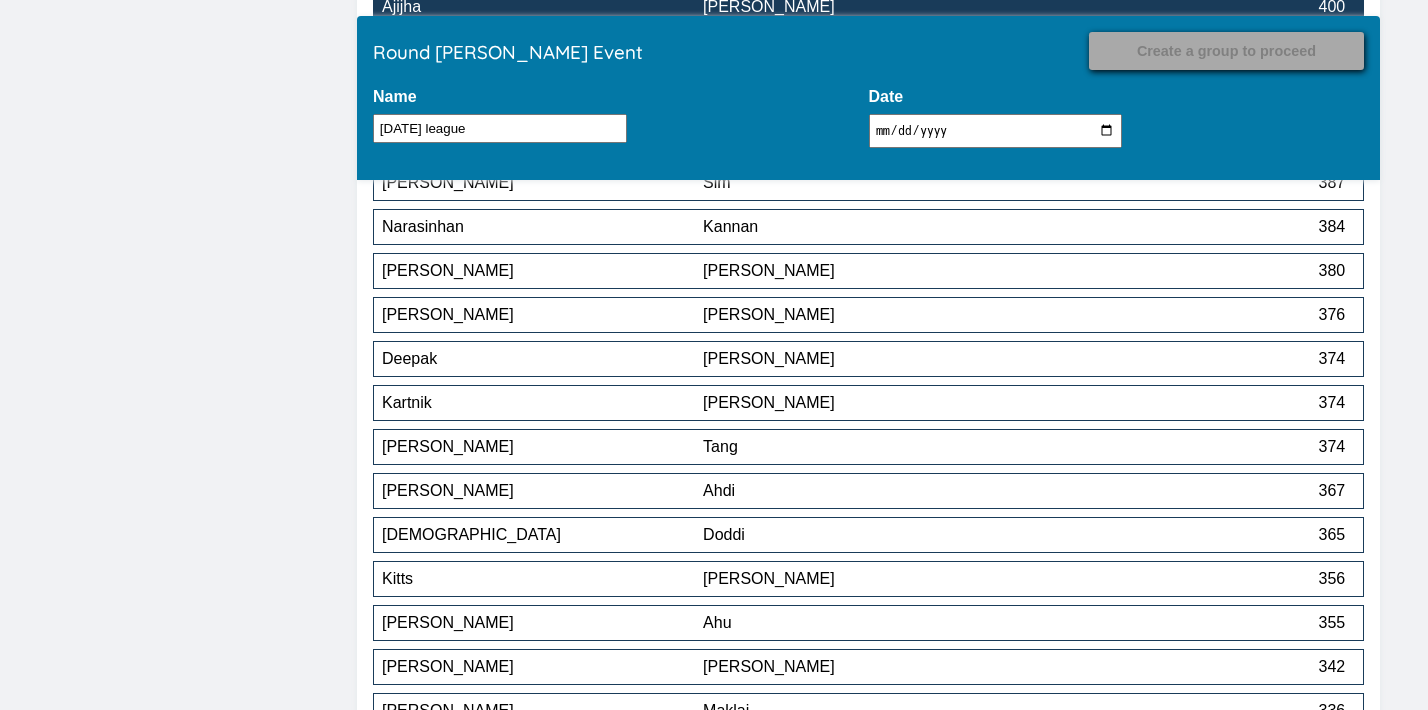 scroll, scrollTop: 17344, scrollLeft: 0, axis: vertical 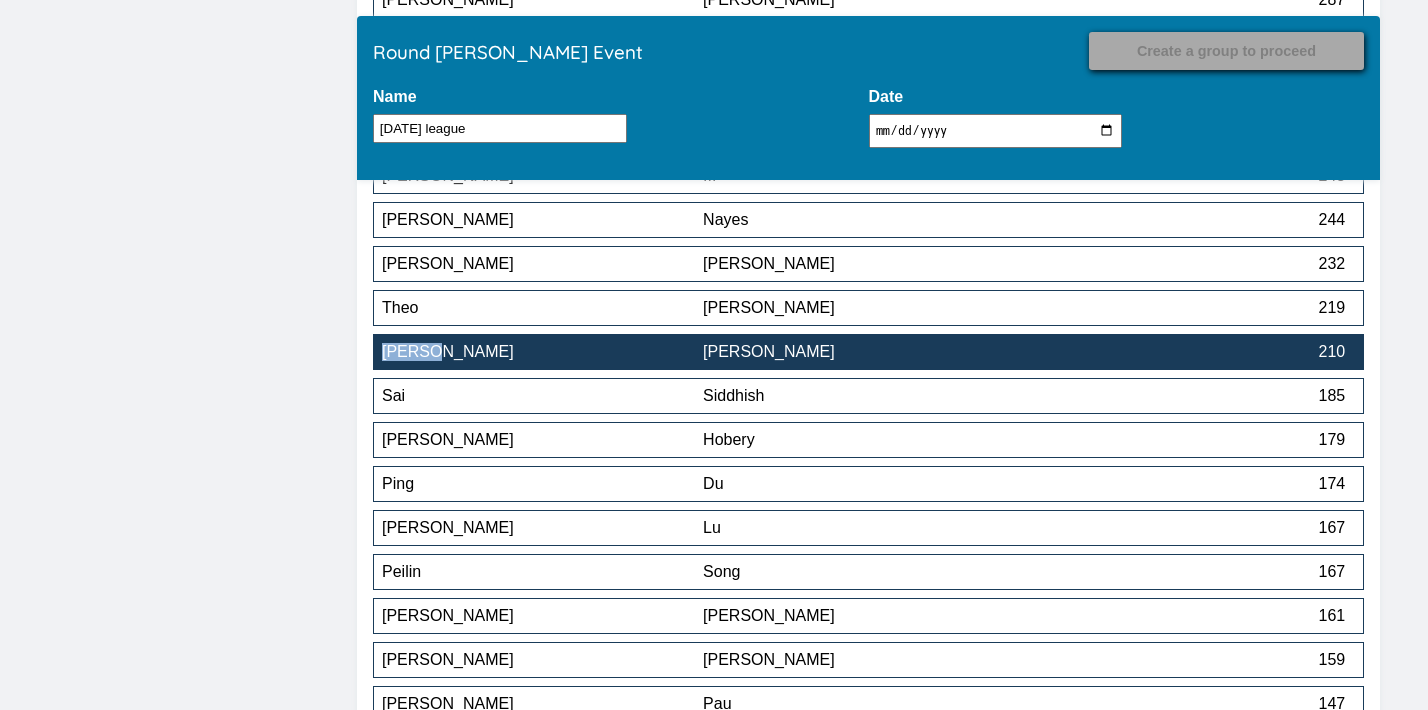 click on "[PERSON_NAME]" at bounding box center [863, 352] 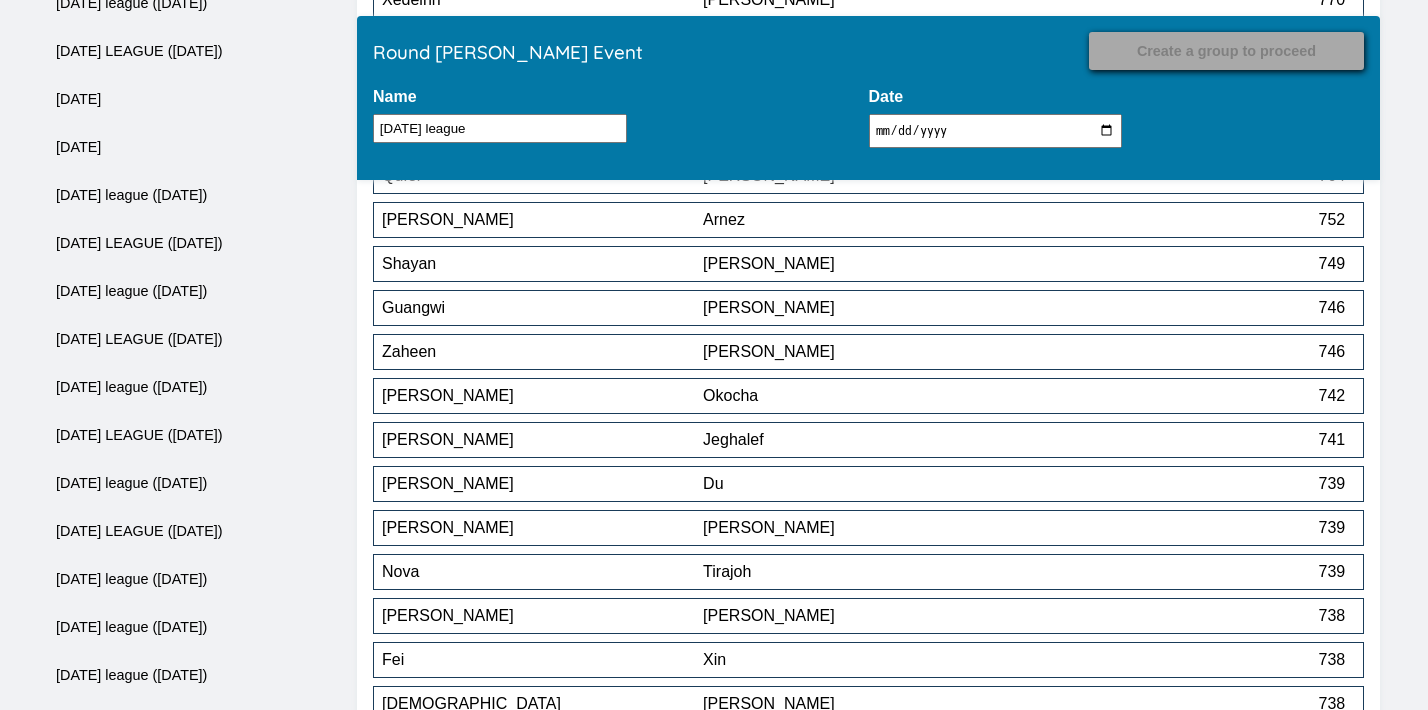 scroll, scrollTop: 15276, scrollLeft: 0, axis: vertical 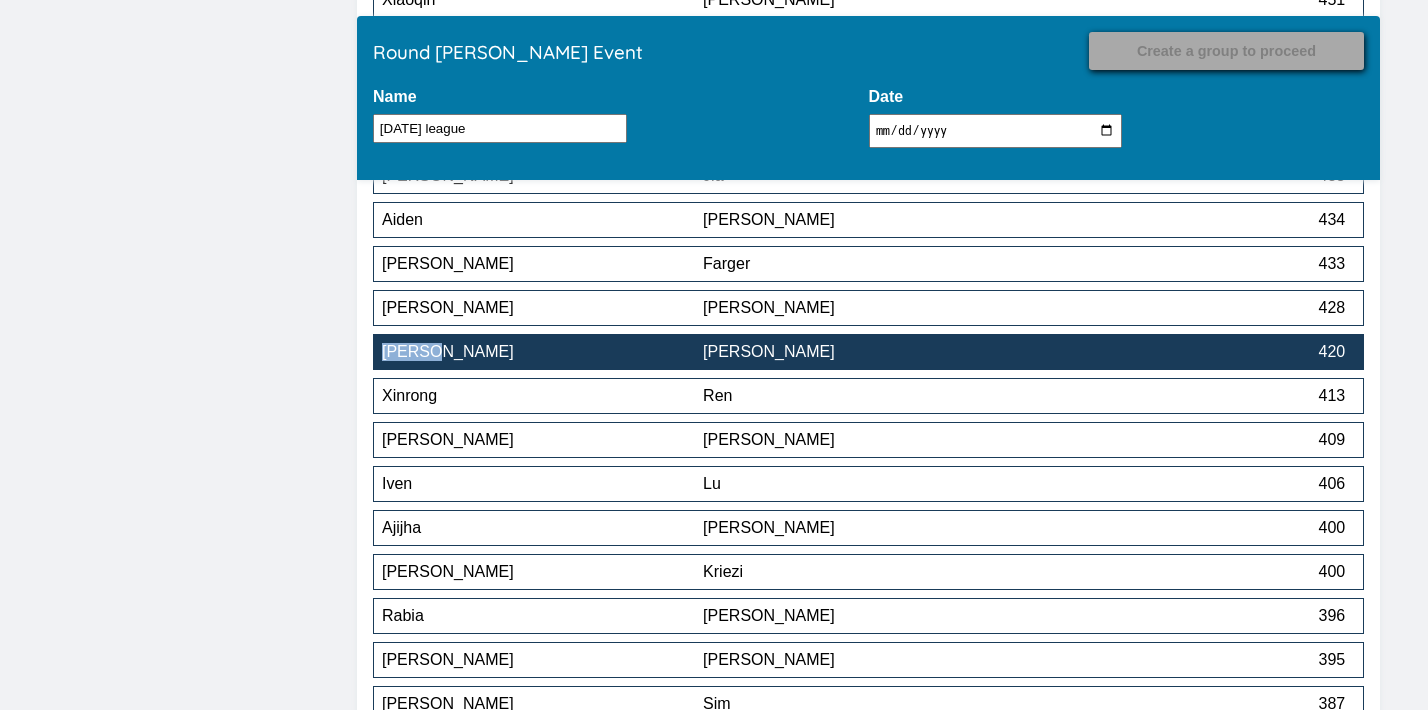 click on "[PERSON_NAME]" at bounding box center (863, 352) 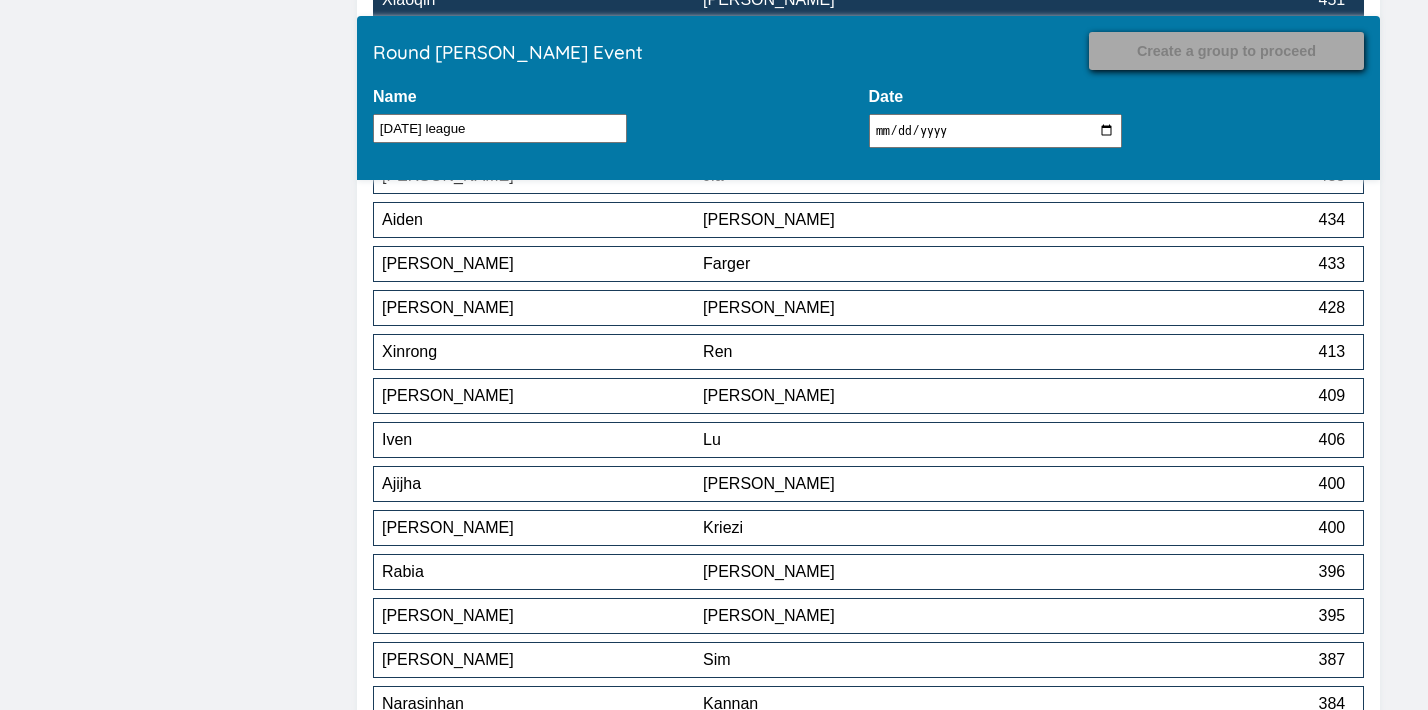 scroll, scrollTop: 16464, scrollLeft: 0, axis: vertical 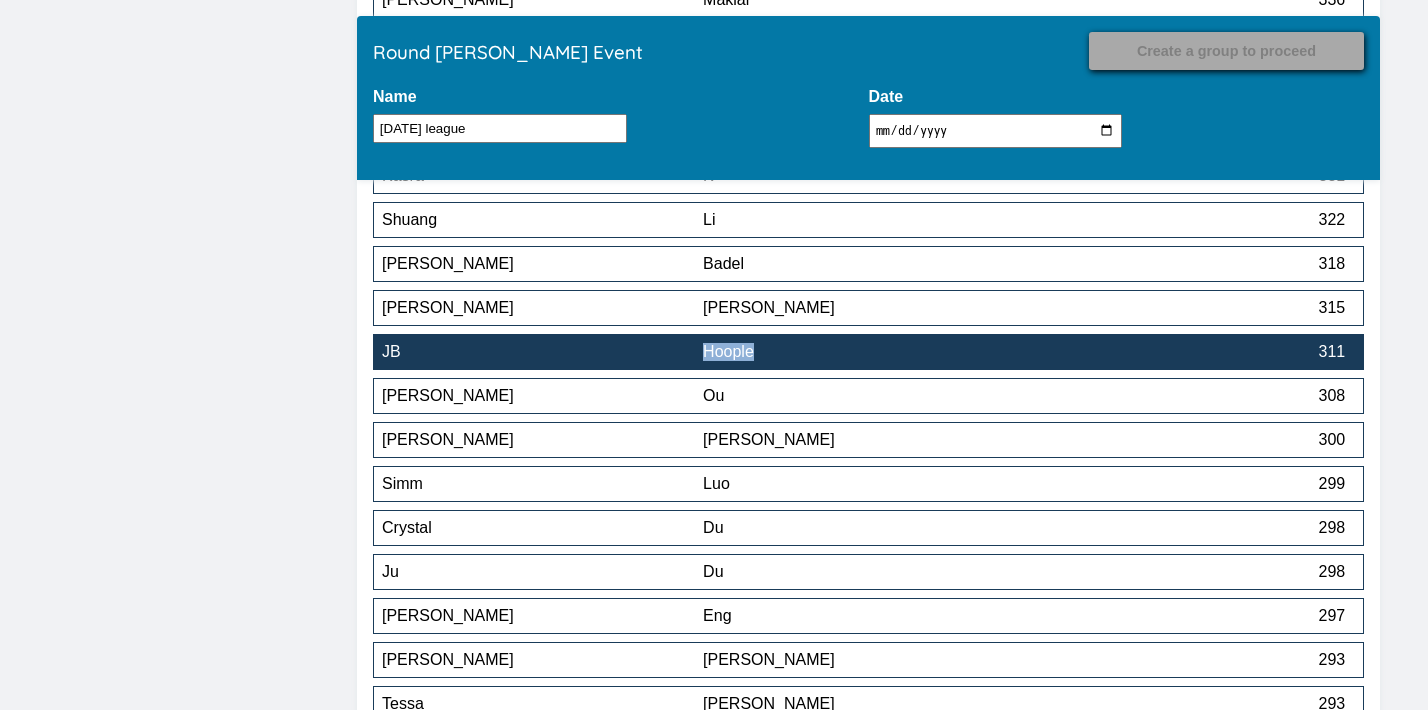 click on "JB" at bounding box center [542, 352] 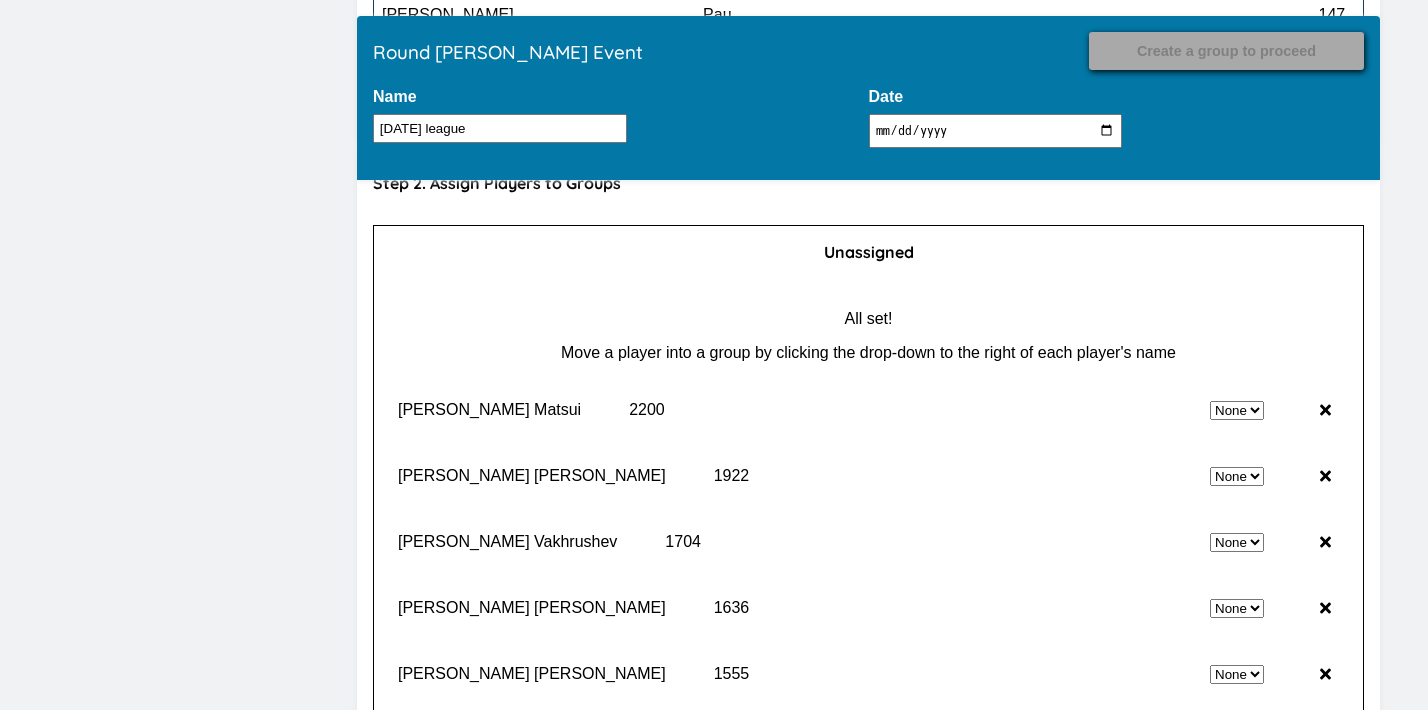 scroll, scrollTop: 17903, scrollLeft: 0, axis: vertical 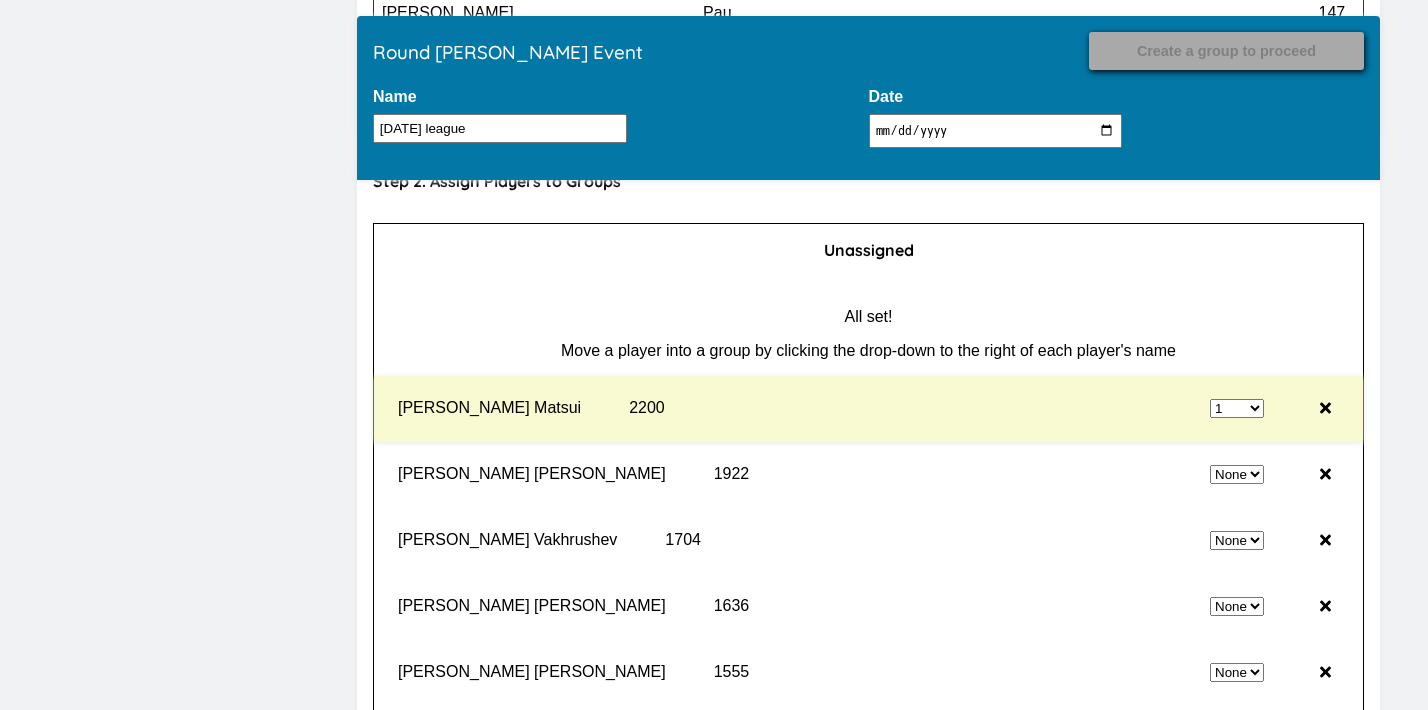 select on "0" 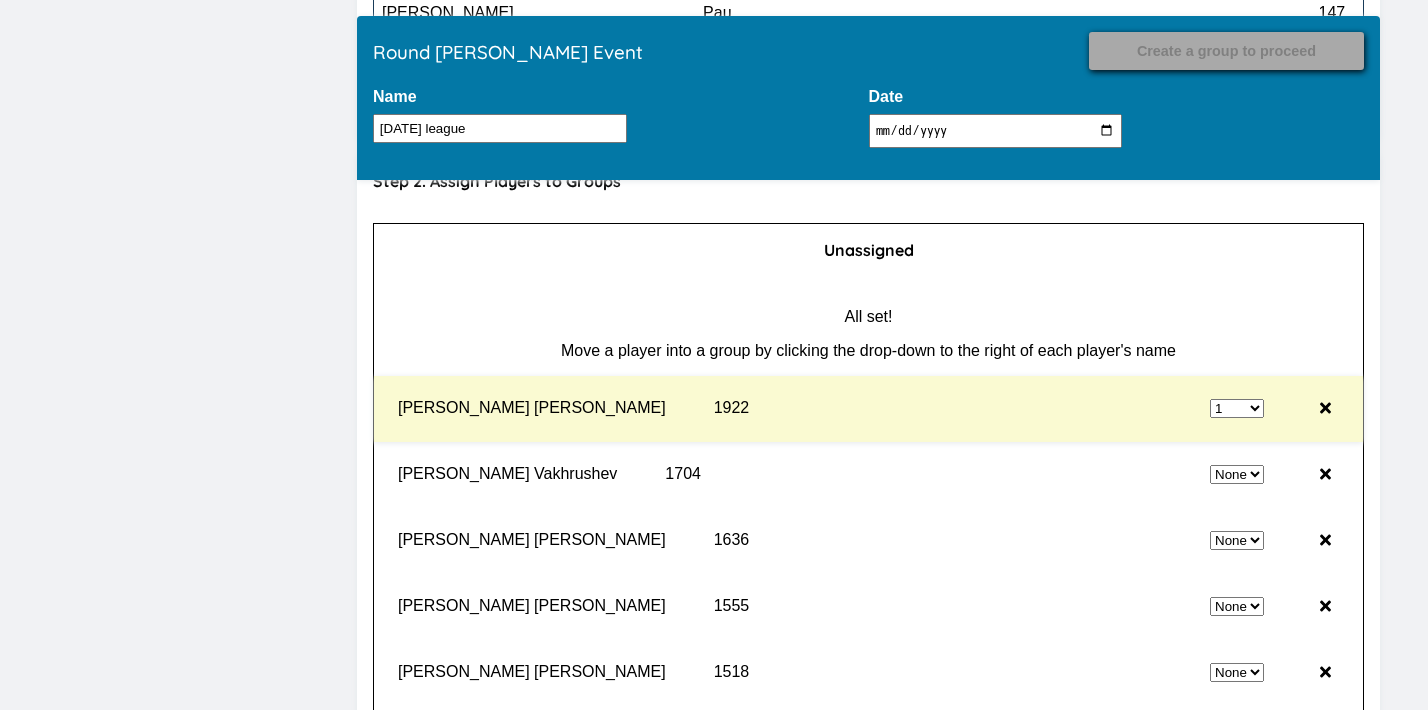 select on "0" 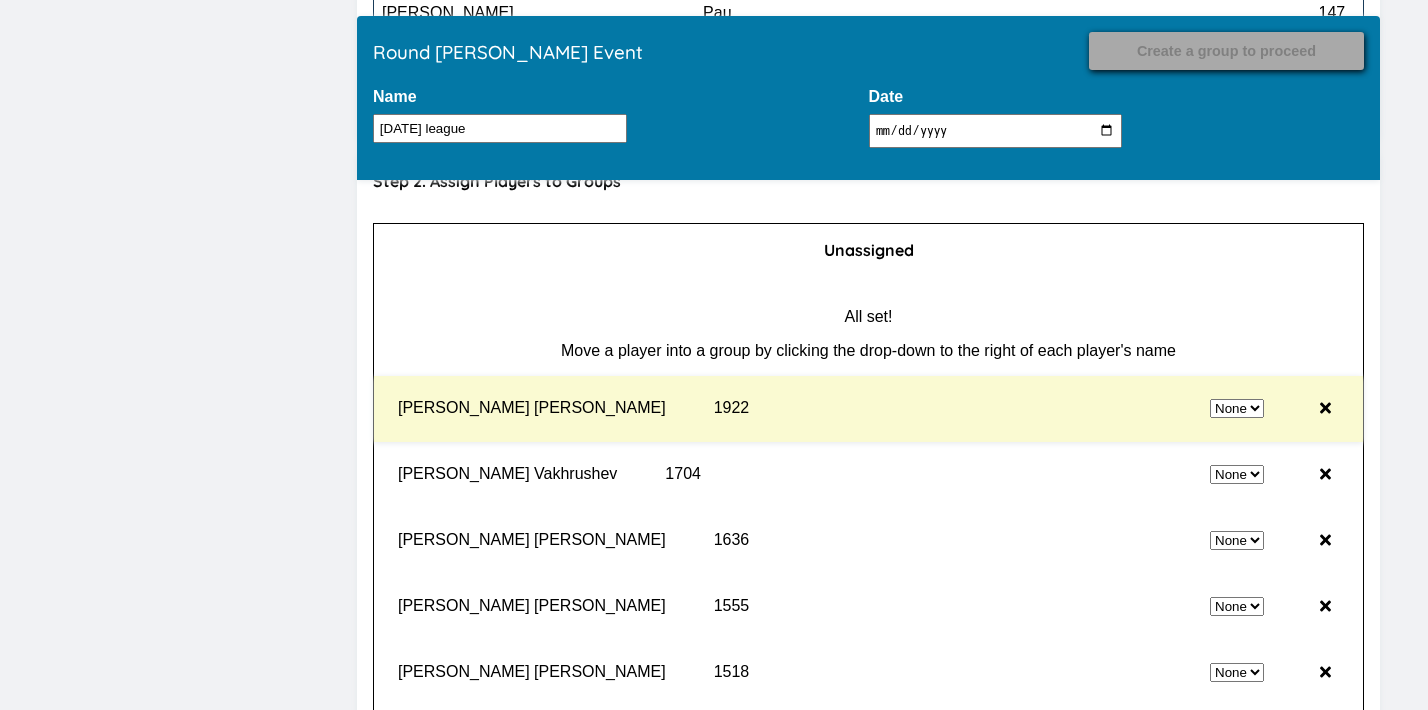 select on "1" 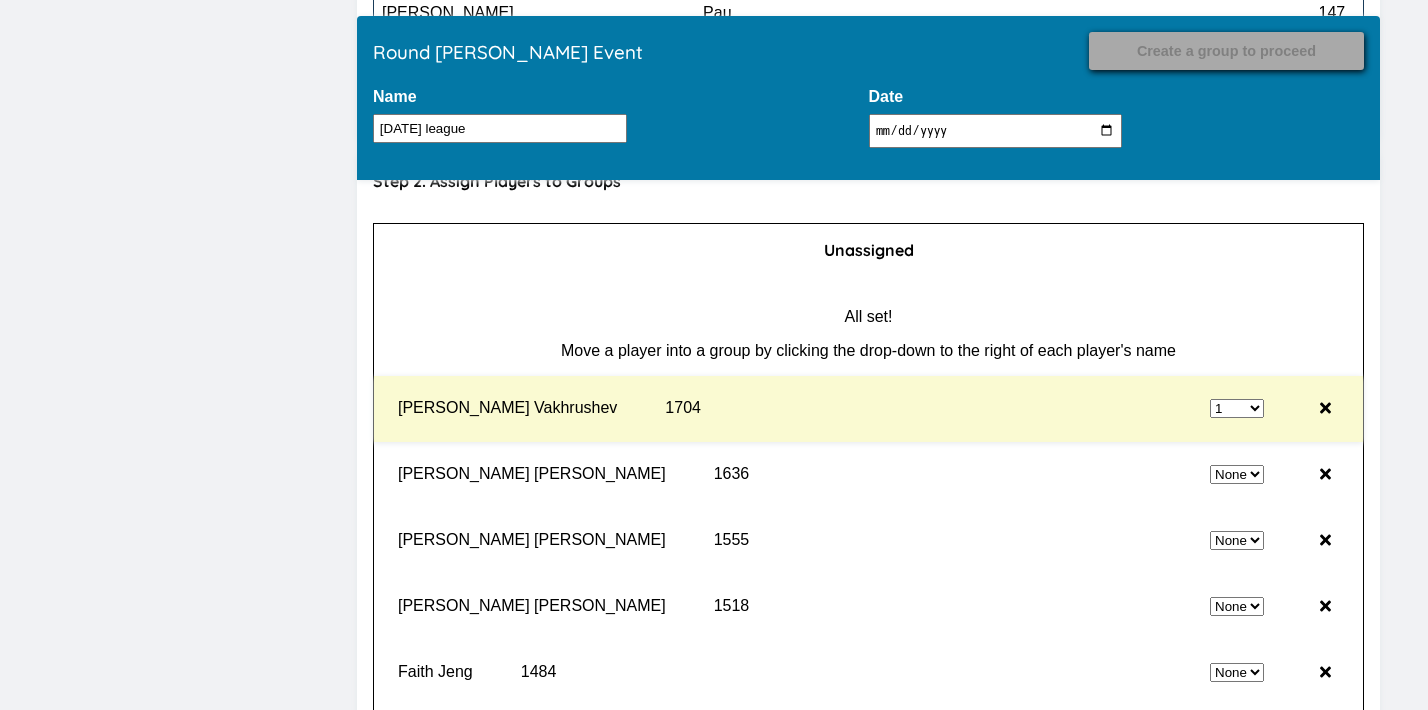 select on "0" 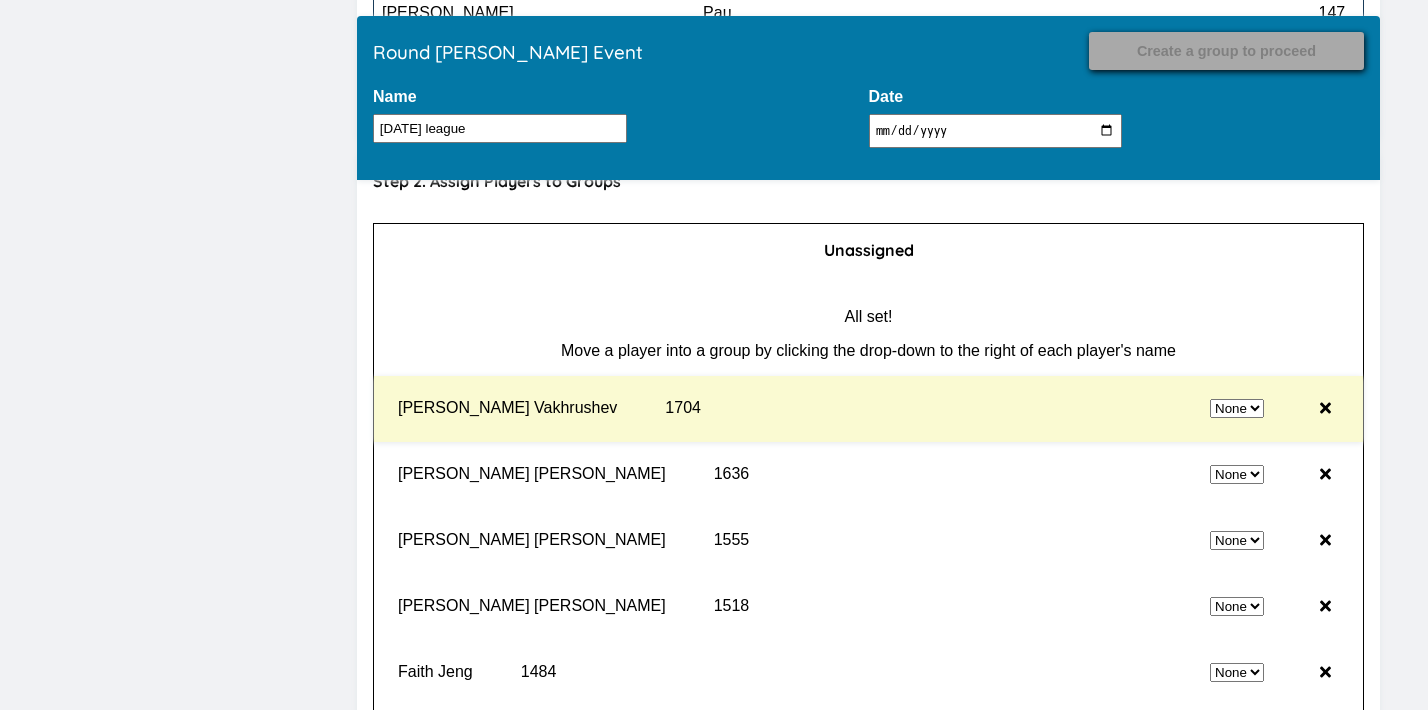 select on "1" 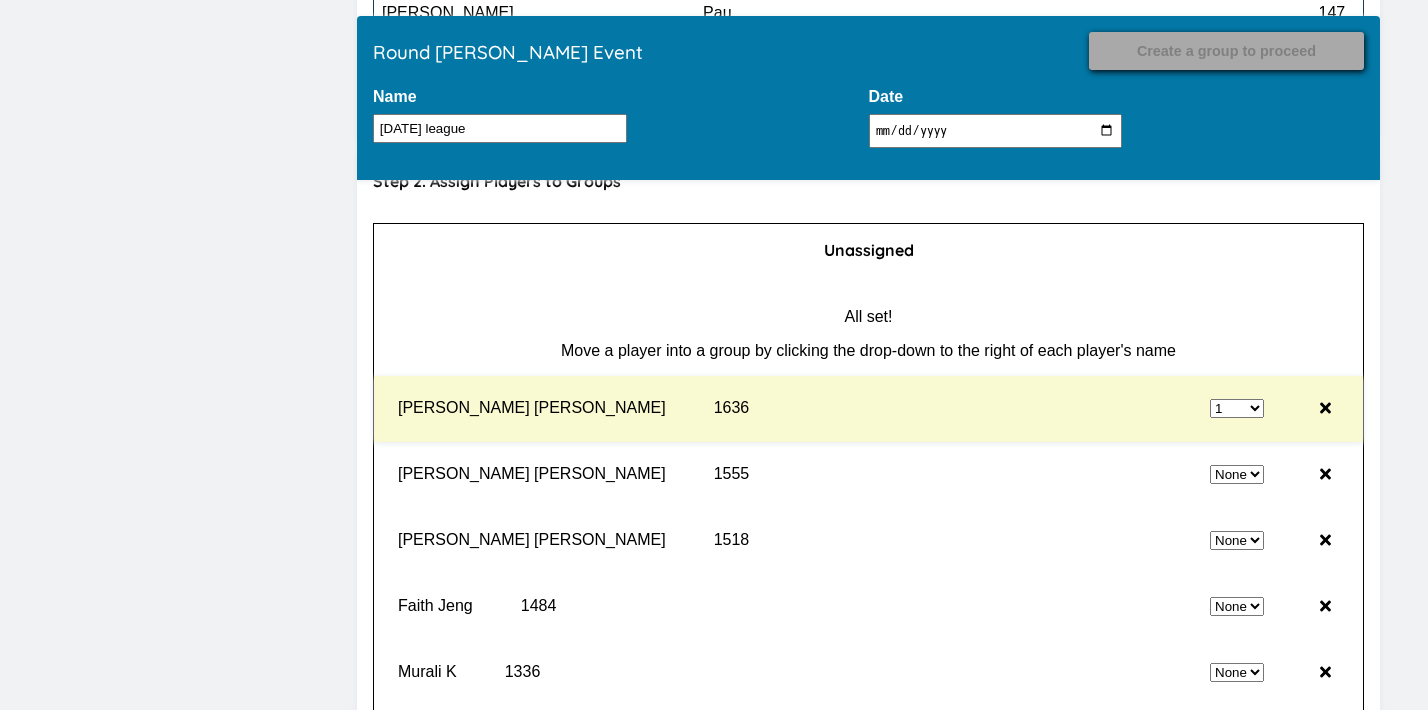 select on "0" 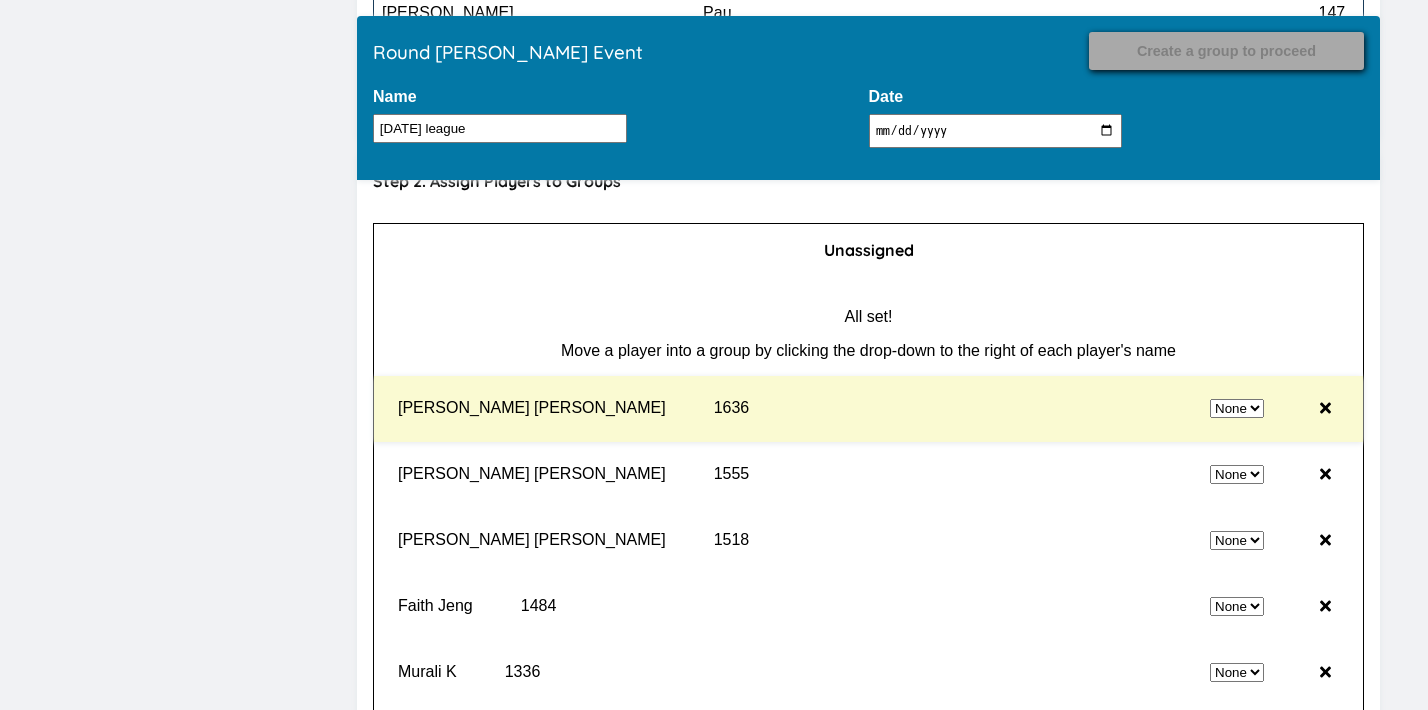 select on "1" 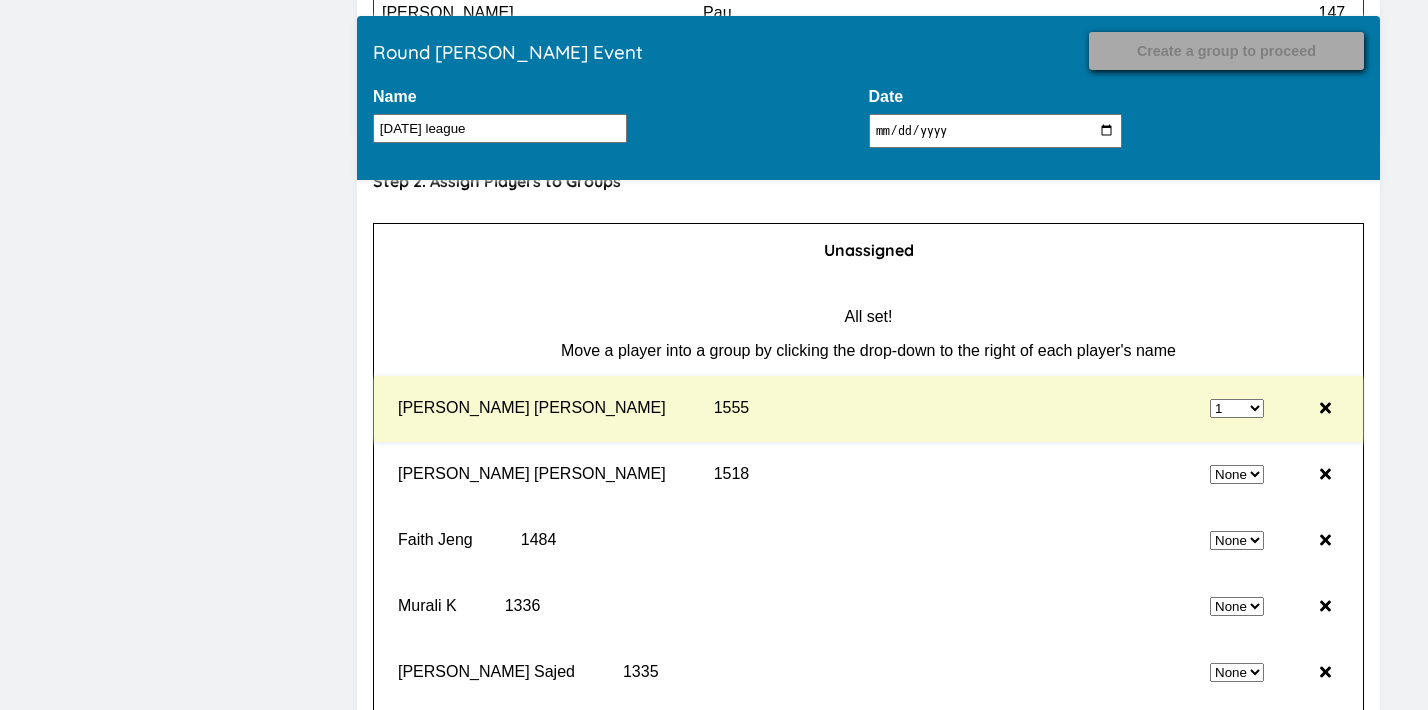 select on "0" 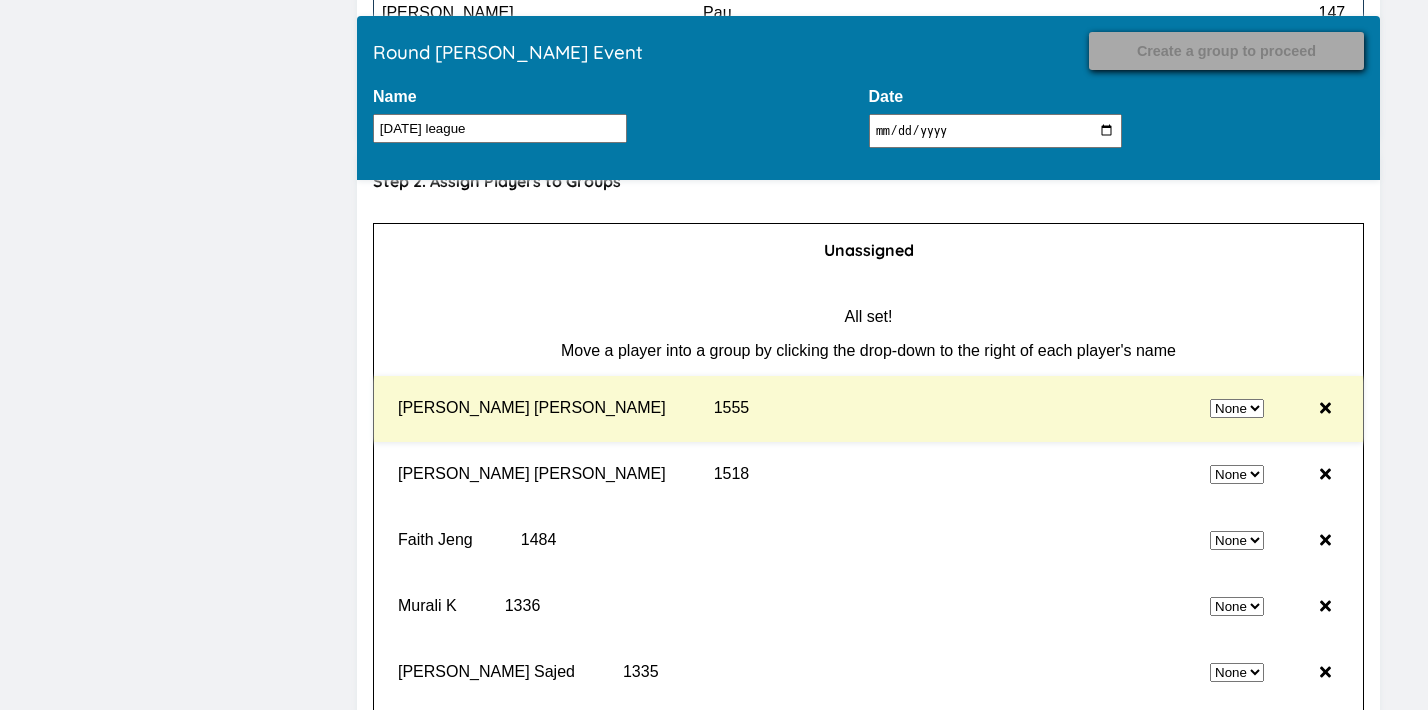 select on "1" 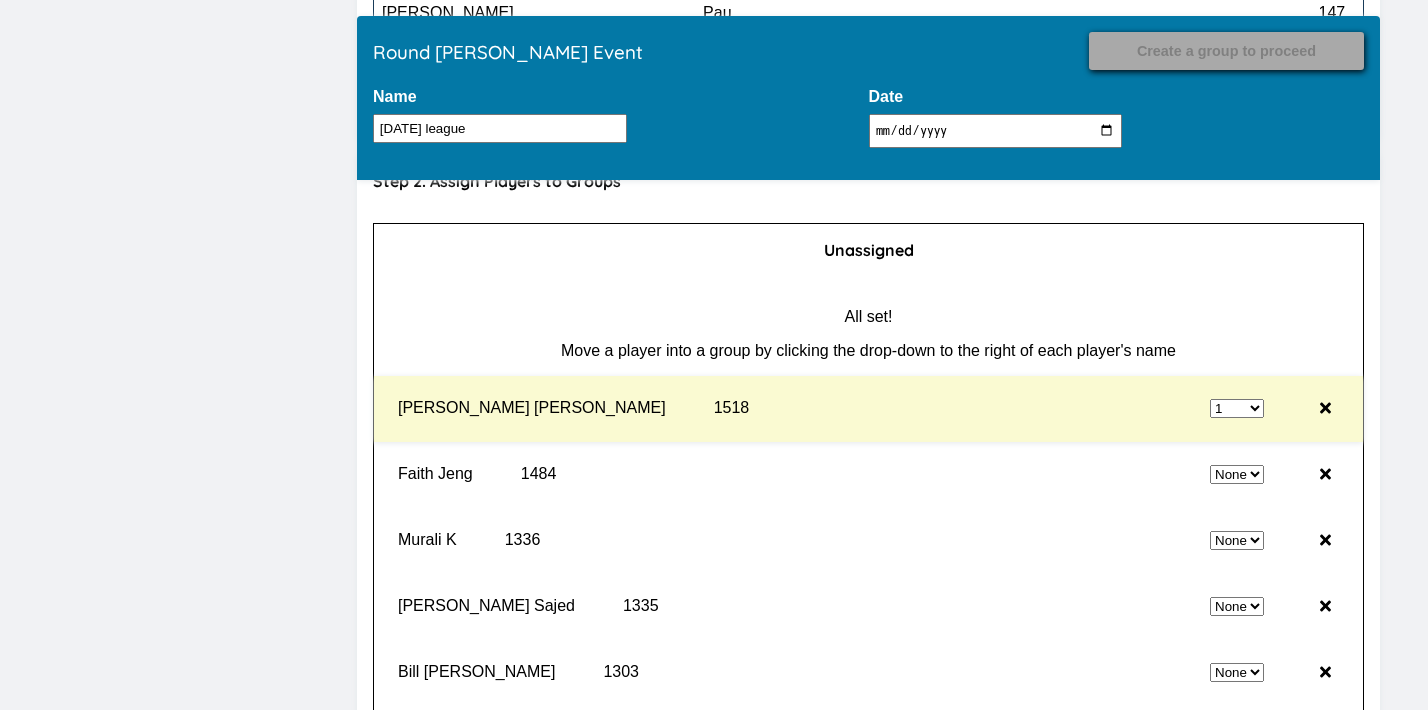 select on "0" 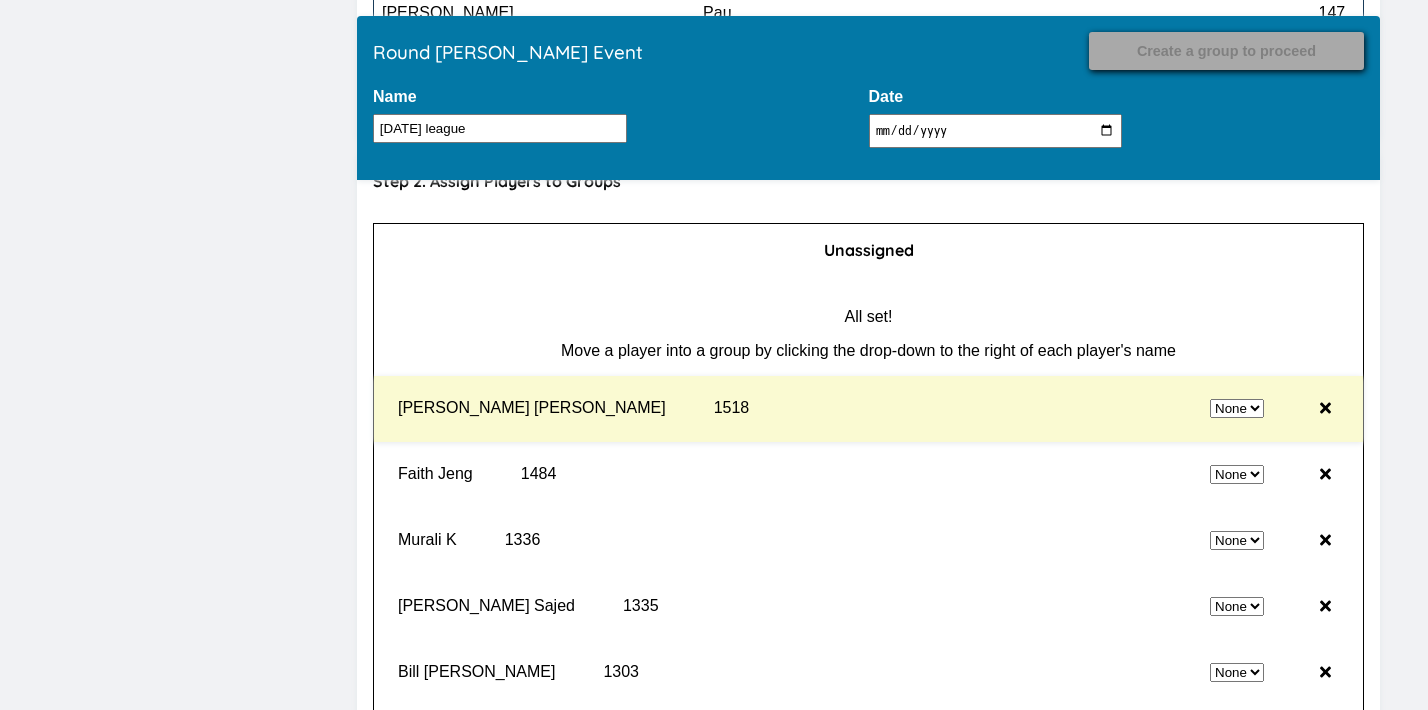 select on "1" 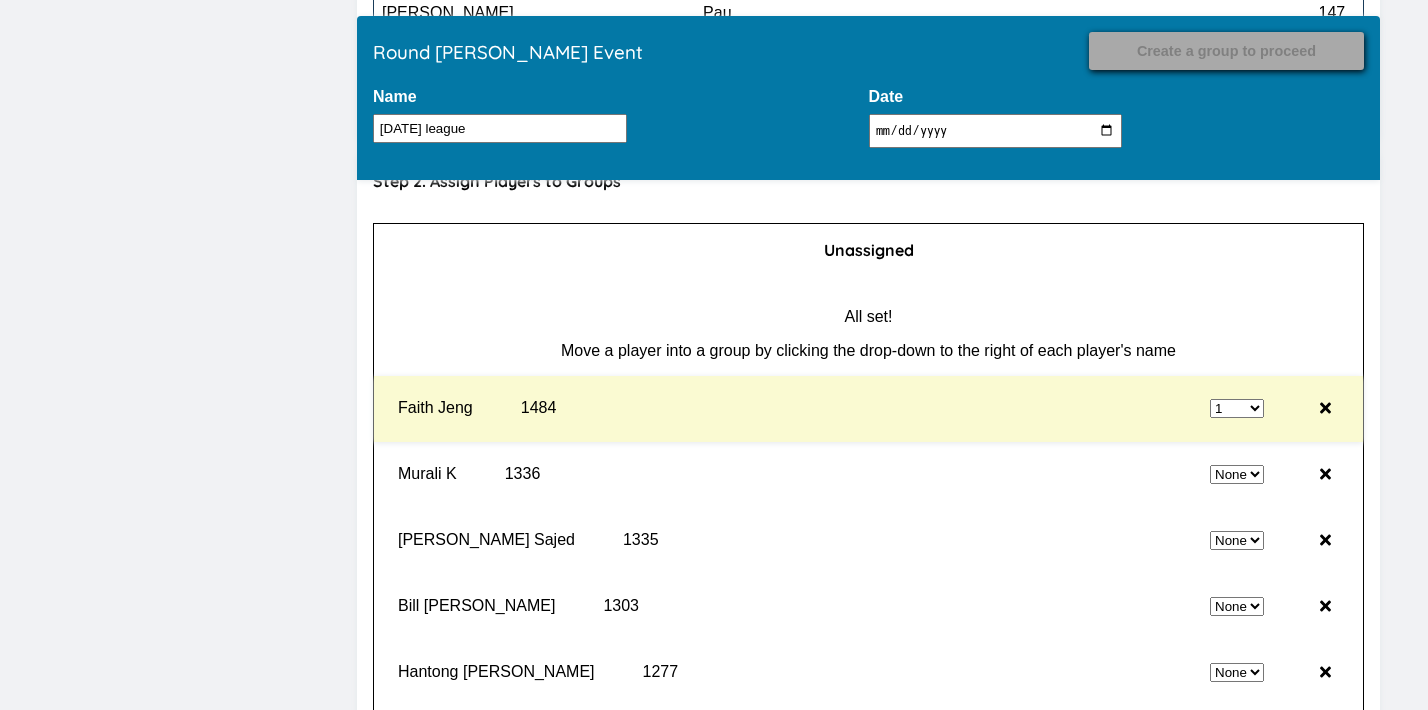 select on "0" 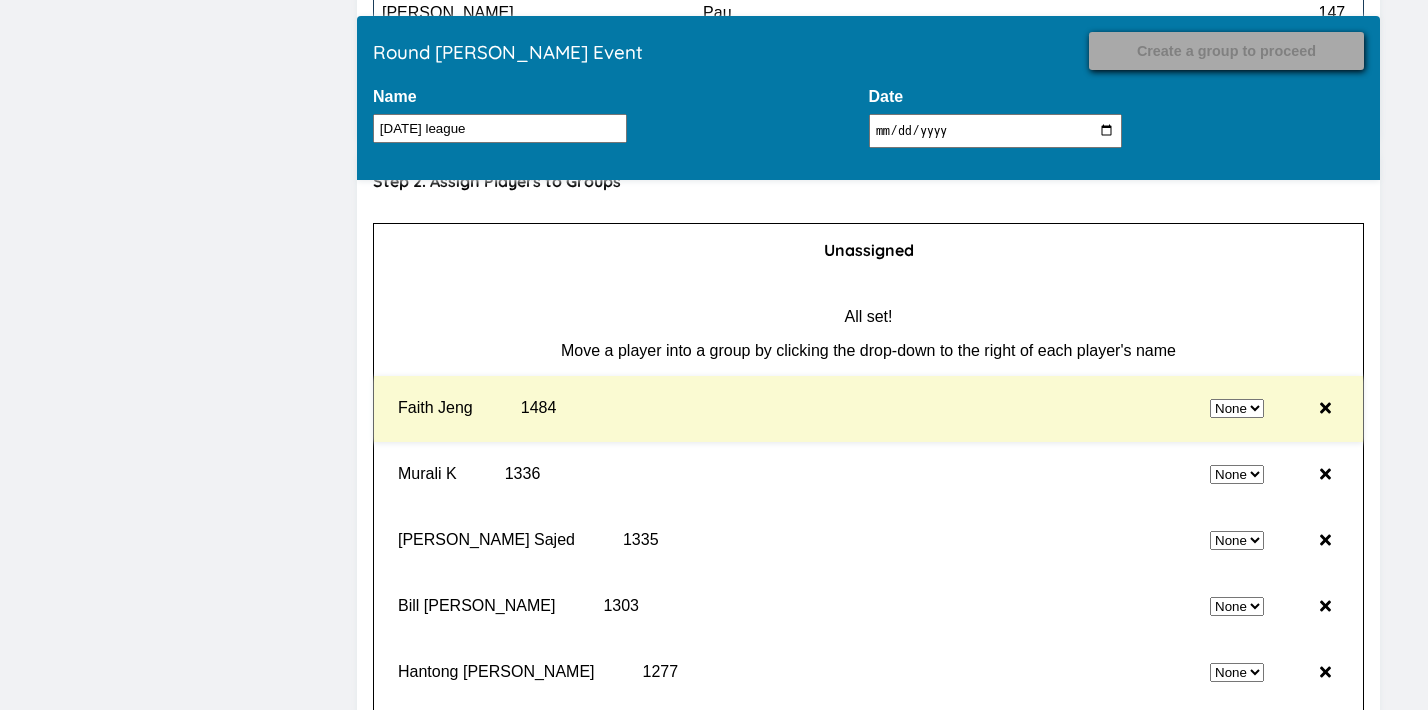 select on "1" 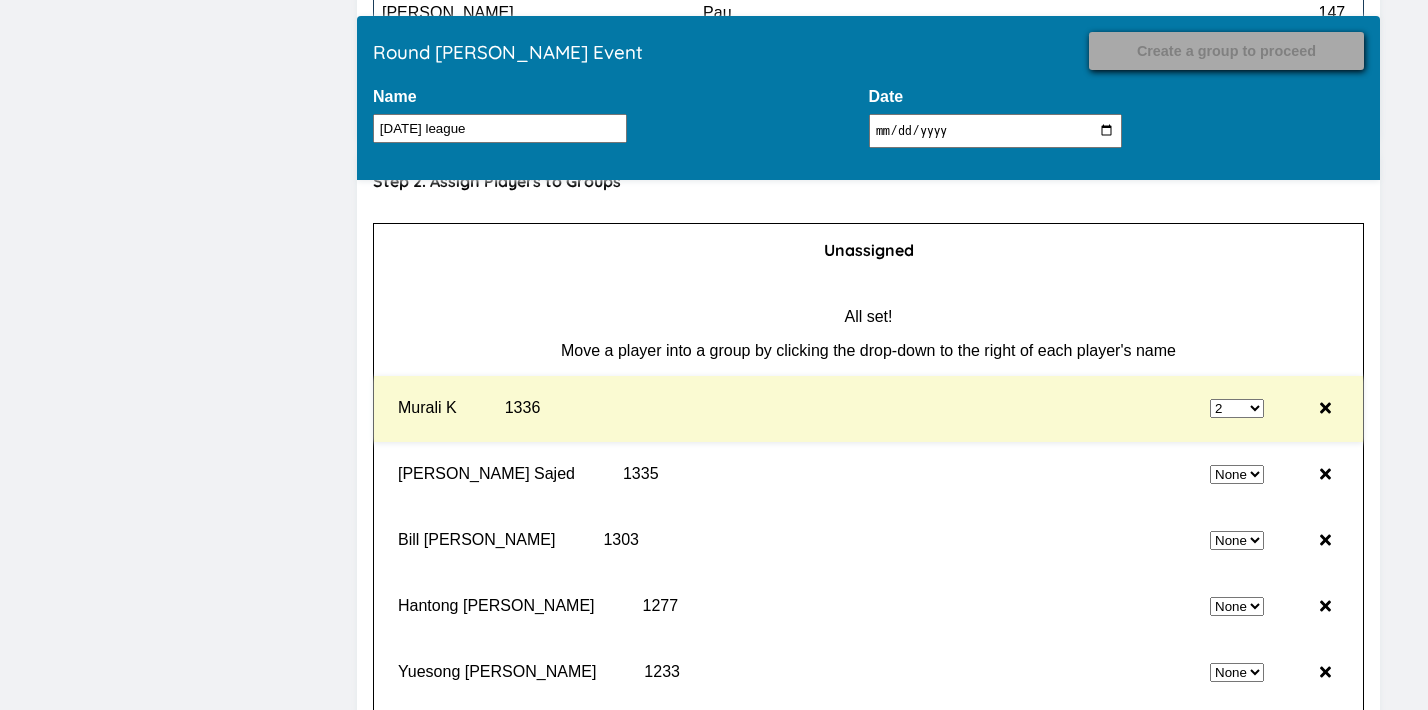 select on "0" 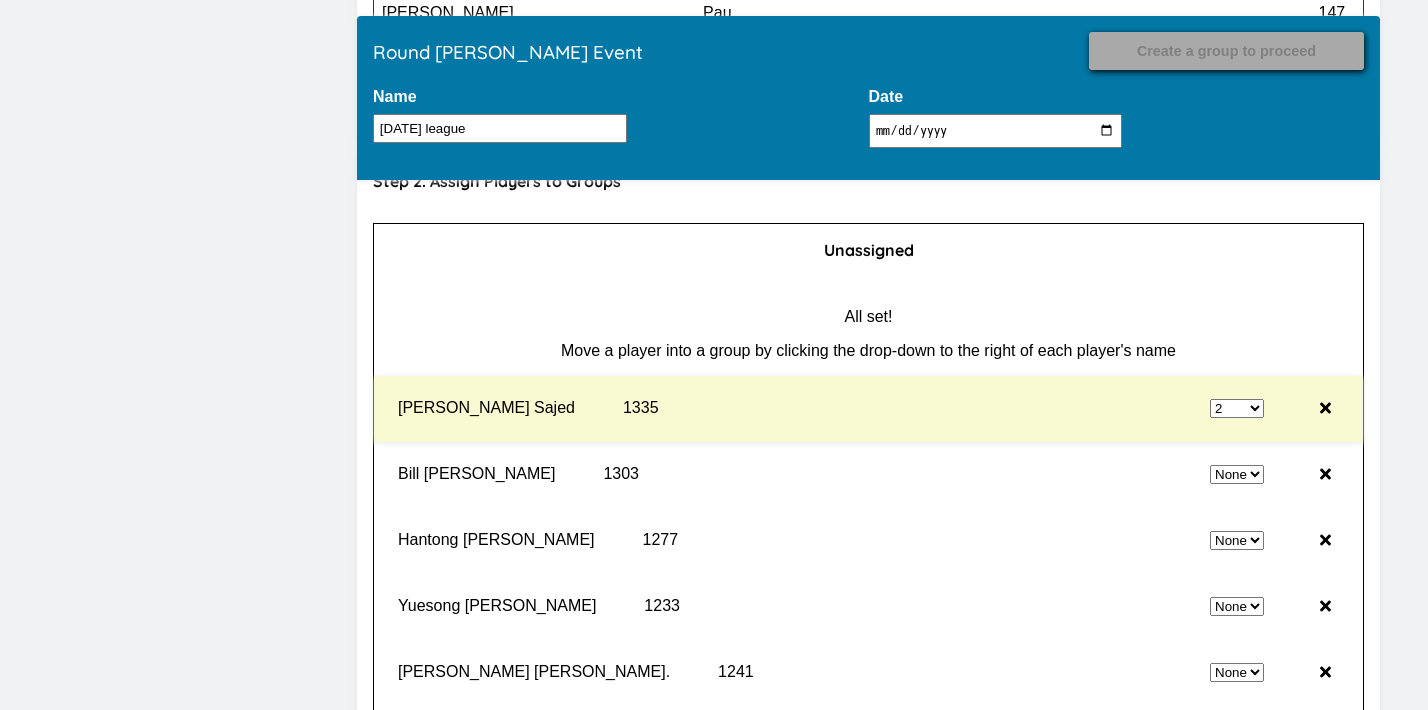 select on "0" 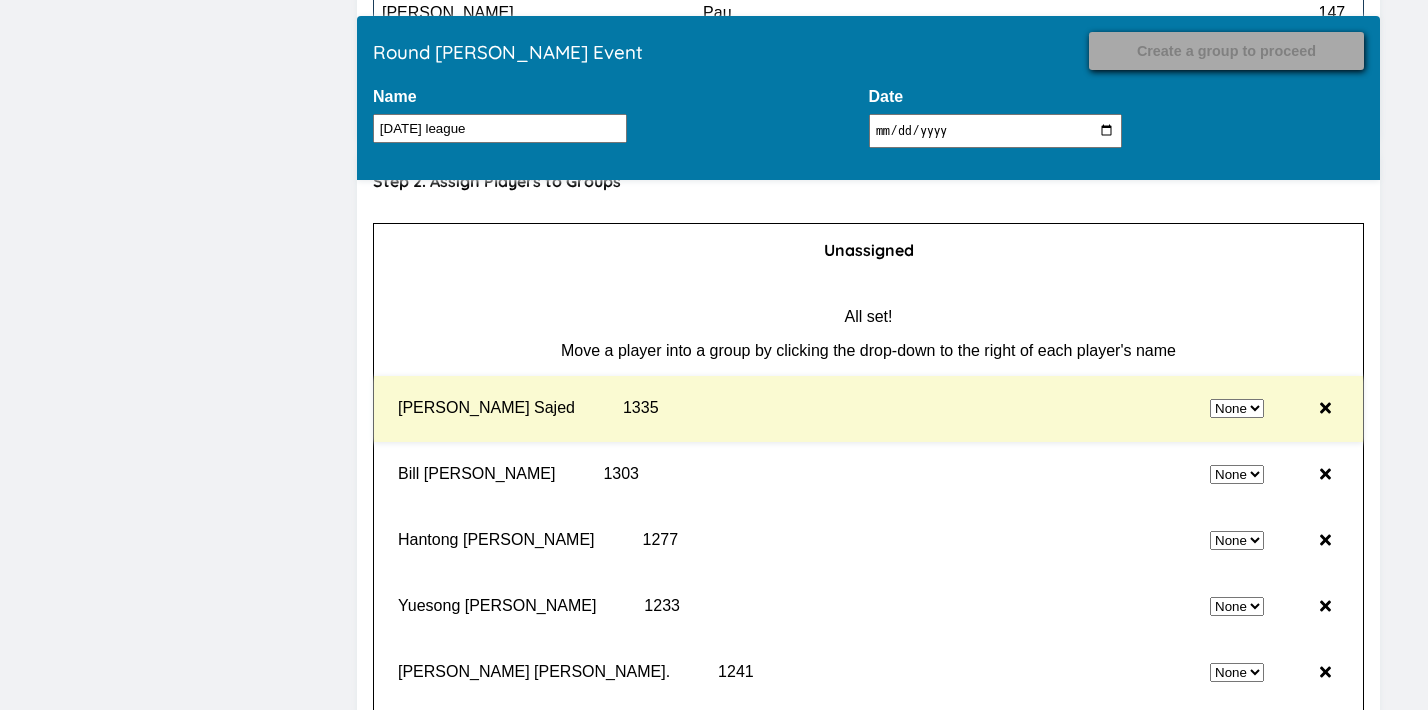 select on "2" 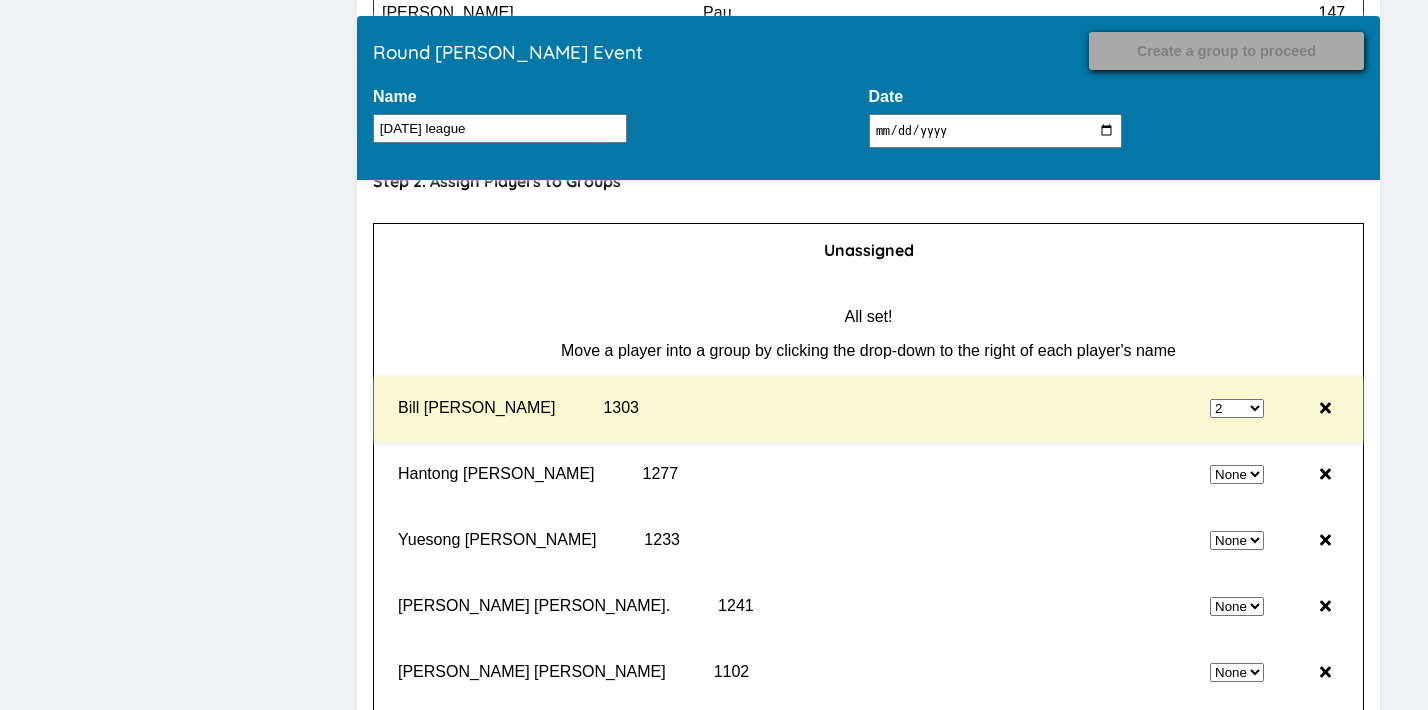 select on "0" 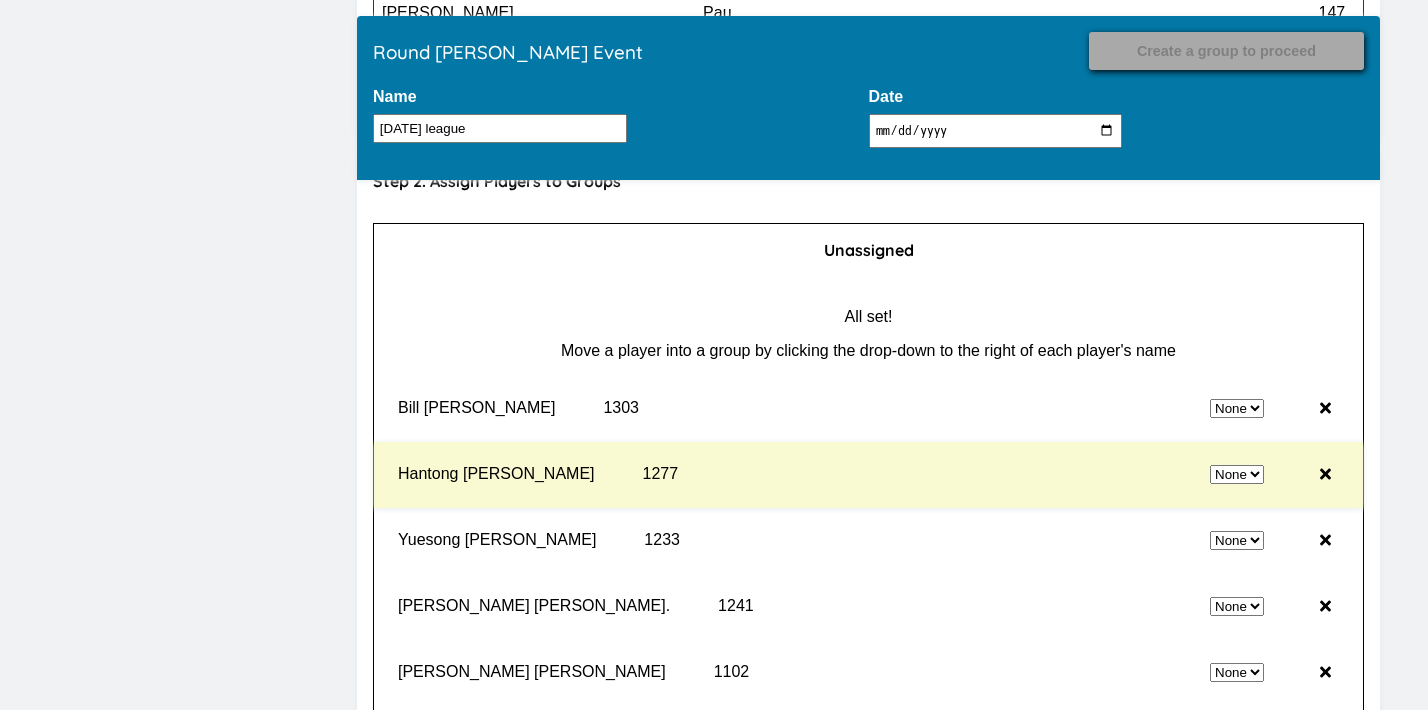 select on "2" 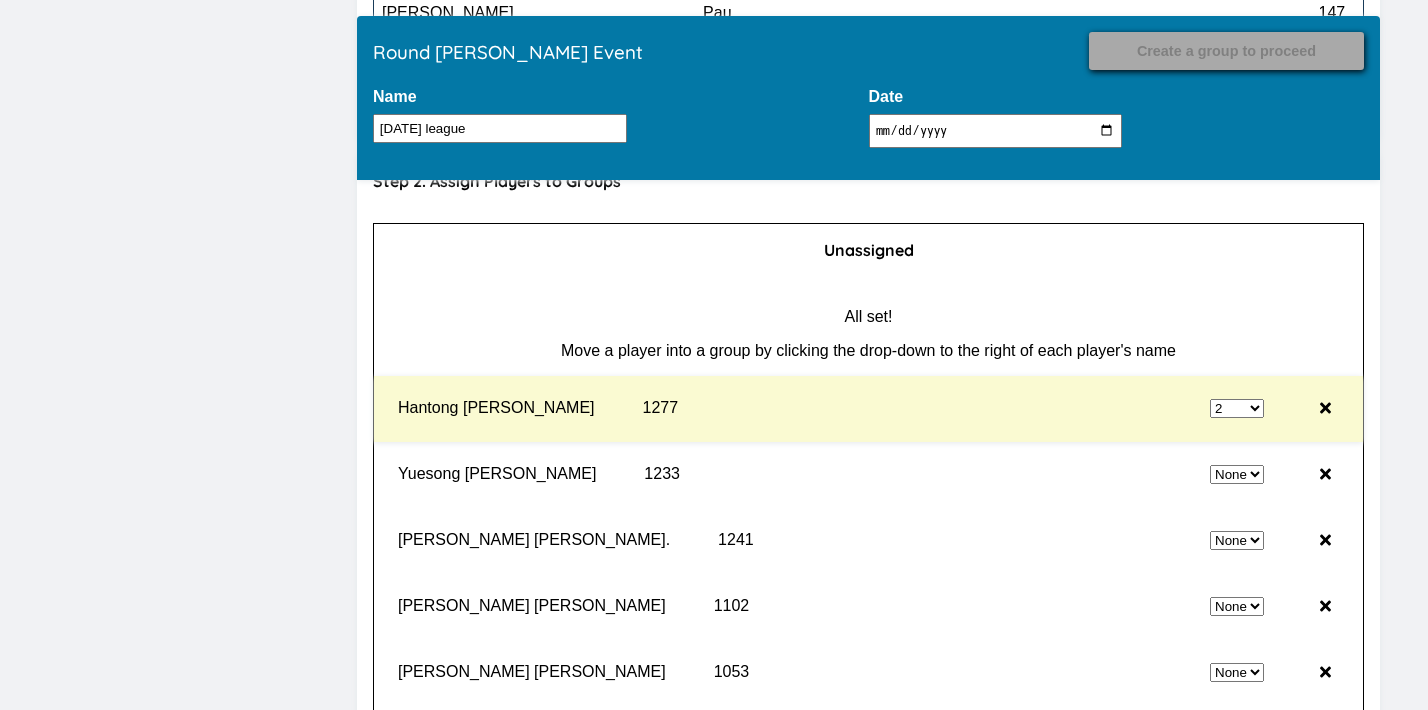 select on "0" 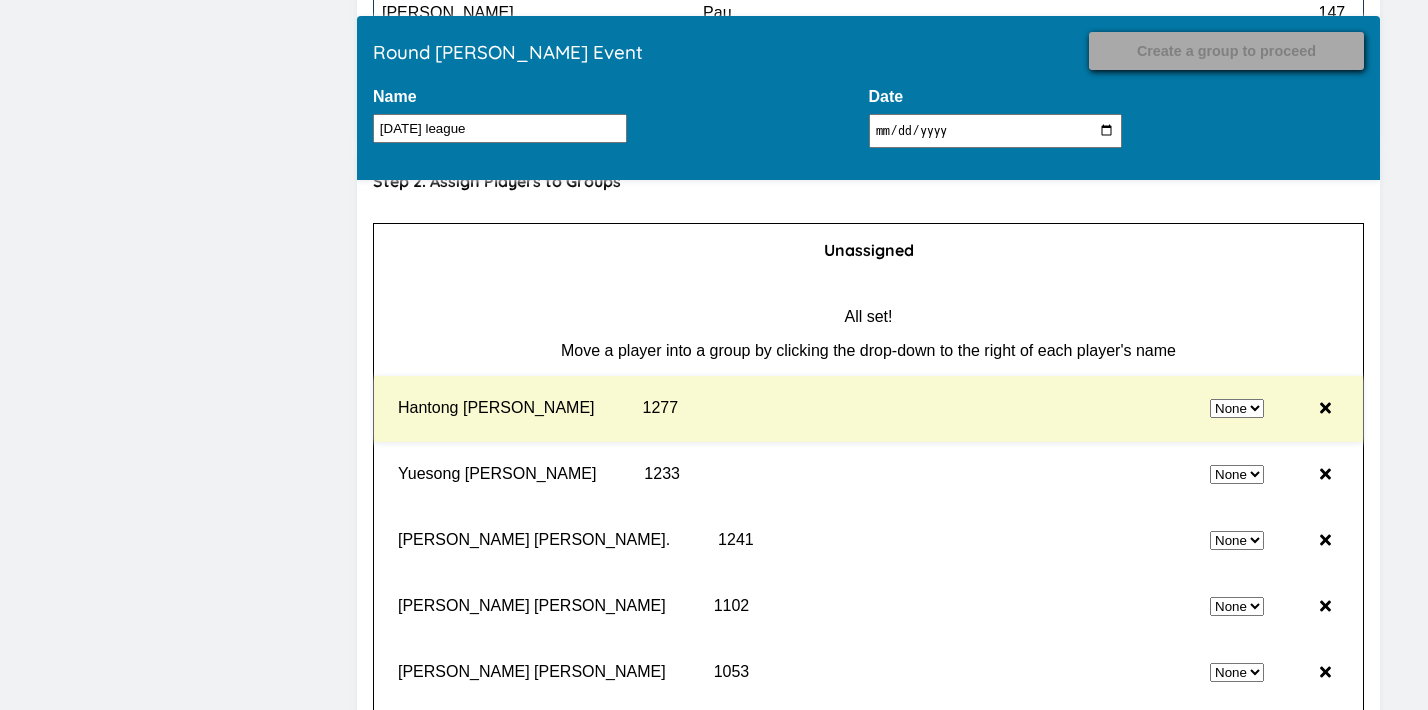 select on "2" 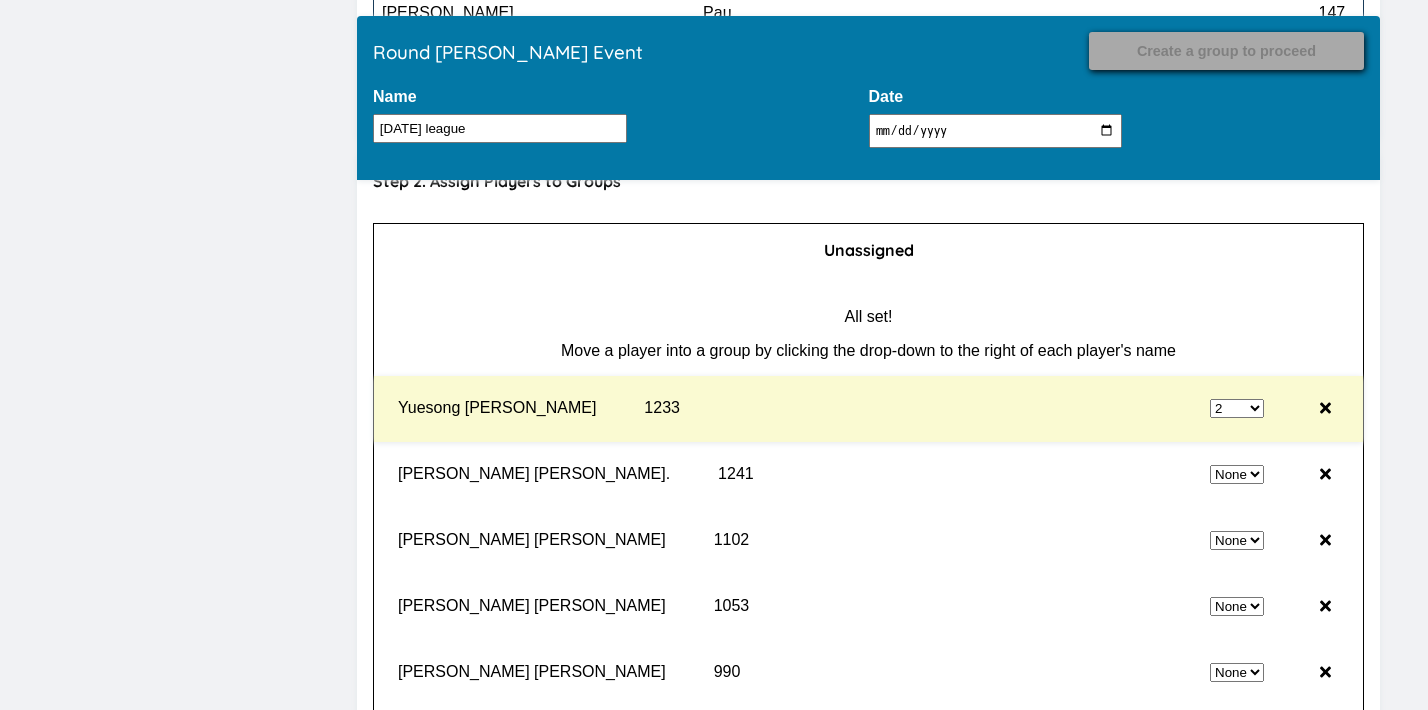 select on "0" 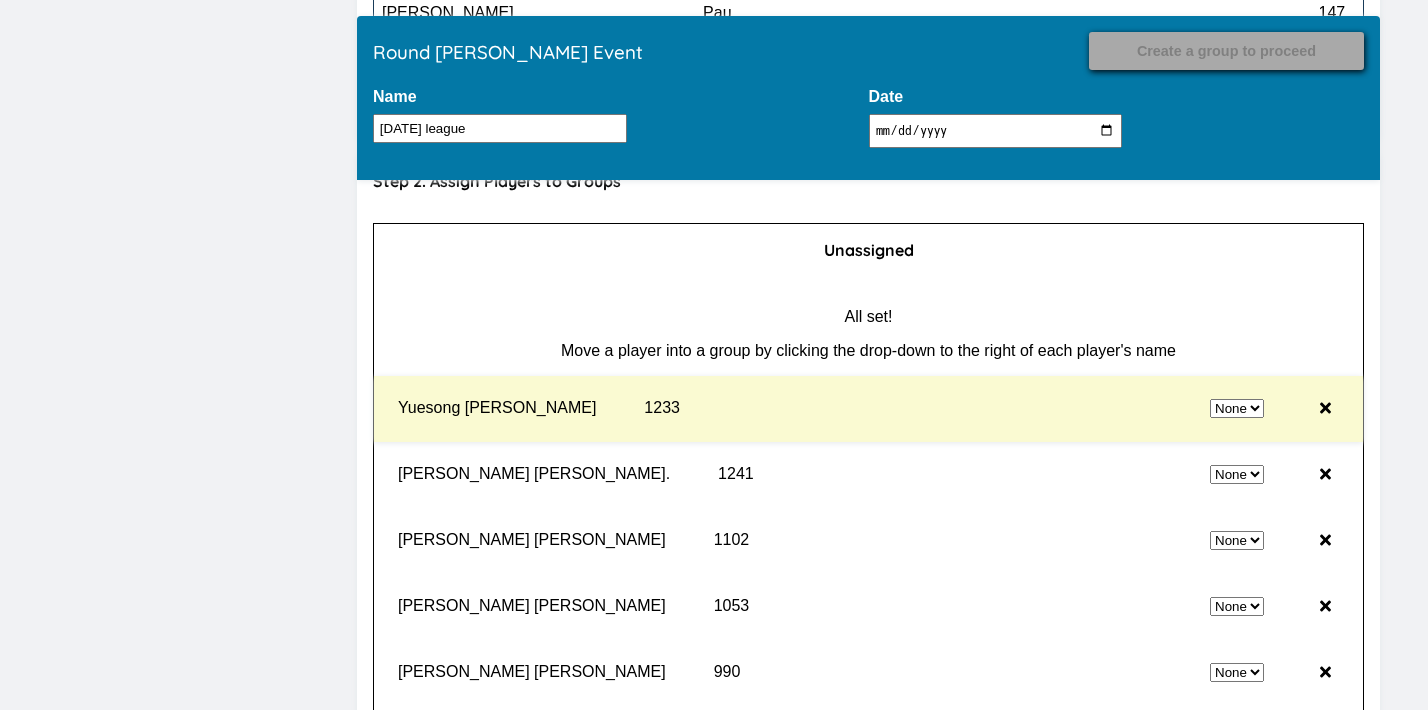 select on "2" 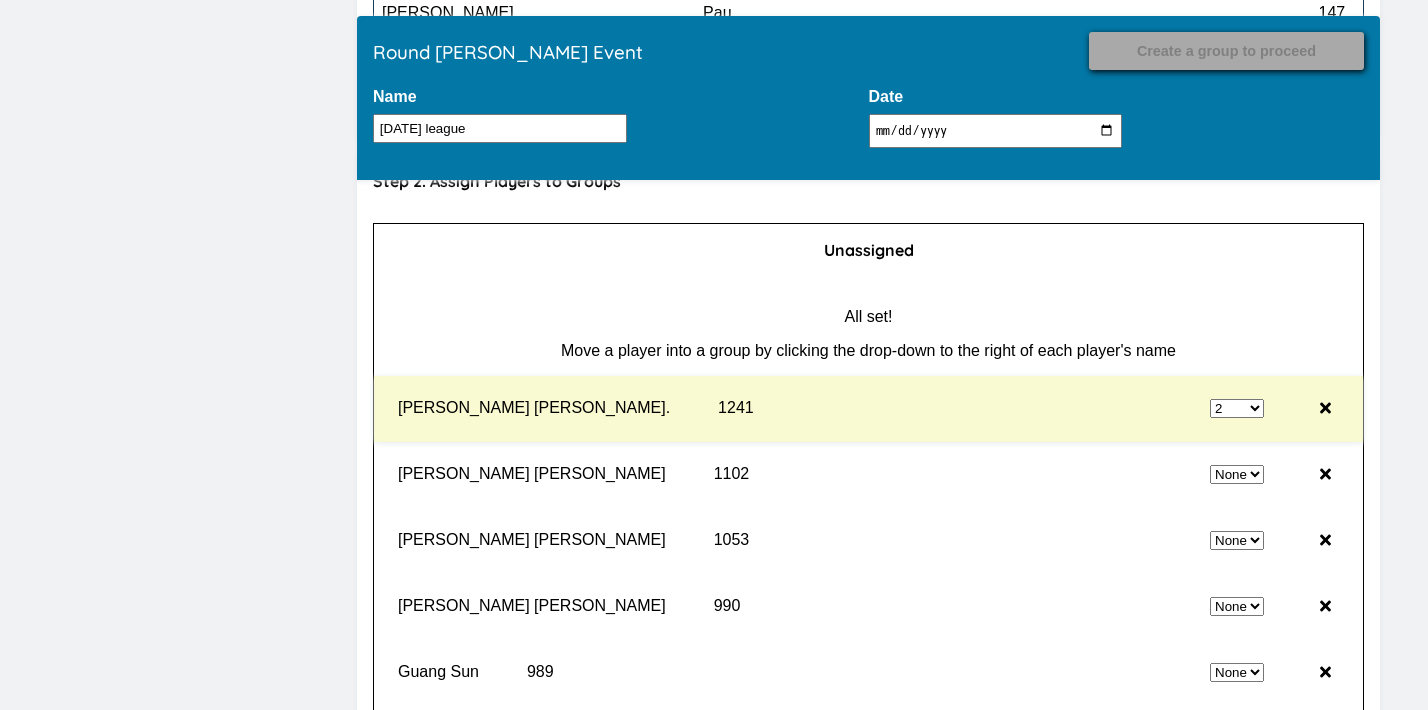 select on "0" 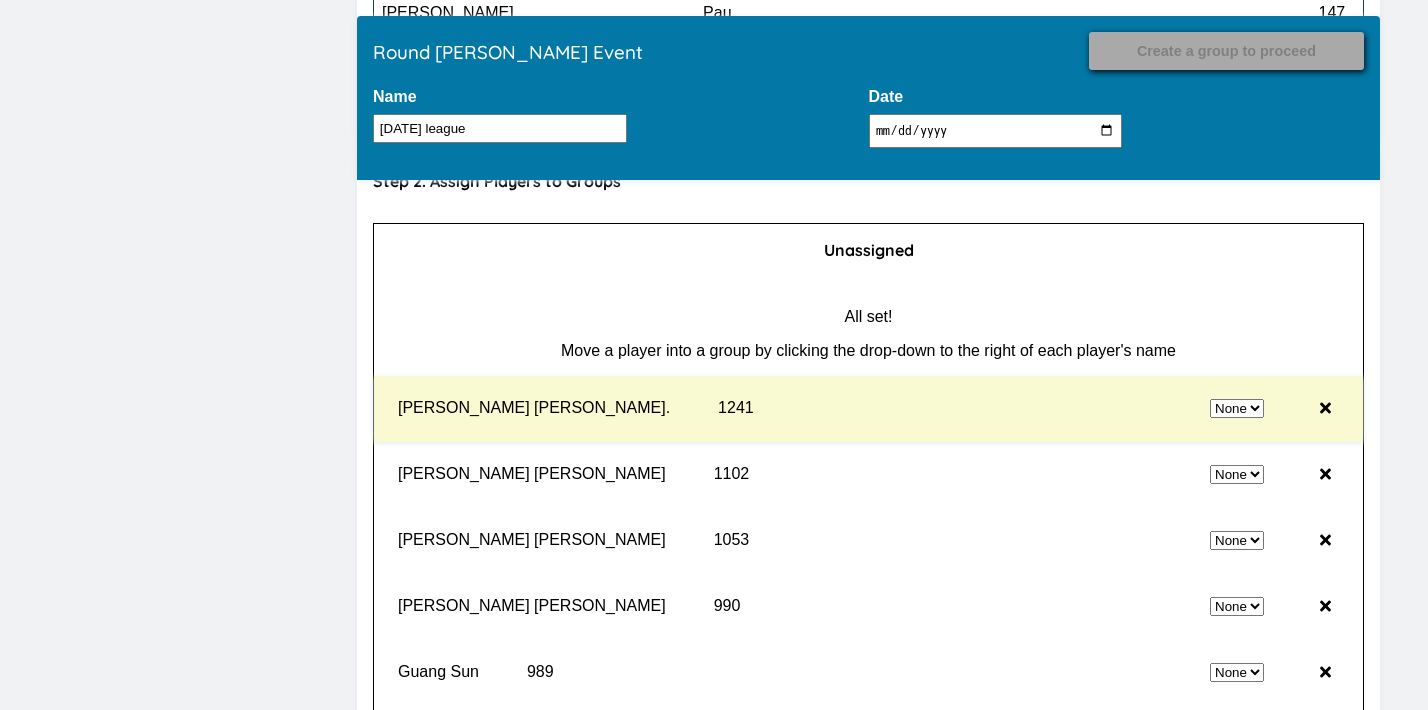 select on "2" 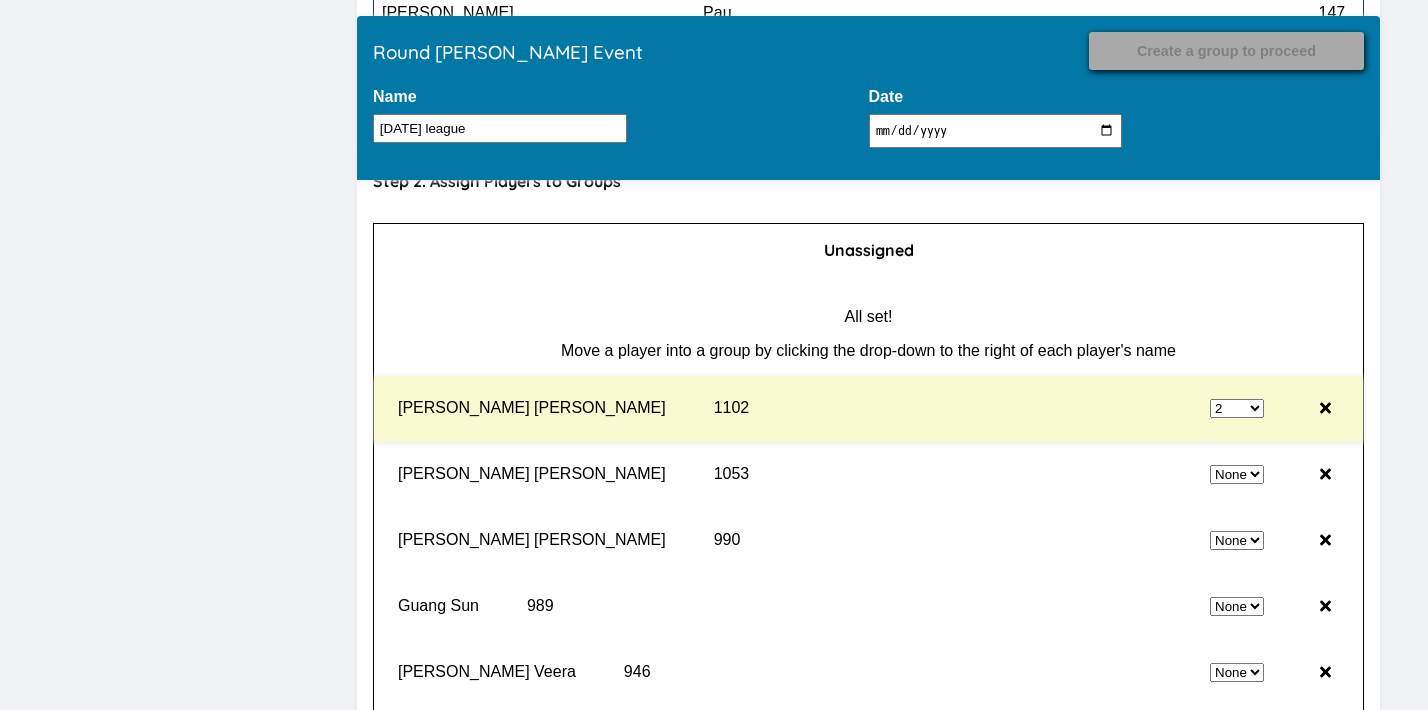 select on "0" 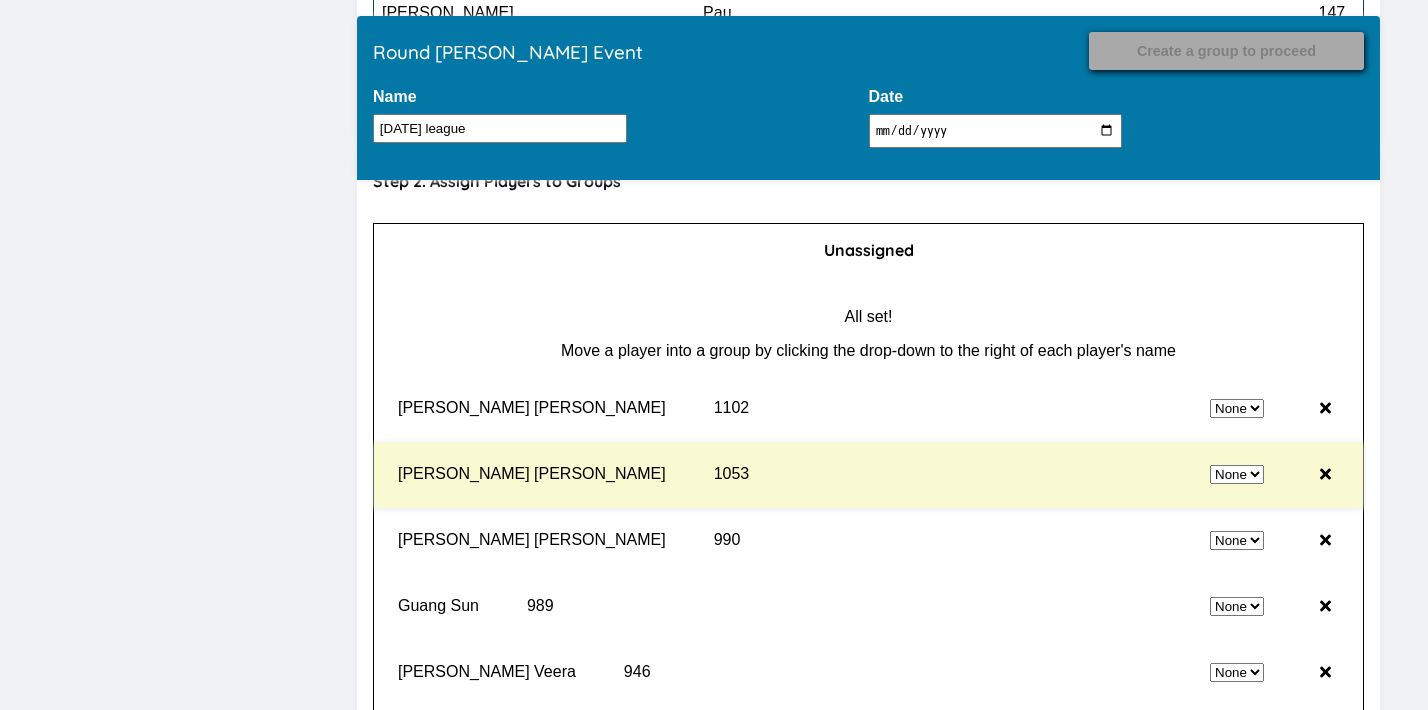 select on "2" 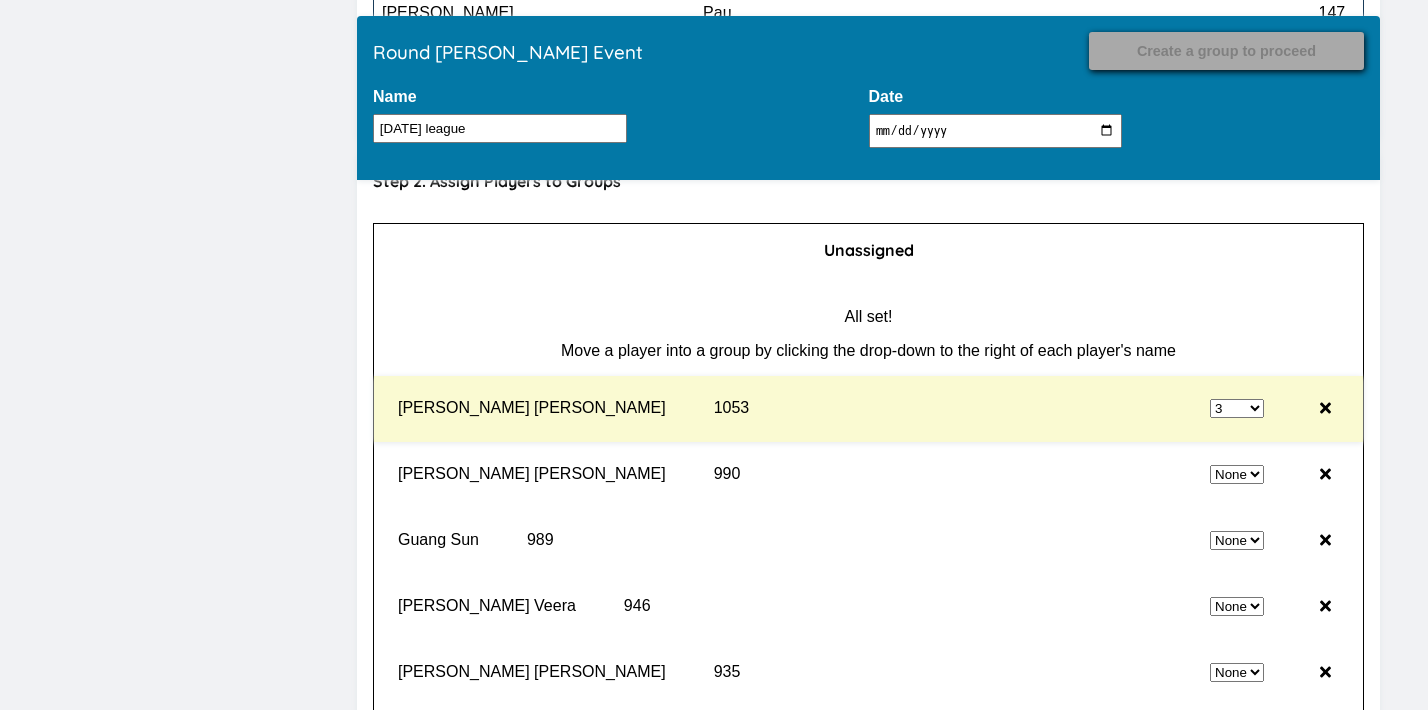 select on "0" 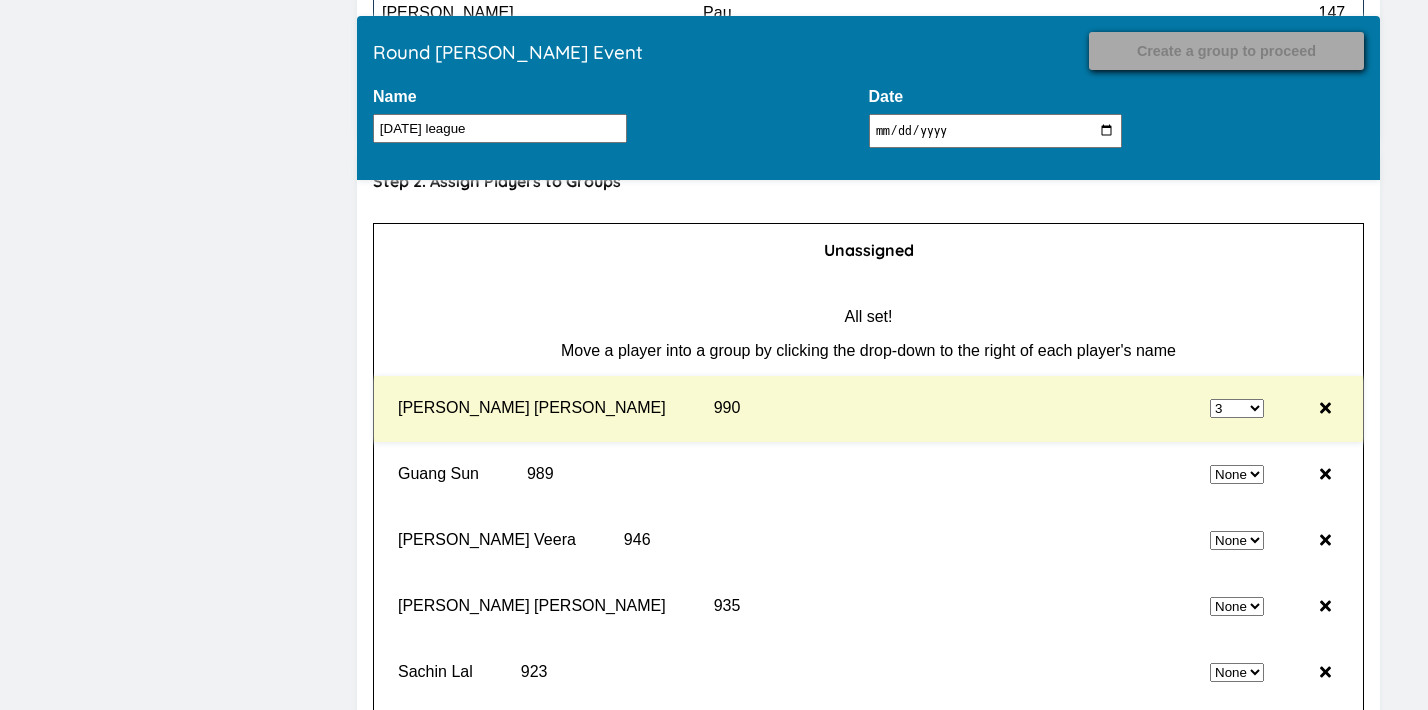 select on "0" 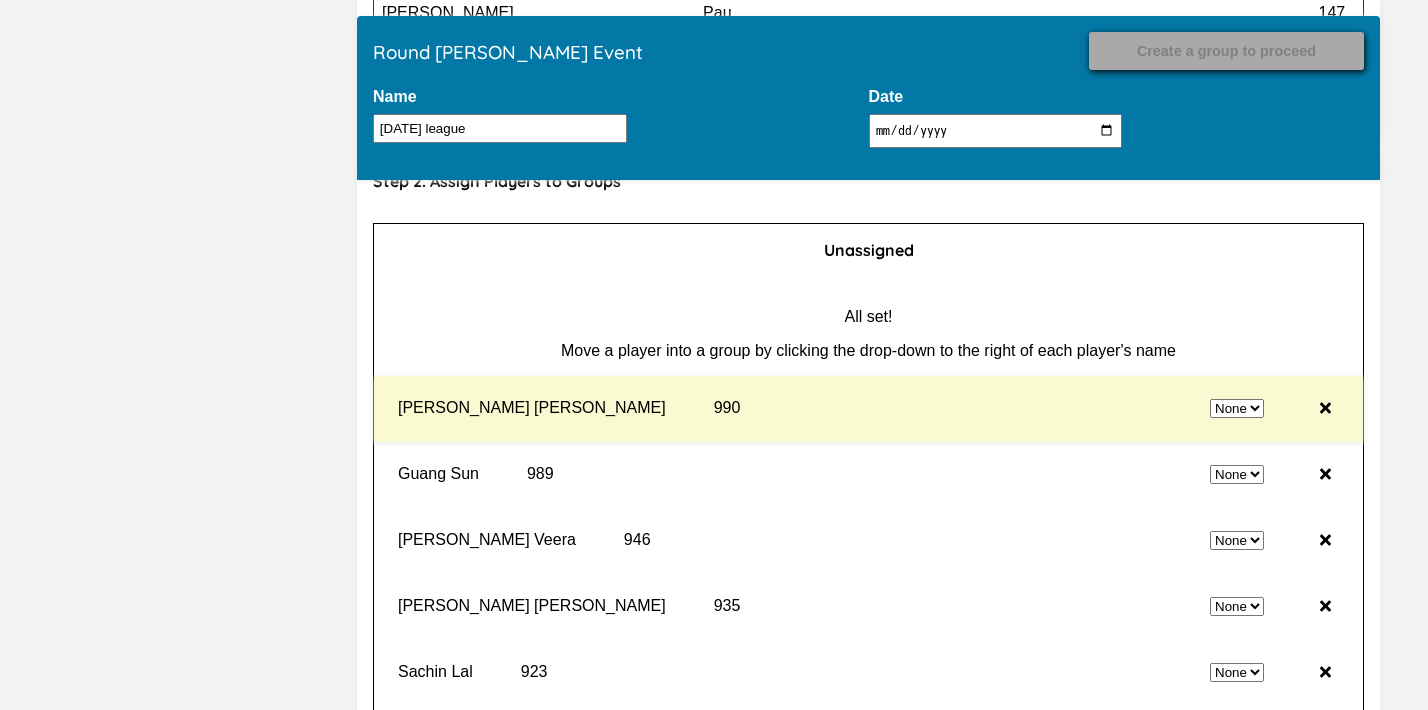 select on "3" 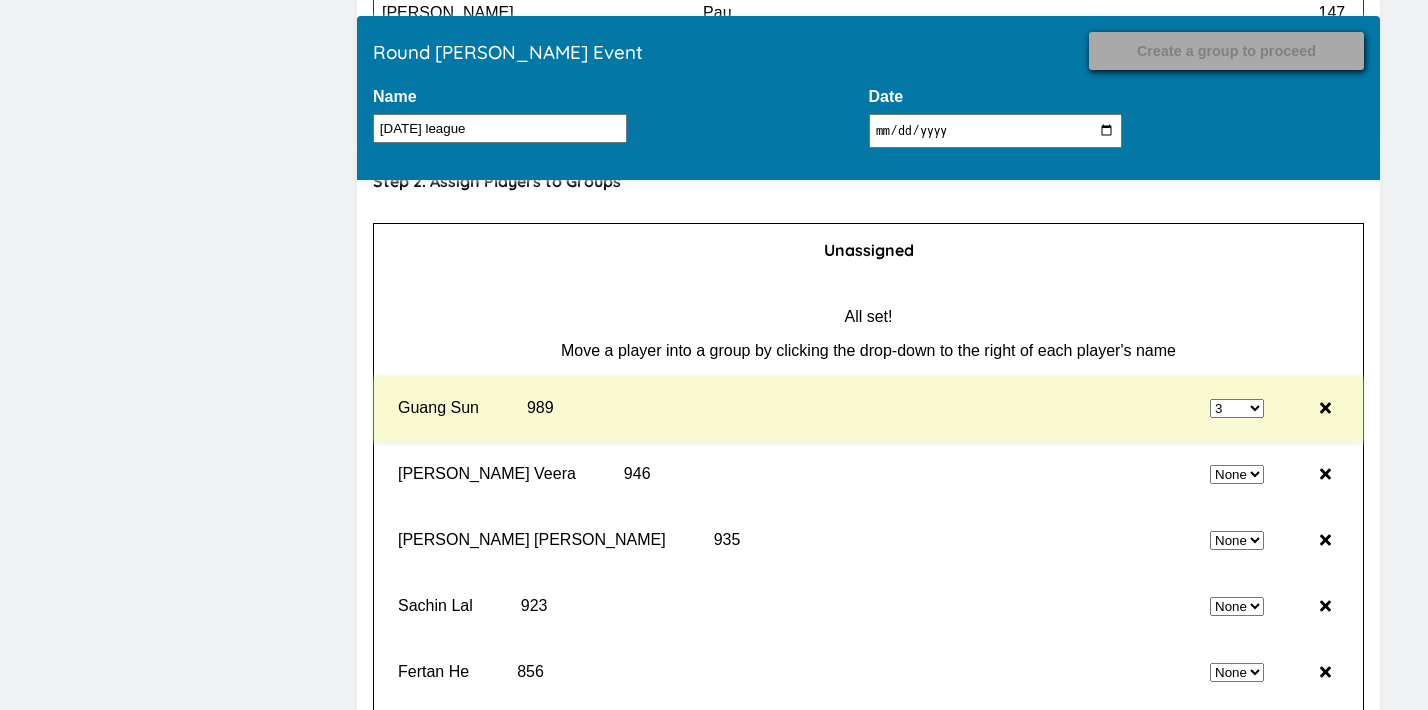 select on "0" 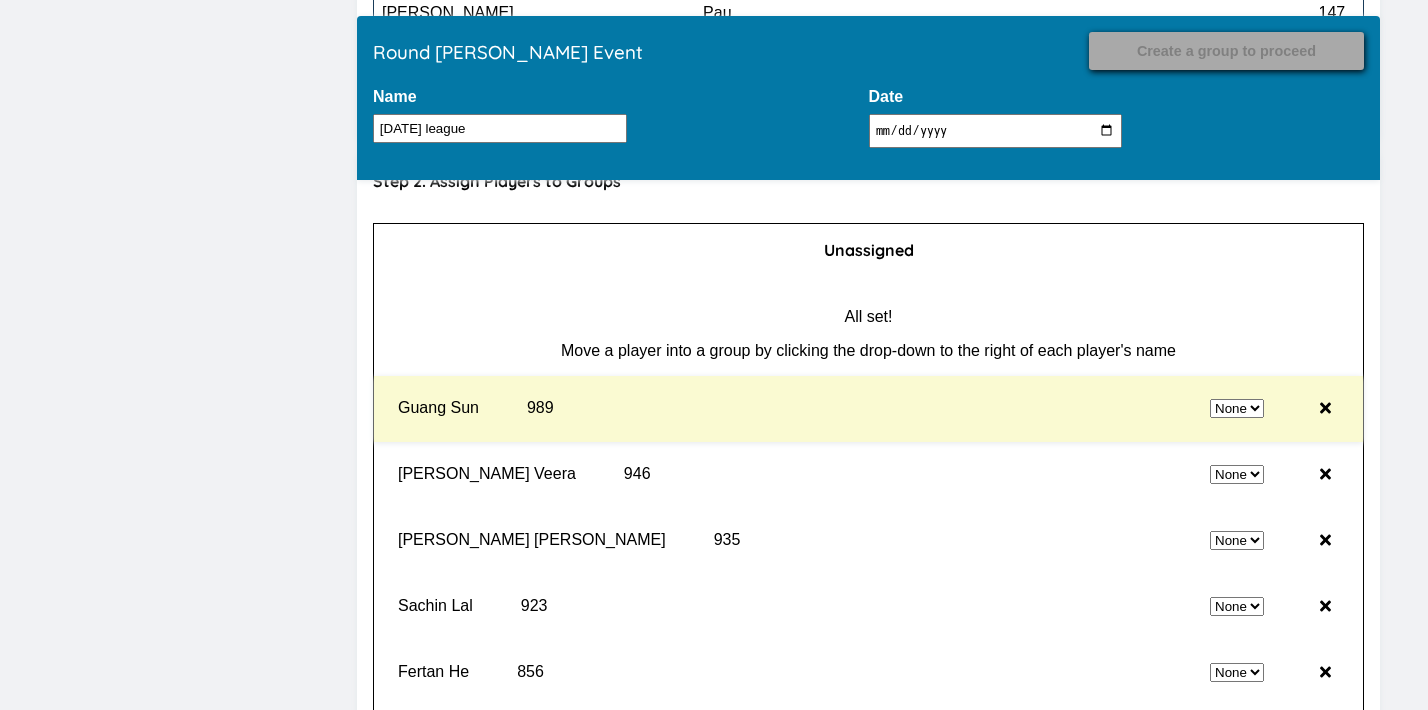 select on "3" 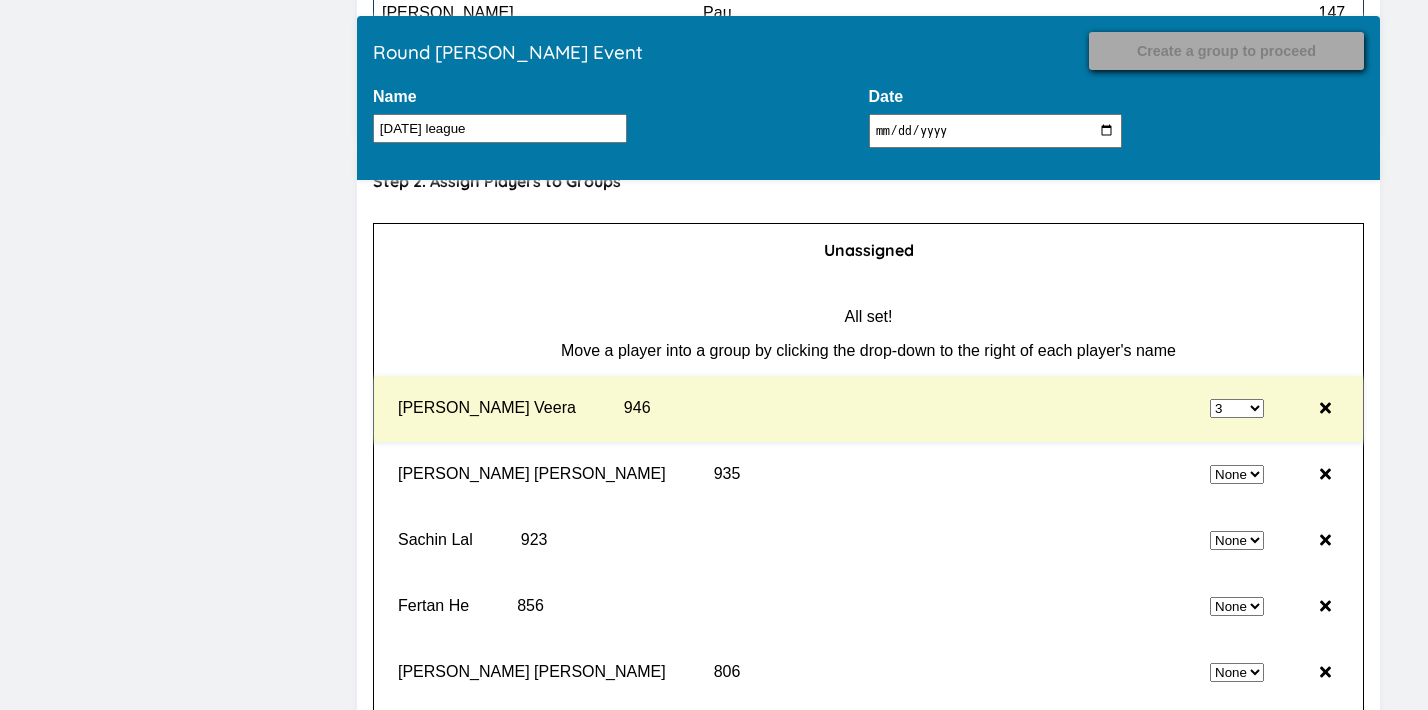 select on "0" 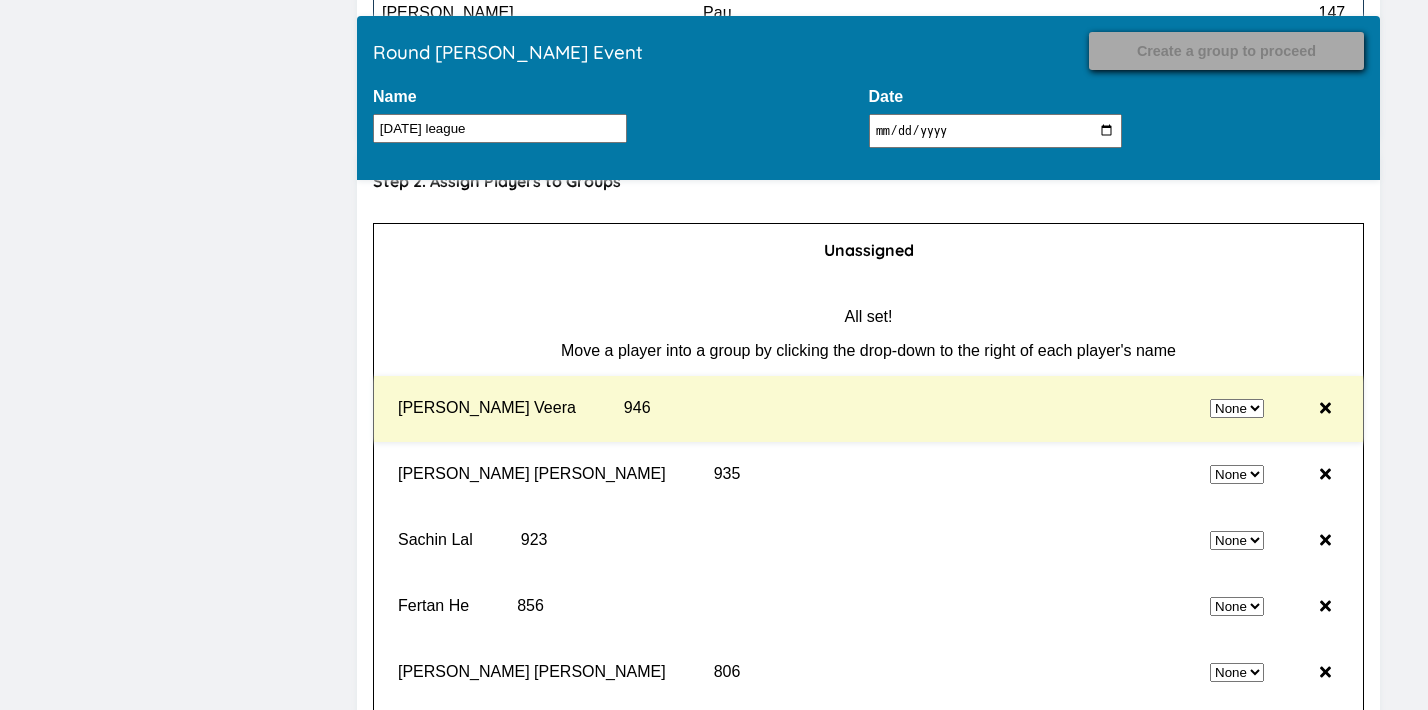 select on "3" 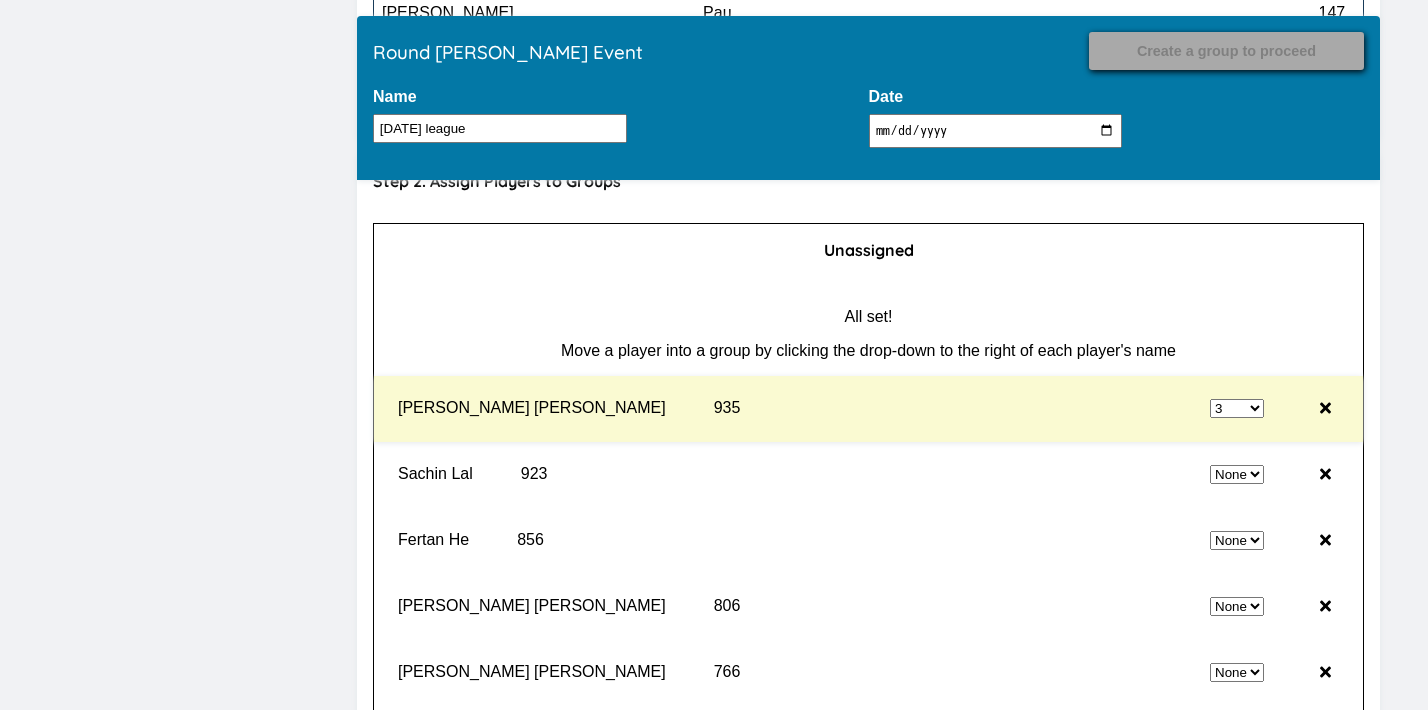 select on "0" 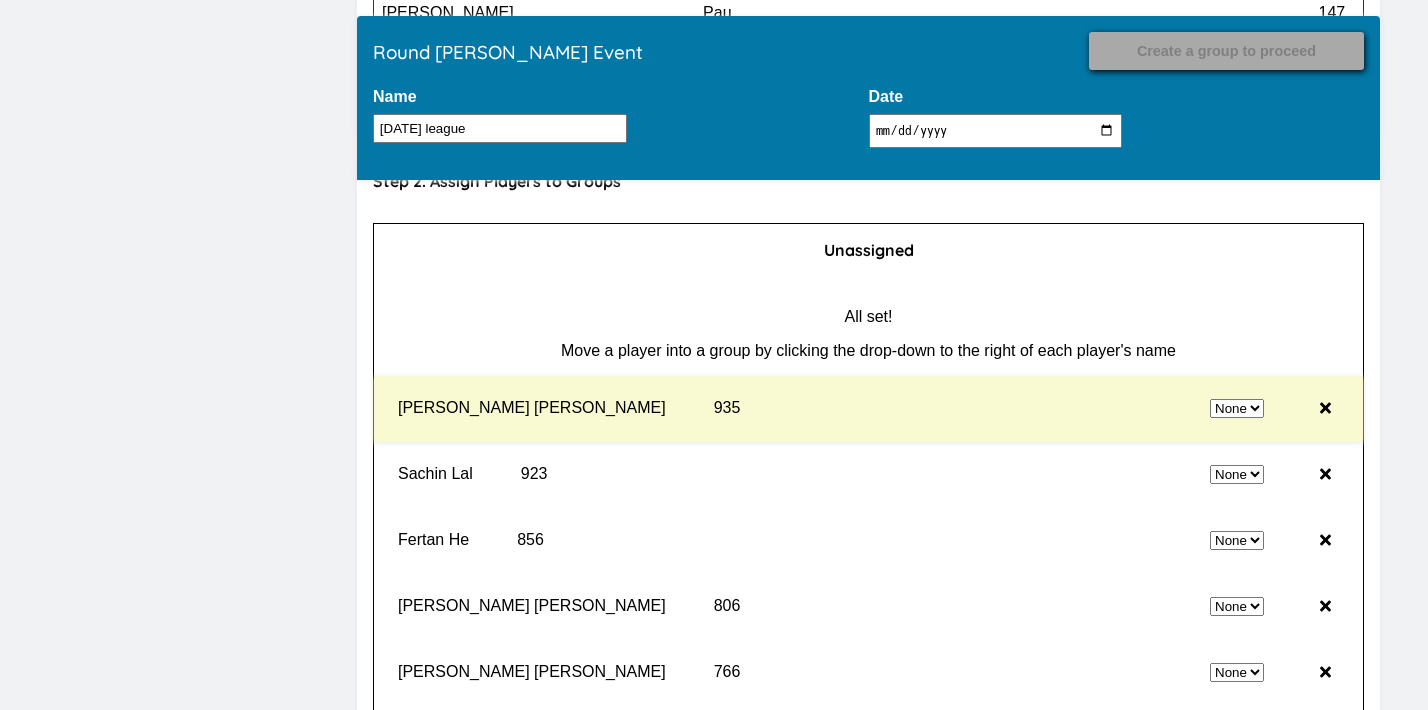 select on "3" 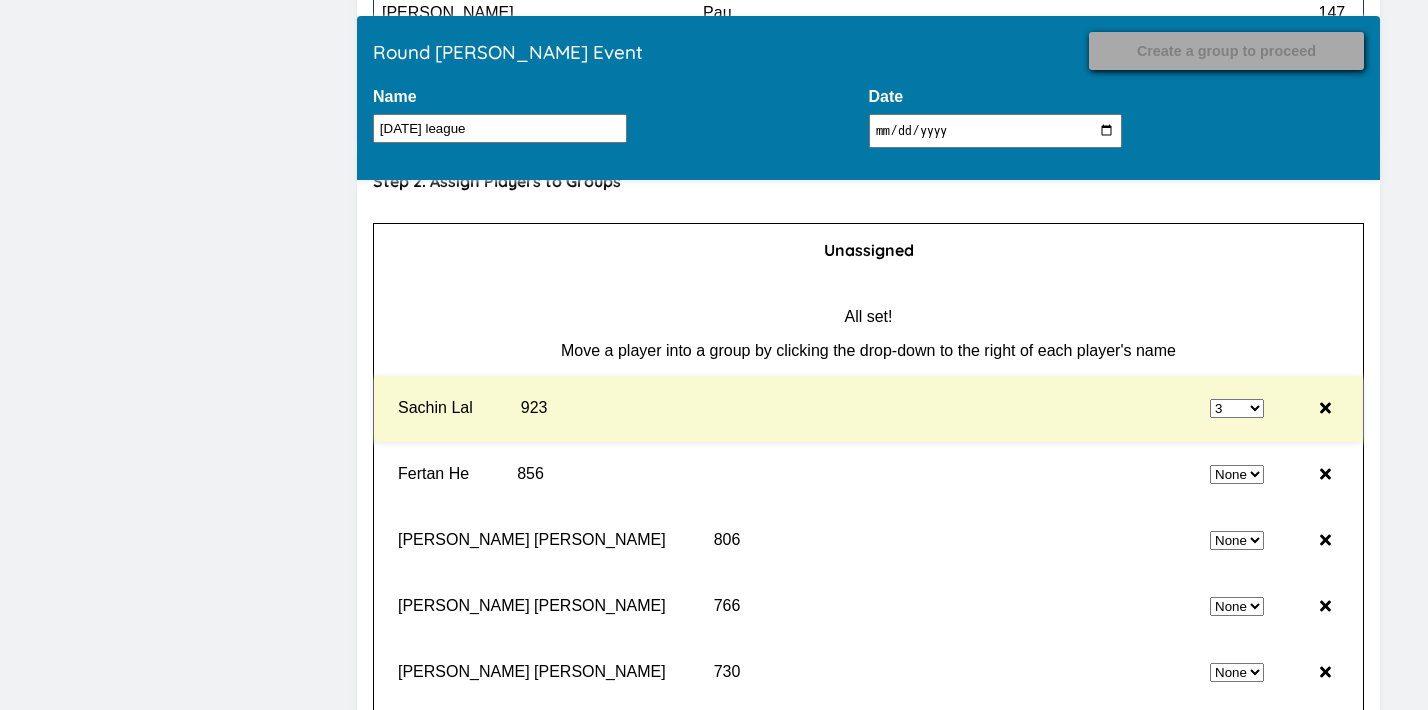 select on "0" 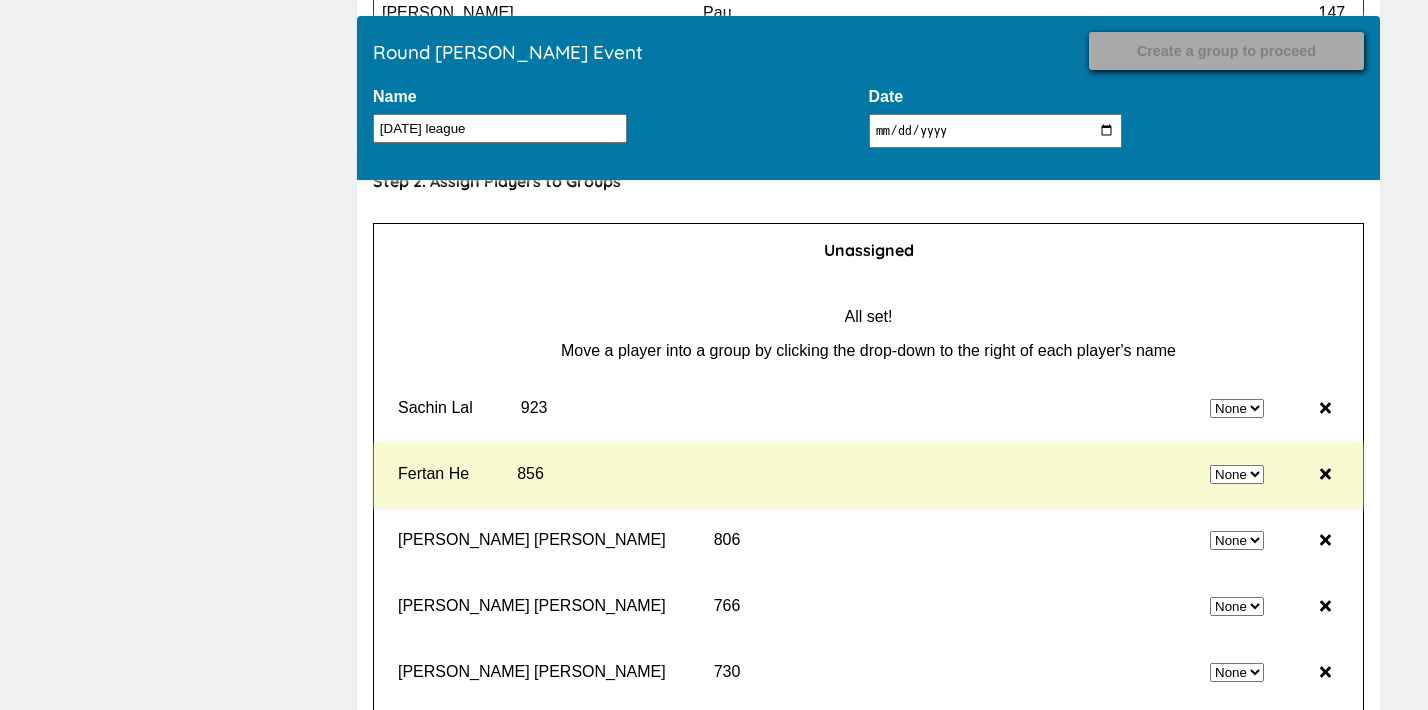 select on "3" 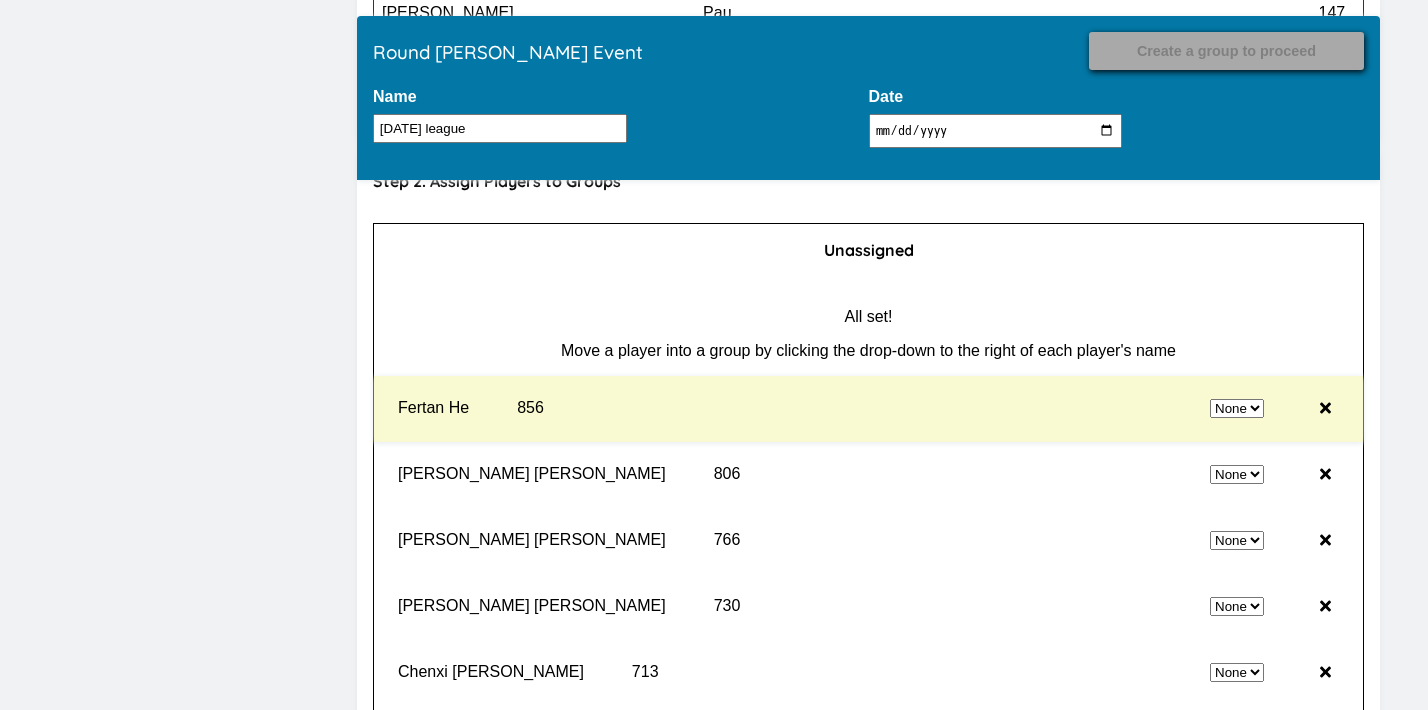 click on "None 1 2 3 4" at bounding box center (928, 409) 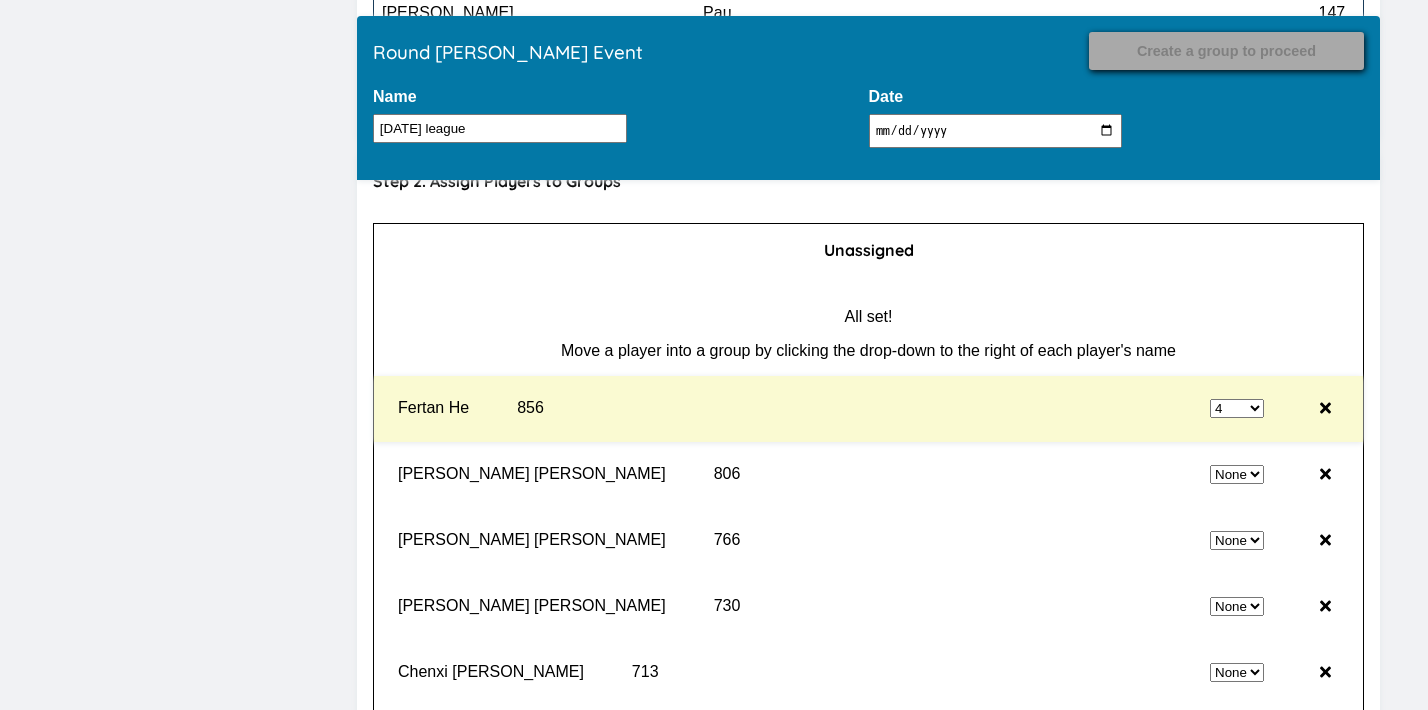 select on "0" 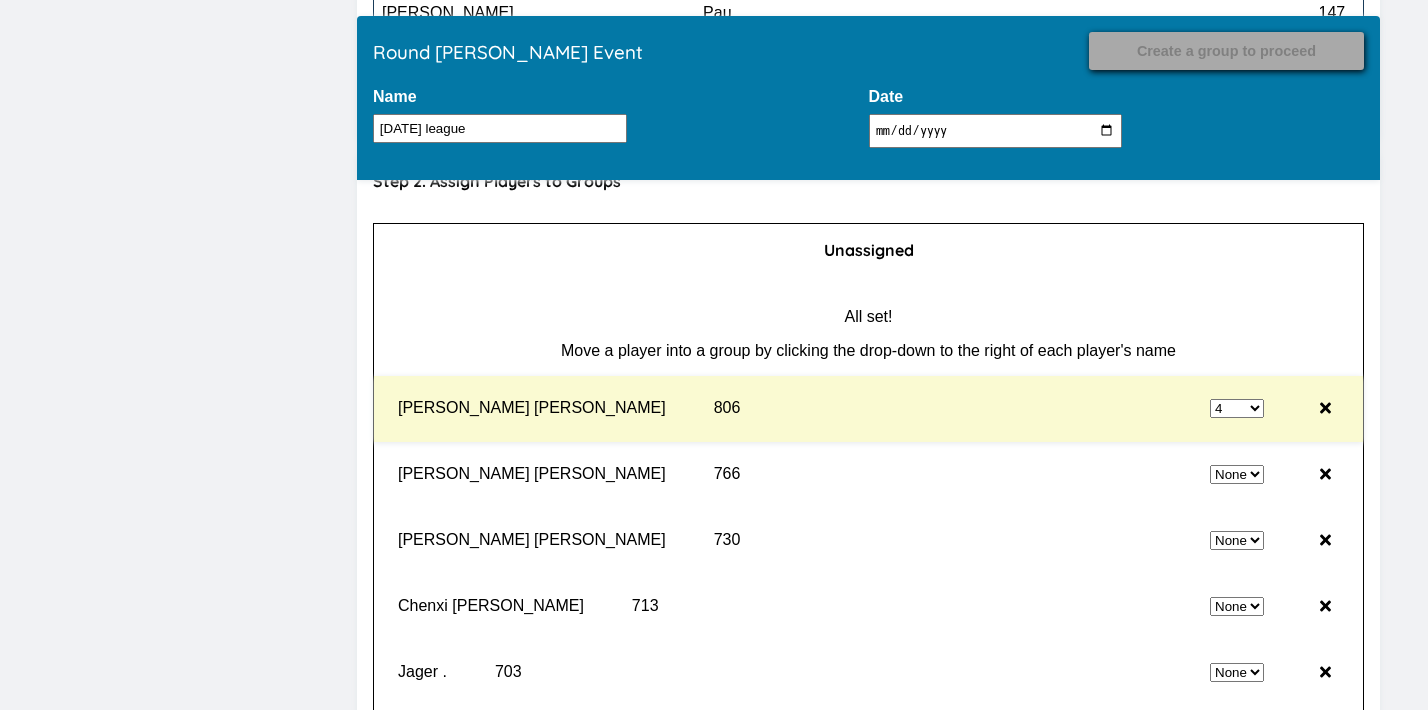 select on "0" 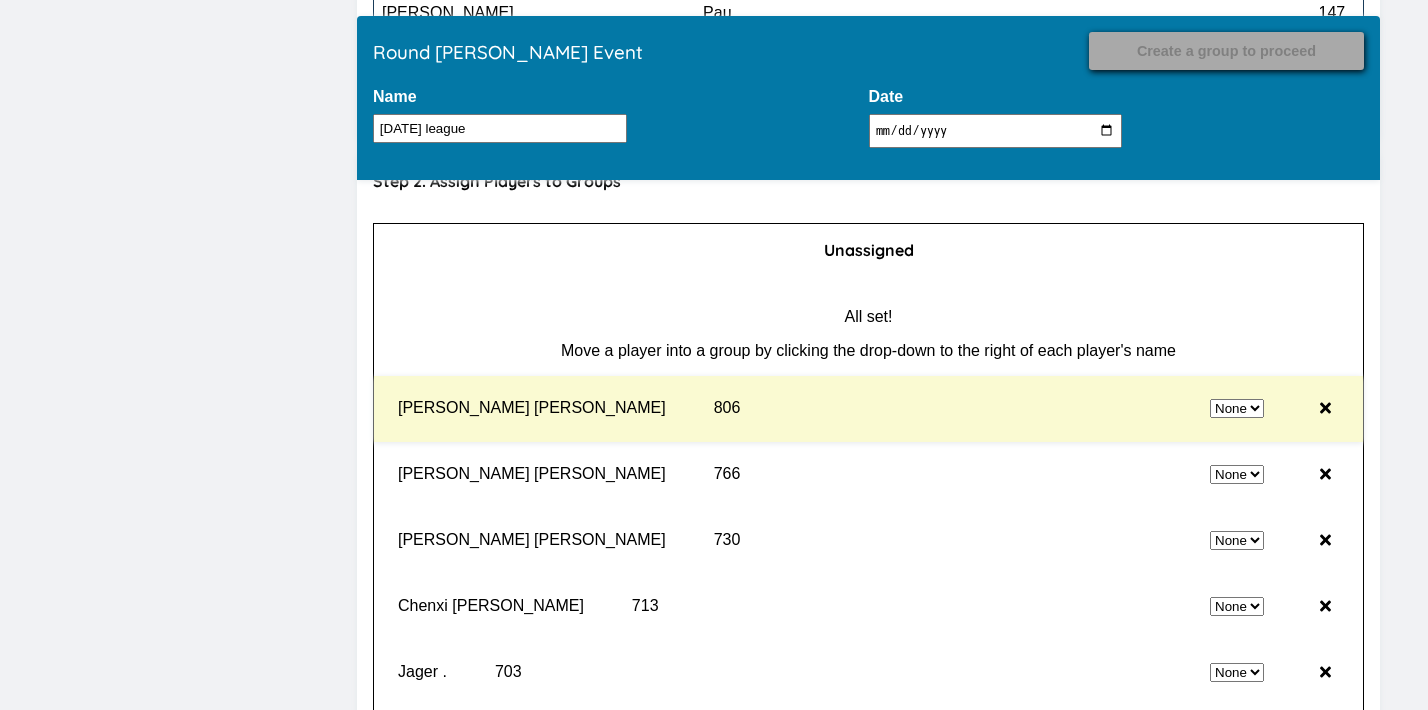 select on "4" 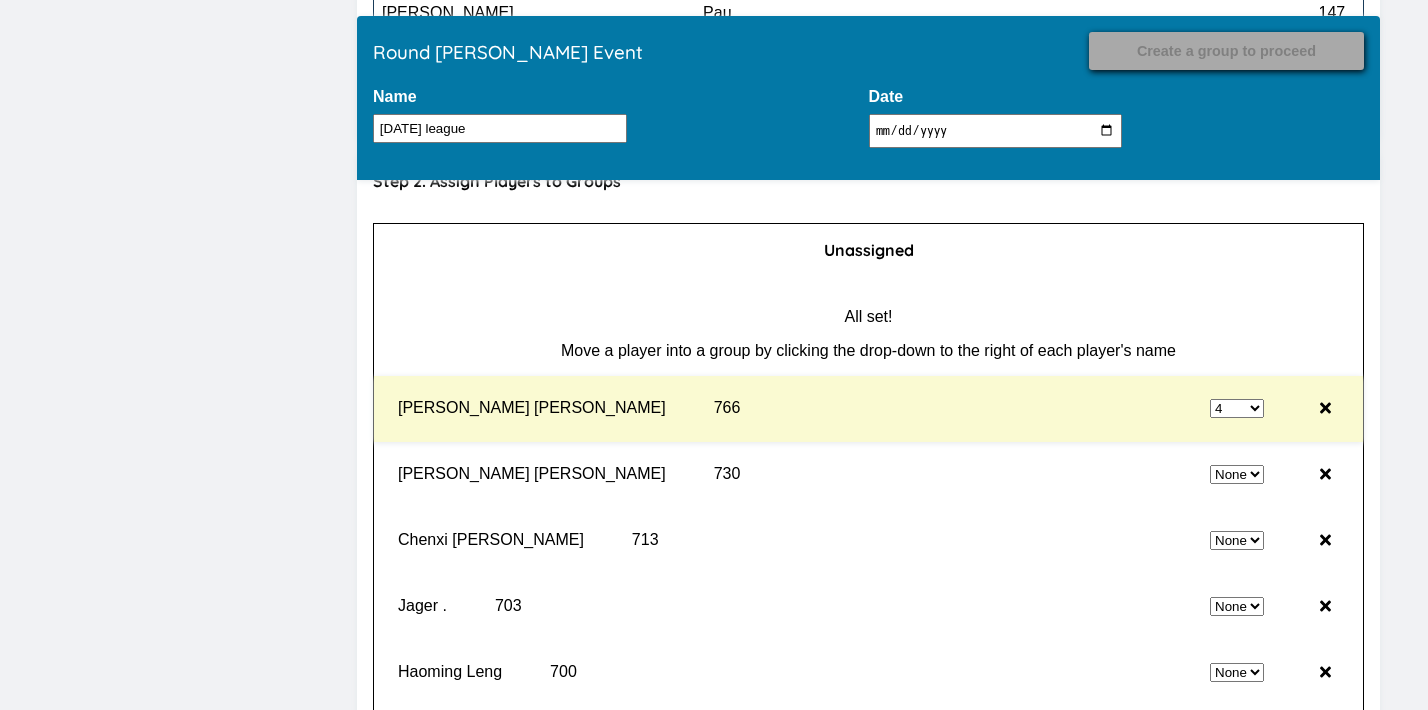 select on "0" 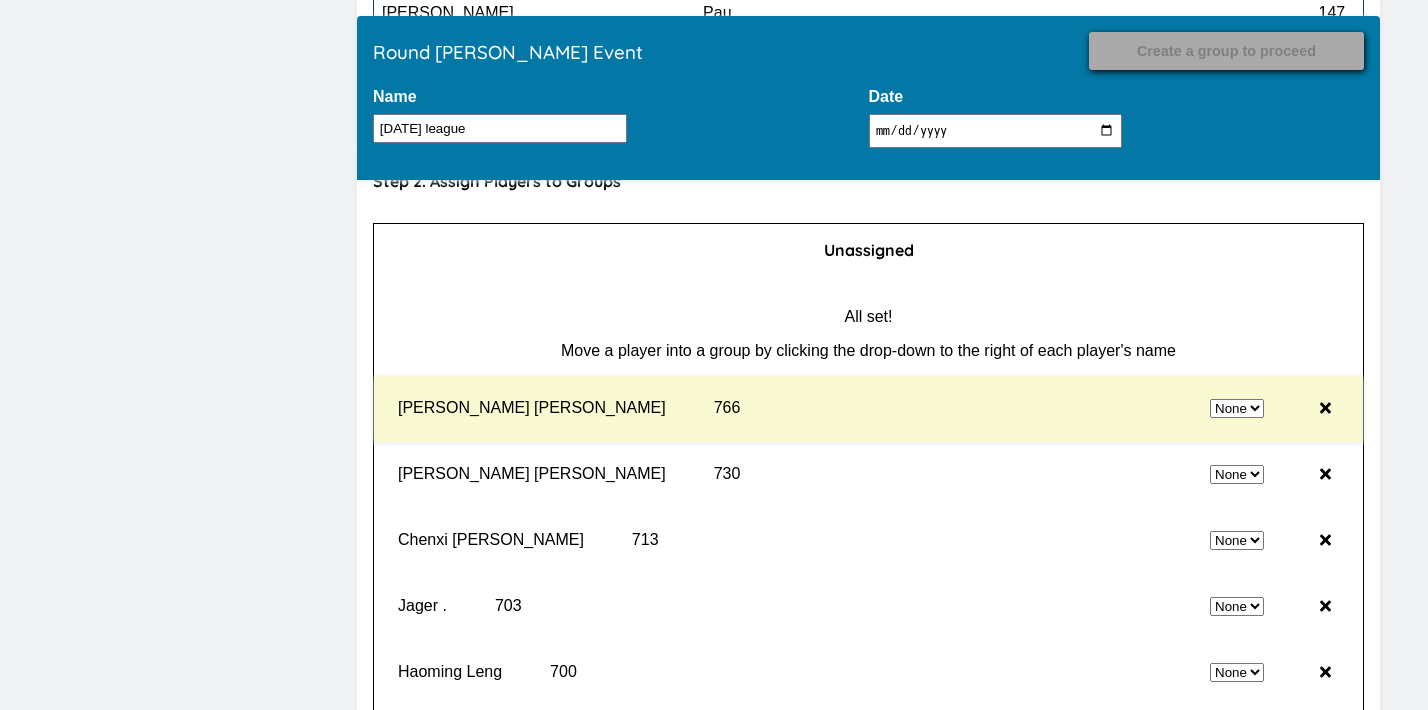 select on "4" 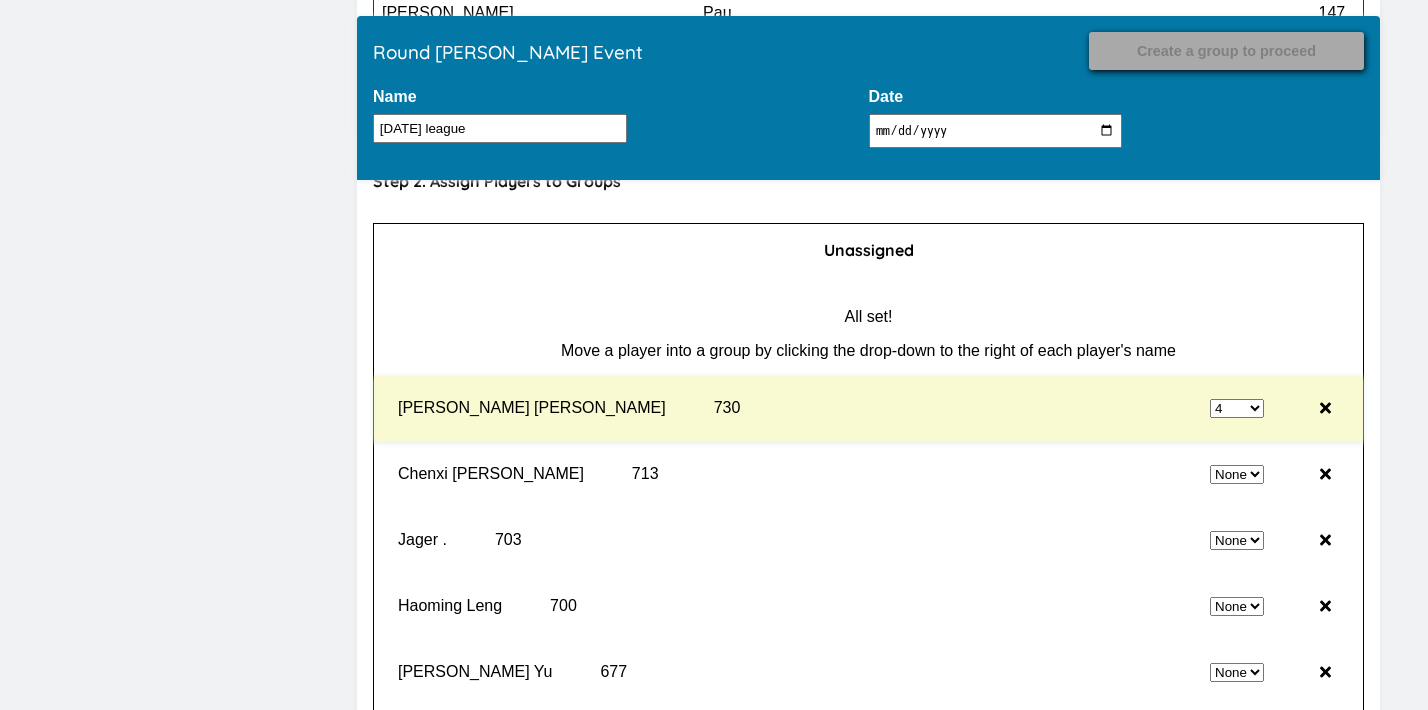select on "0" 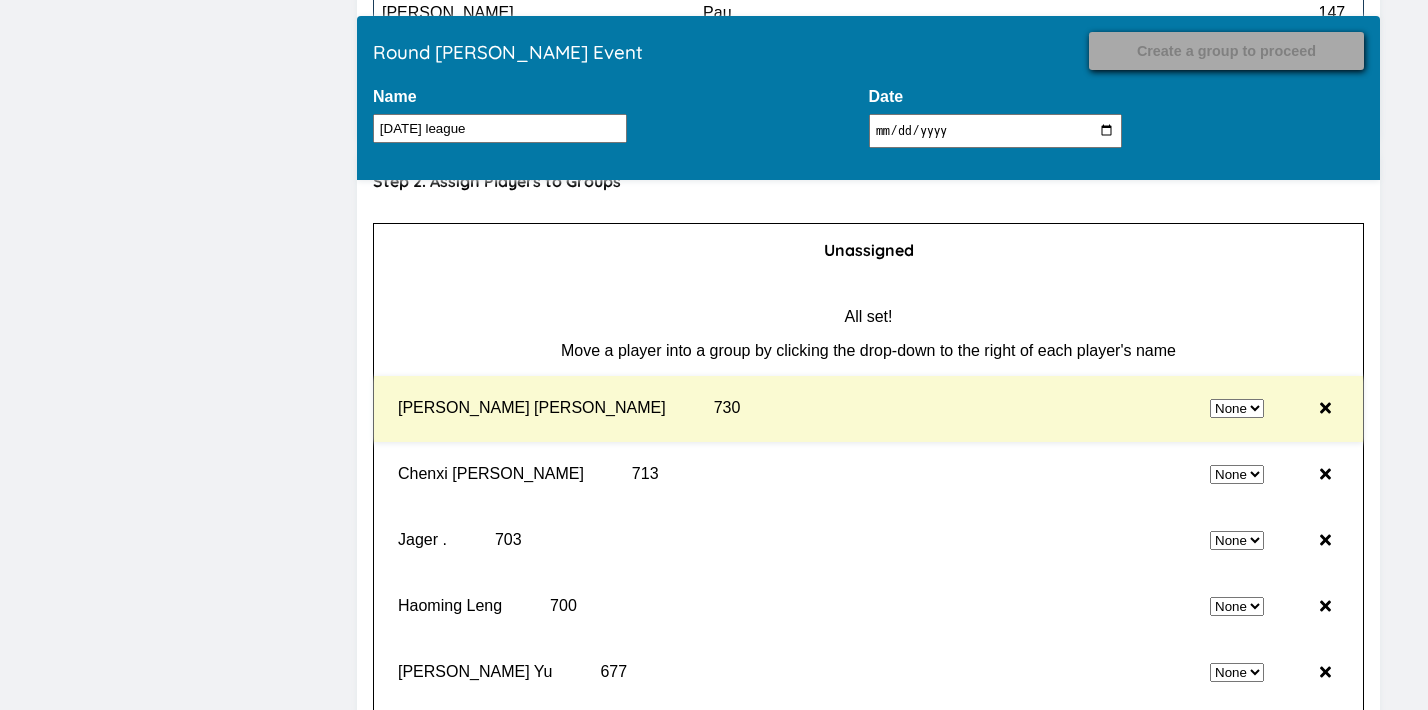select on "4" 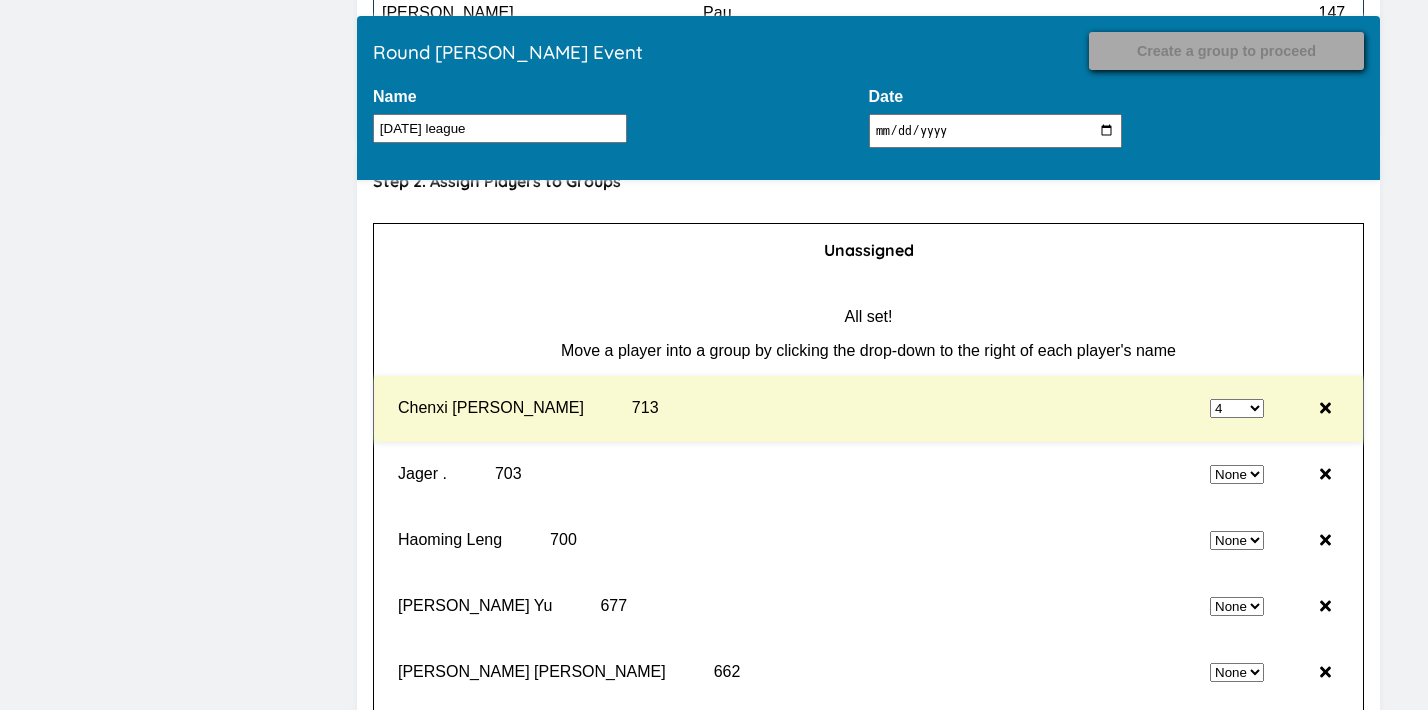 select on "0" 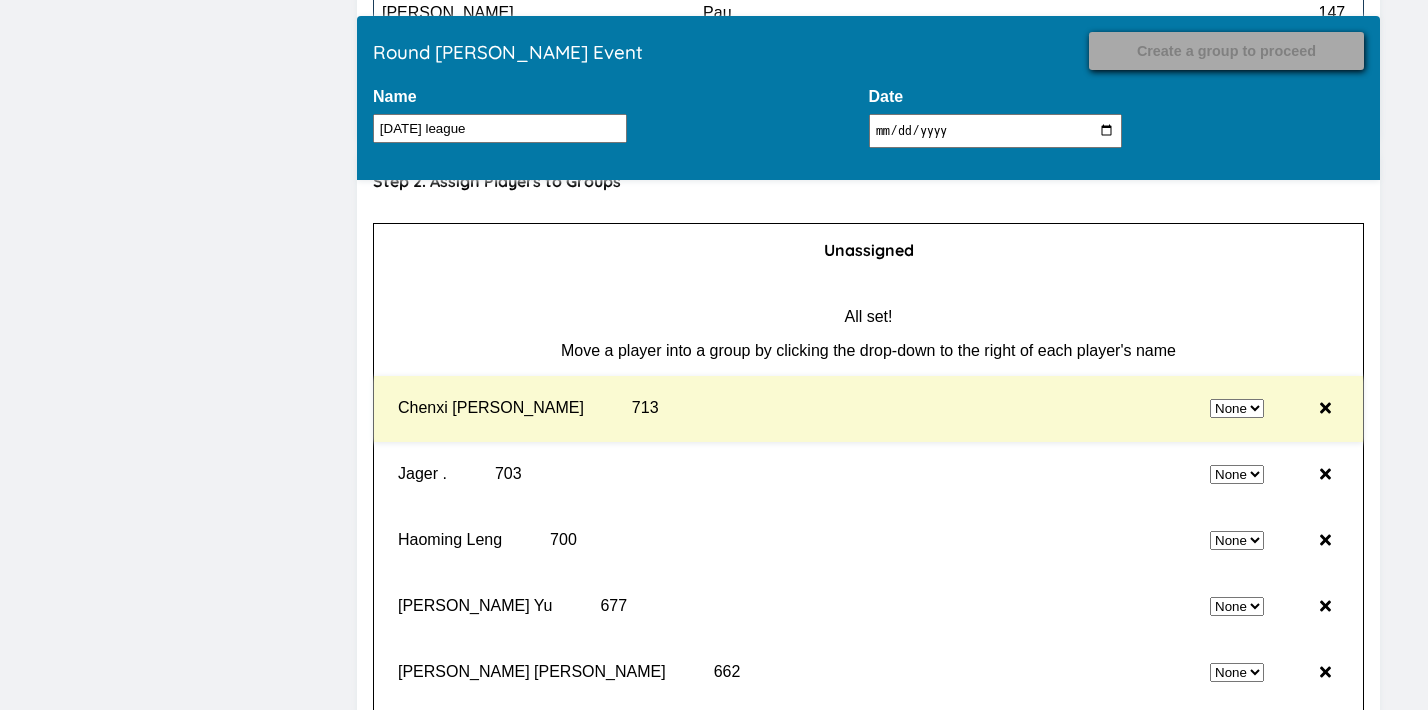 select on "4" 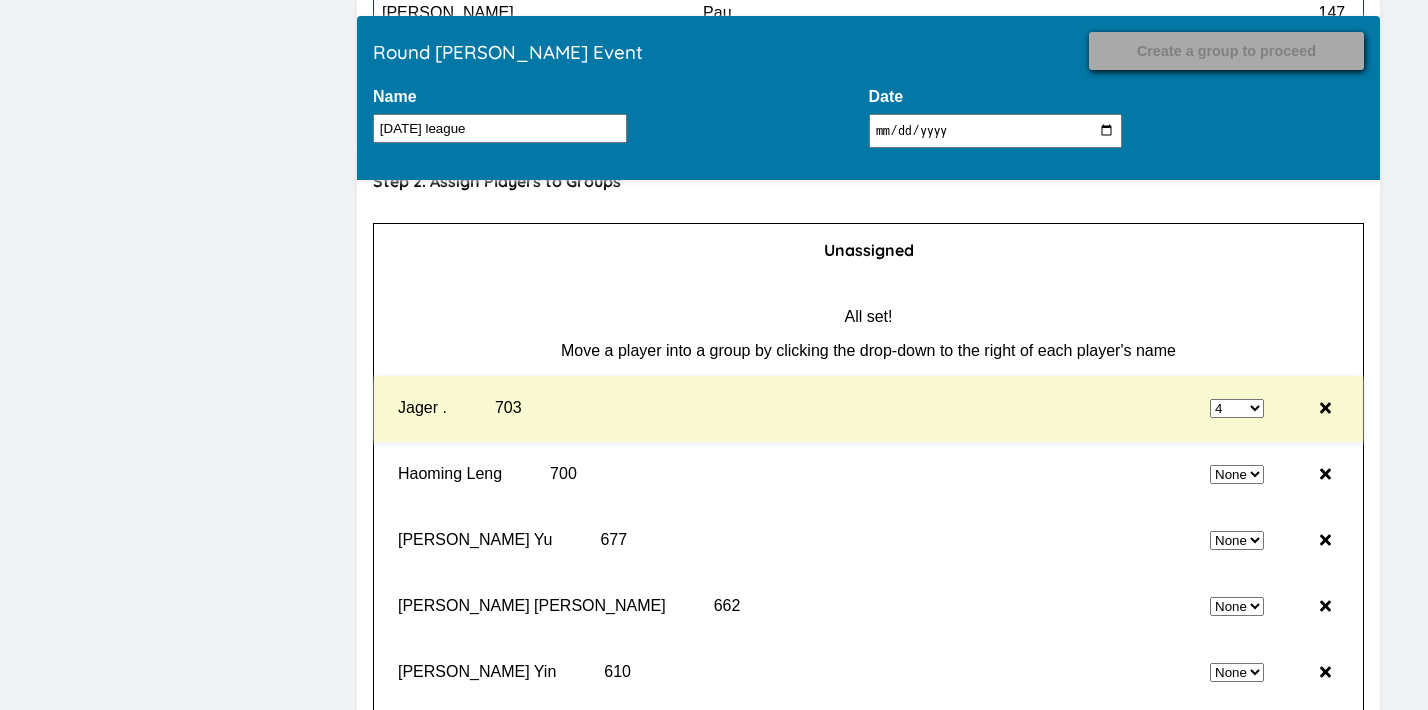 select on "0" 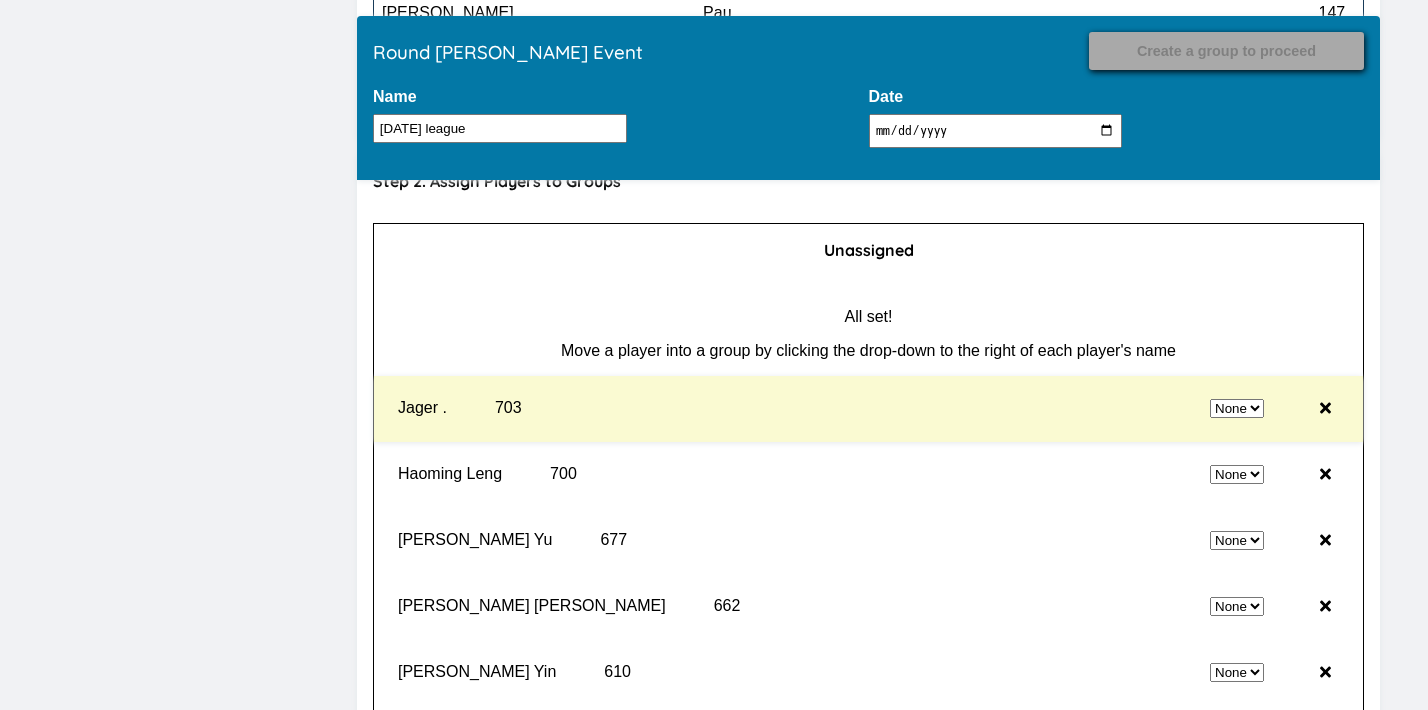 select on "4" 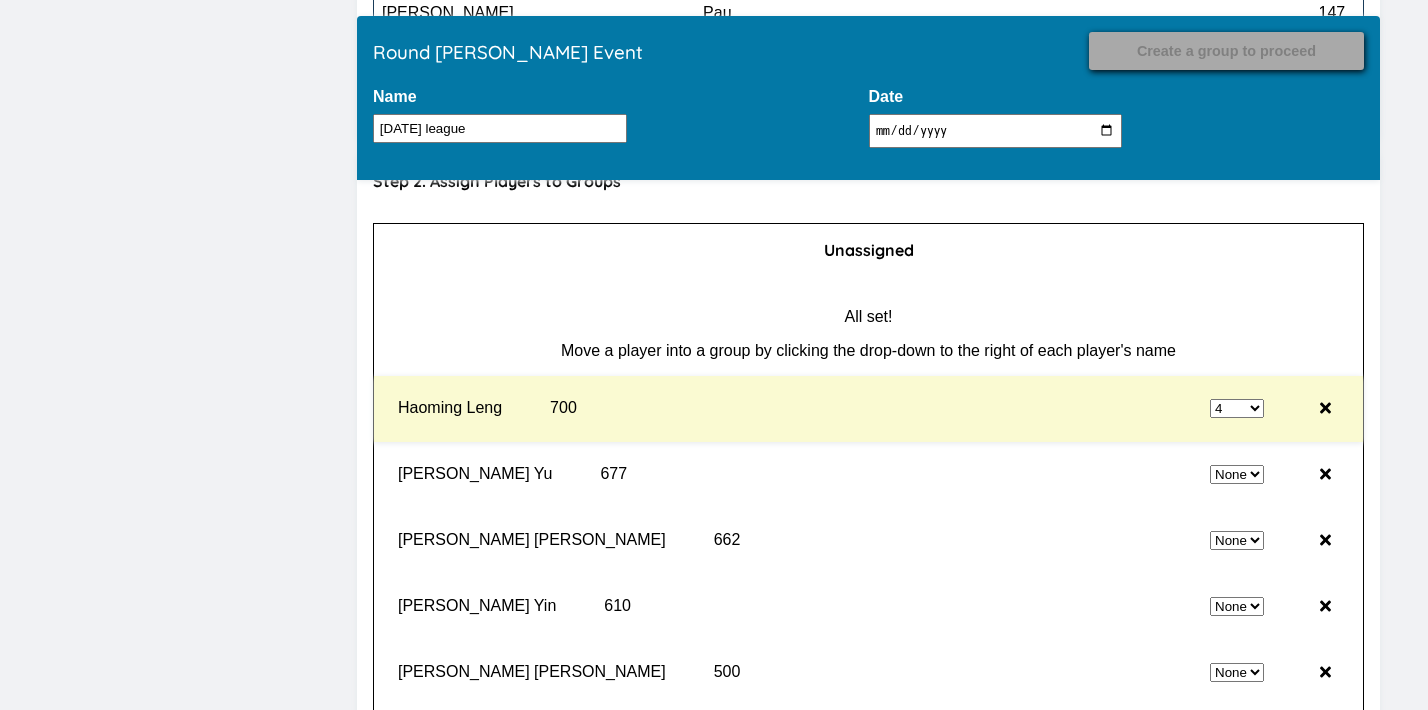 select on "0" 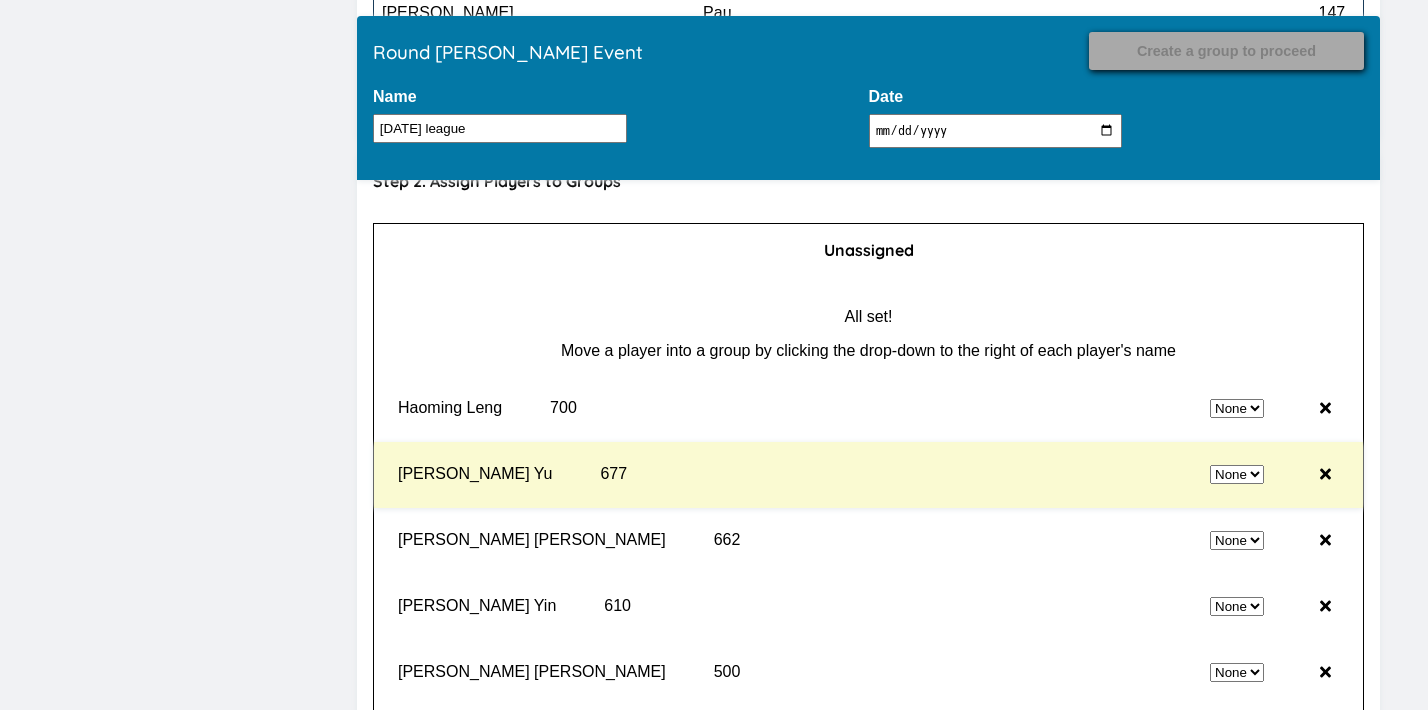 select on "4" 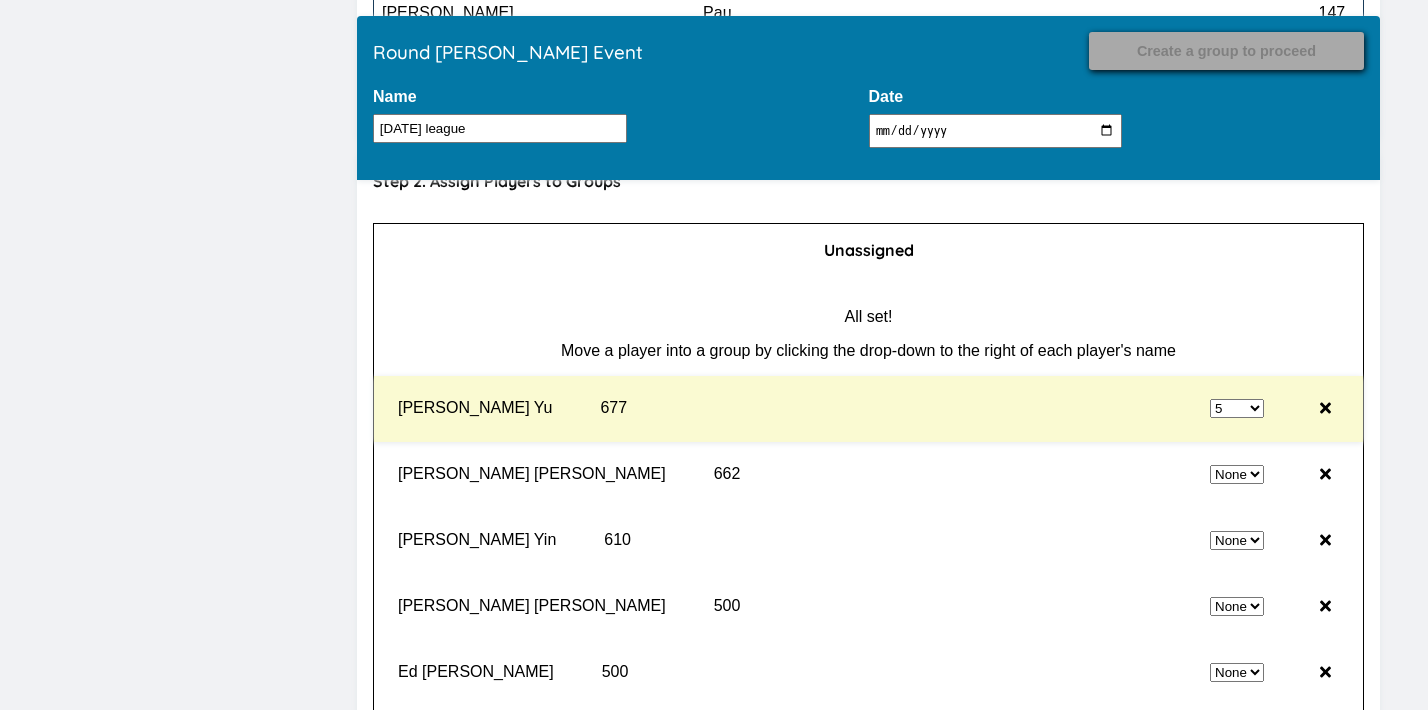 select on "0" 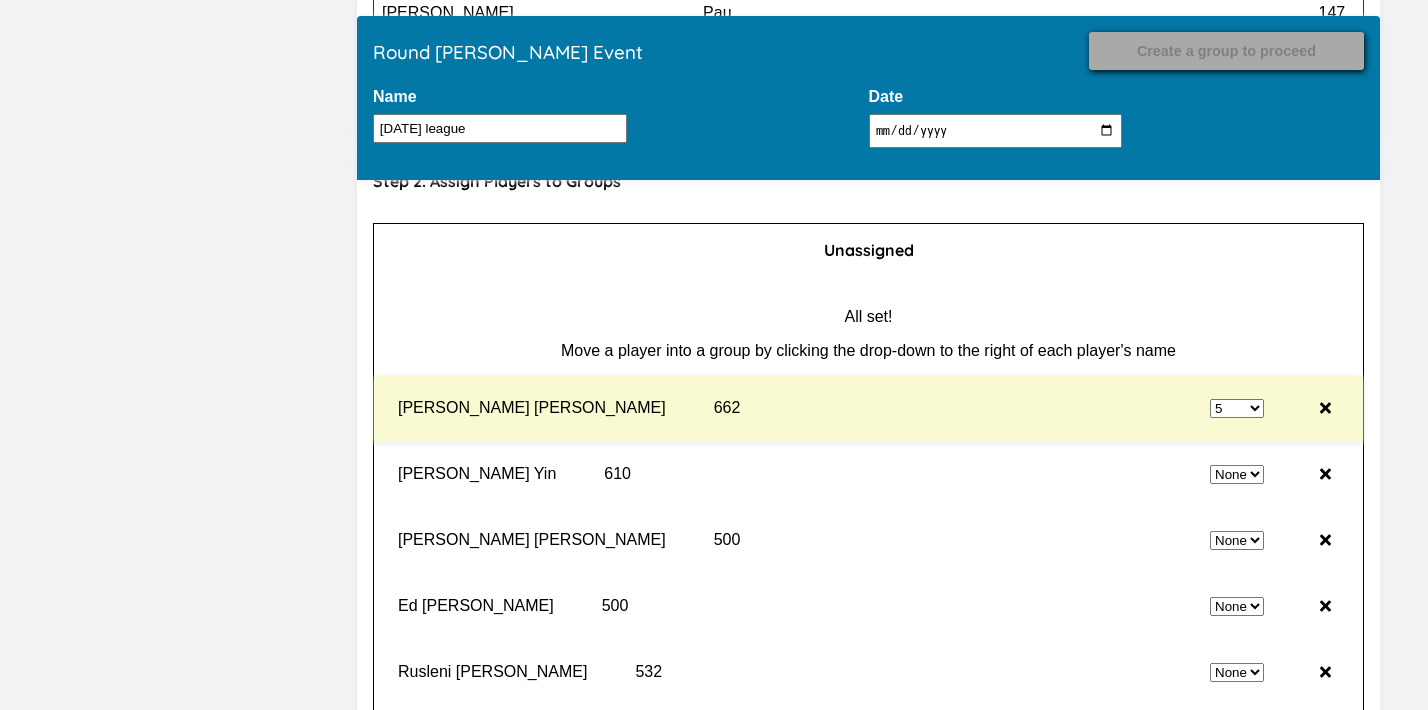 select on "0" 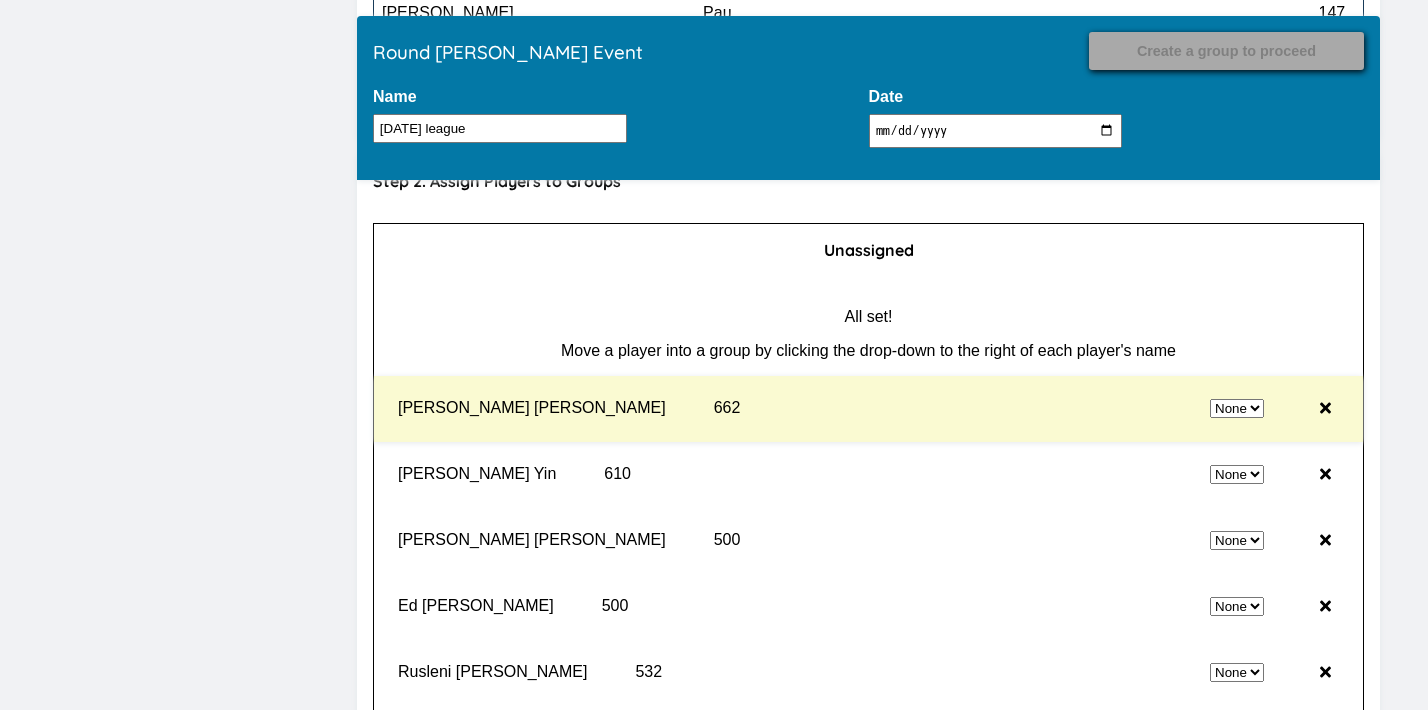 select on "5" 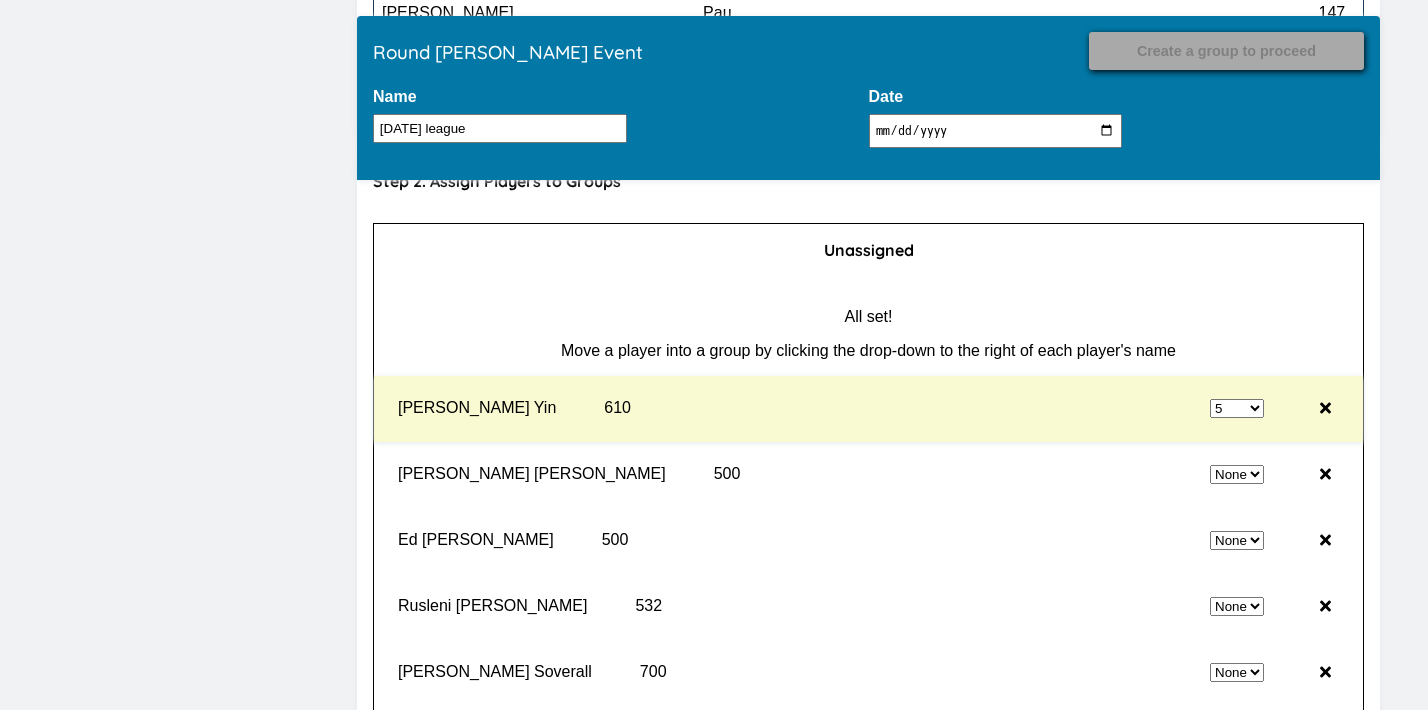 select on "0" 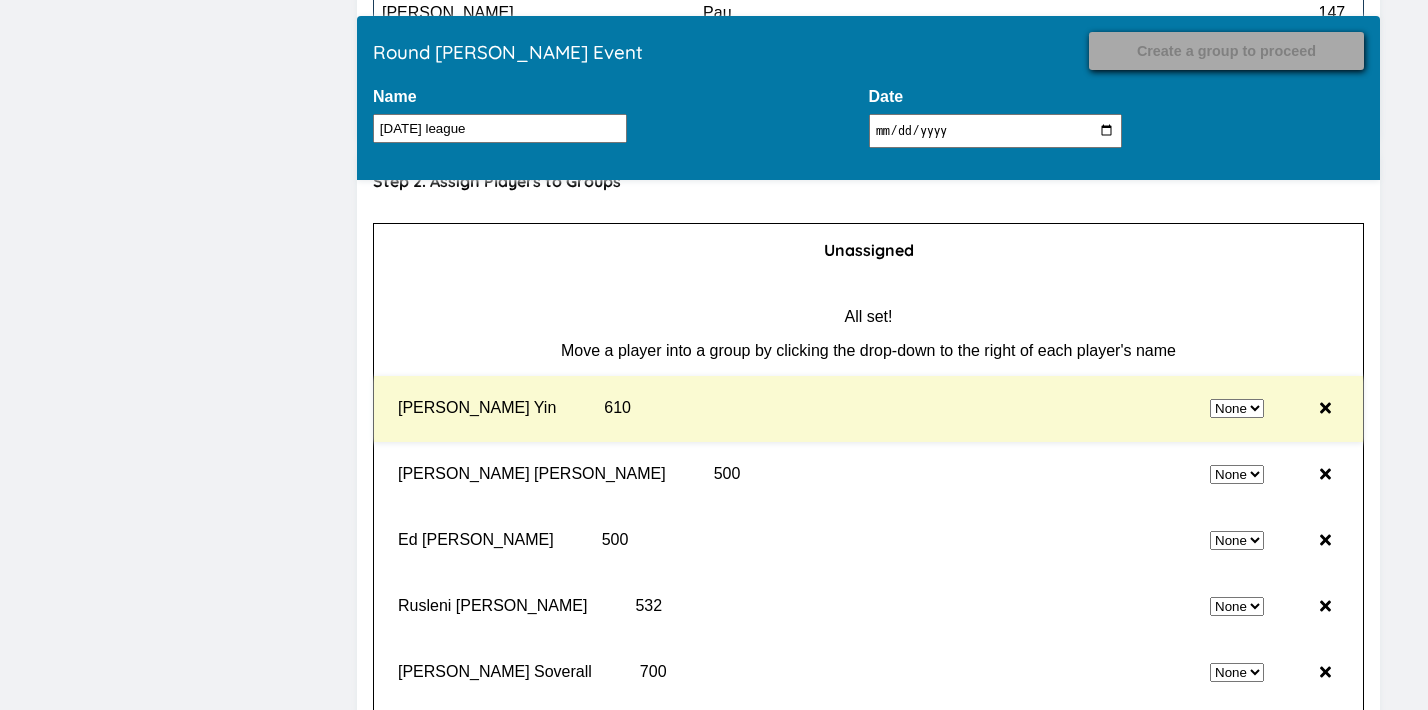 select on "5" 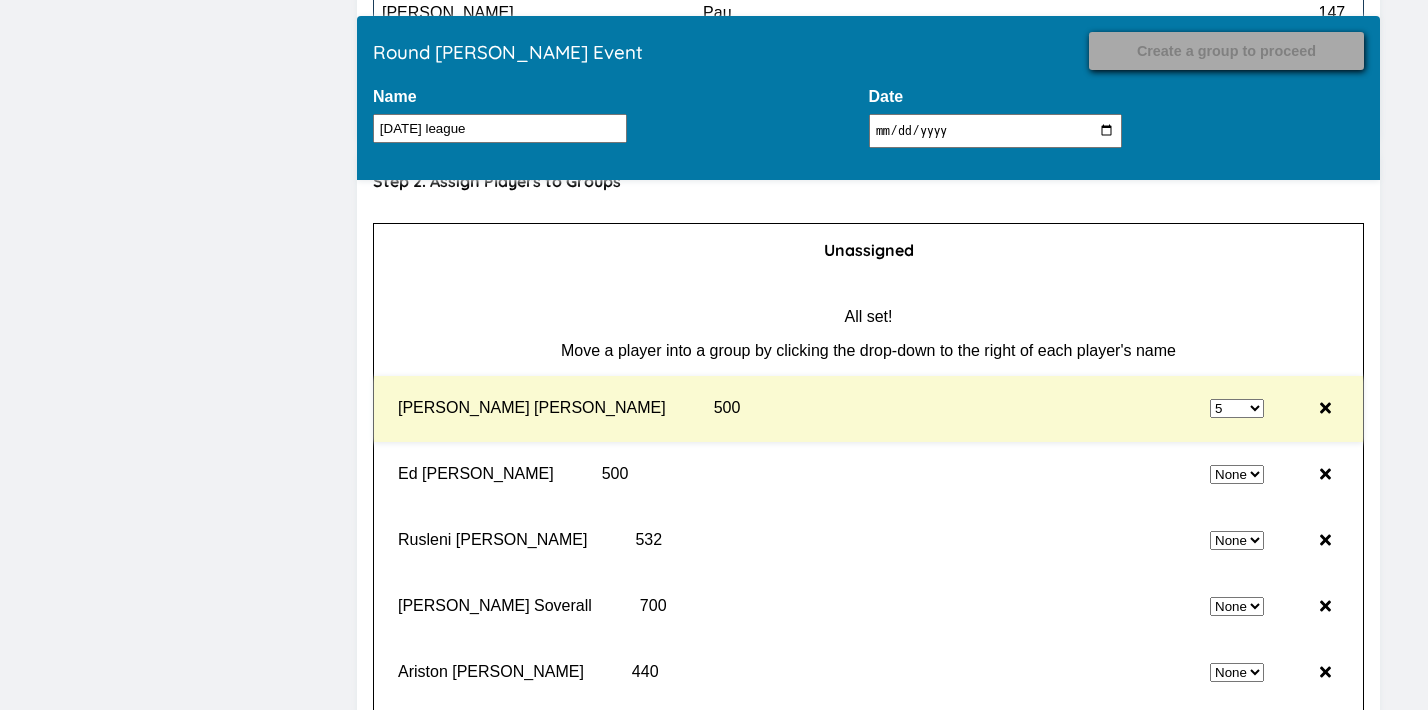 select on "0" 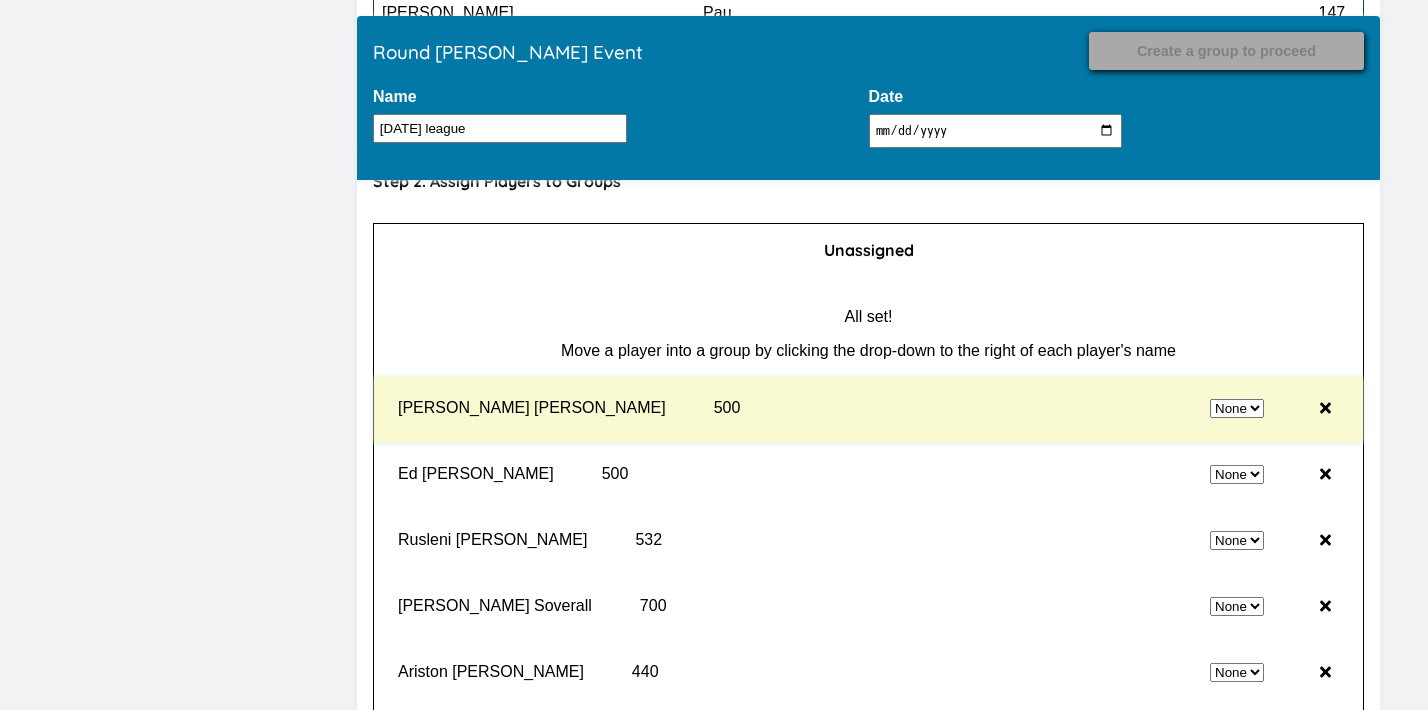 select on "5" 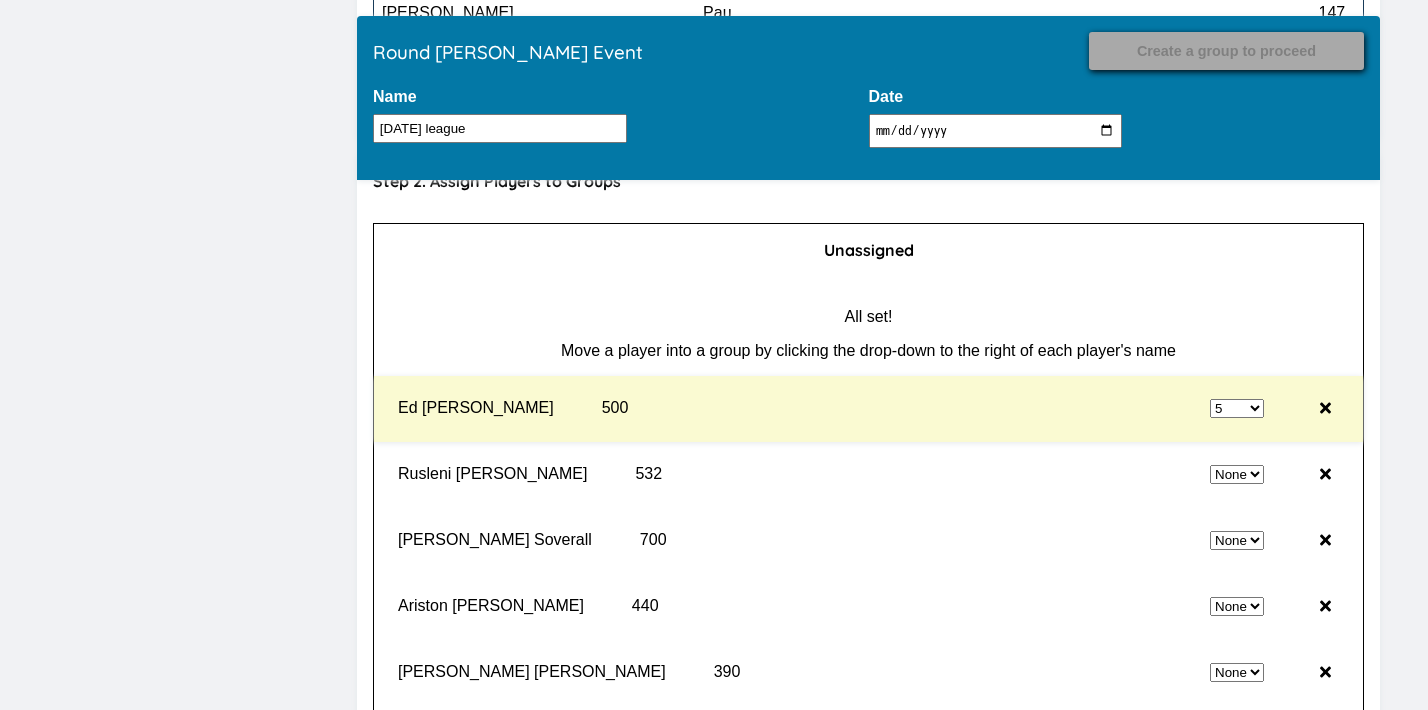 select on "0" 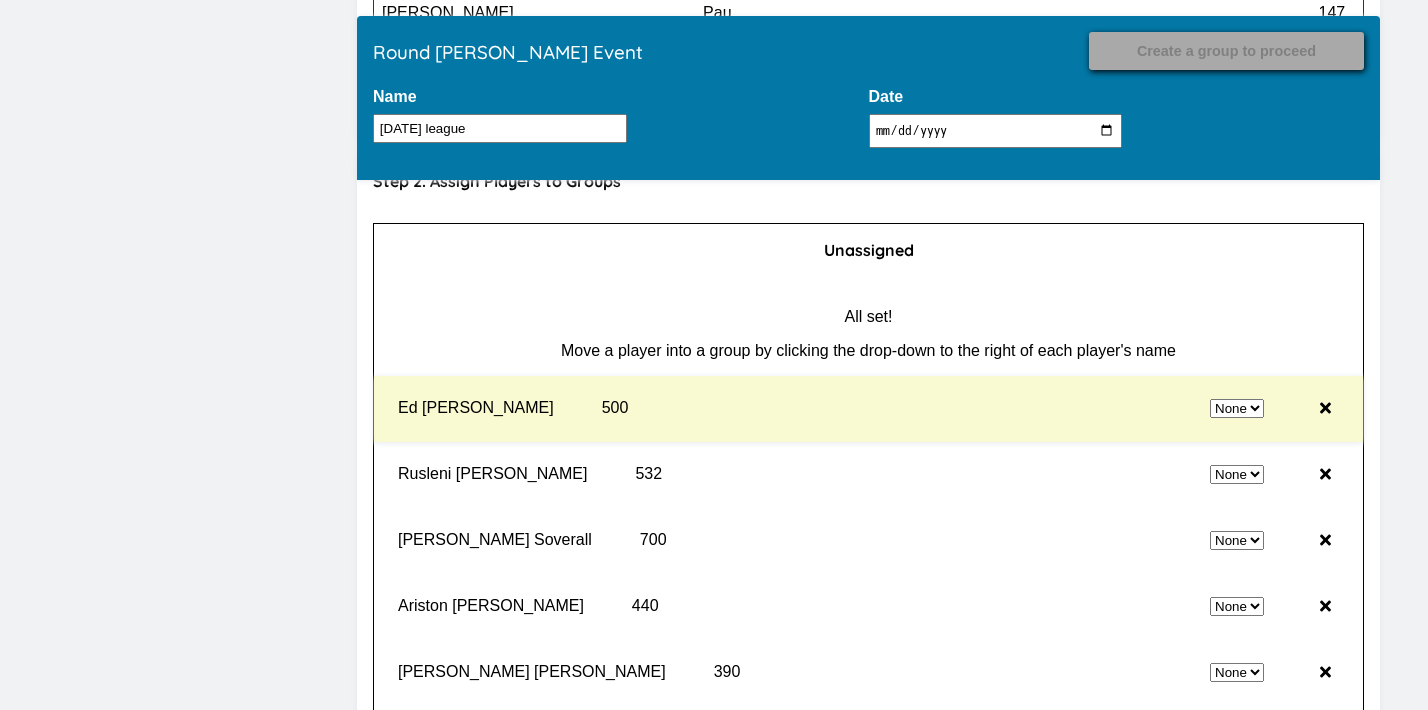 select on "5" 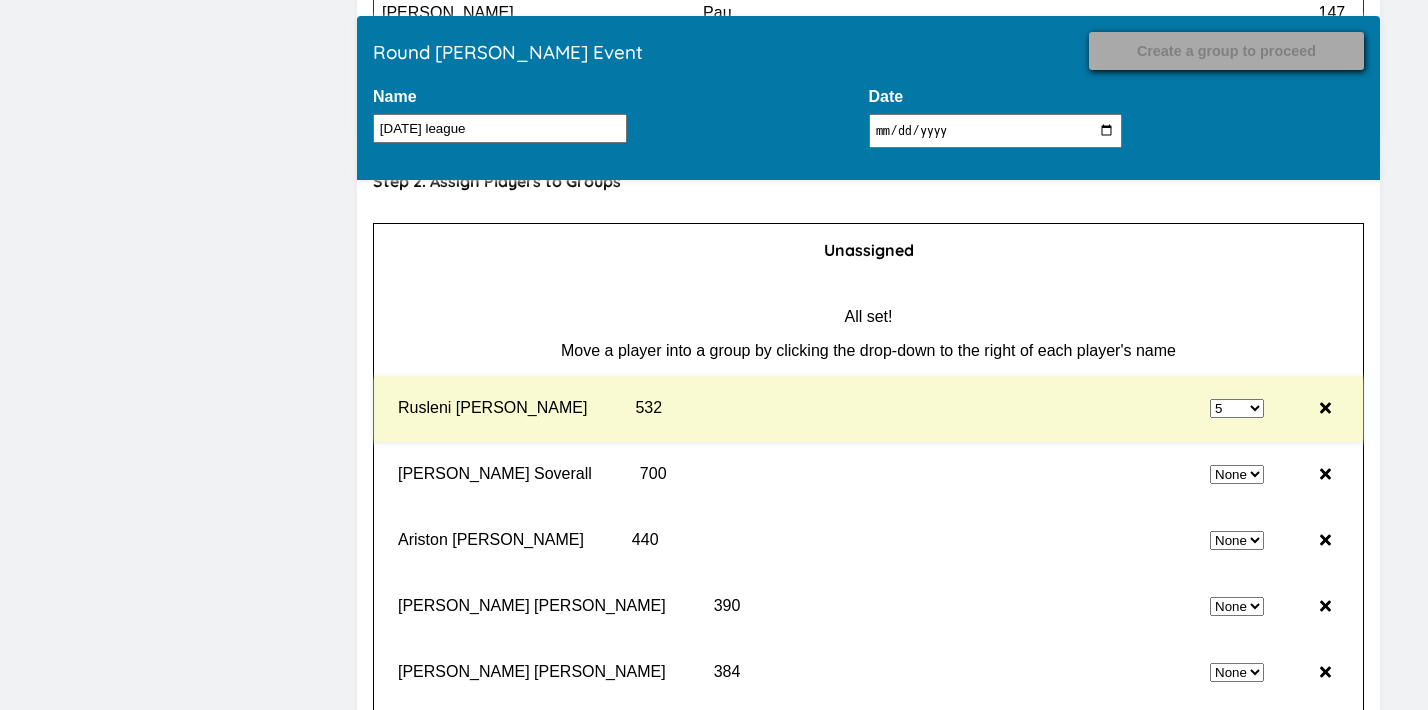select on "0" 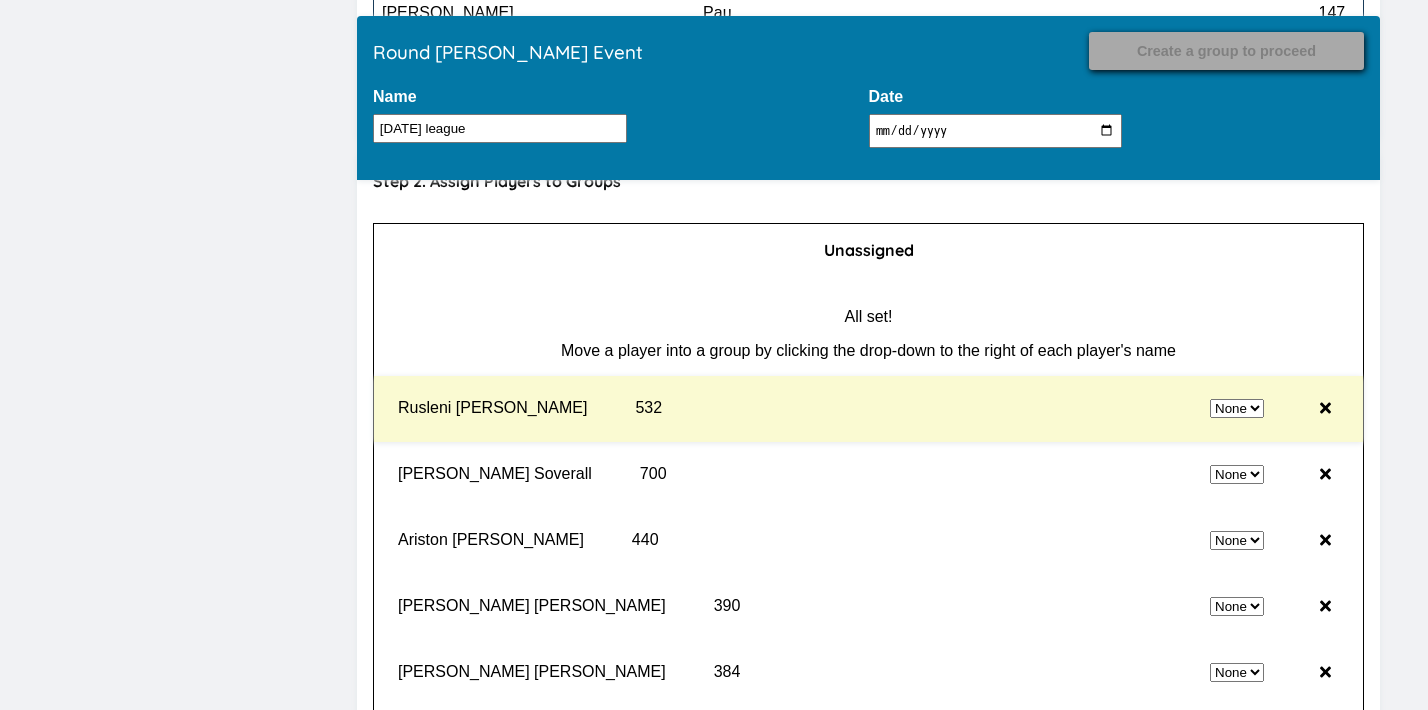 select on "5" 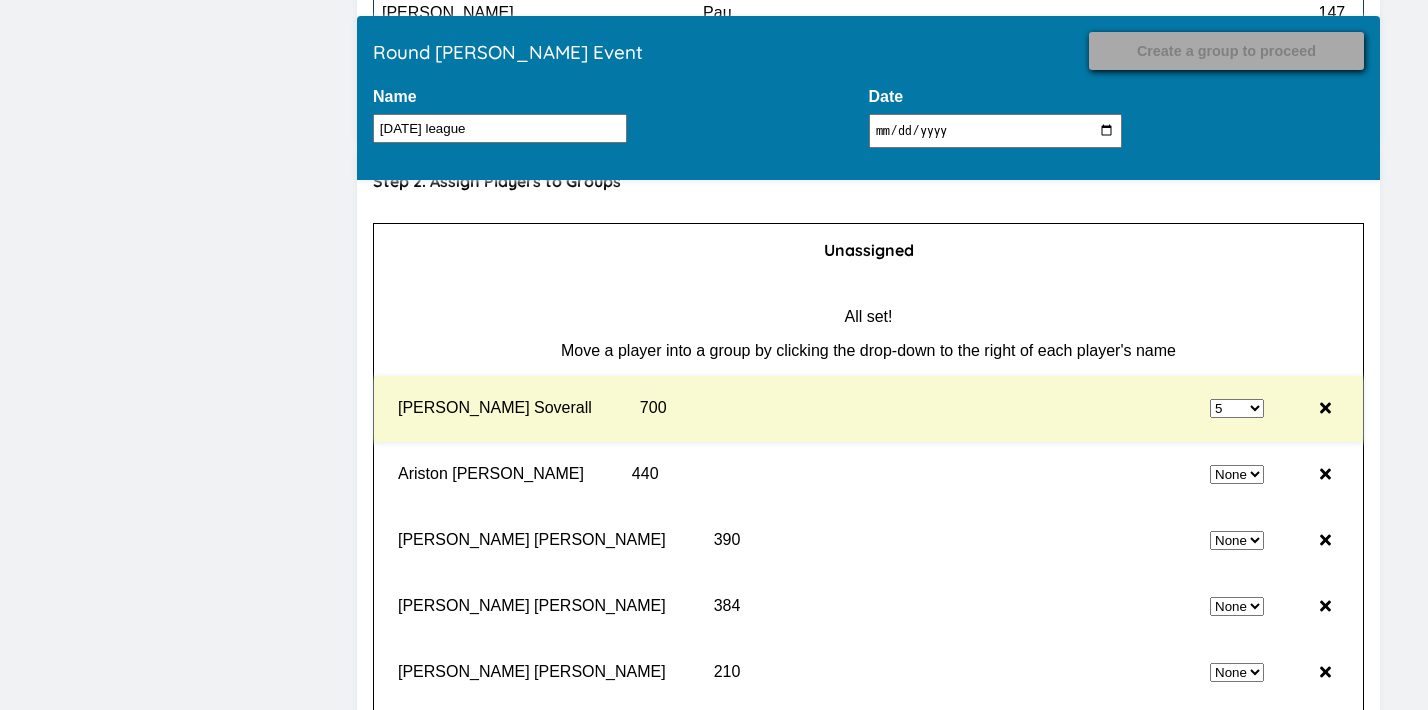 select on "0" 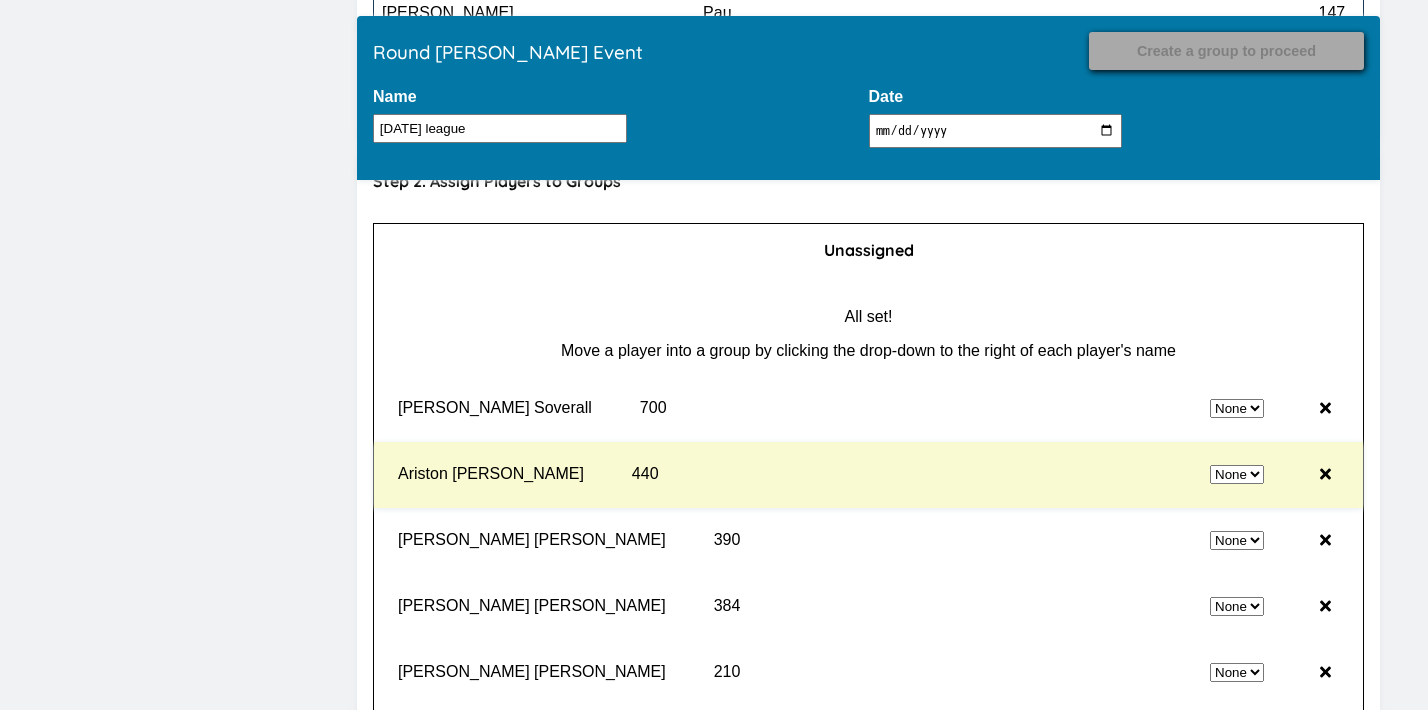 select on "5" 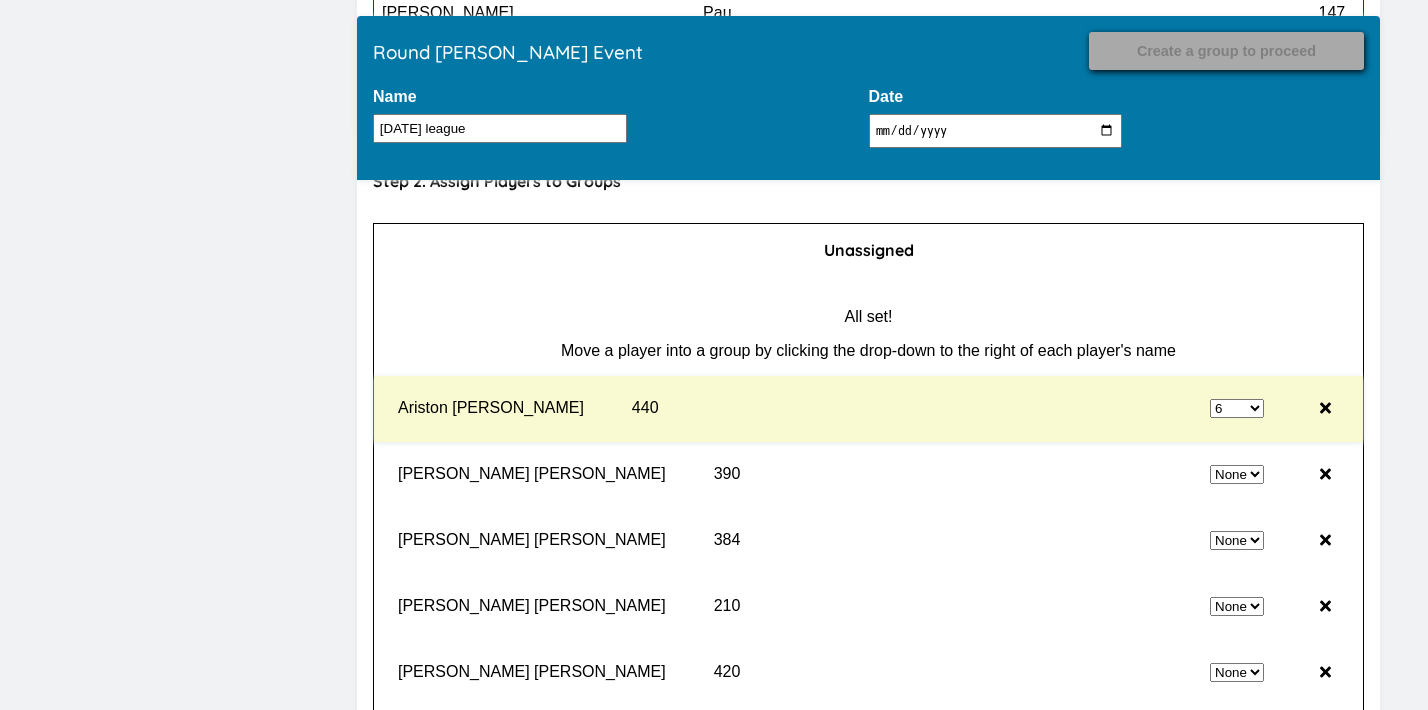 select on "0" 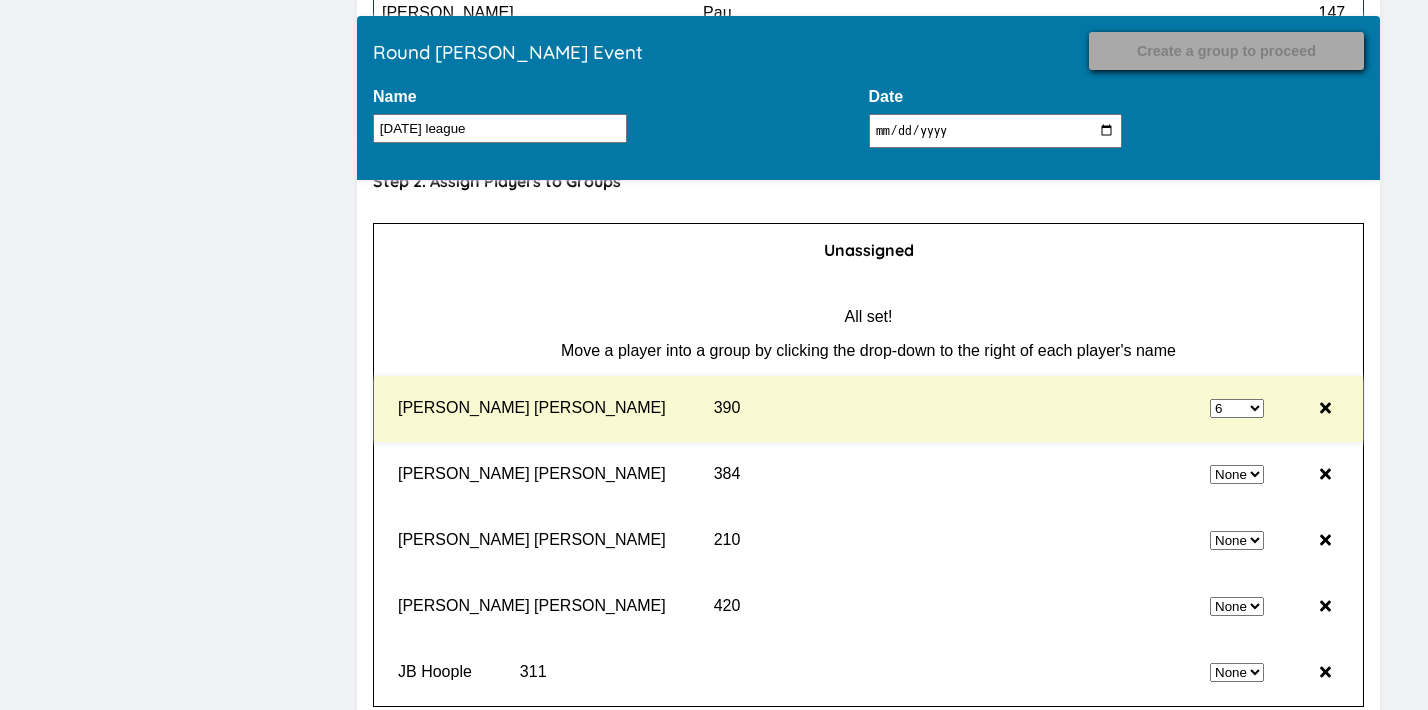 select on "0" 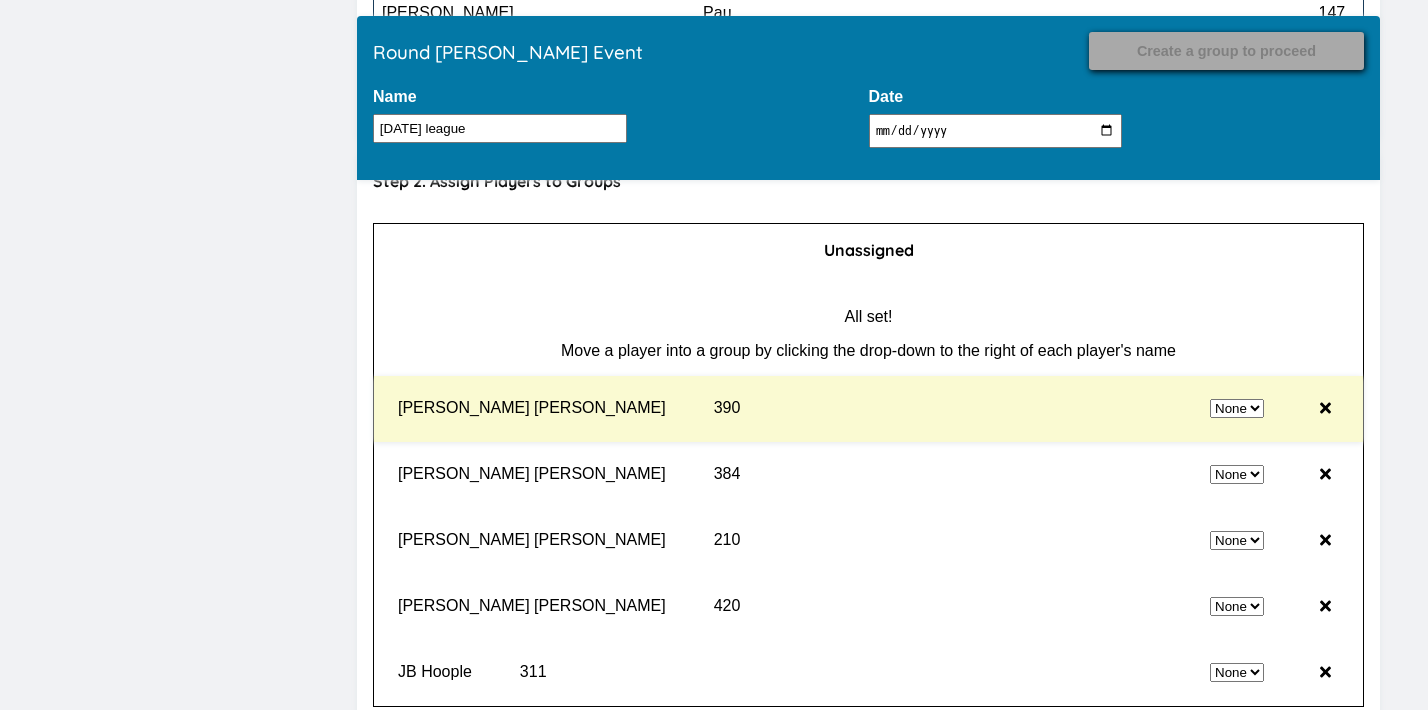 select on "6" 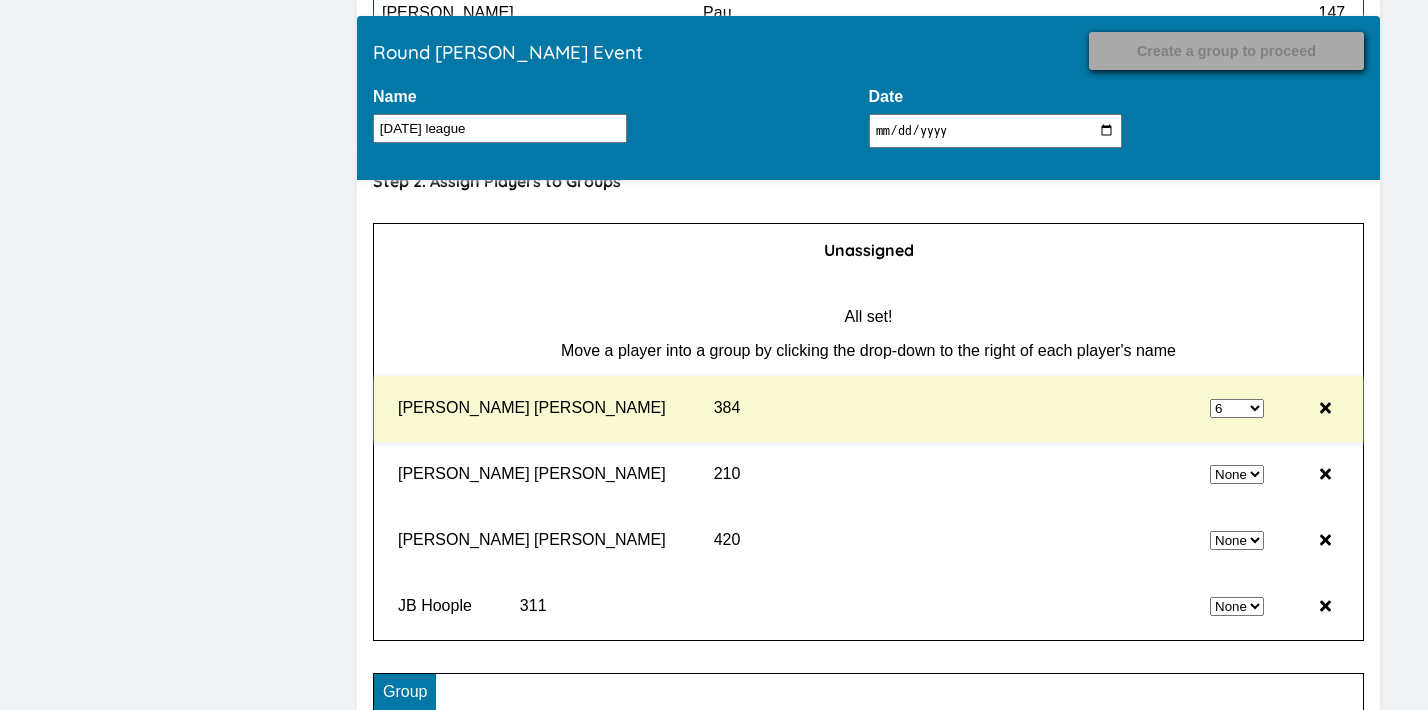 select on "0" 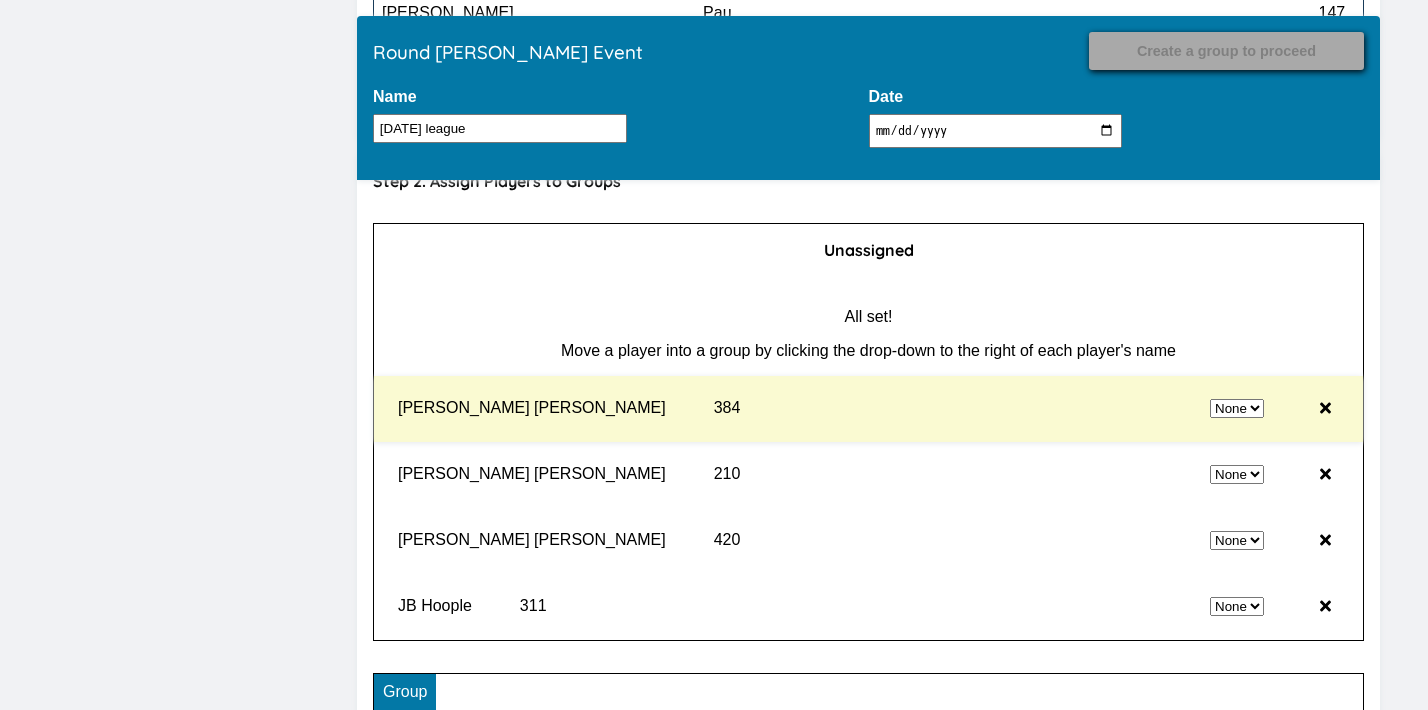 select on "6" 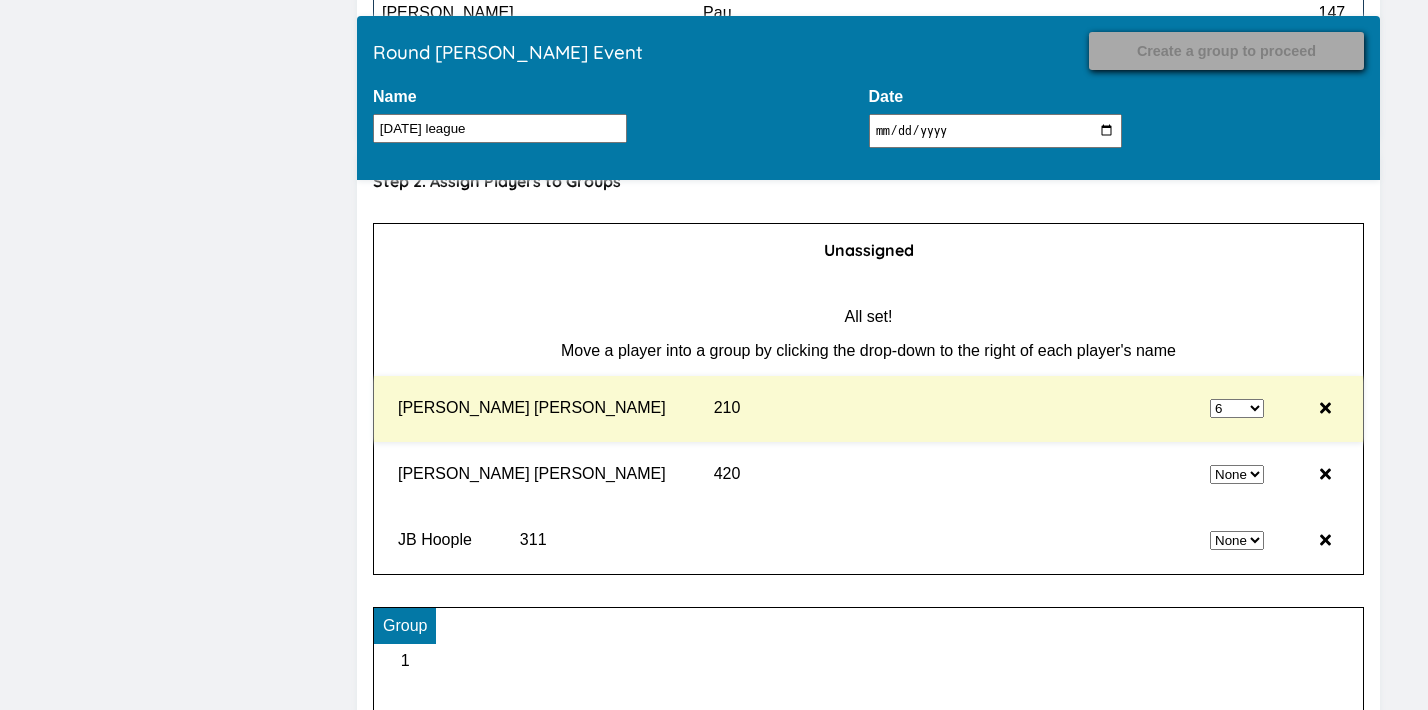 select on "0" 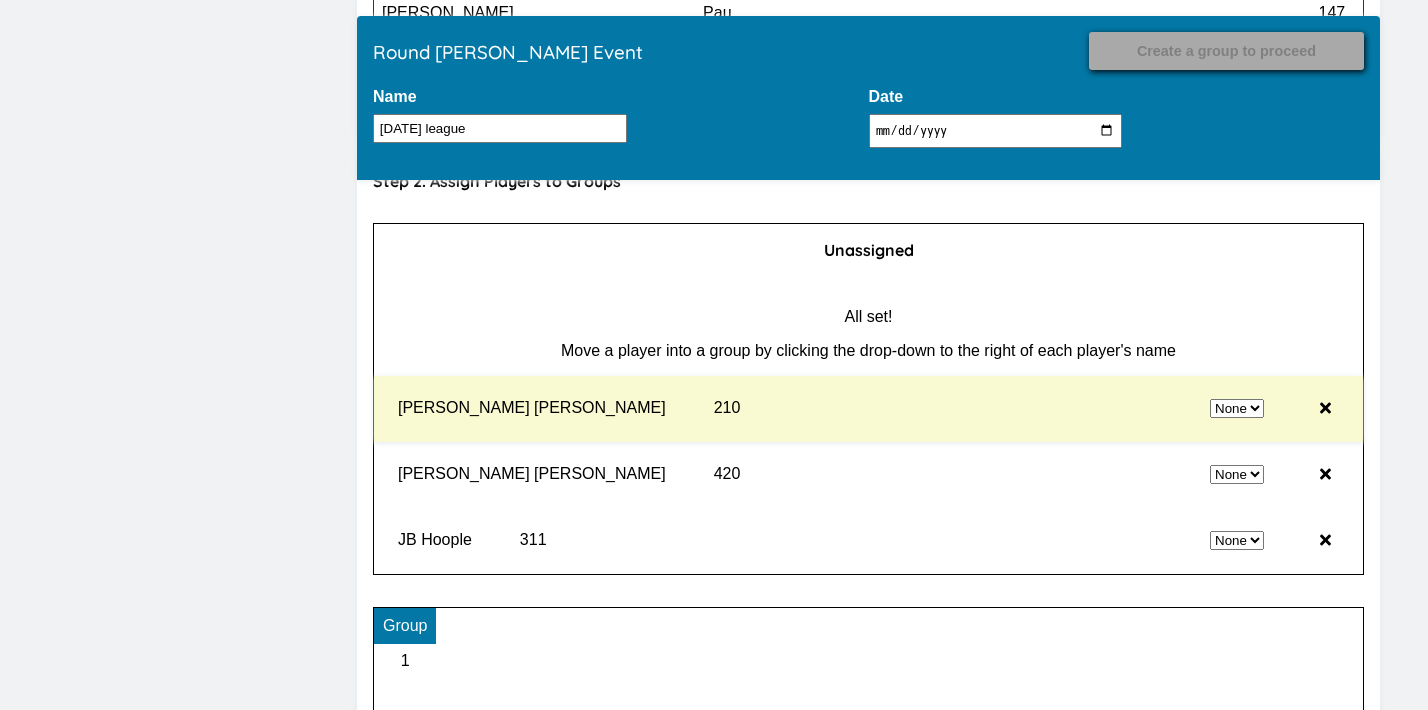 select on "6" 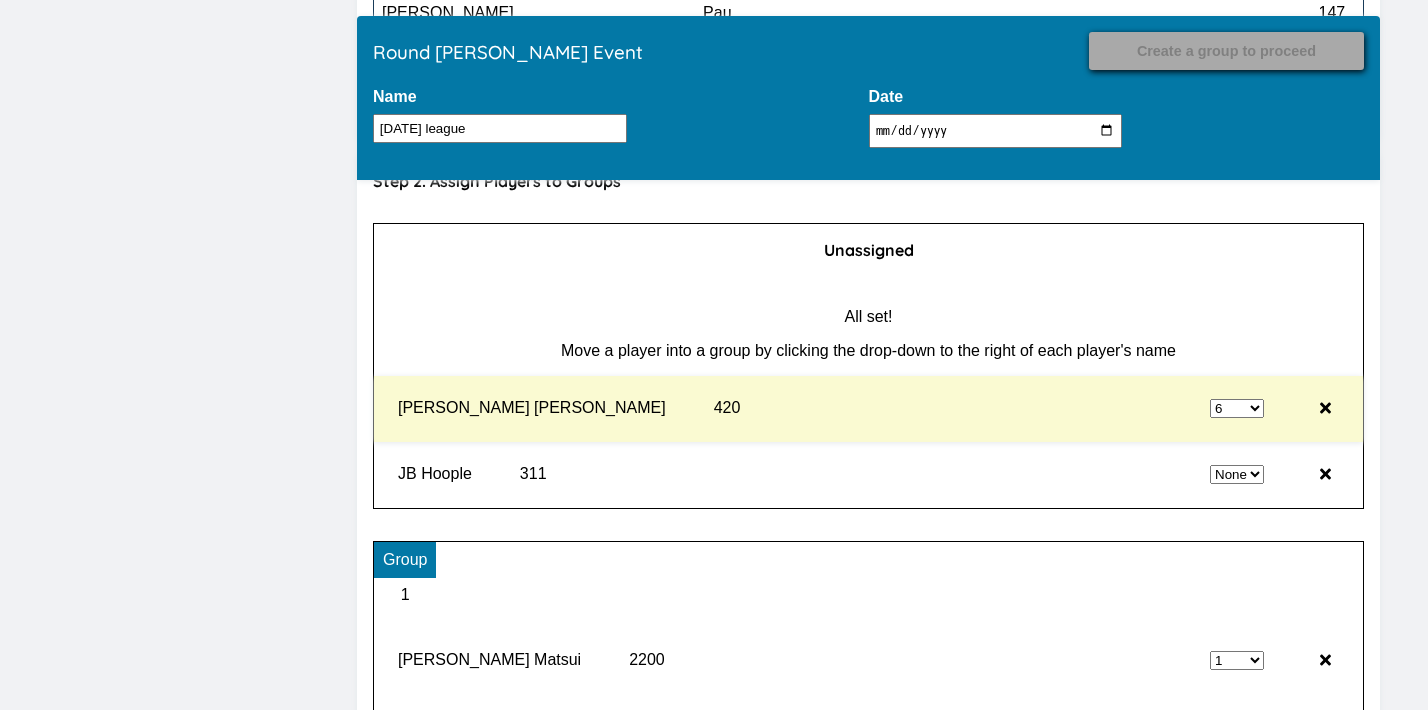 select on "0" 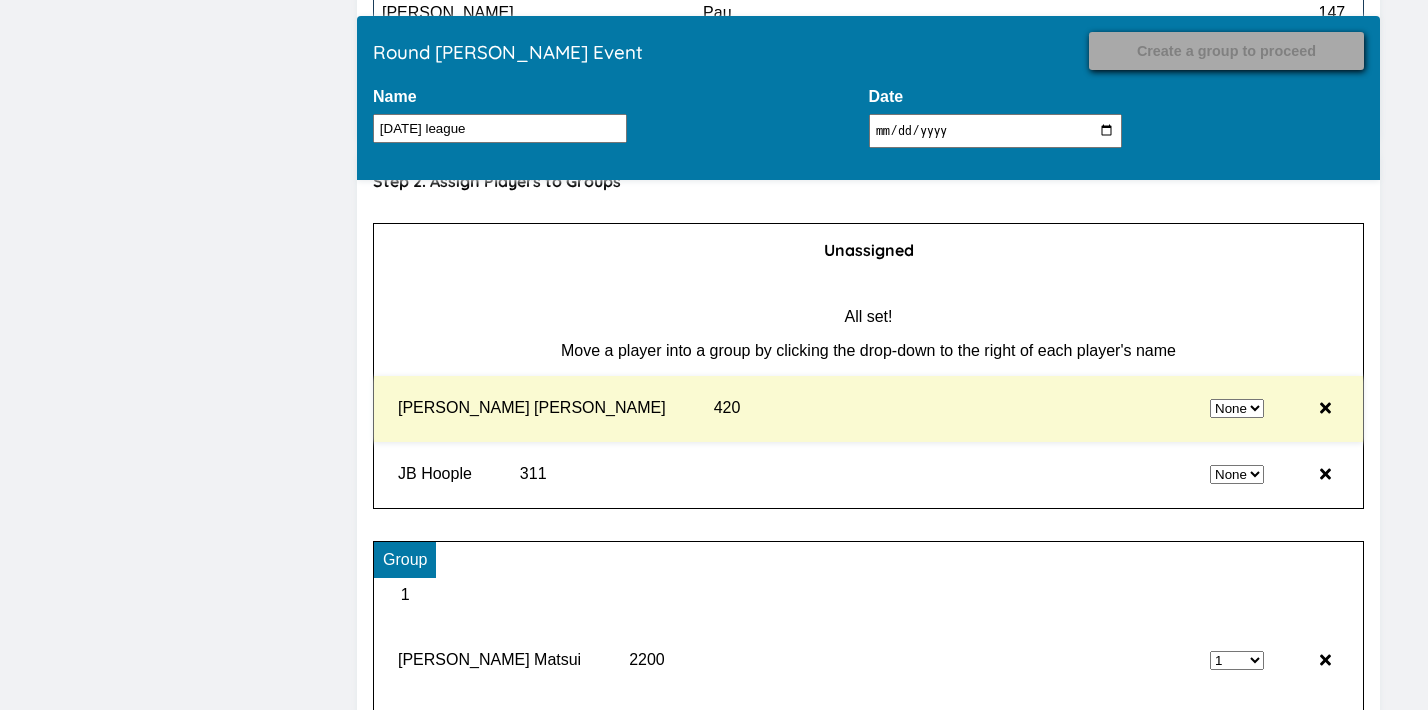 select on "6" 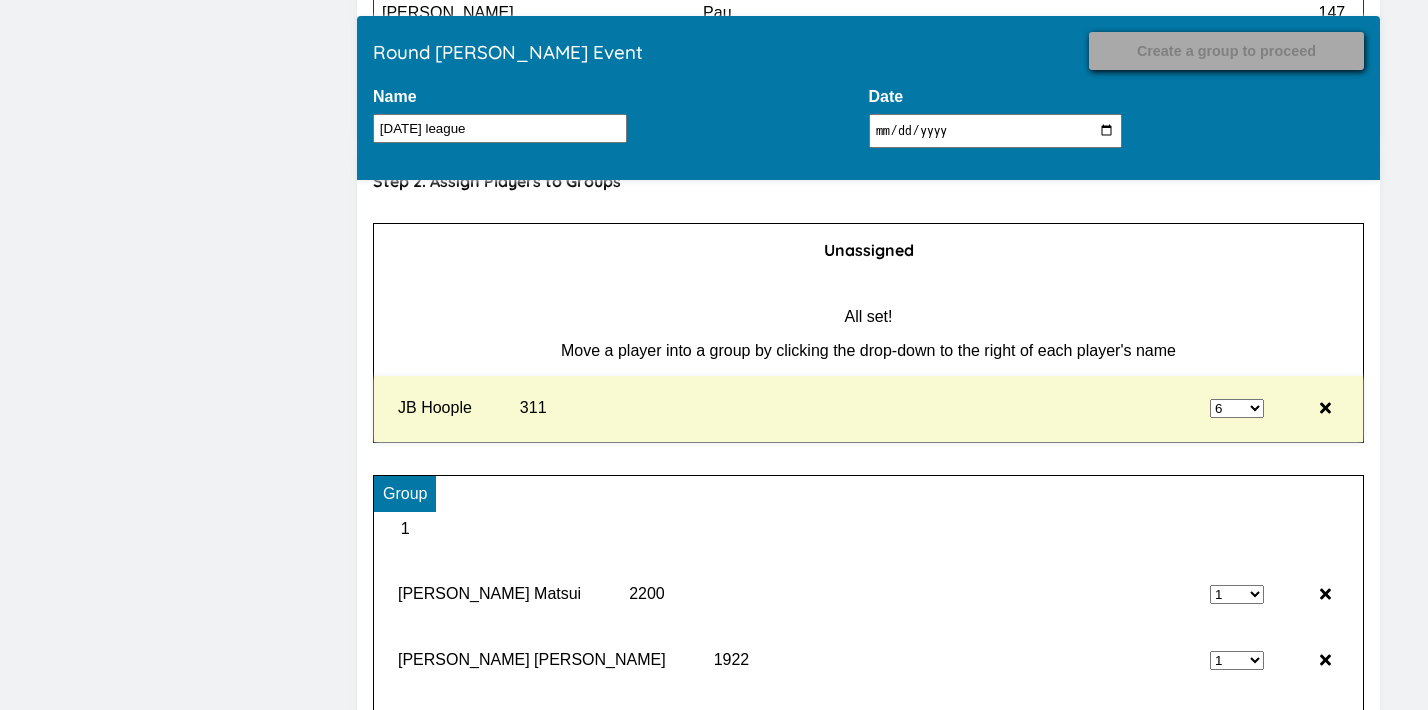 type on "Record Results" 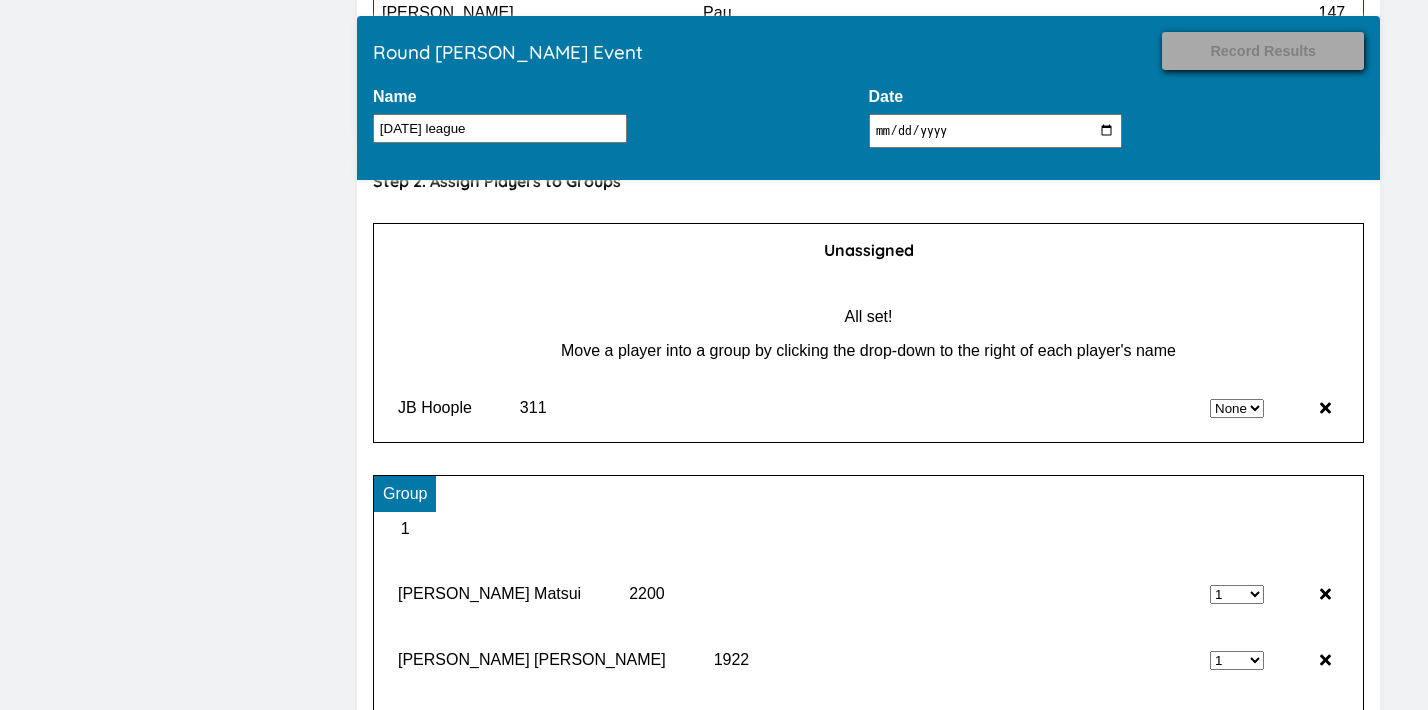 select on "6" 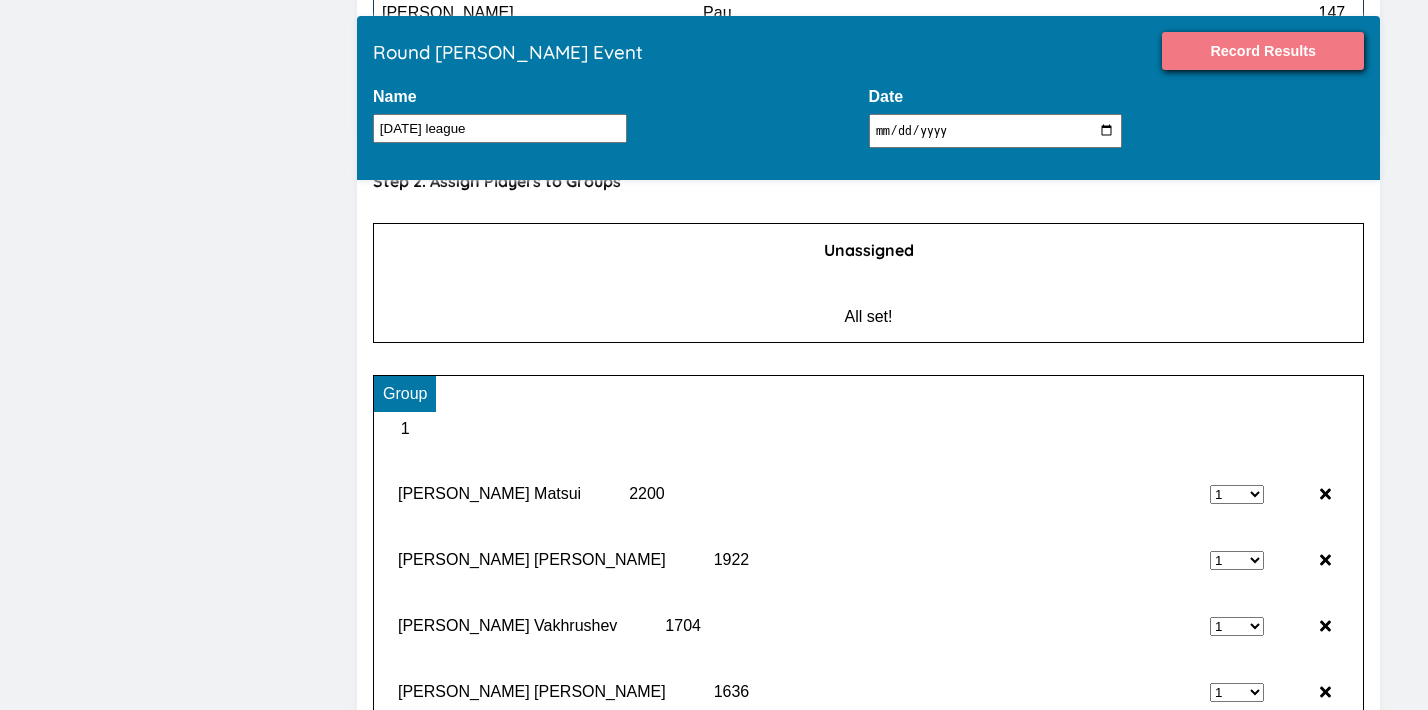 click on "Record Results" at bounding box center [1263, 51] 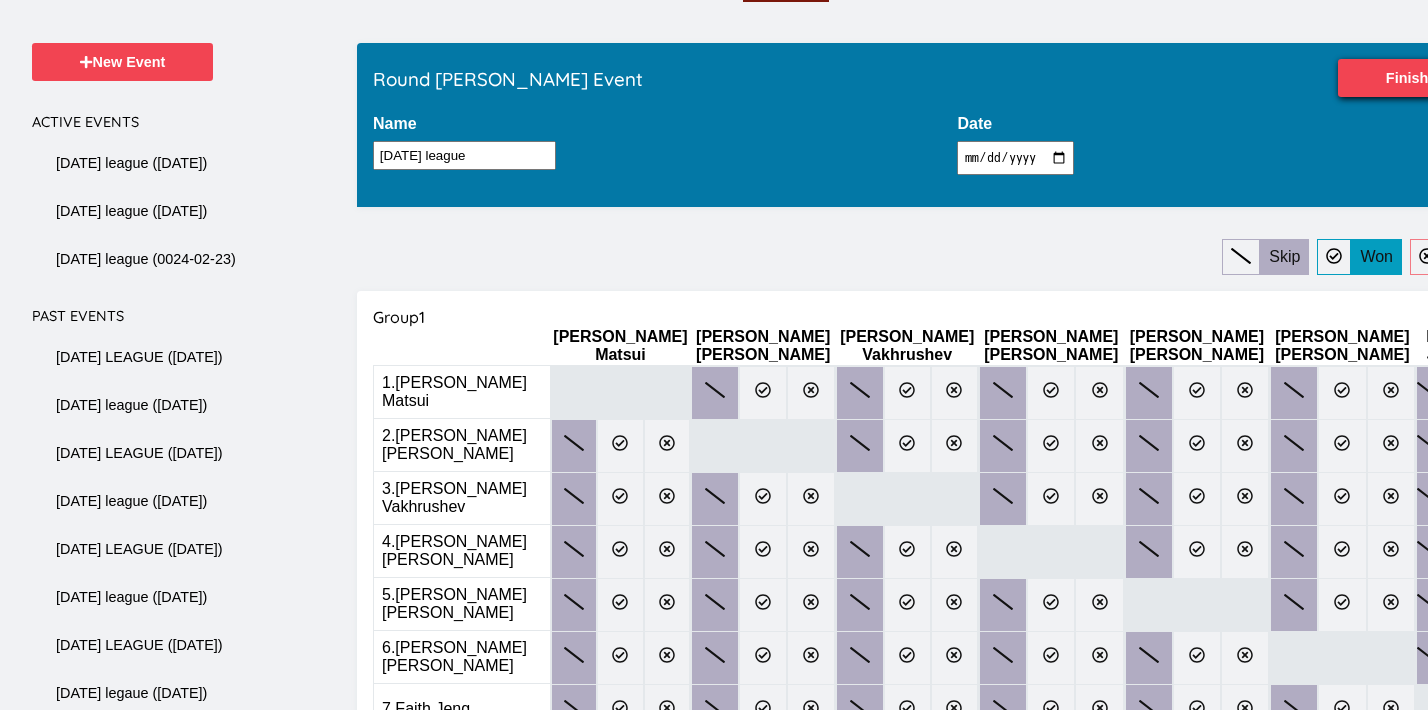 scroll, scrollTop: 156, scrollLeft: 0, axis: vertical 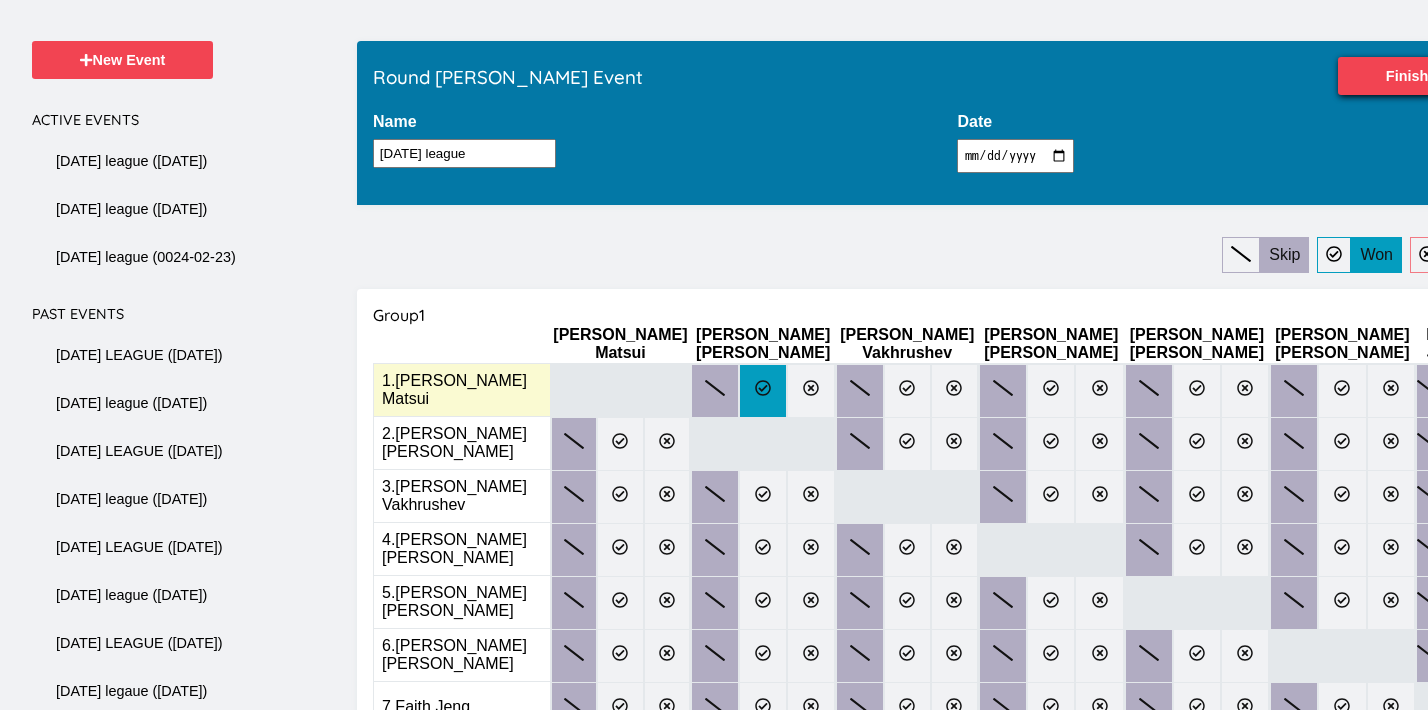 click at bounding box center [763, 391] 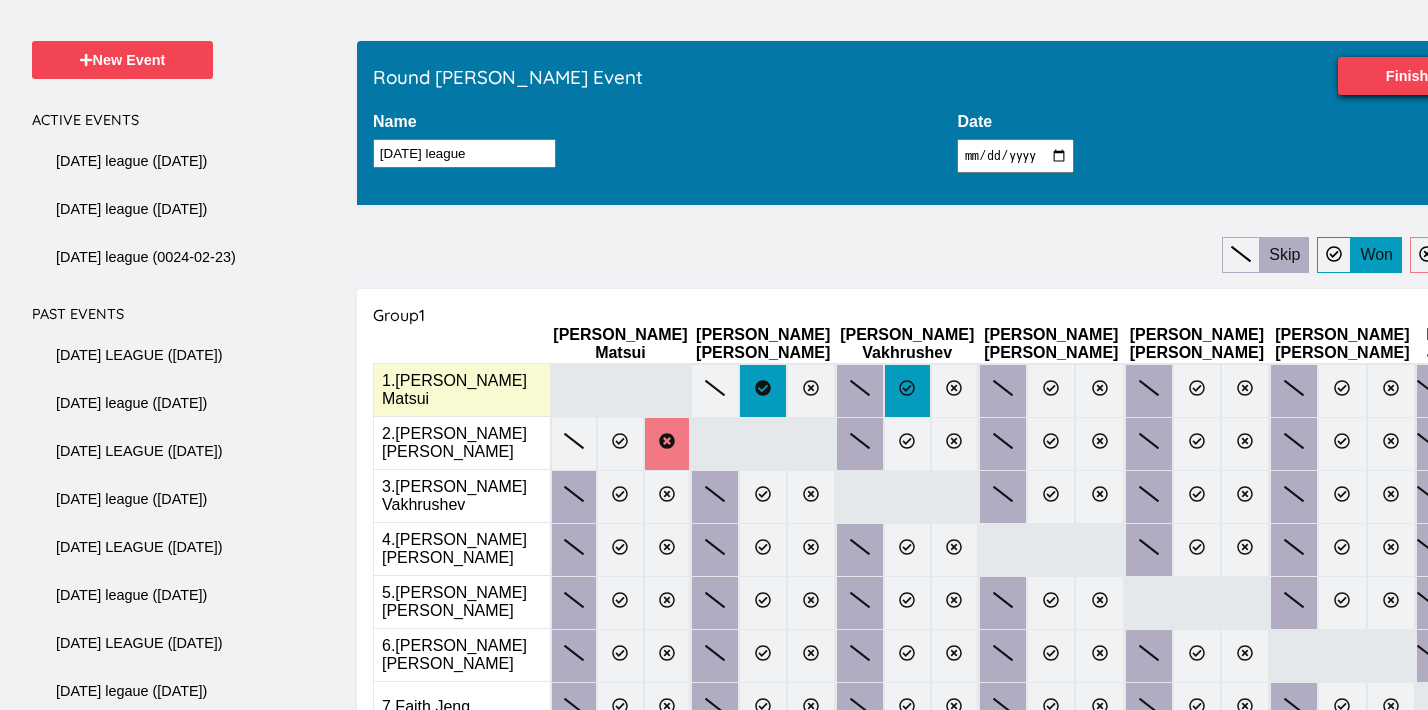 click 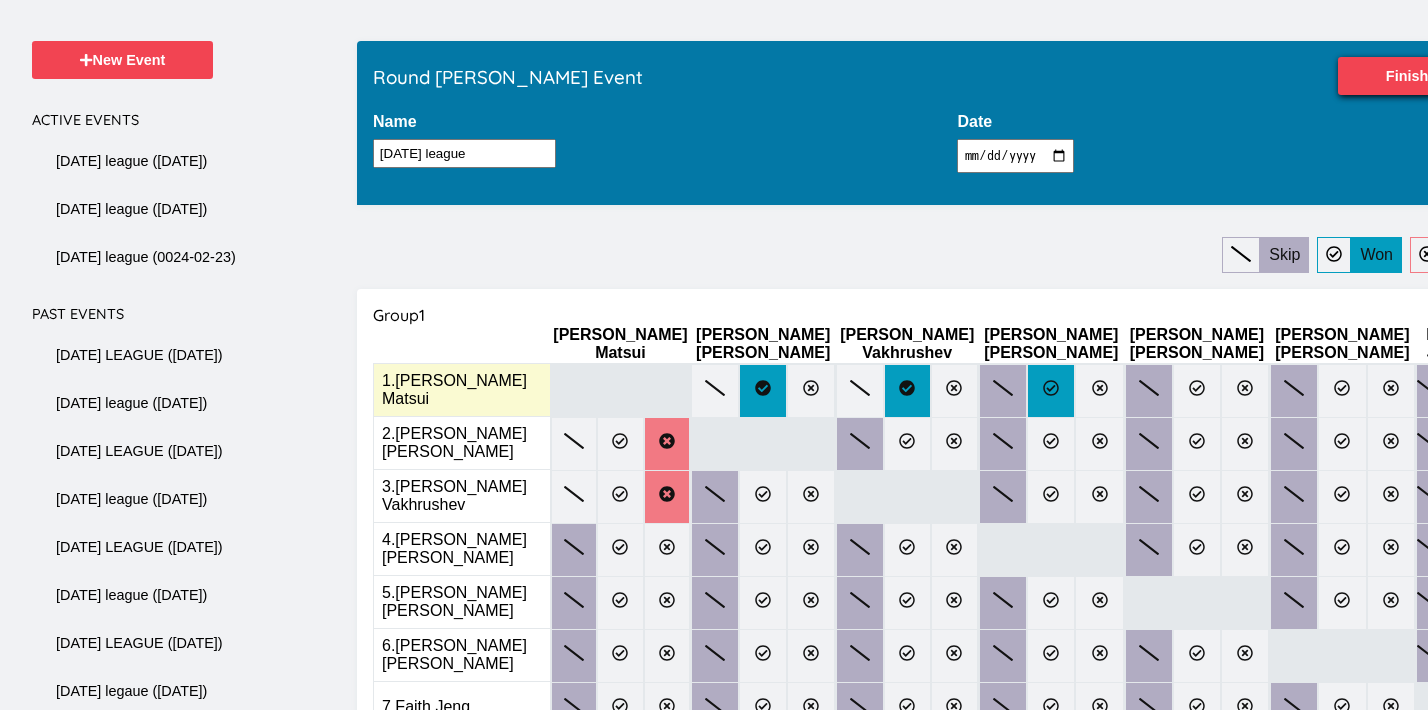 click 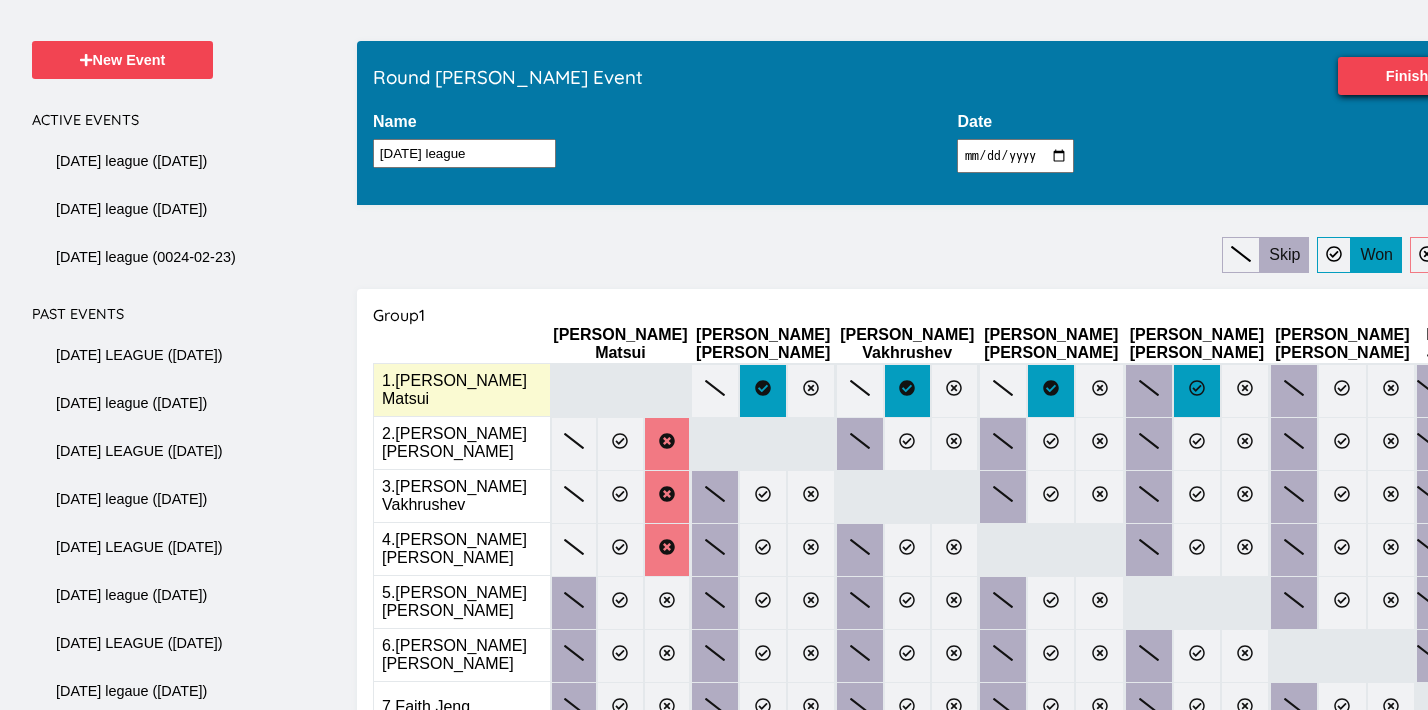 click at bounding box center (1197, 391) 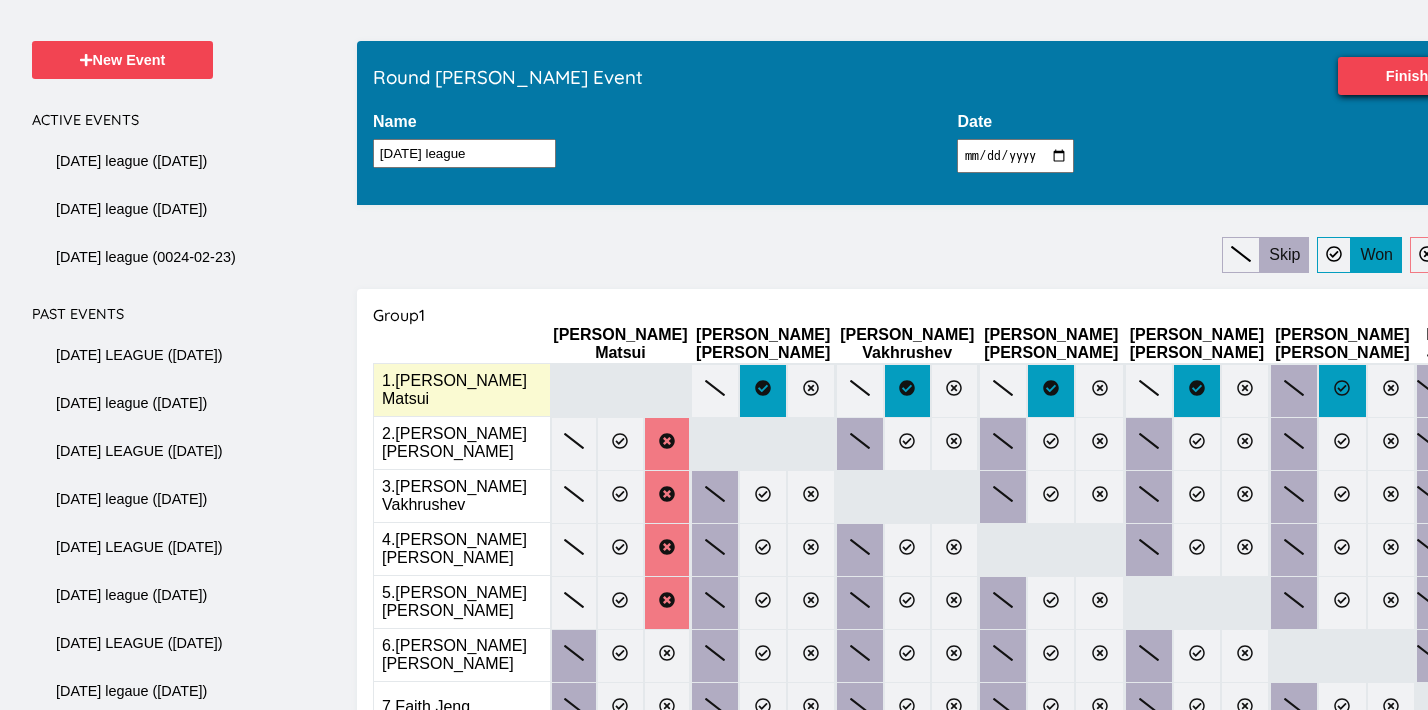click at bounding box center [1342, 391] 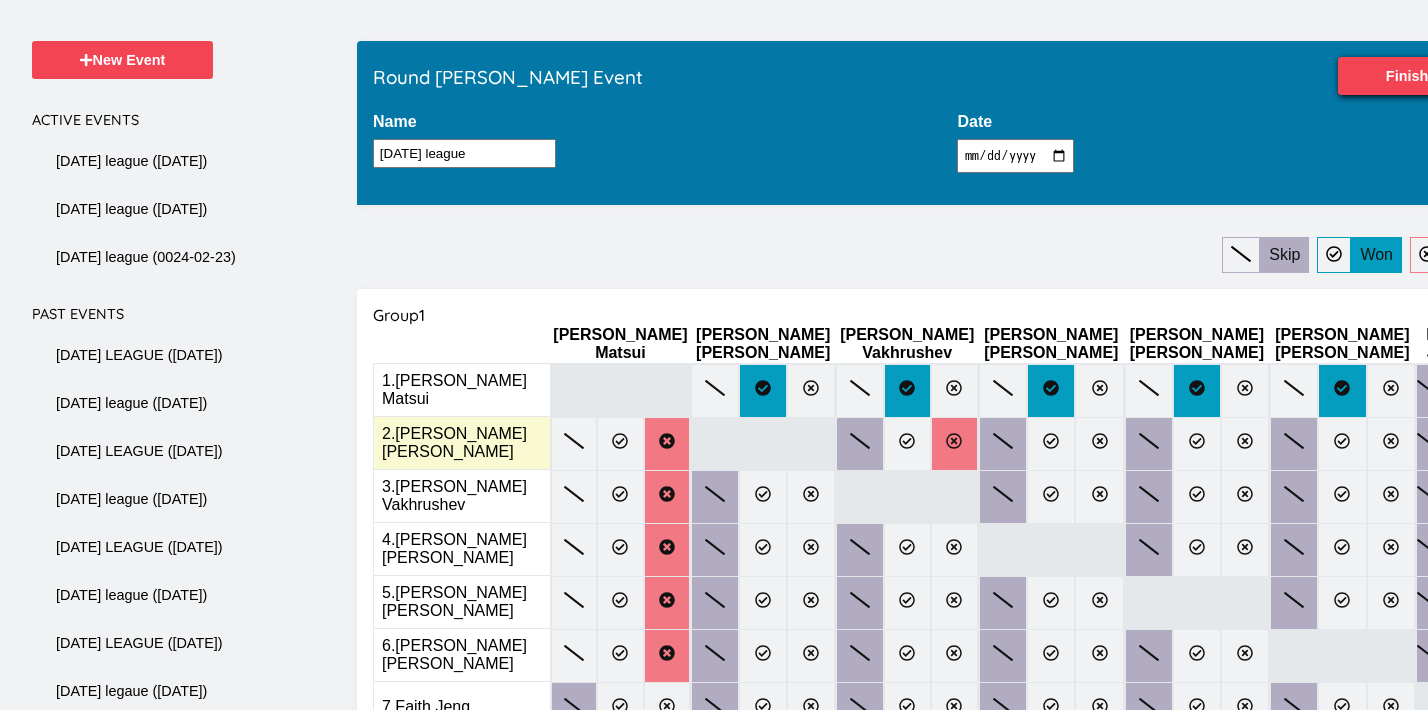click 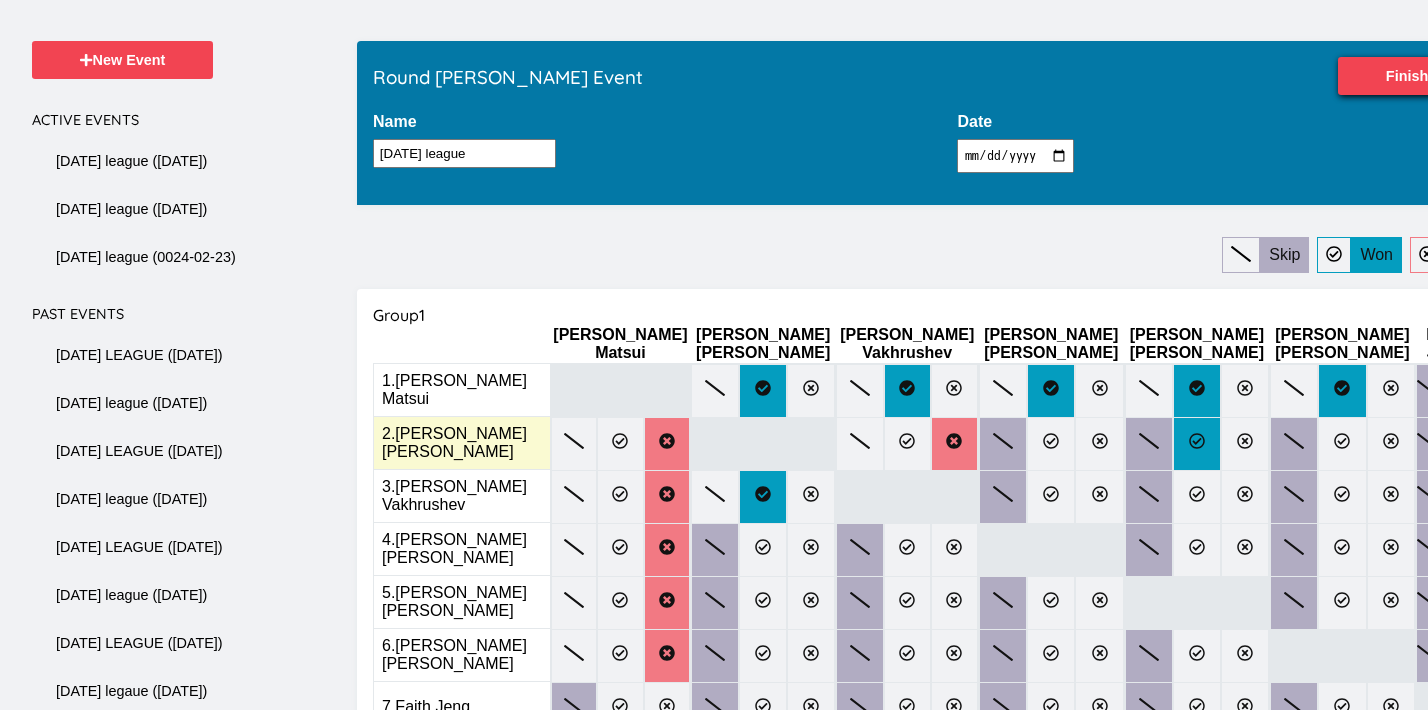 click 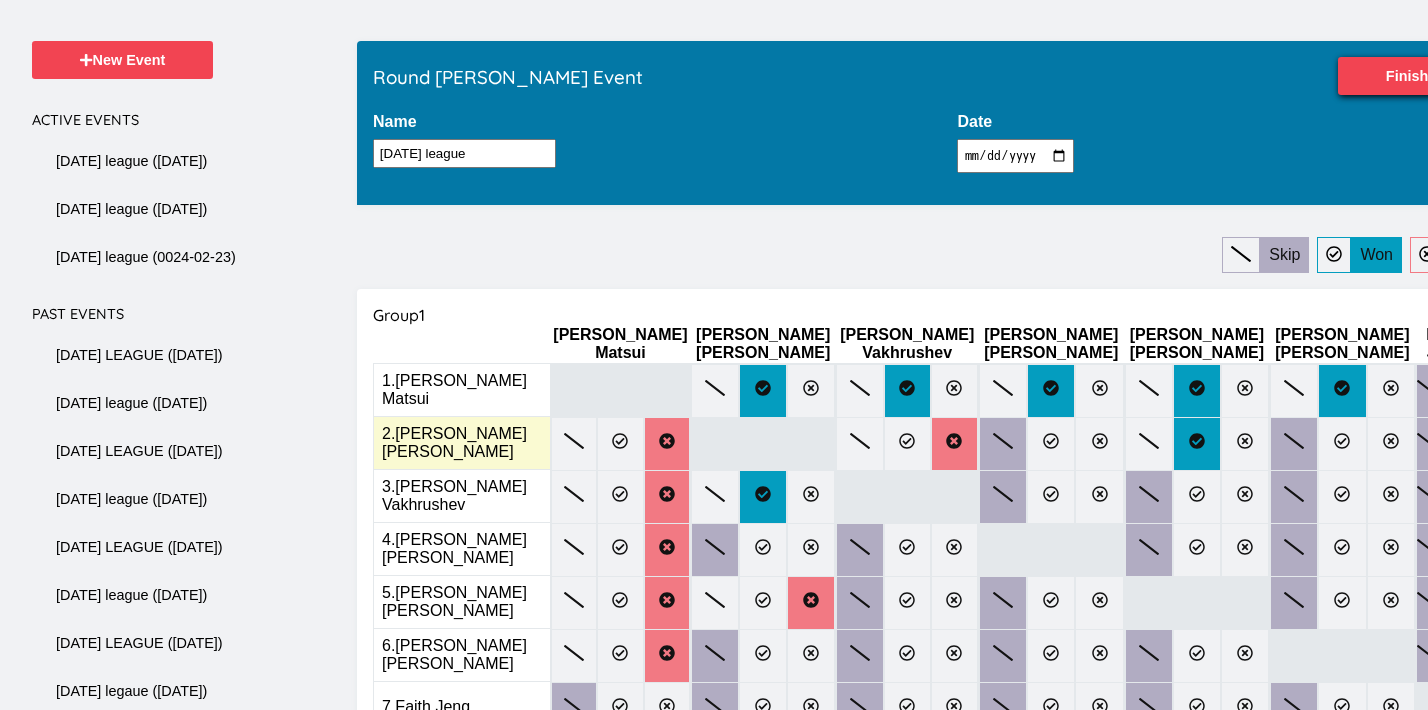 click 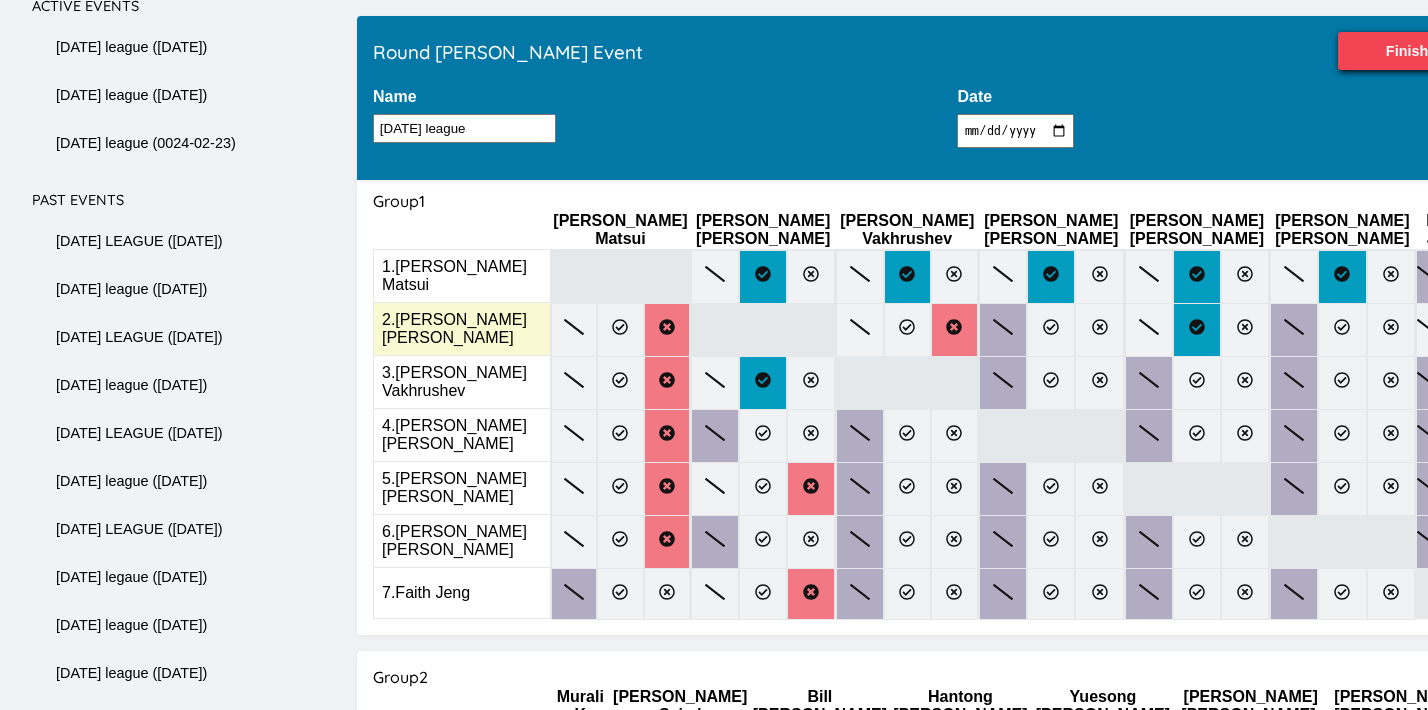 scroll, scrollTop: 271, scrollLeft: 0, axis: vertical 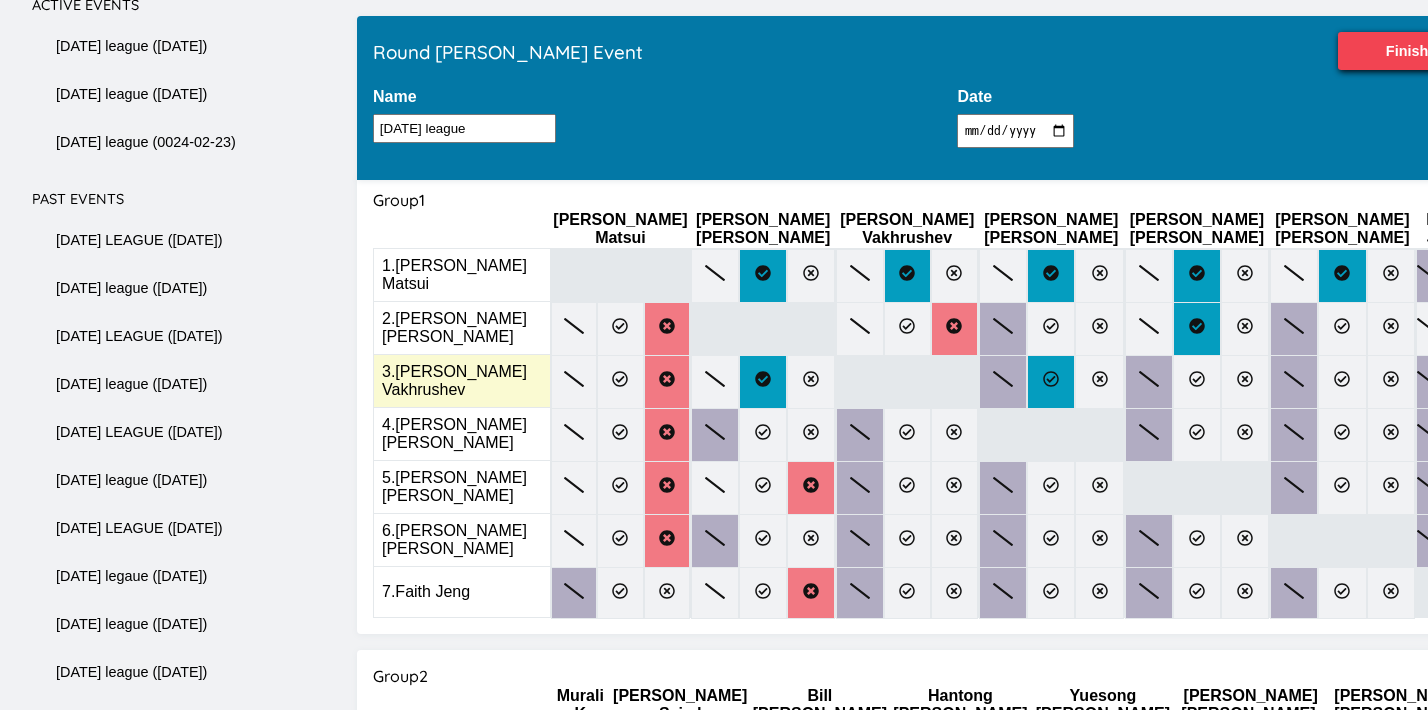 click at bounding box center (1051, 382) 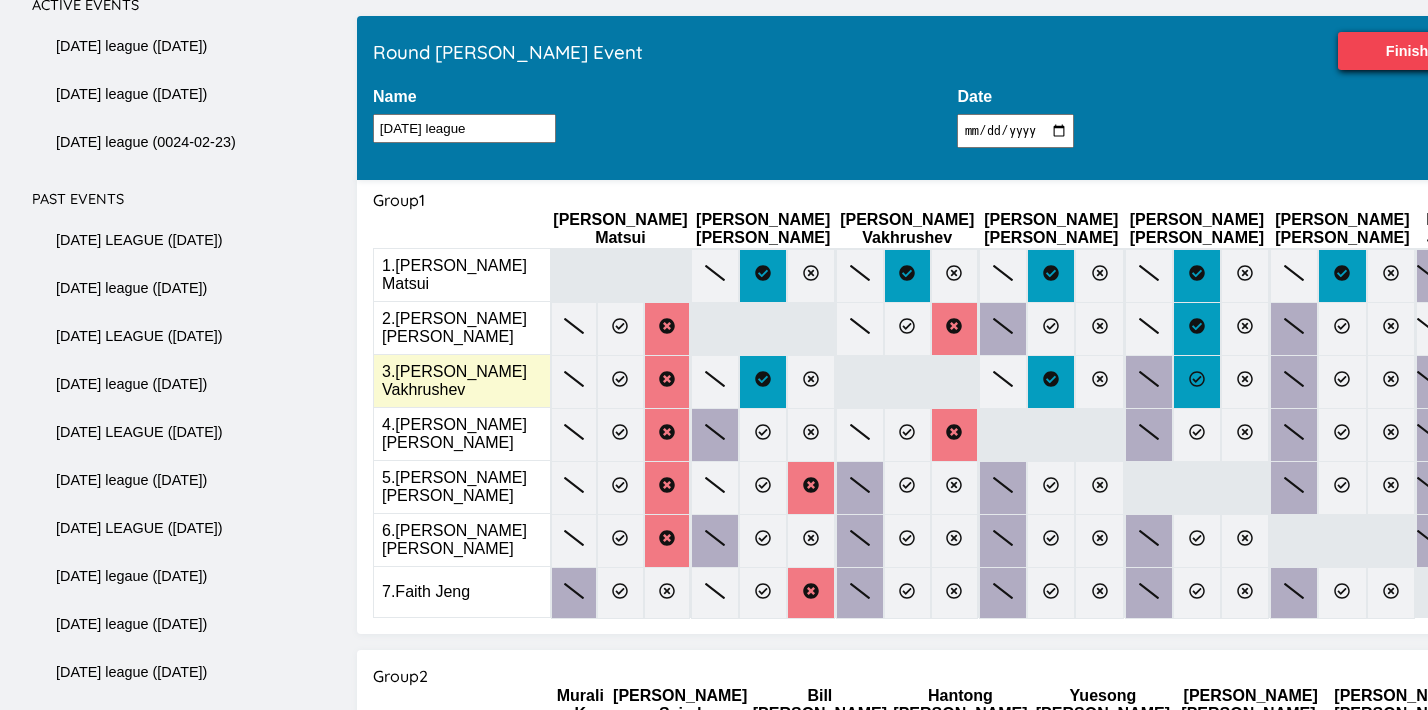 click at bounding box center [1197, 382] 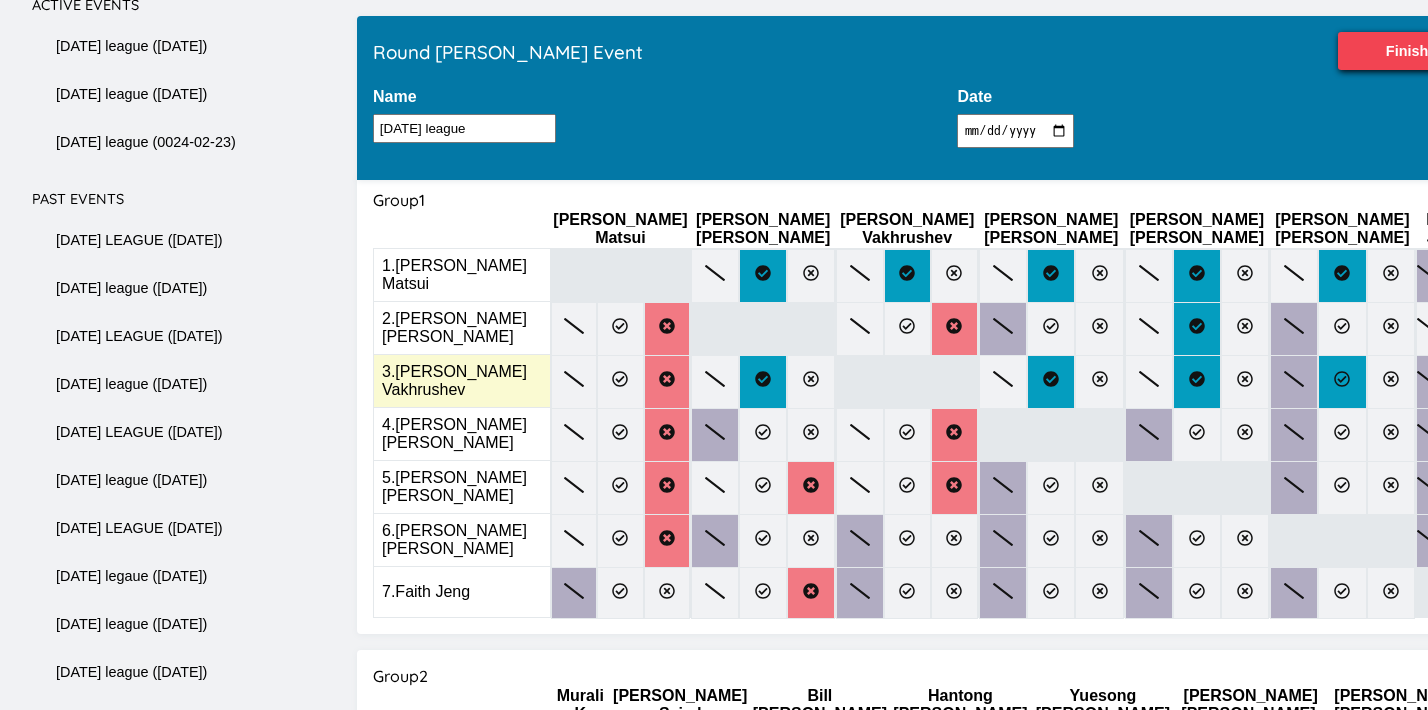 click 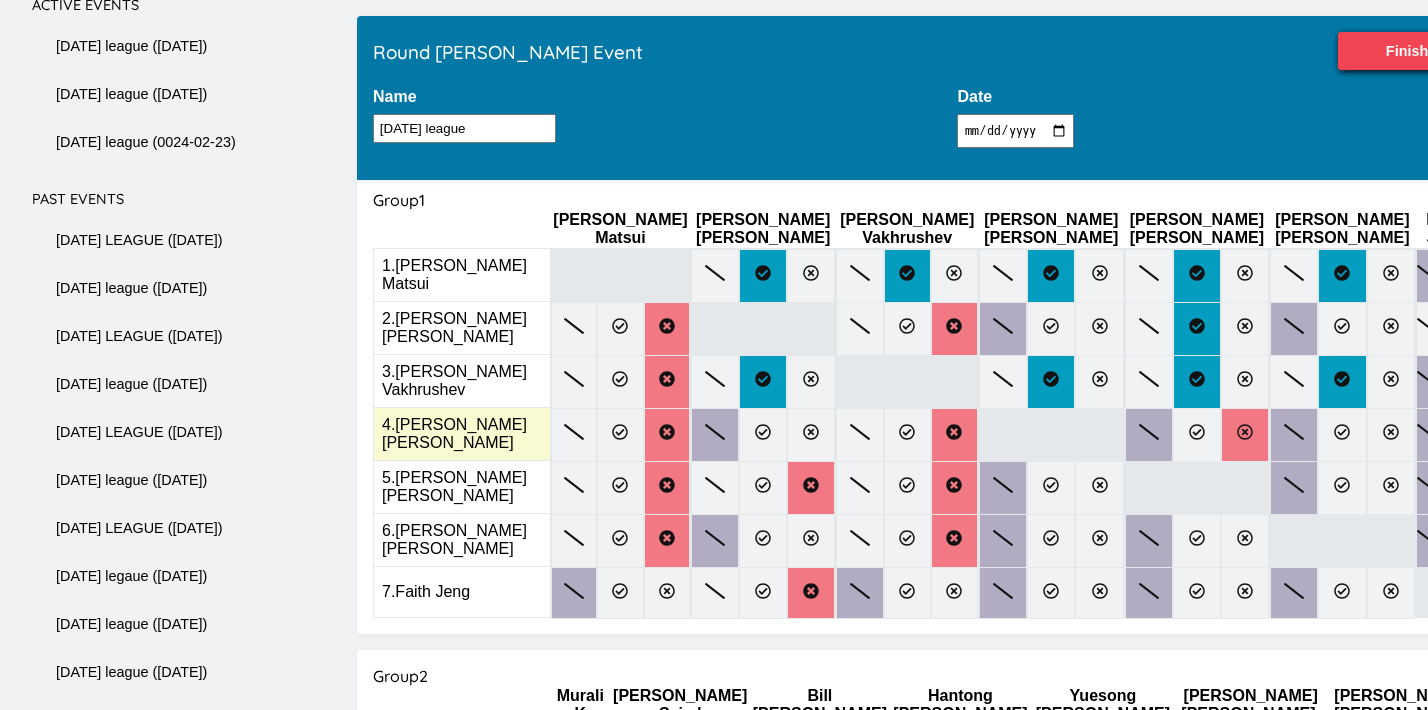 click 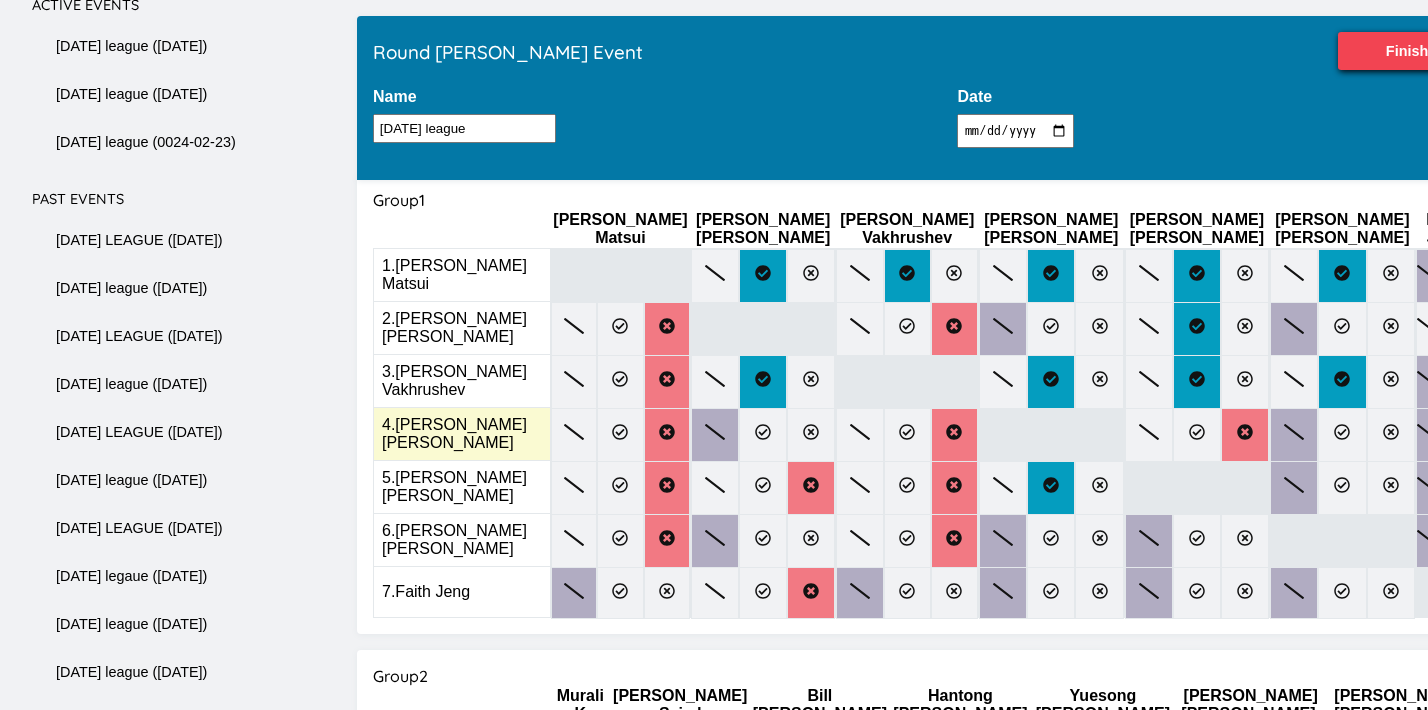 click 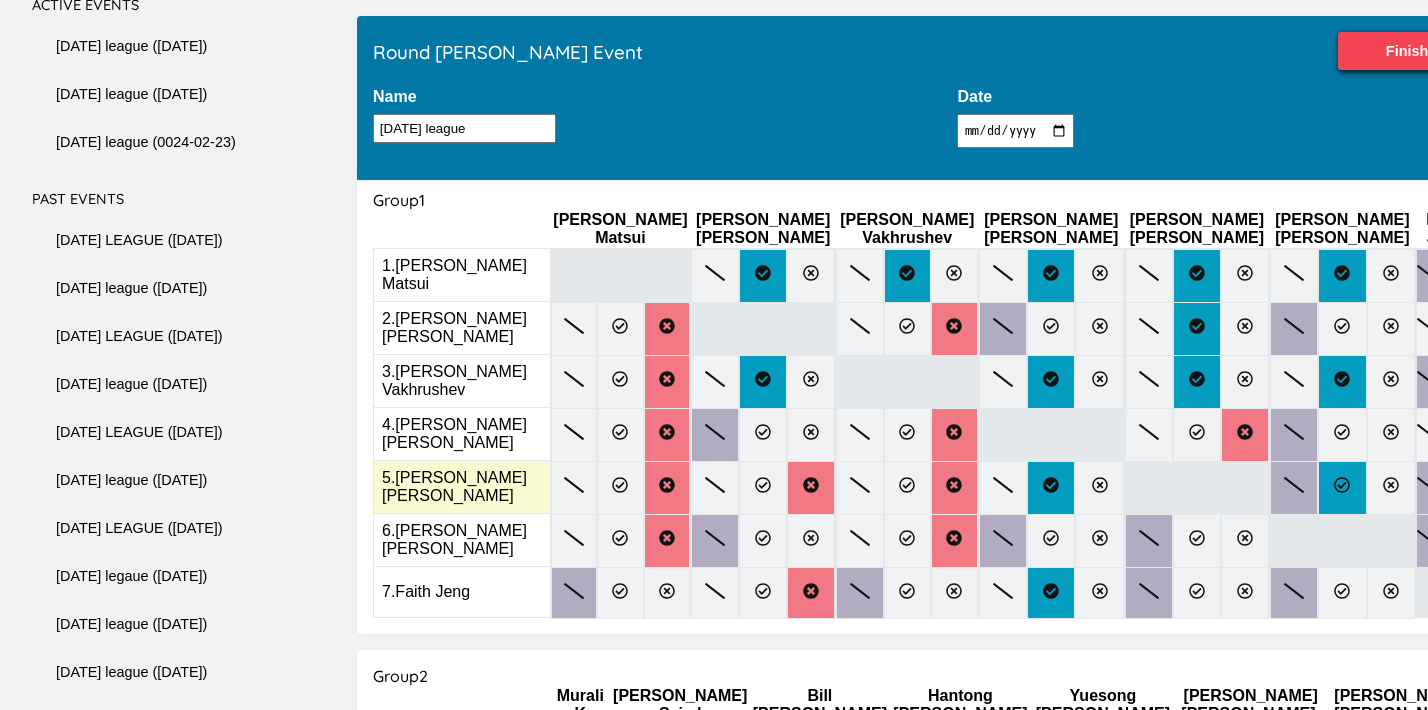 click 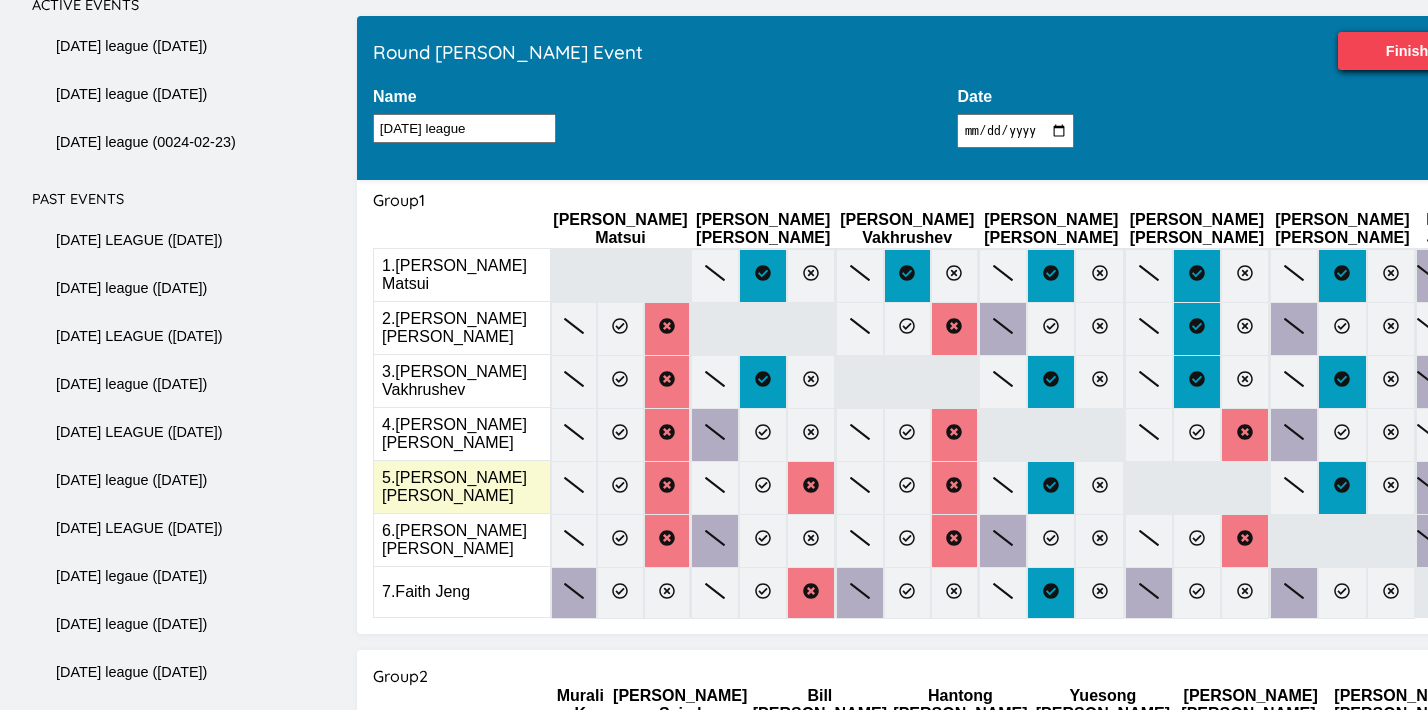 click at bounding box center [1447, 488] 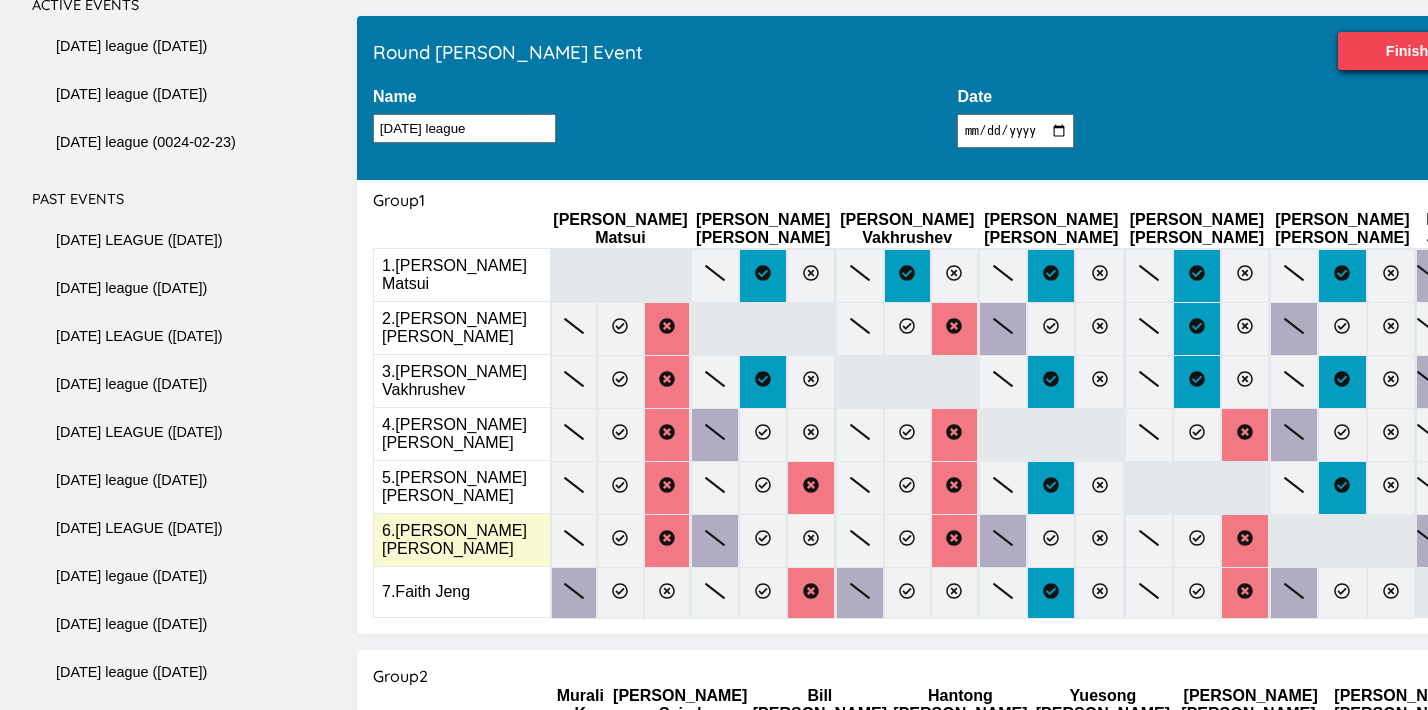 click 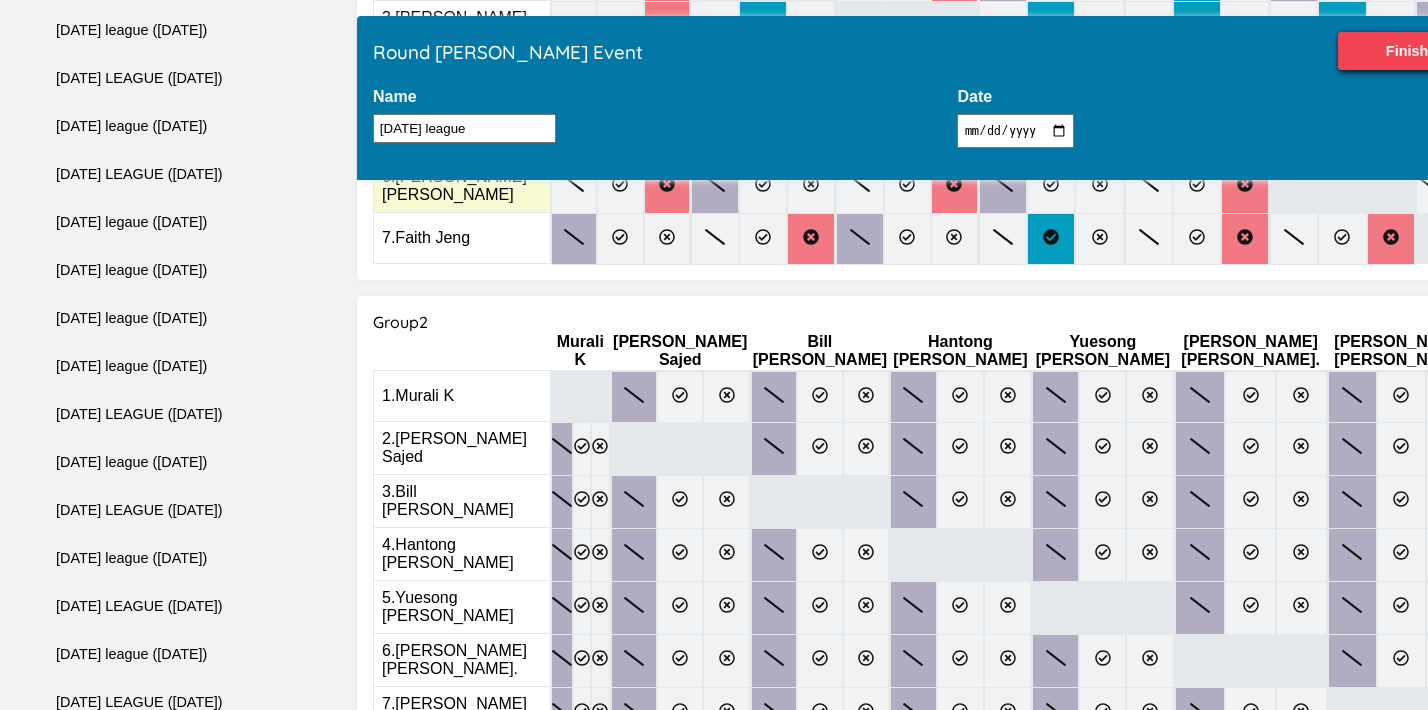 scroll, scrollTop: 638, scrollLeft: 0, axis: vertical 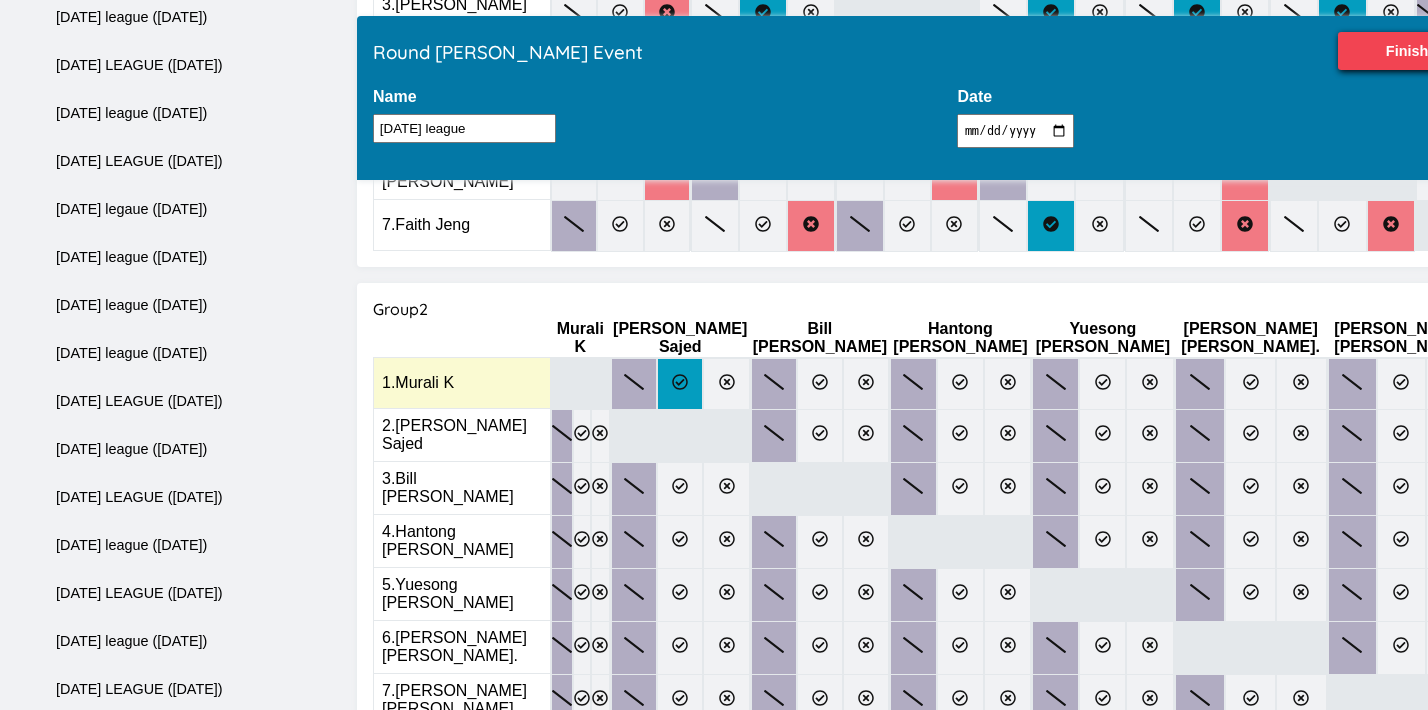 click at bounding box center (680, 384) 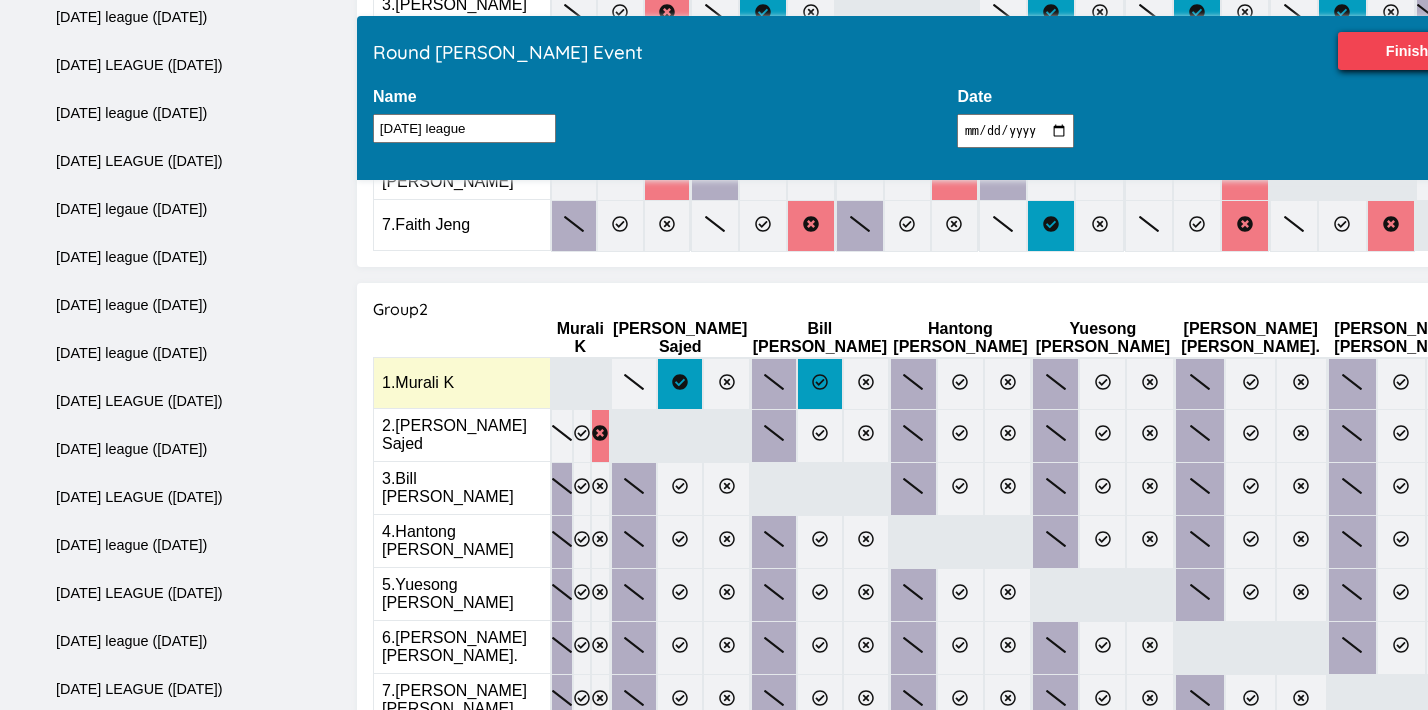 click 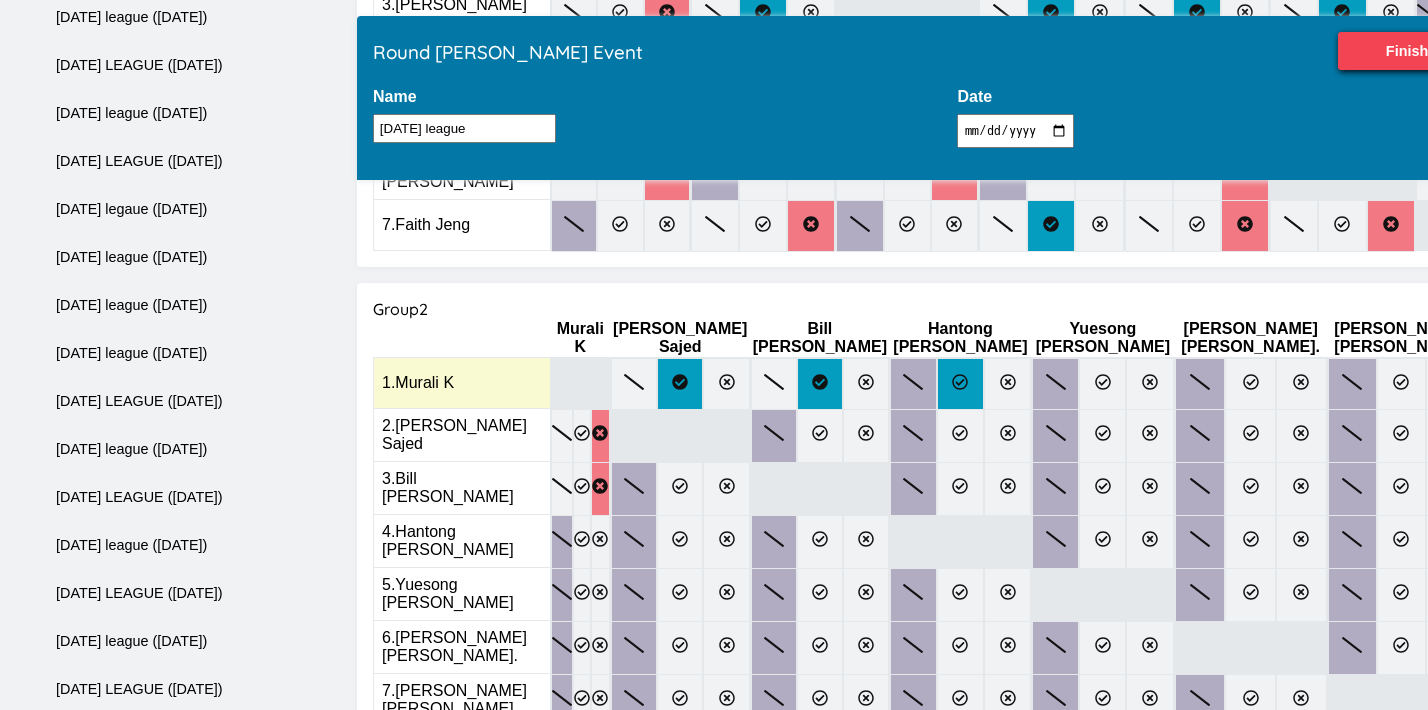 click 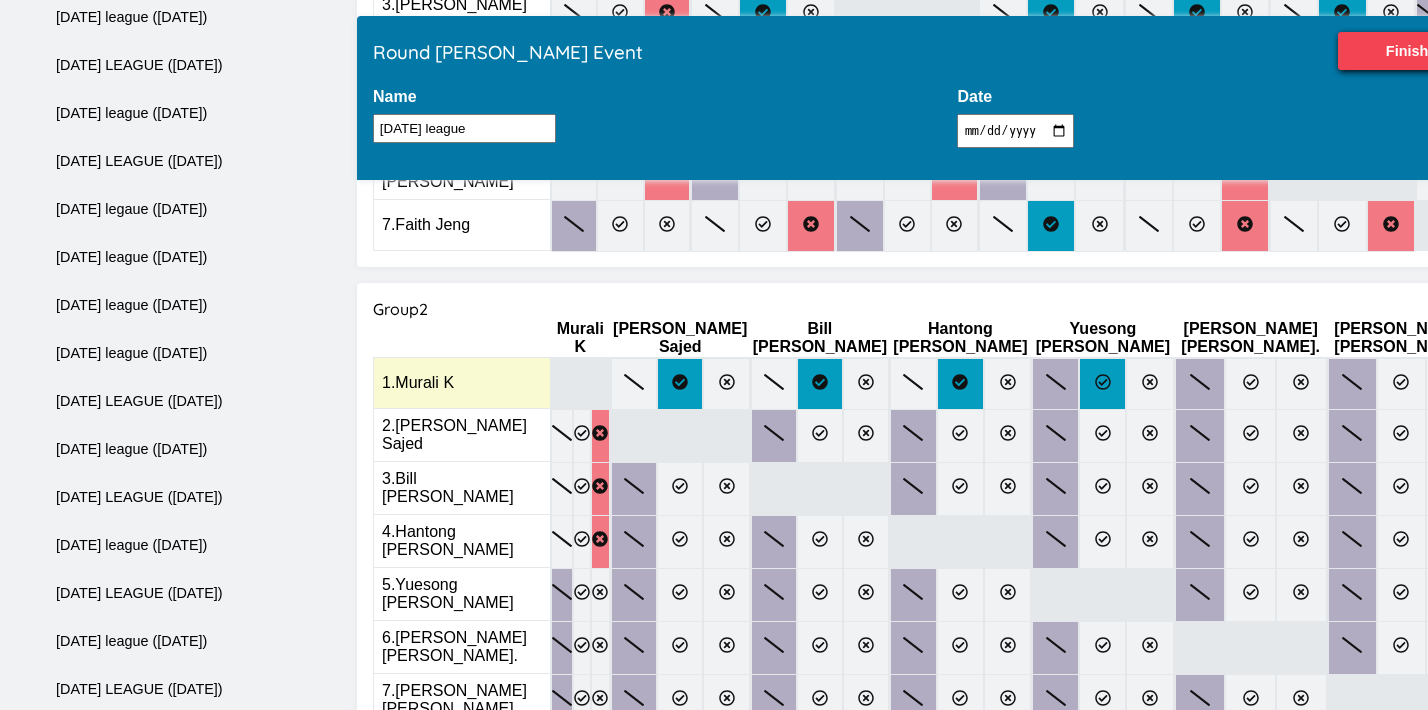 click at bounding box center (1102, 384) 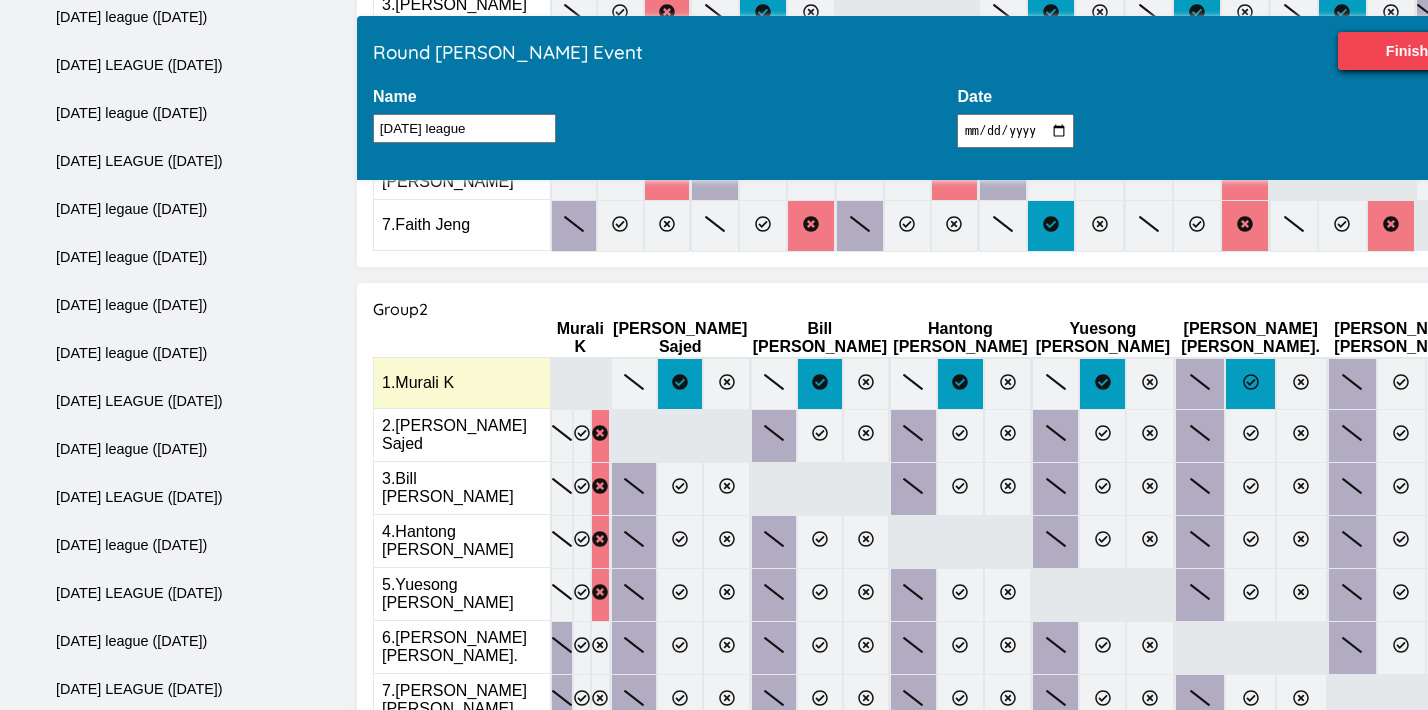 click 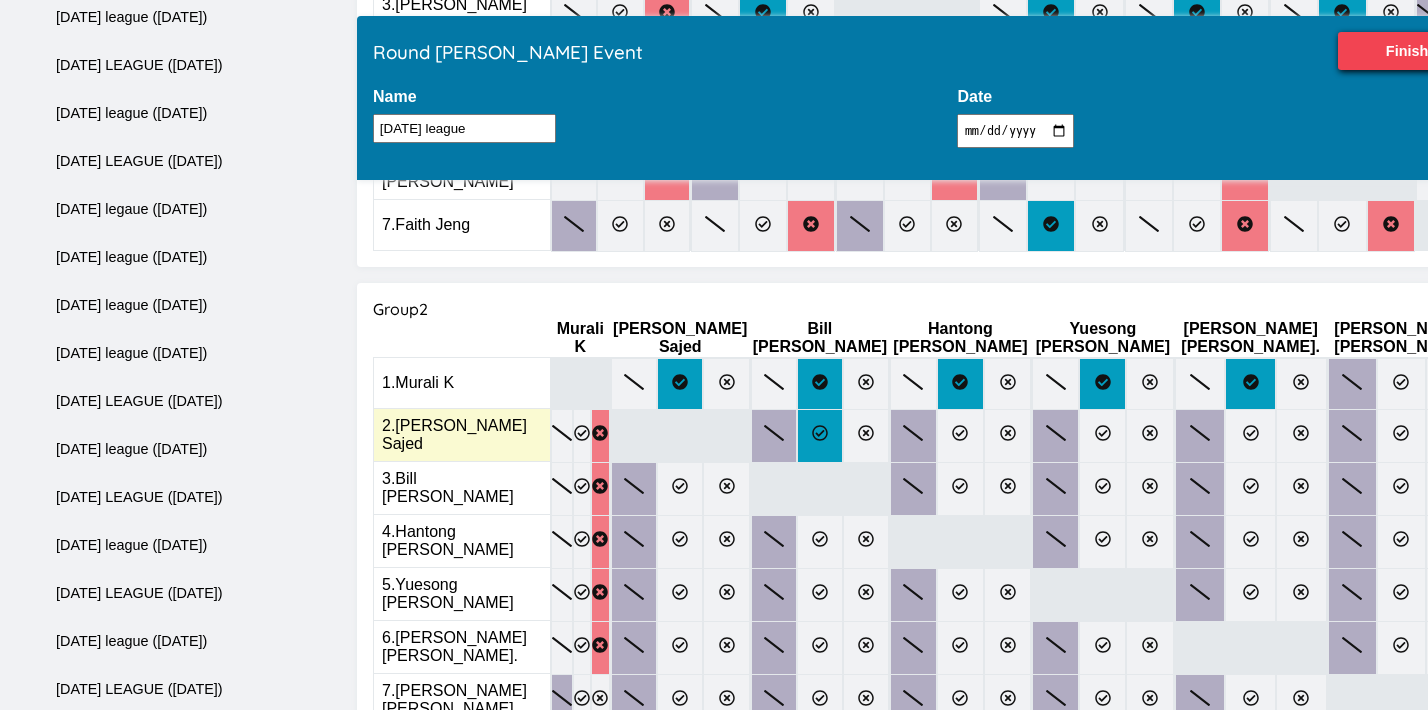 click 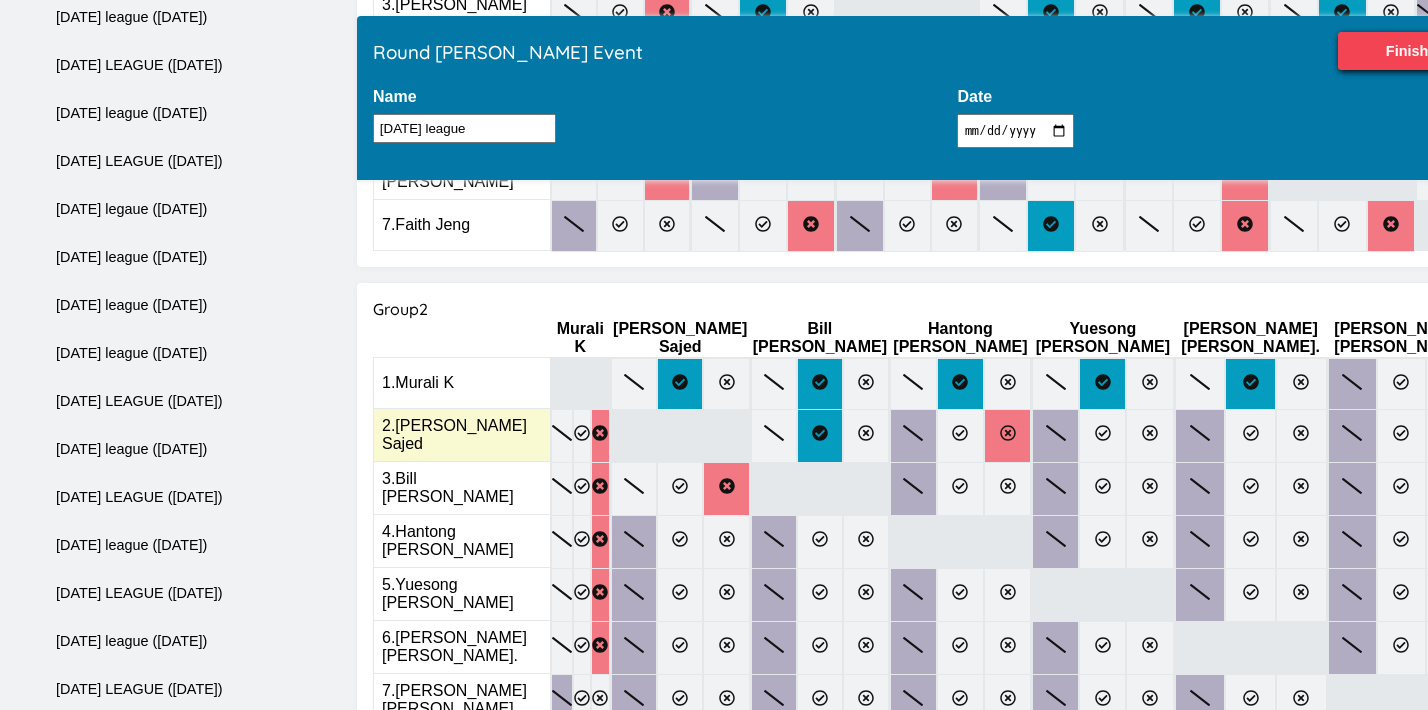 click at bounding box center (1007, 436) 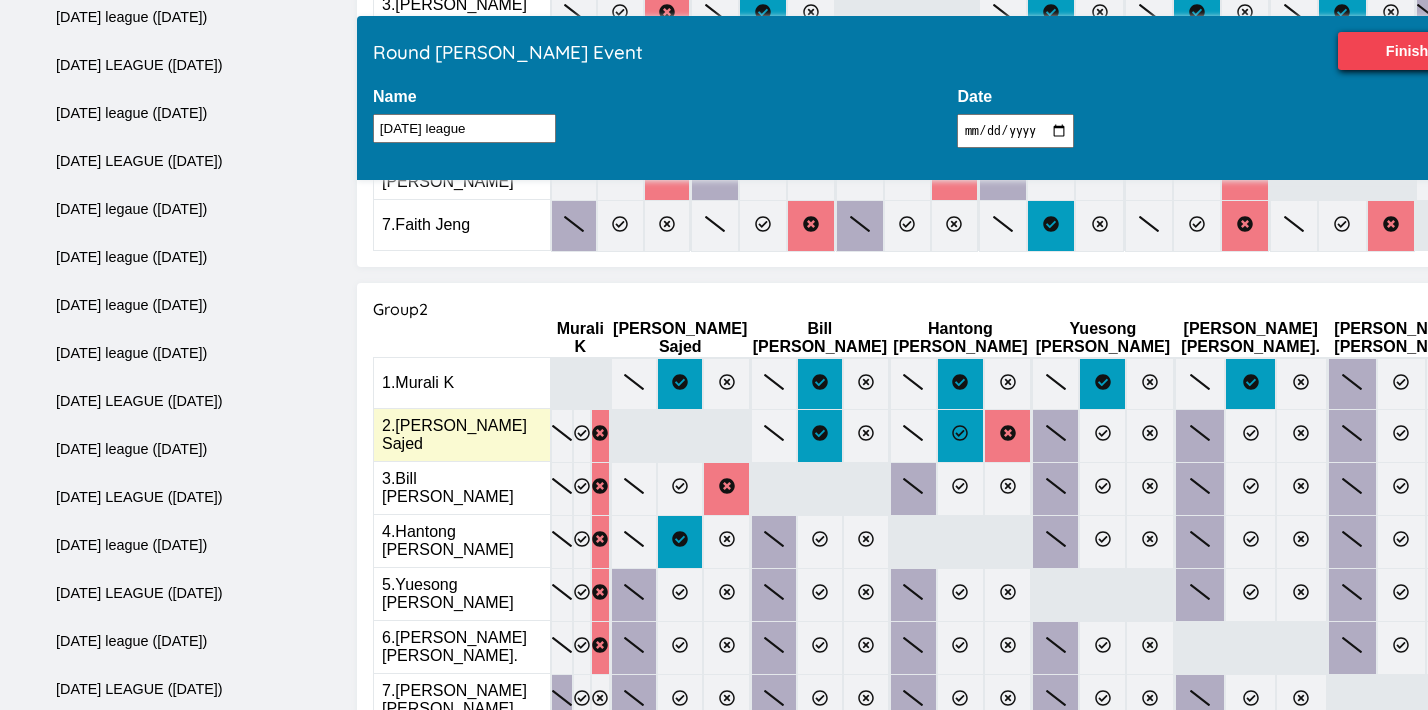 click 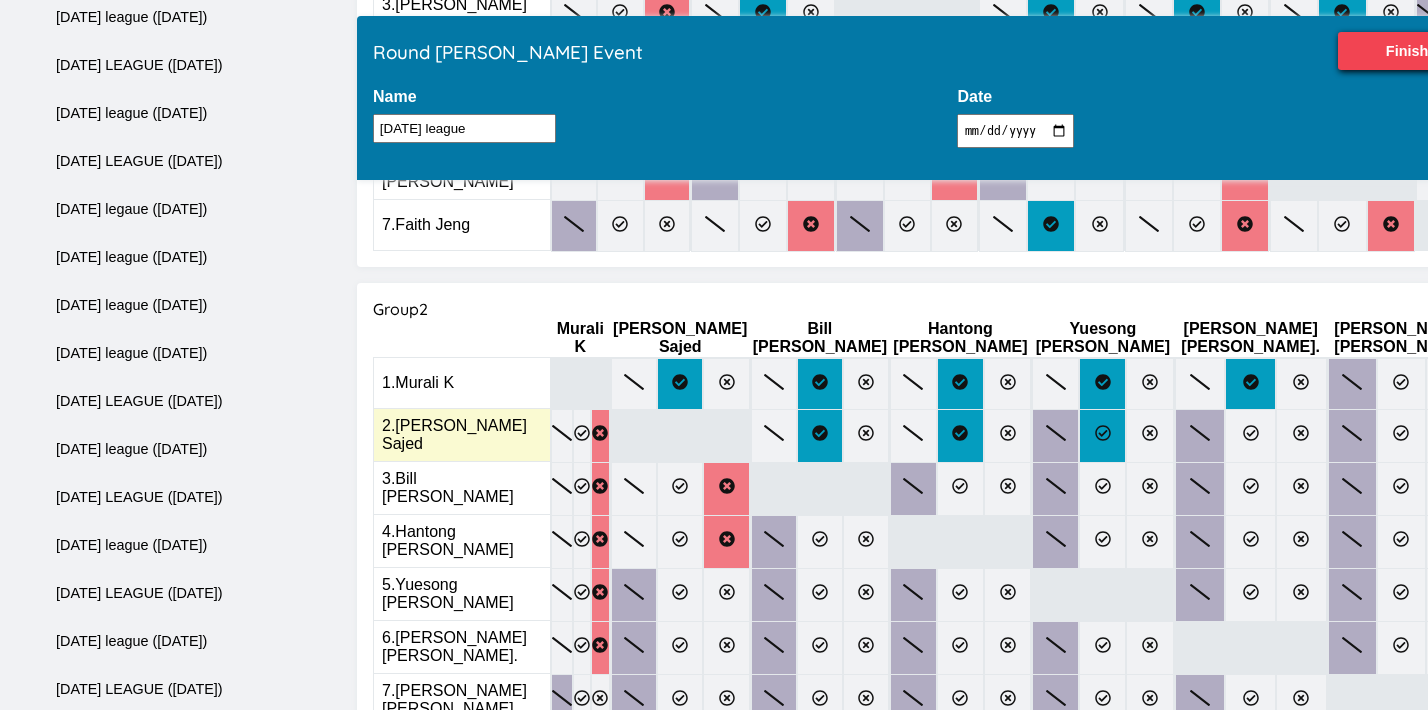 click at bounding box center (1102, 436) 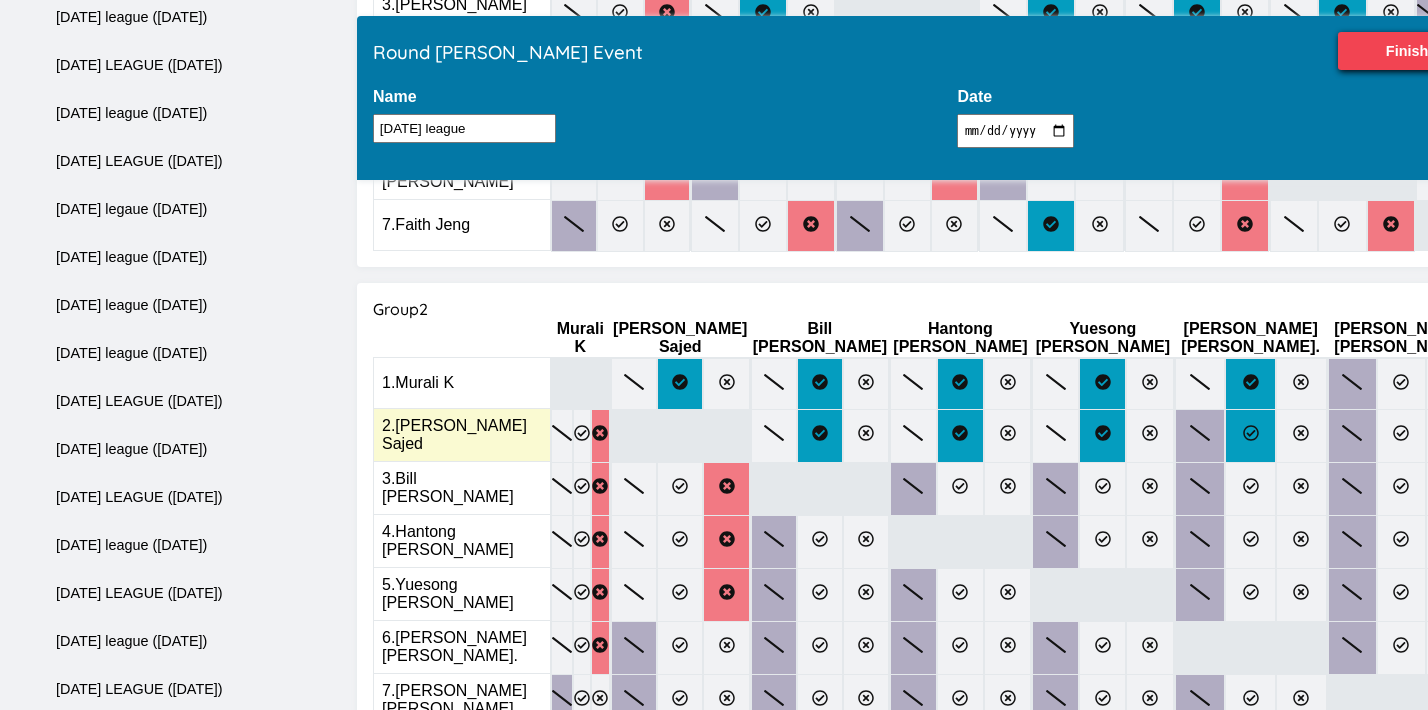 click 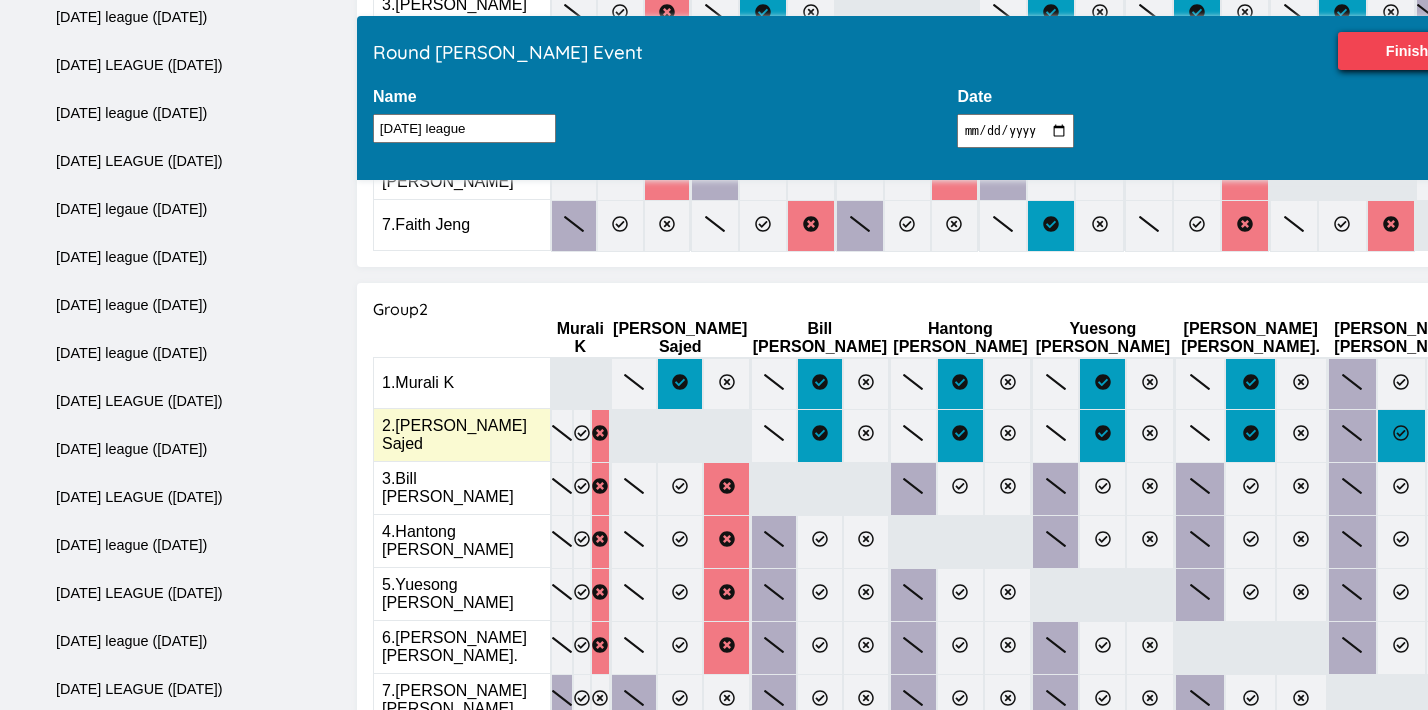 click 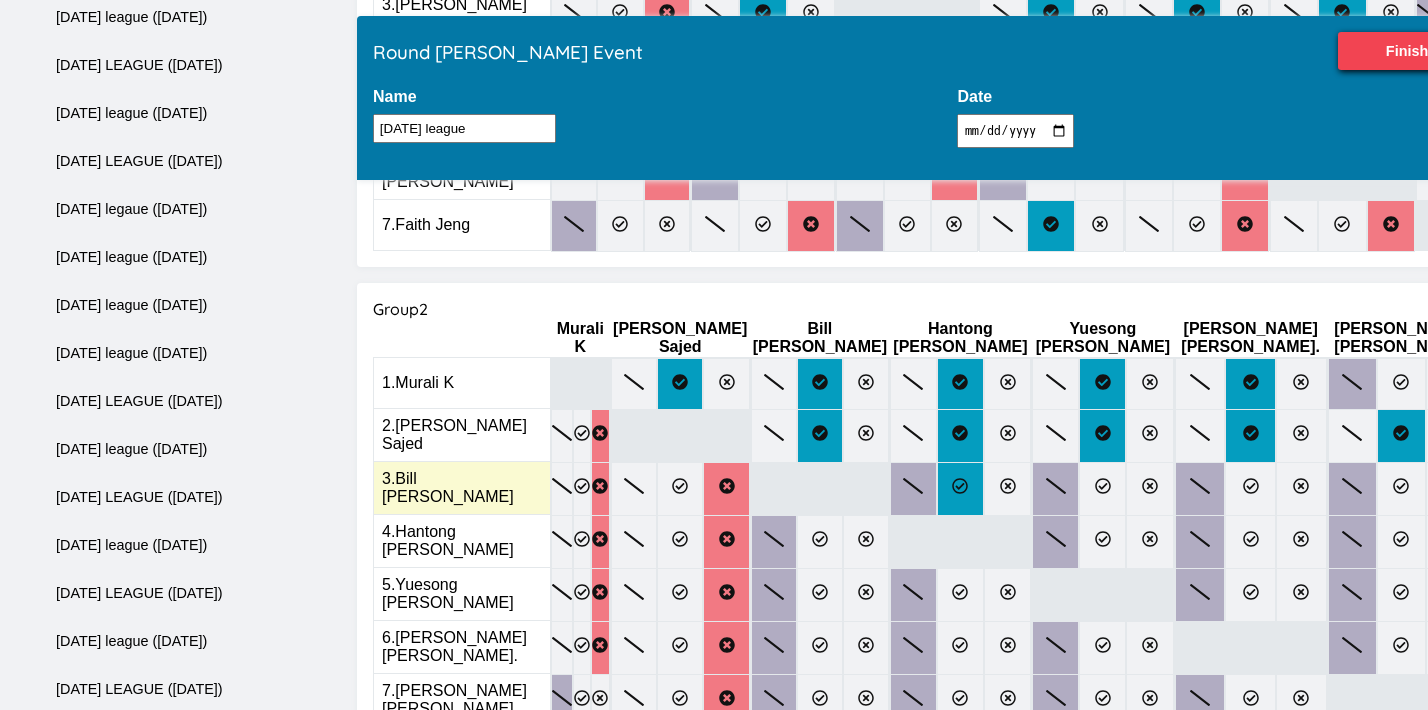 click 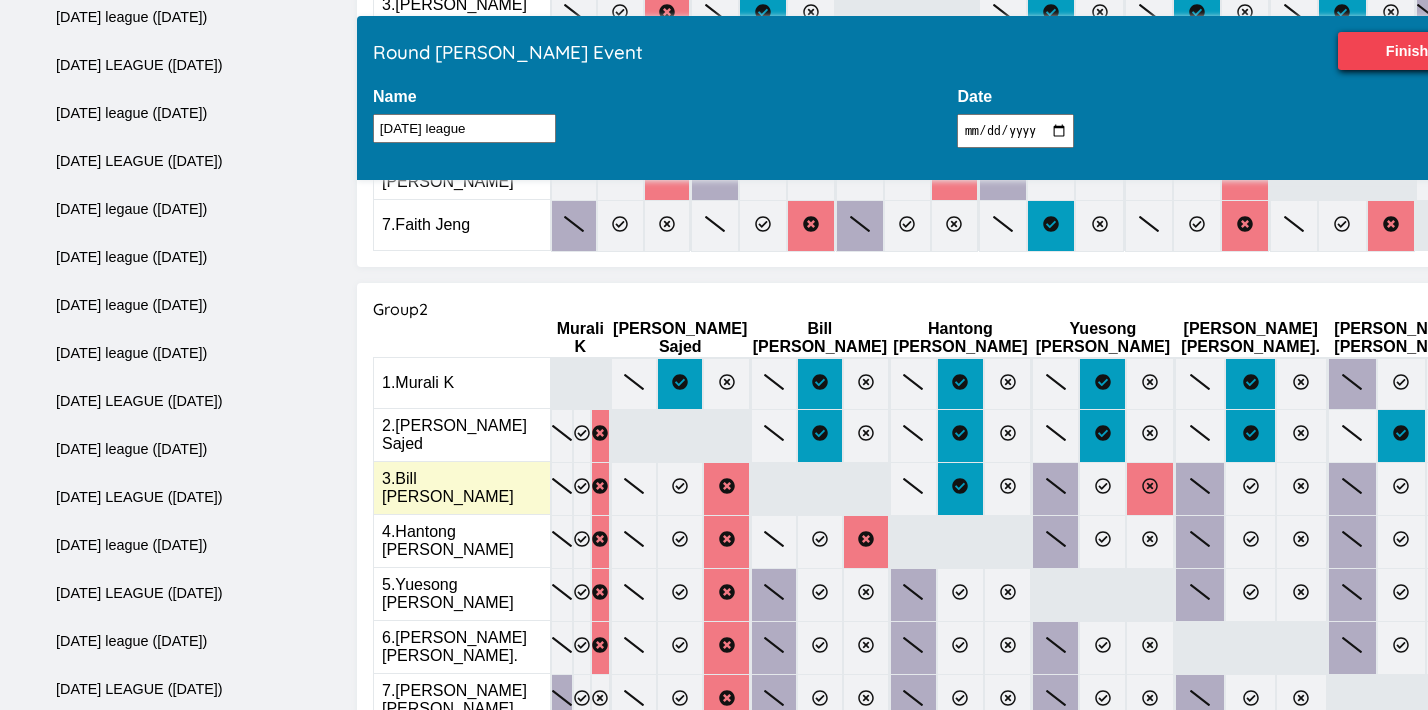 click at bounding box center [1149, 489] 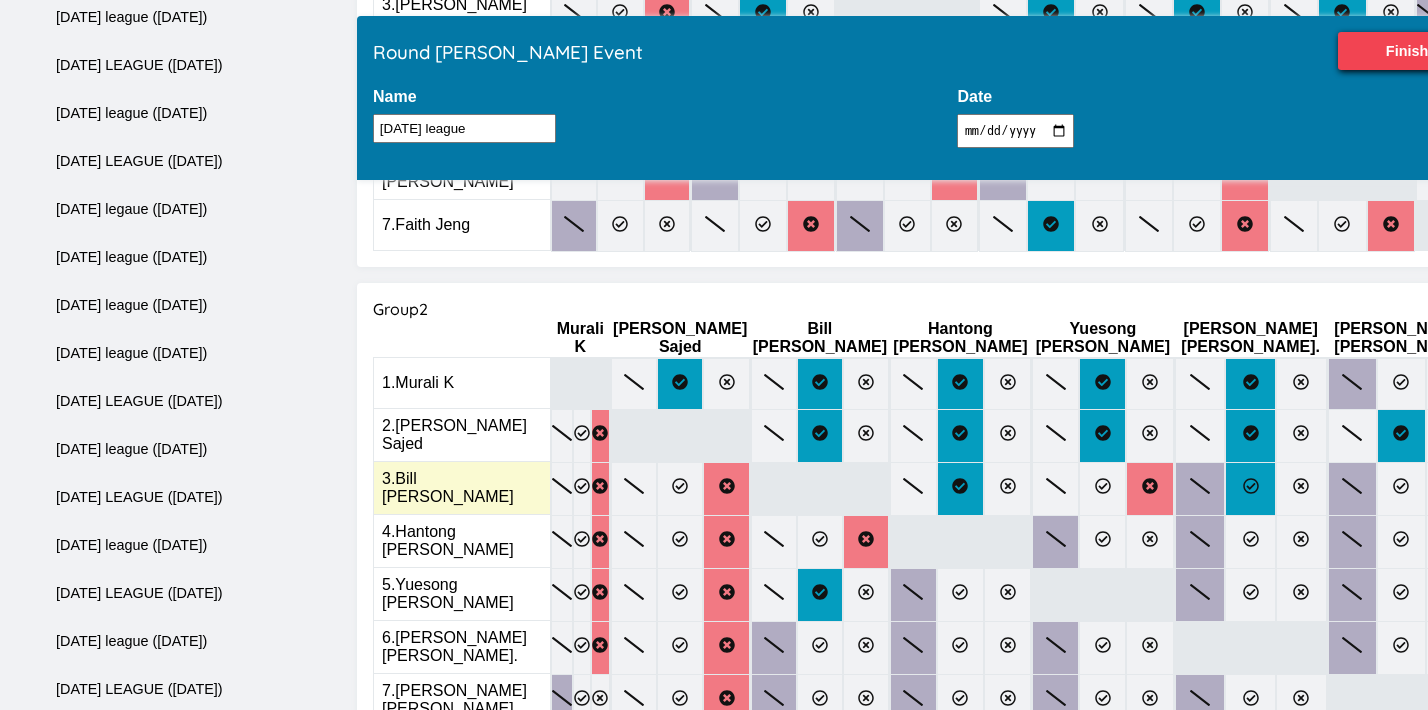 click 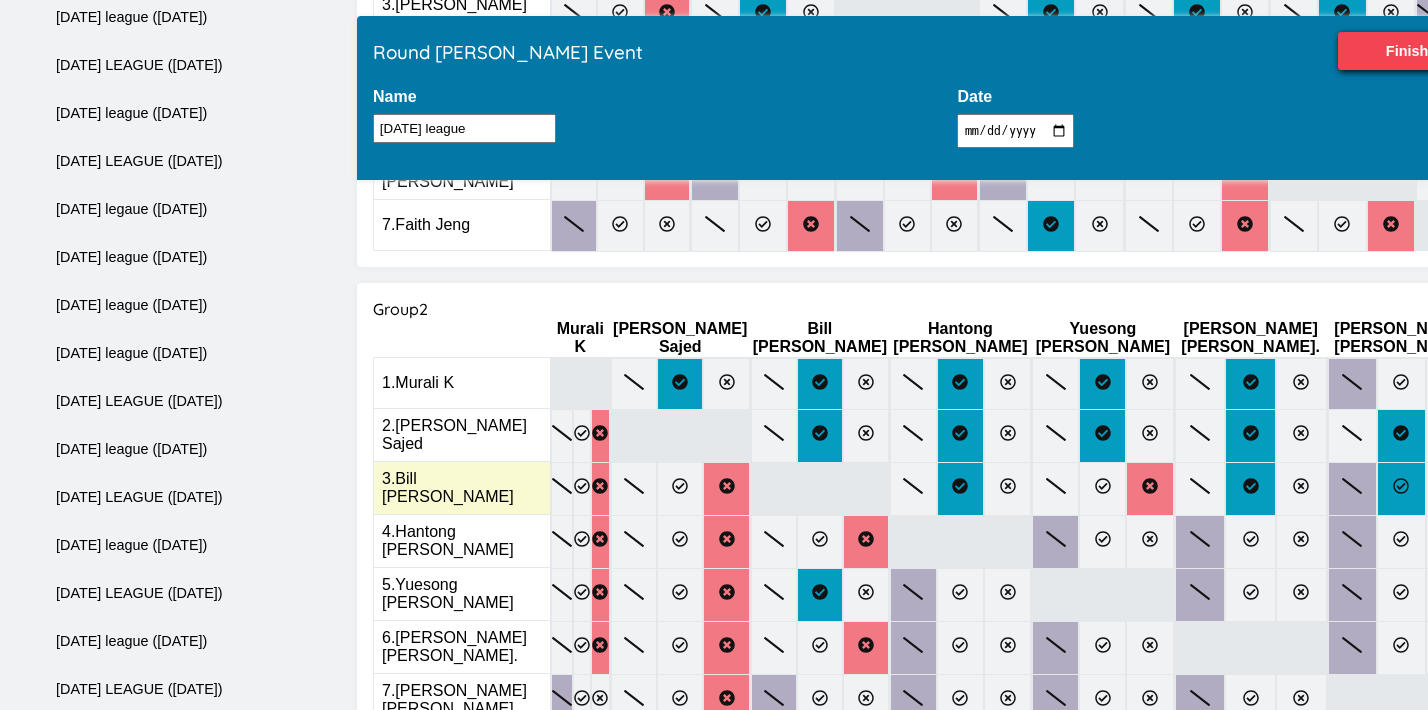 click 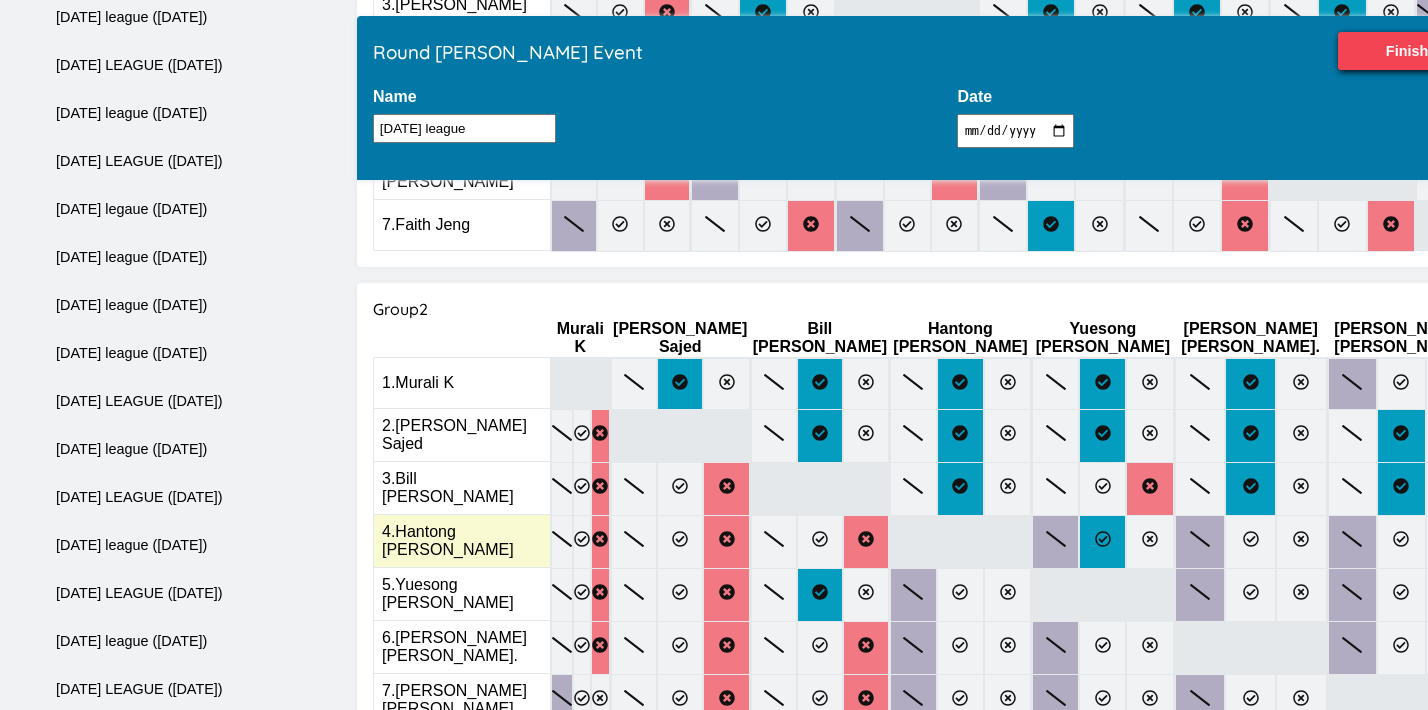 click at bounding box center [1102, 542] 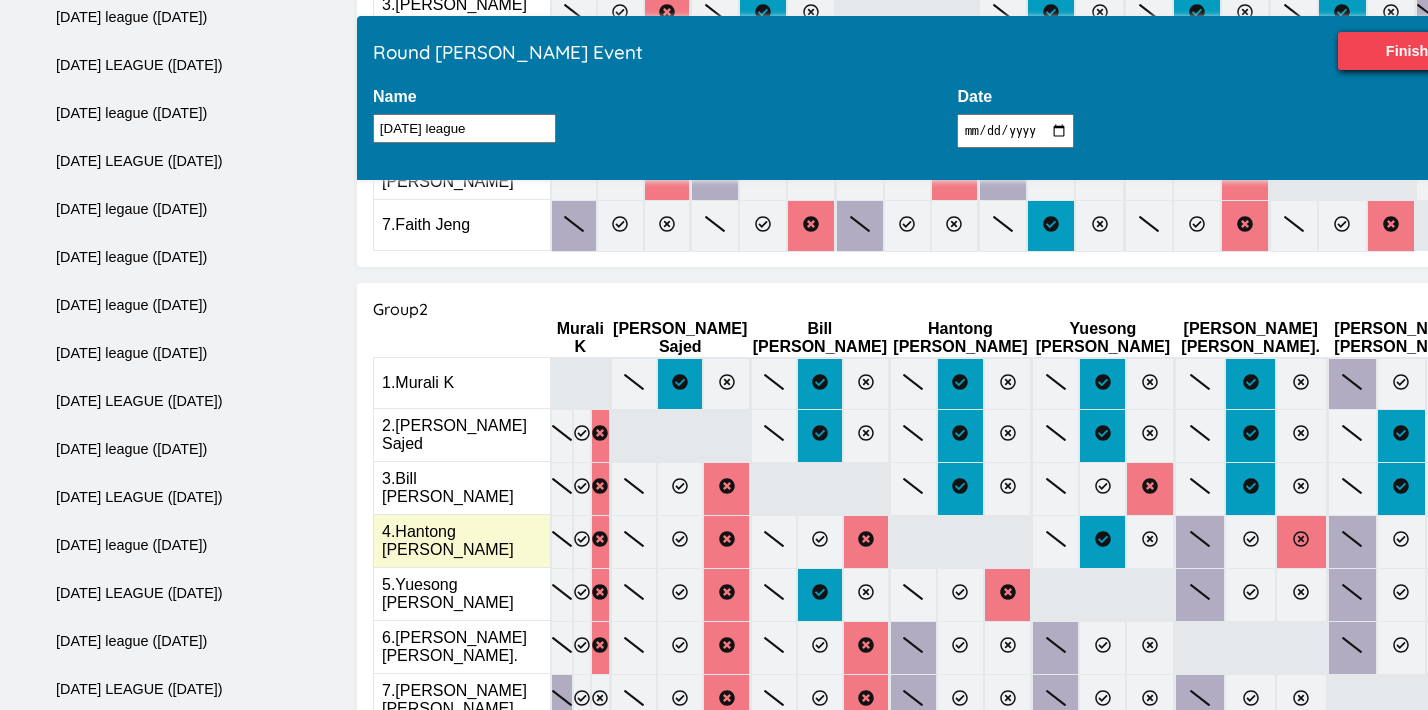 click at bounding box center [1301, 542] 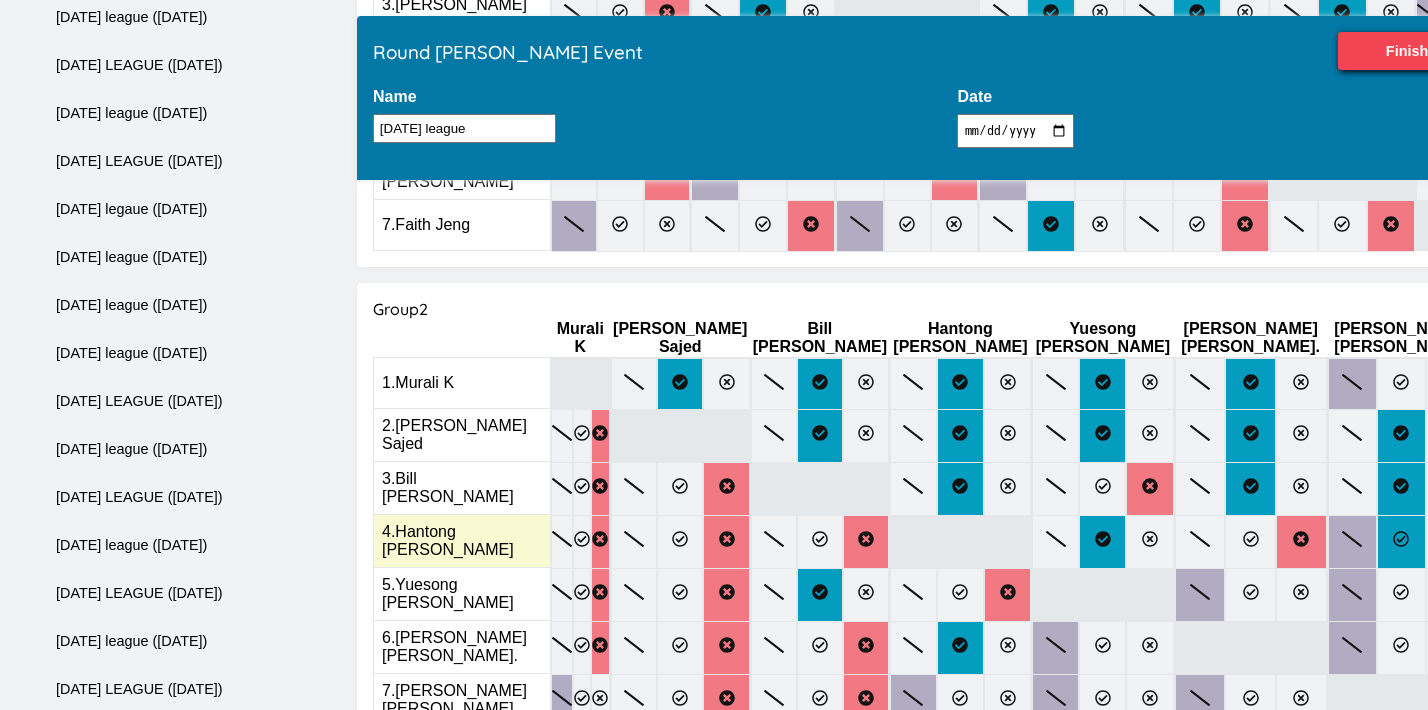 click 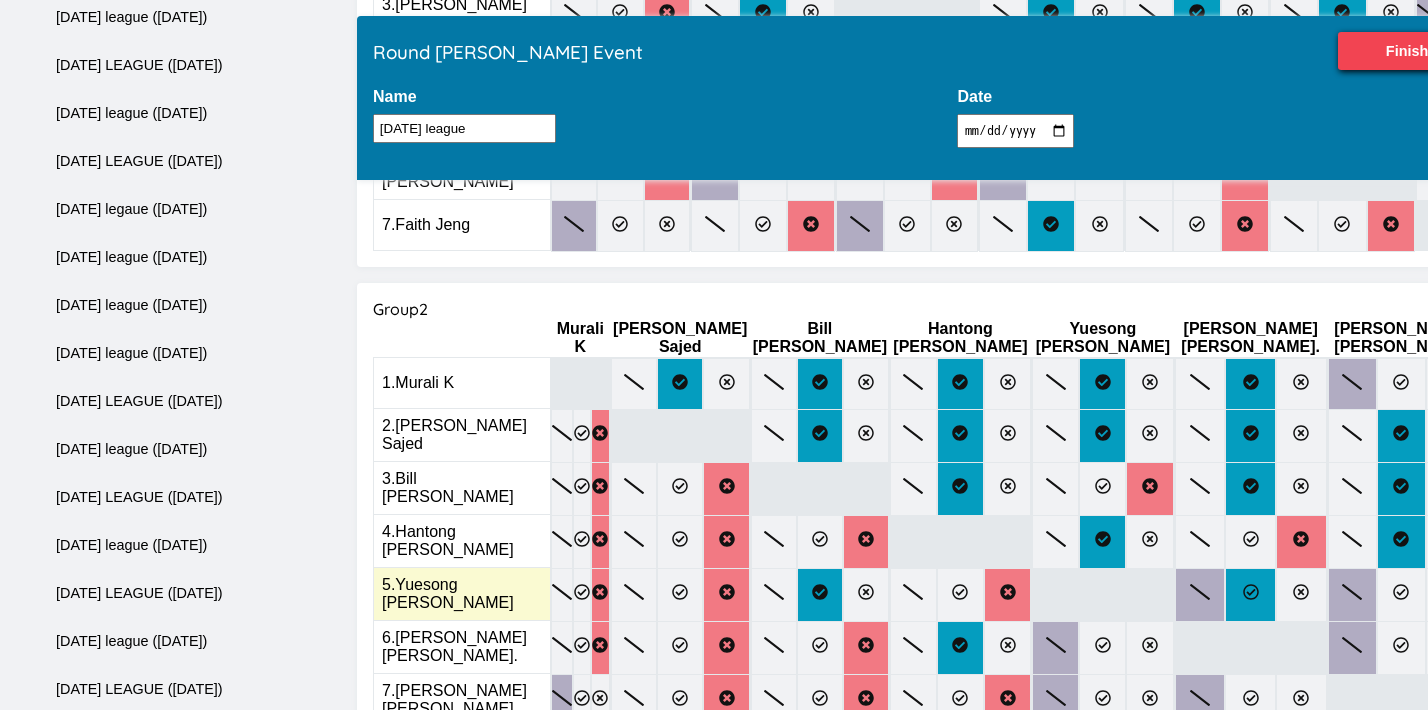 click 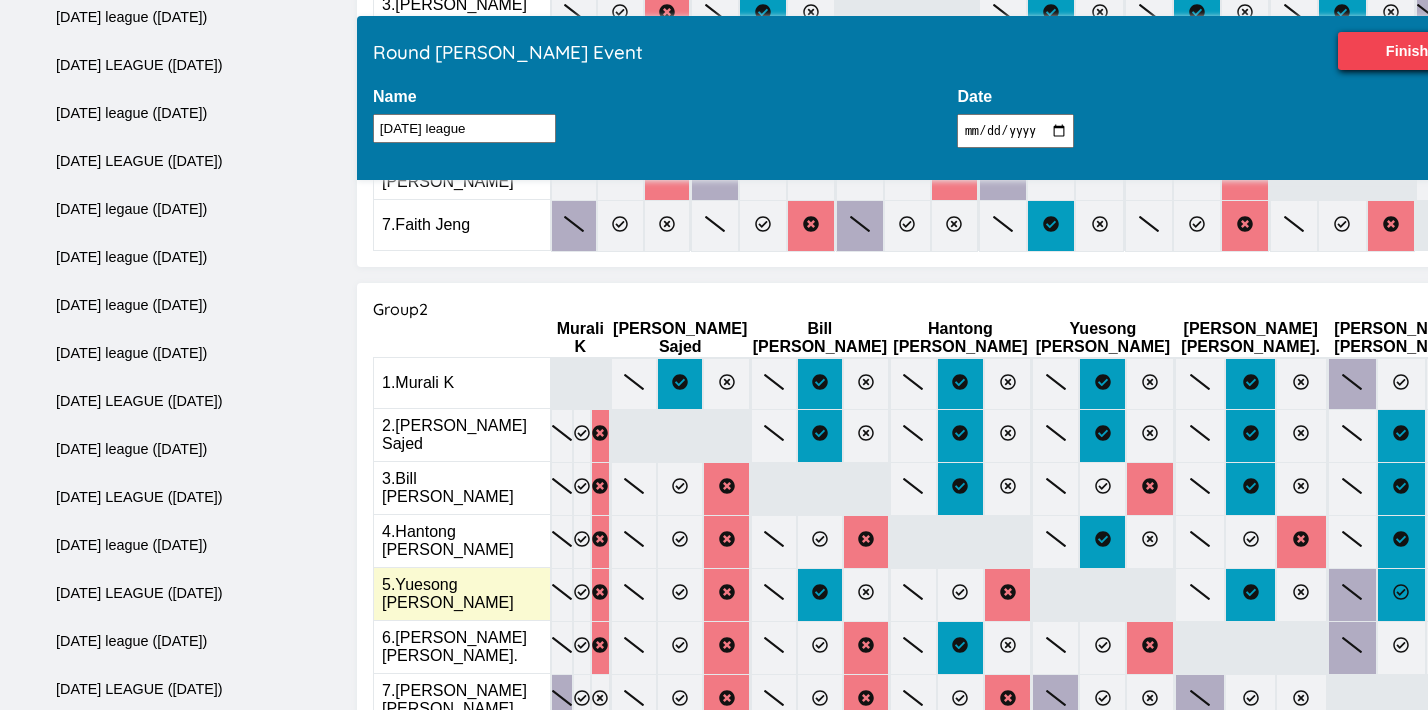 click 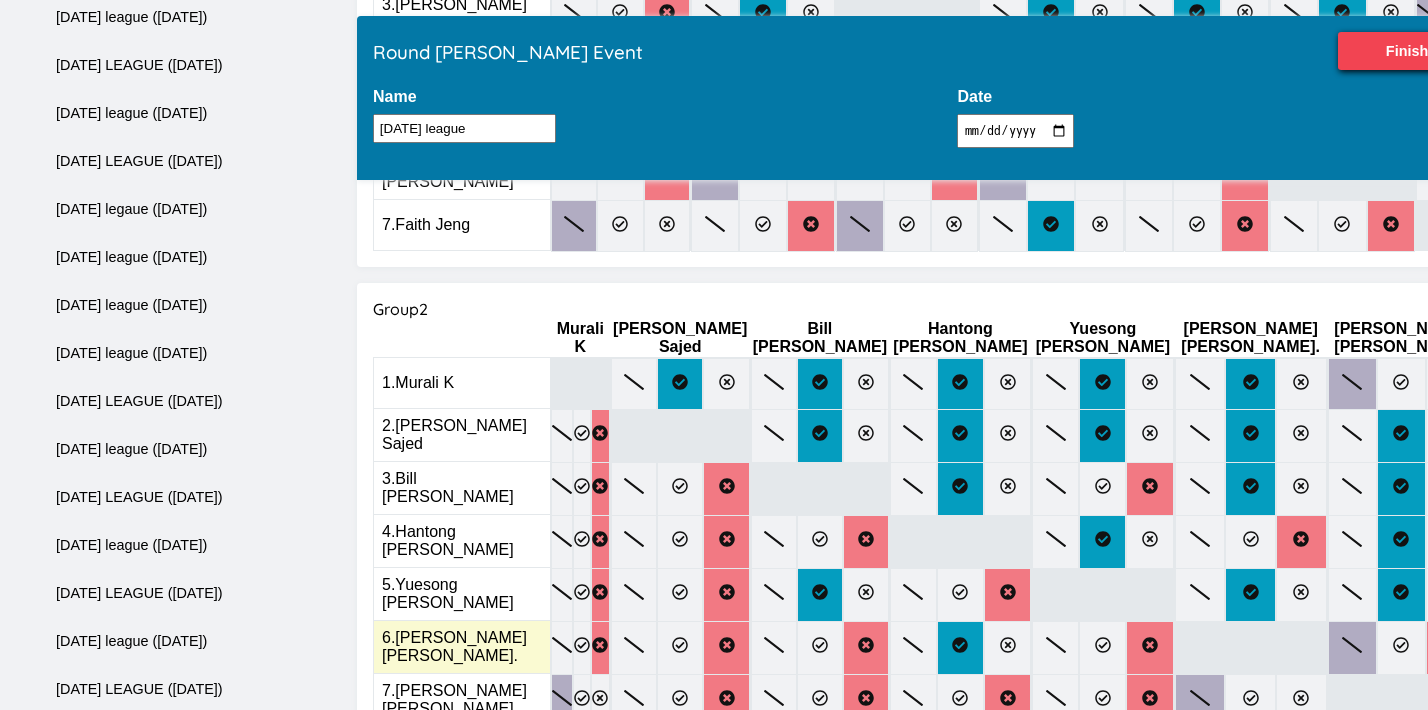click 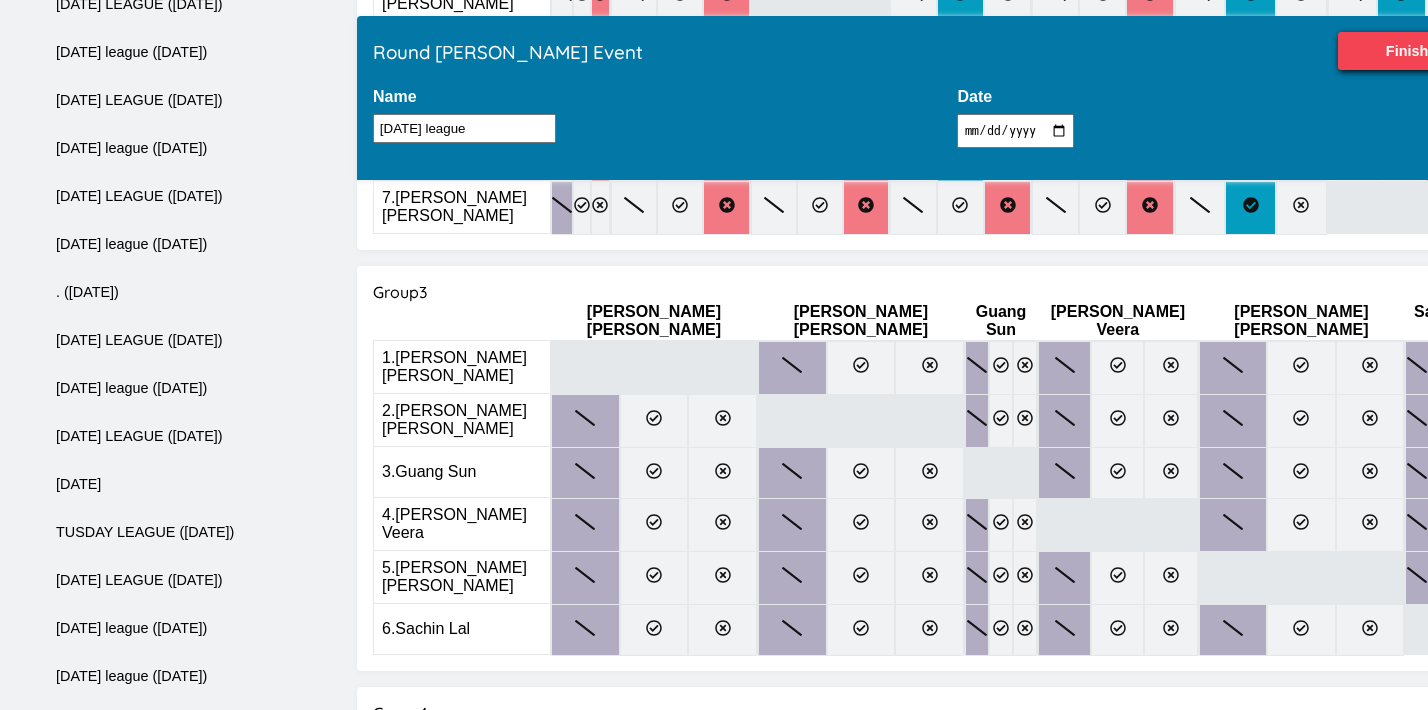 scroll, scrollTop: 1130, scrollLeft: 0, axis: vertical 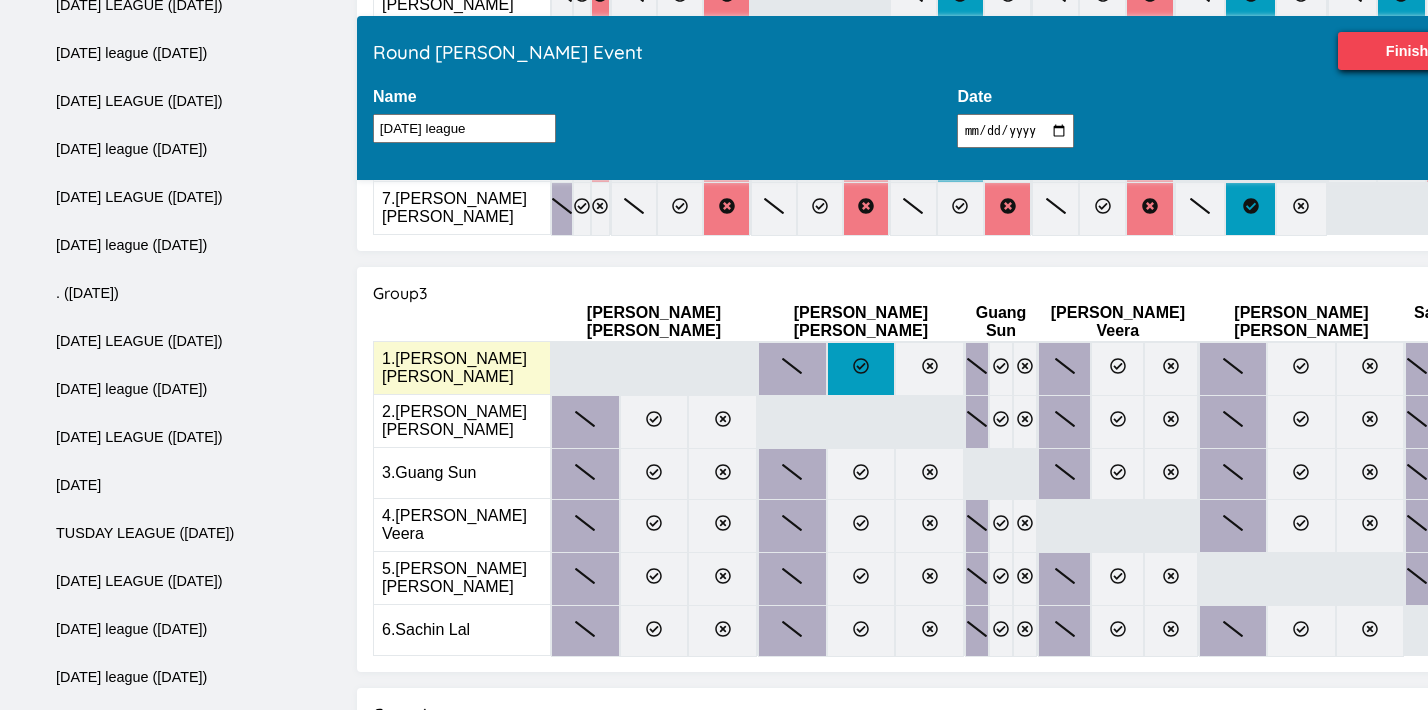 click at bounding box center (861, 369) 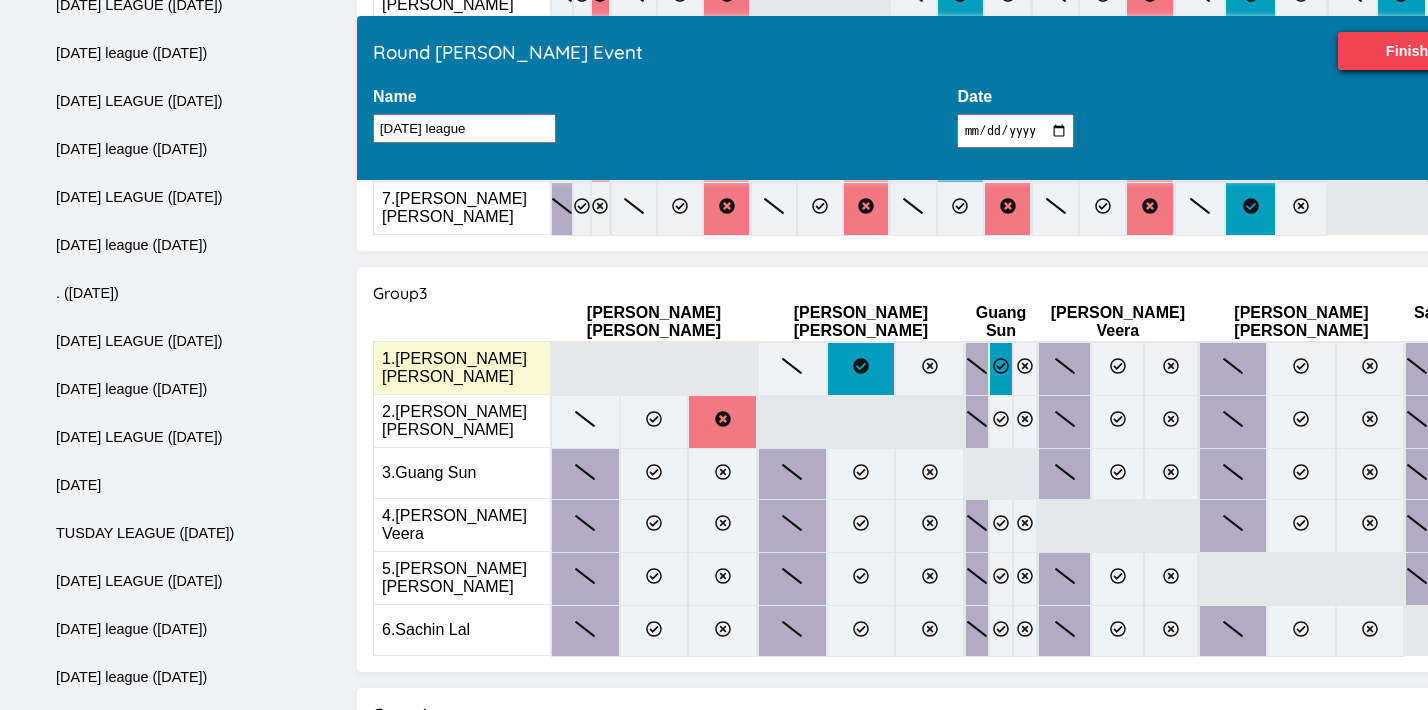 click 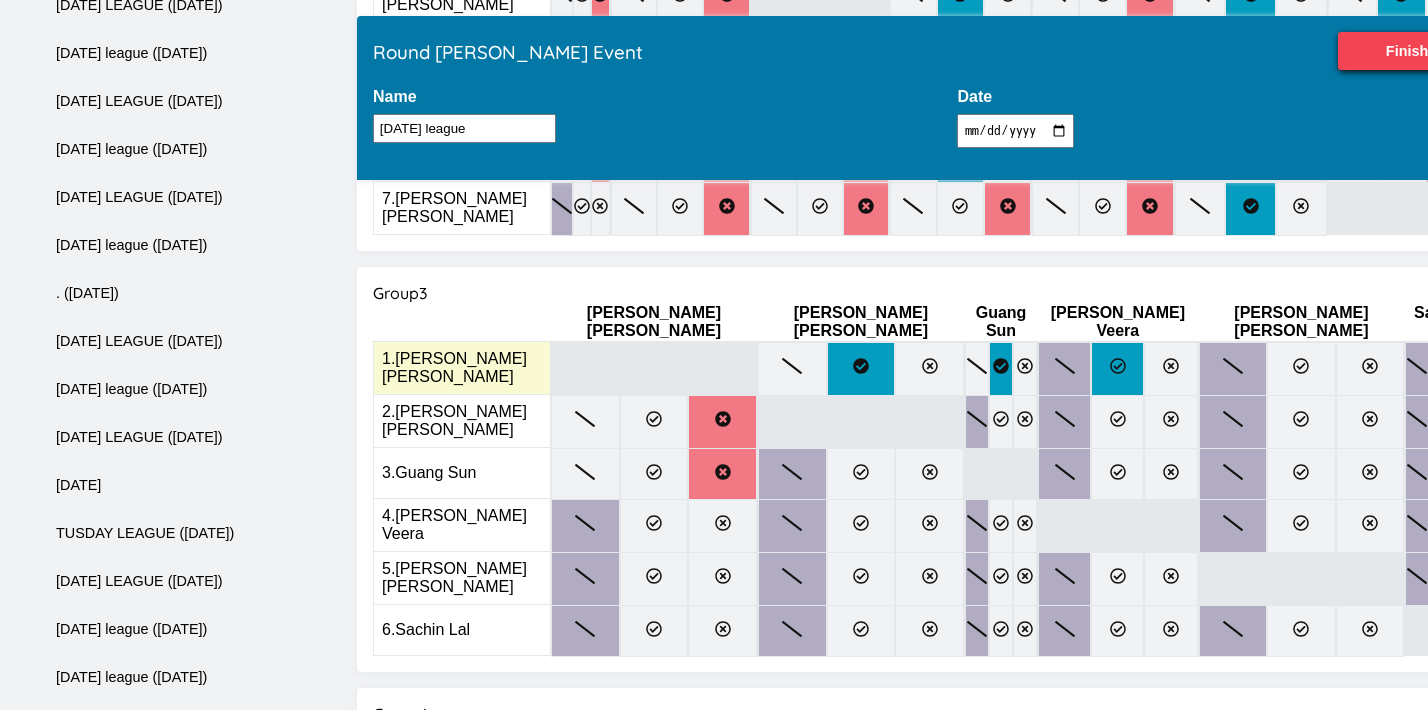 click at bounding box center (1117, 369) 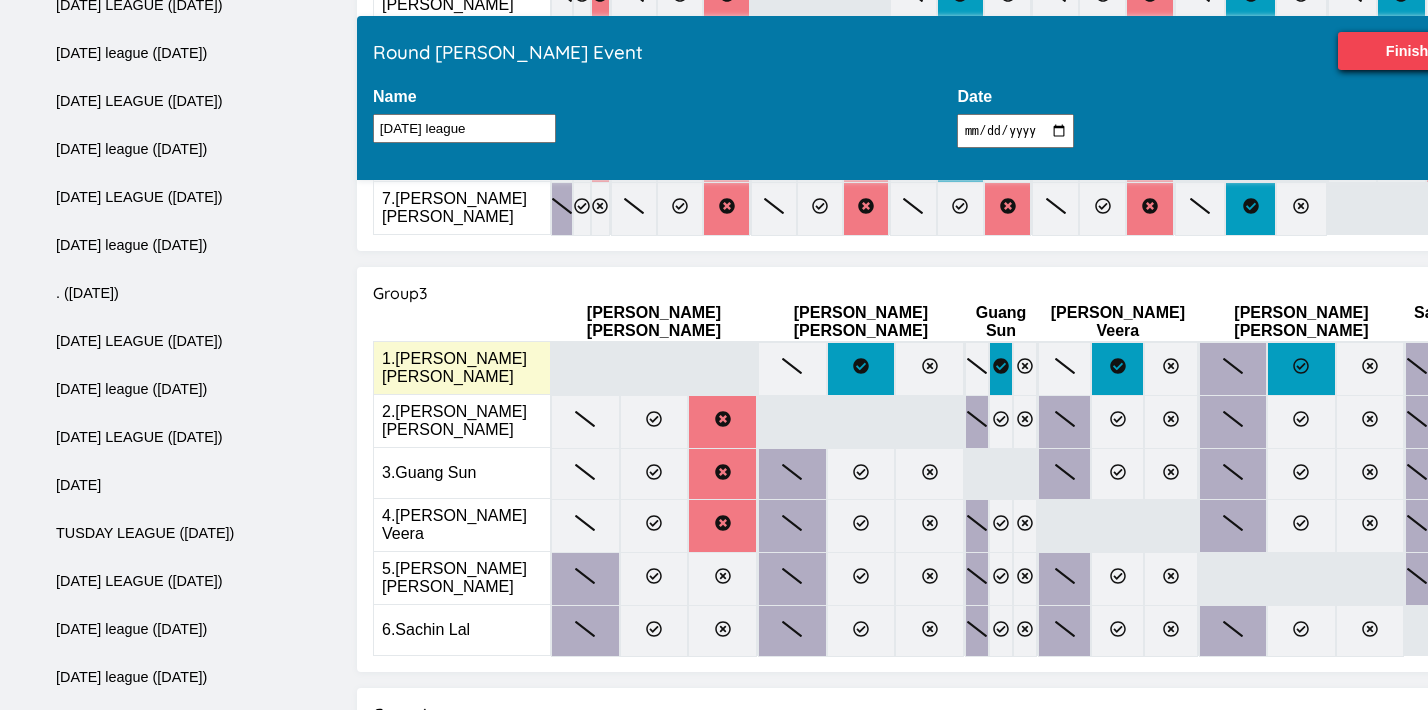 click 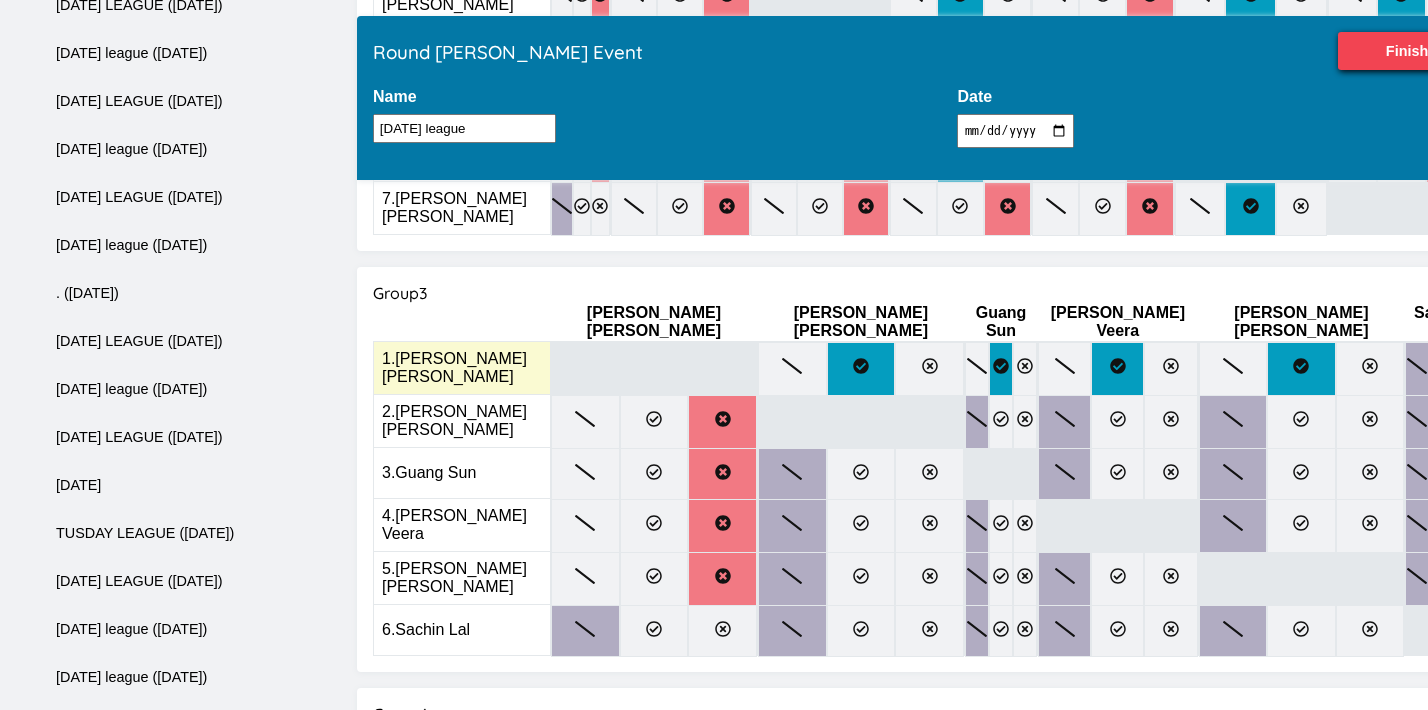 click 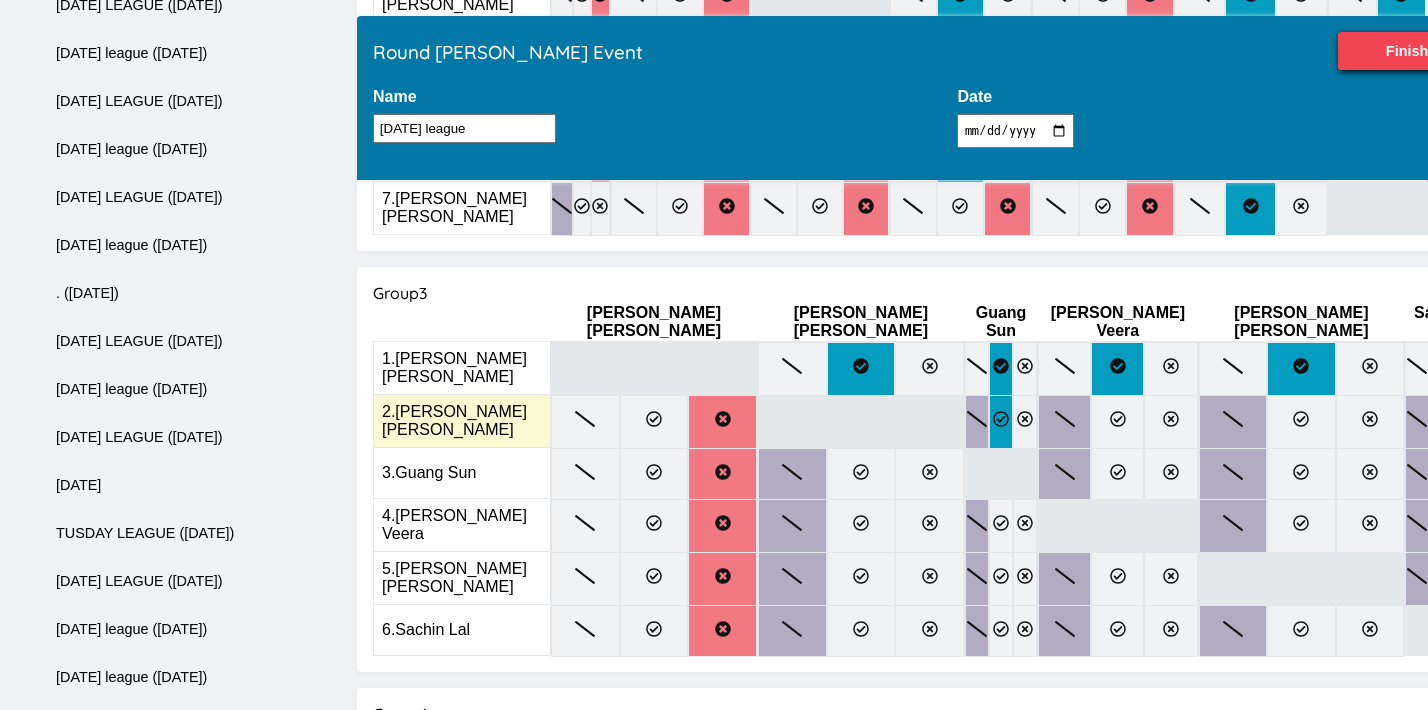 click 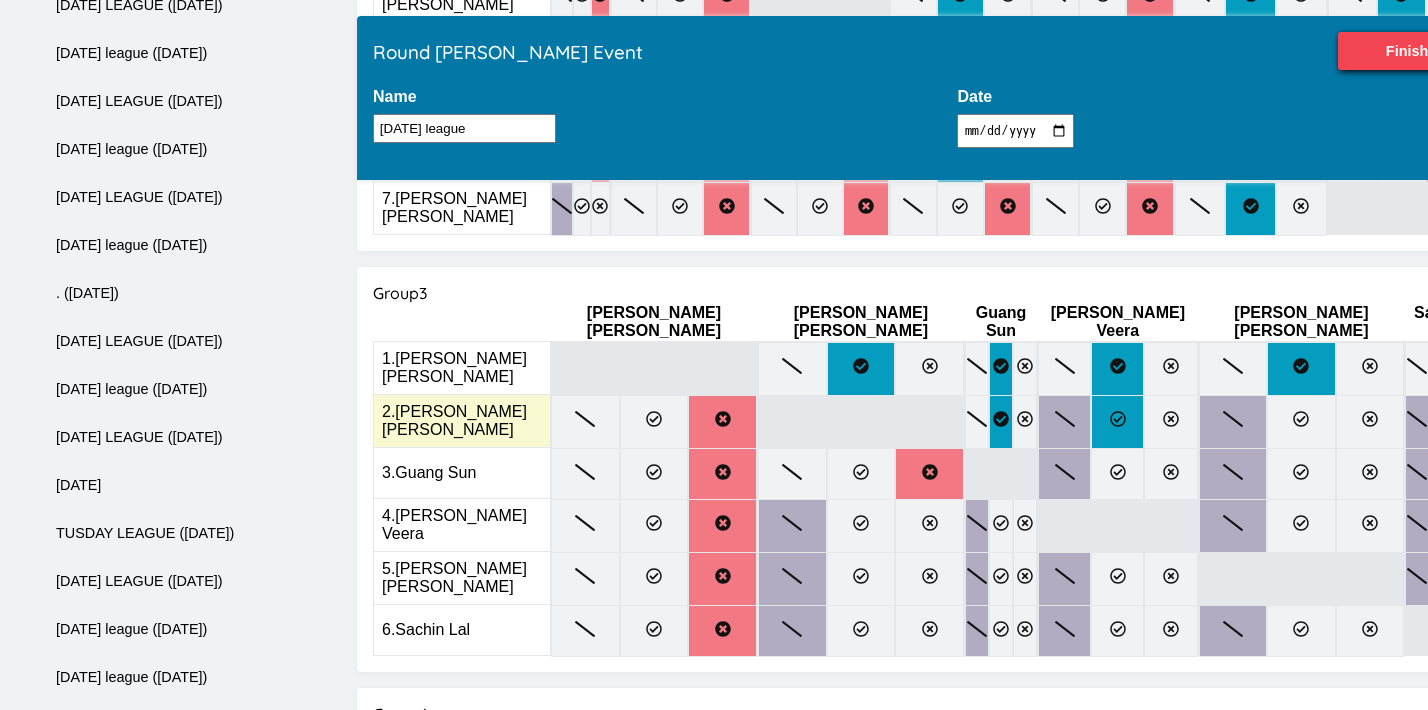click 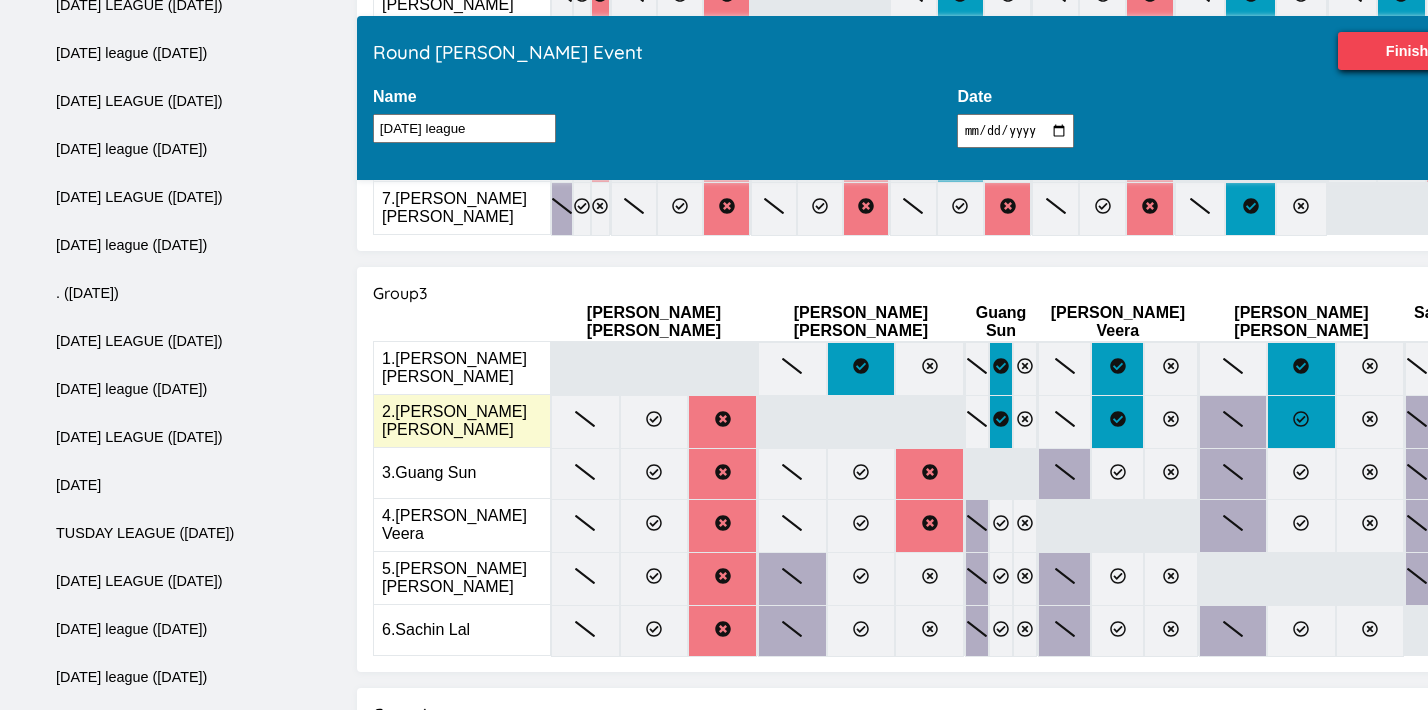 click 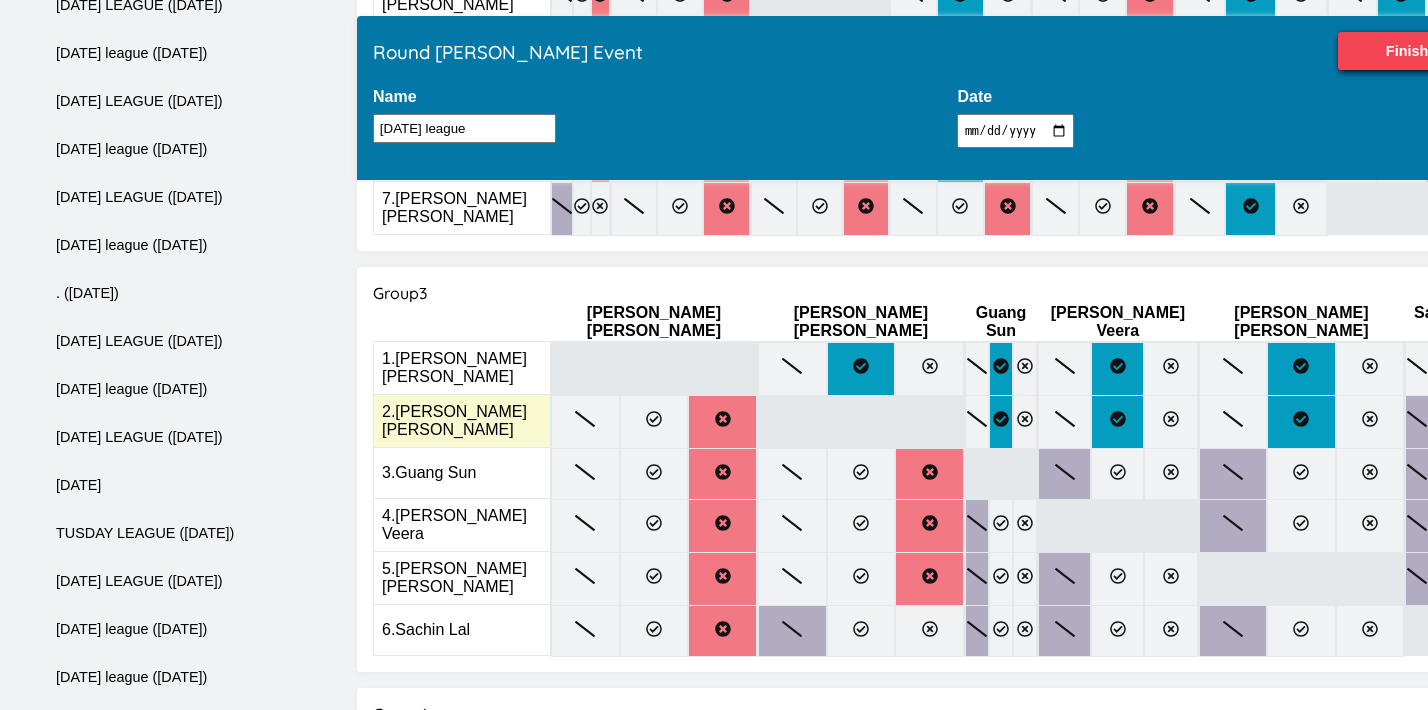 click 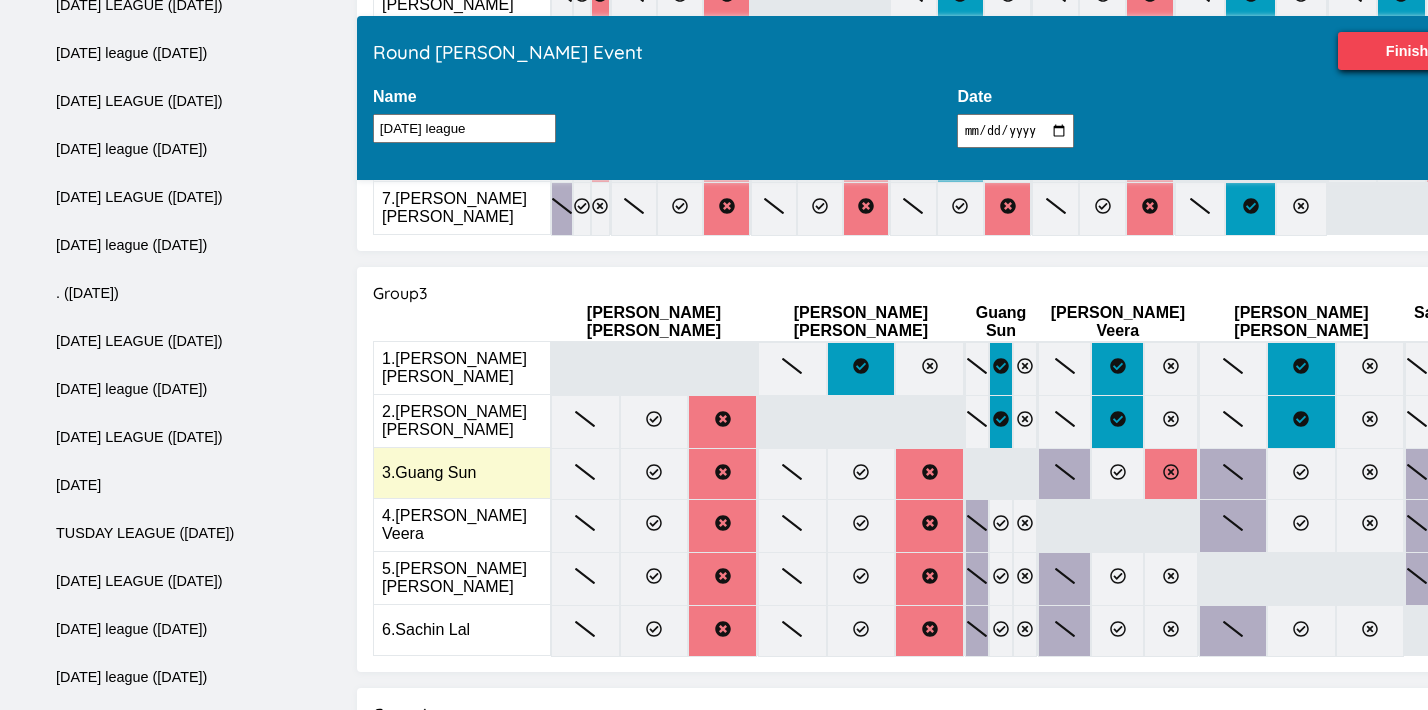 click at bounding box center [1170, 474] 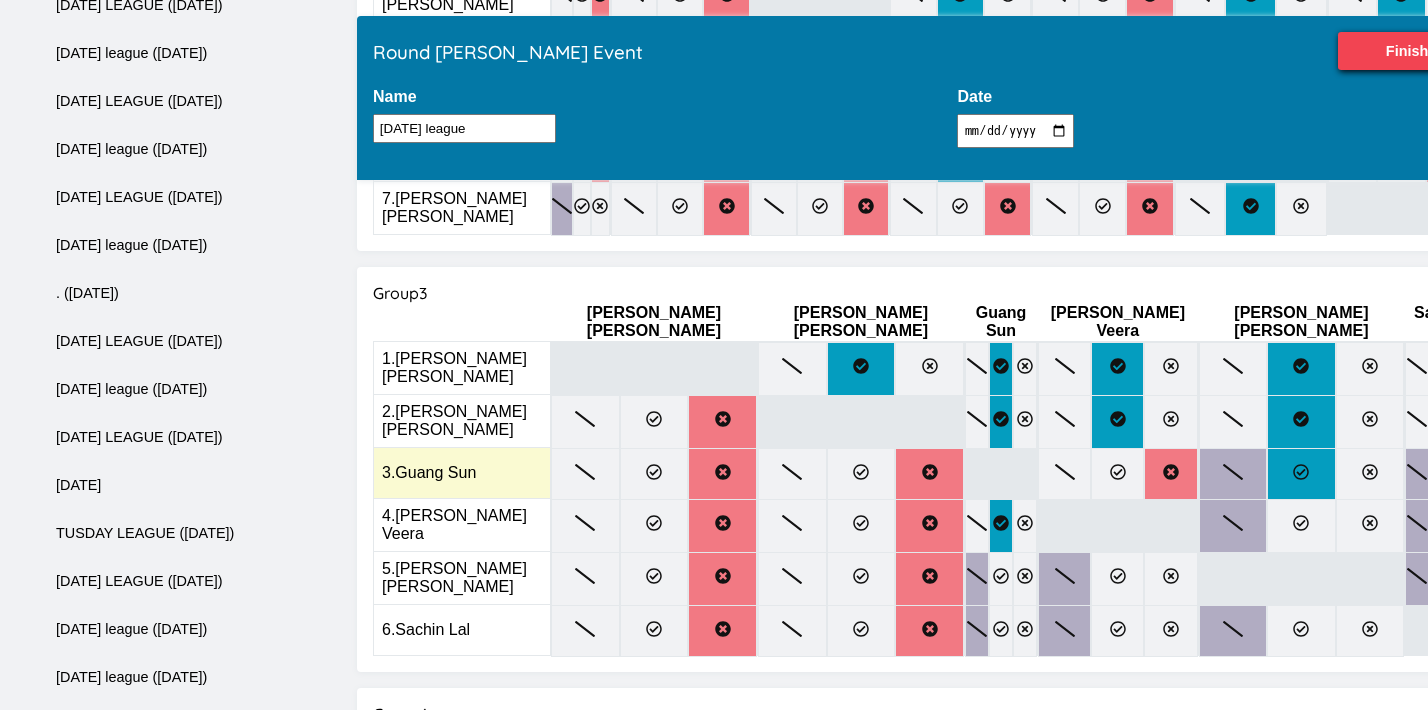 click 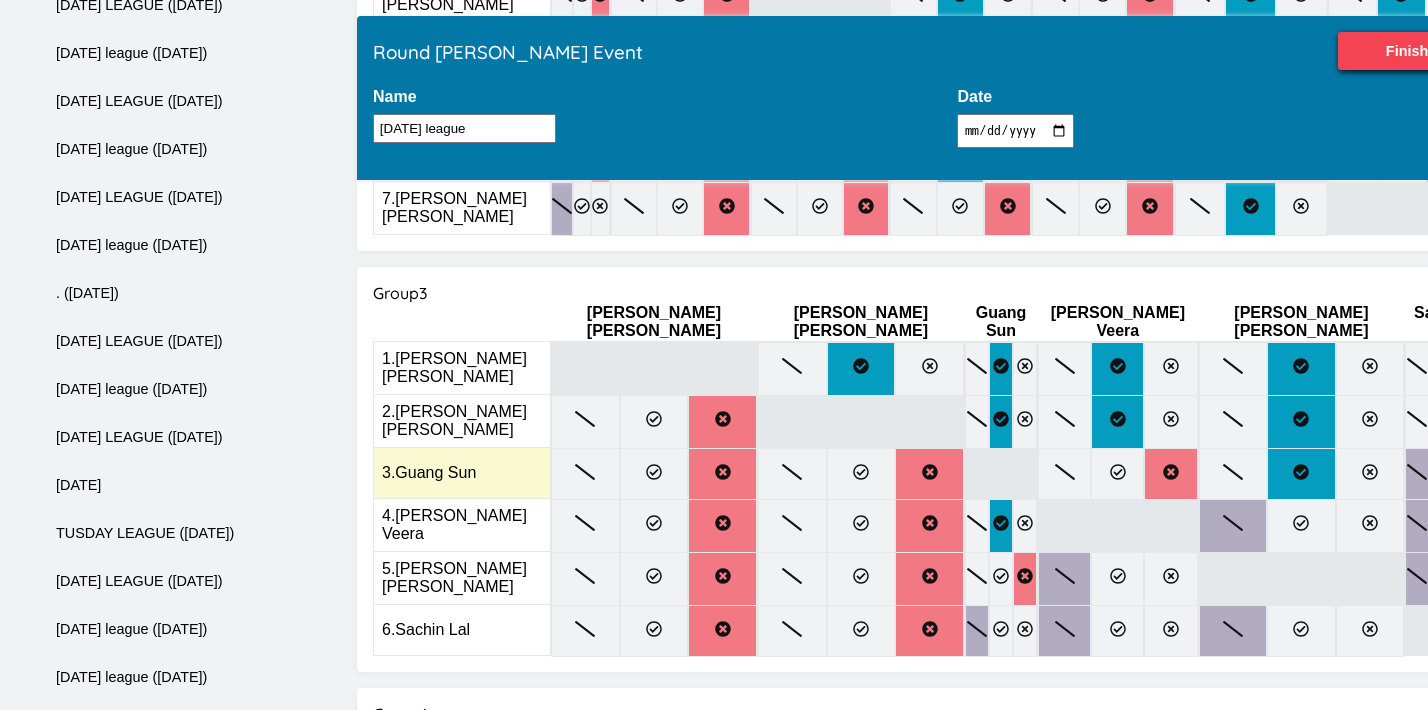click 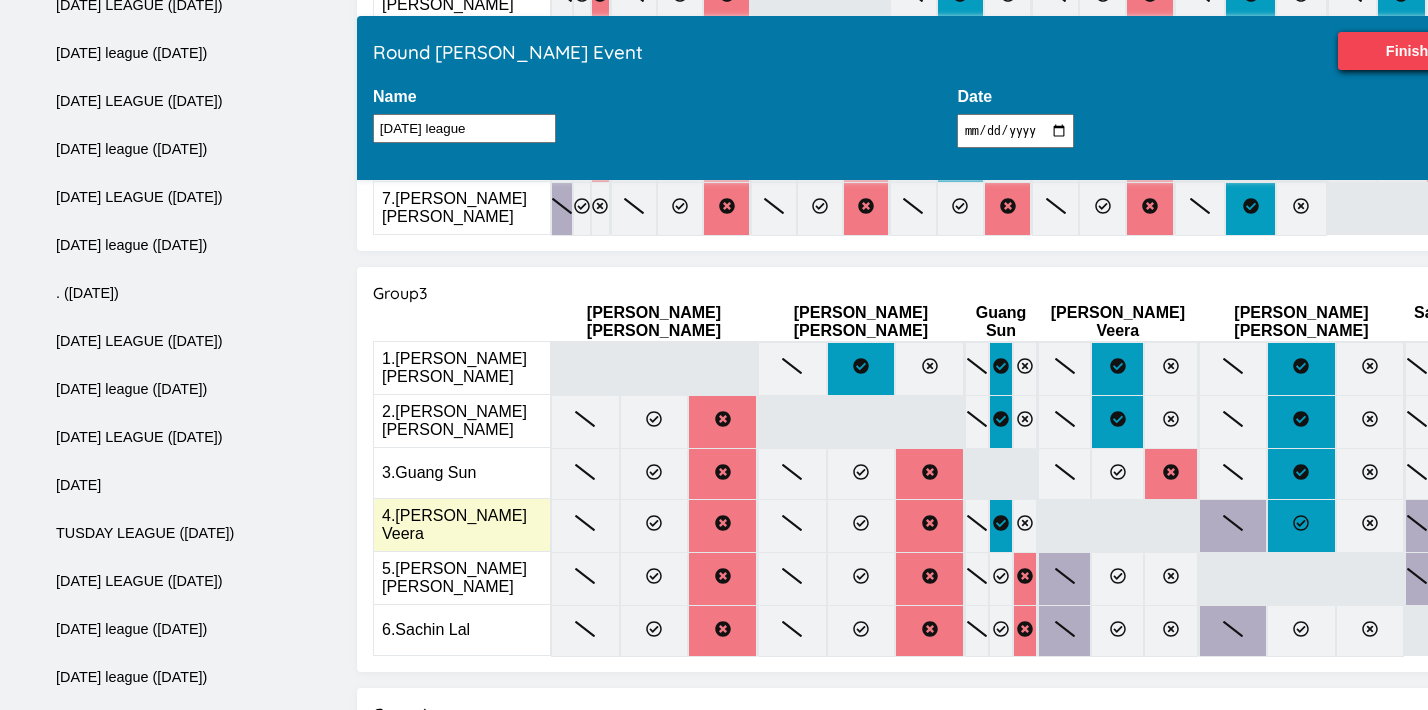 click 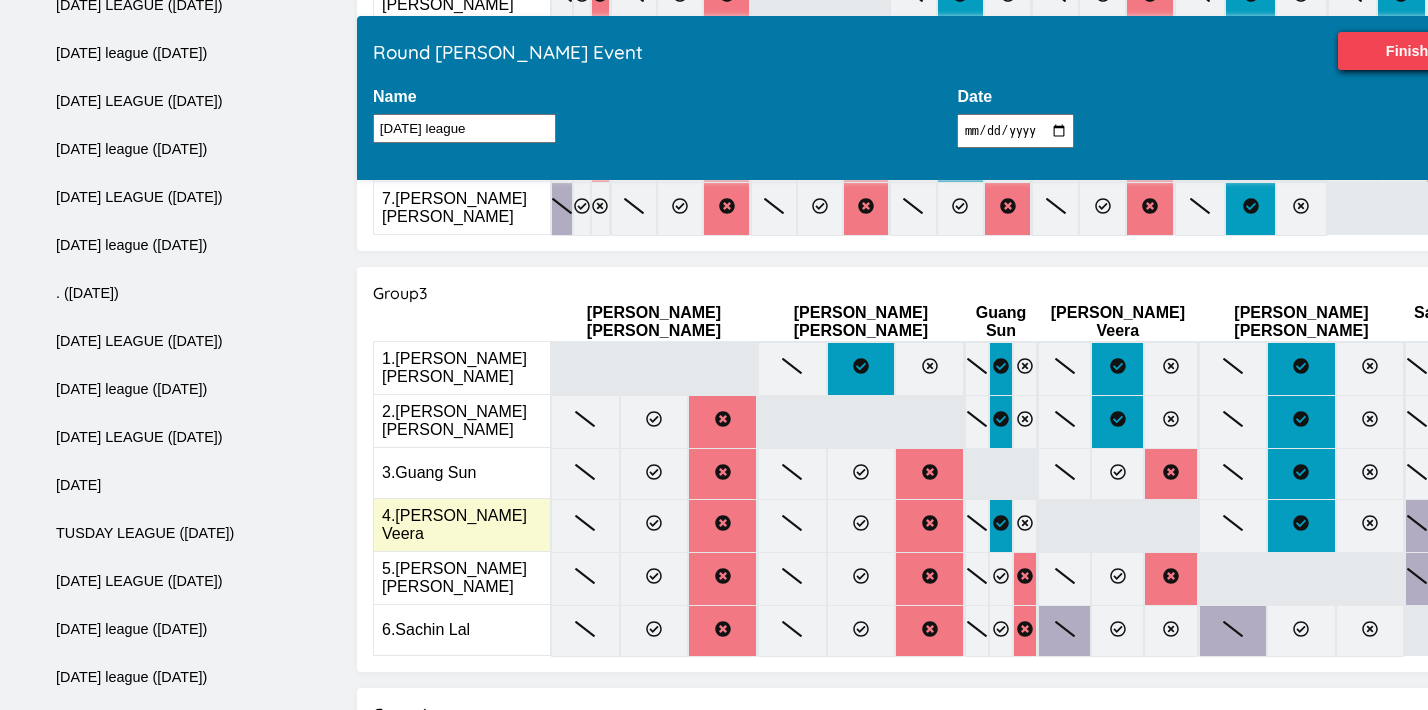 click at bounding box center (1440, 526) 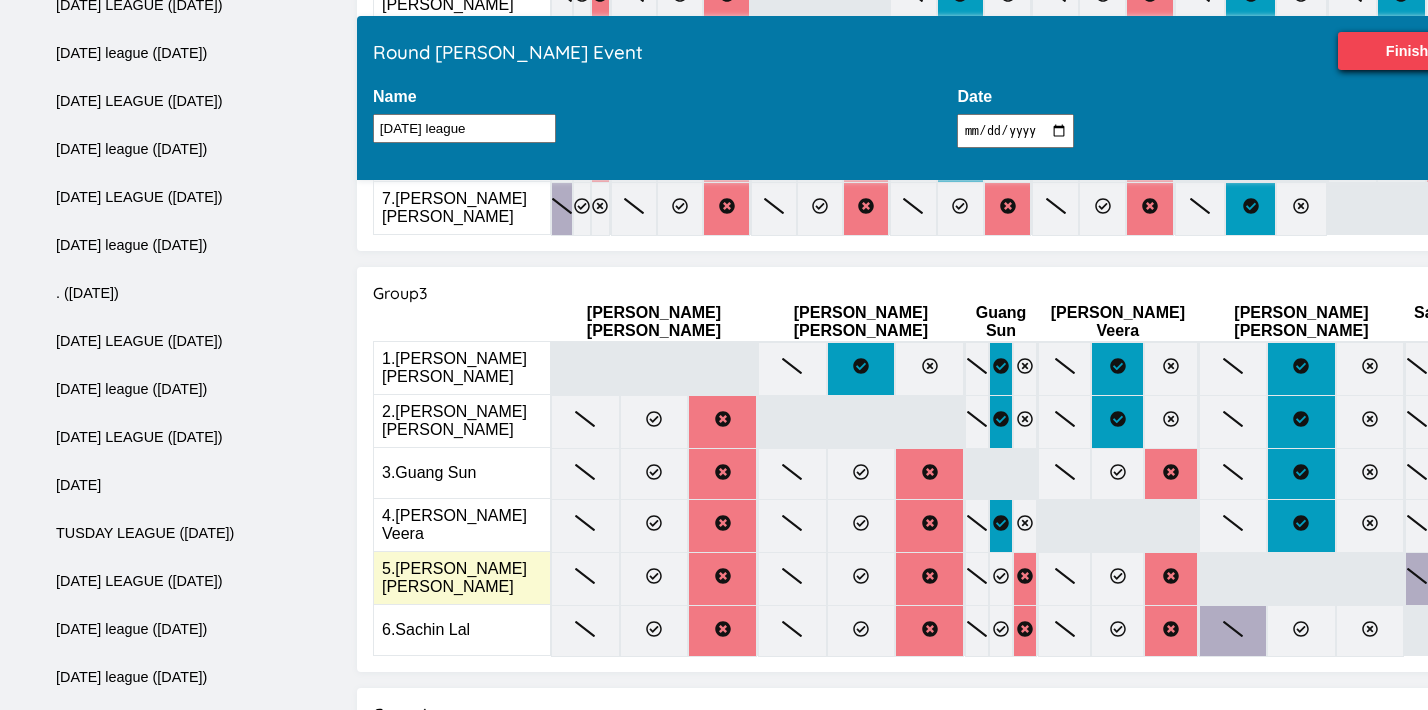 click at bounding box center [1440, 579] 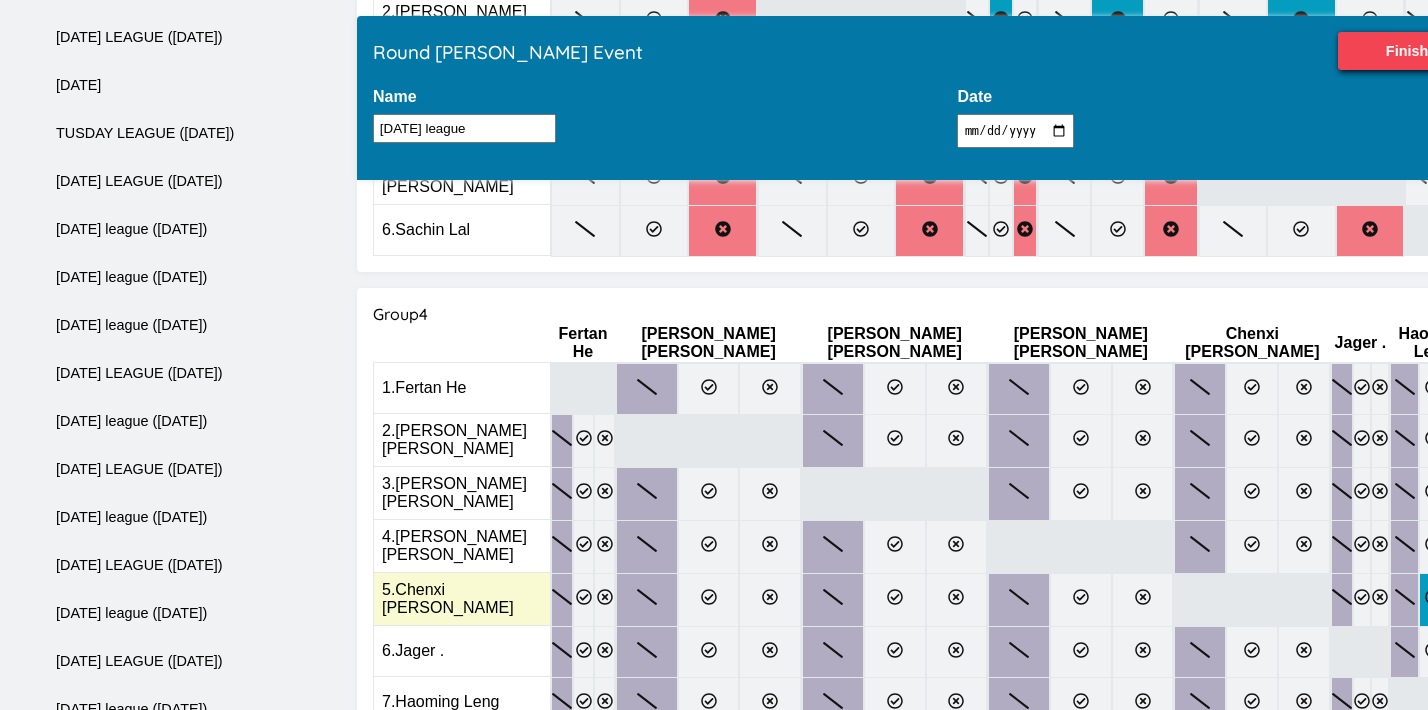 scroll, scrollTop: 1541, scrollLeft: 0, axis: vertical 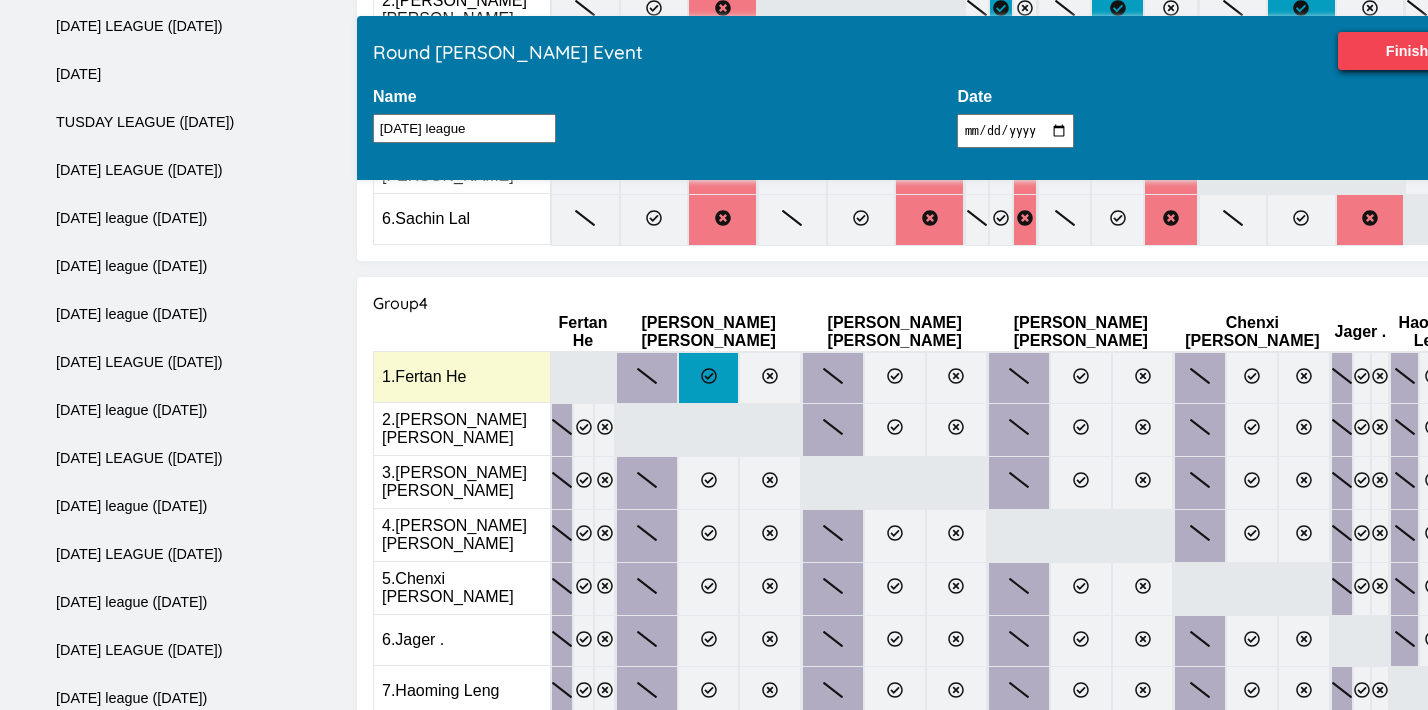 click 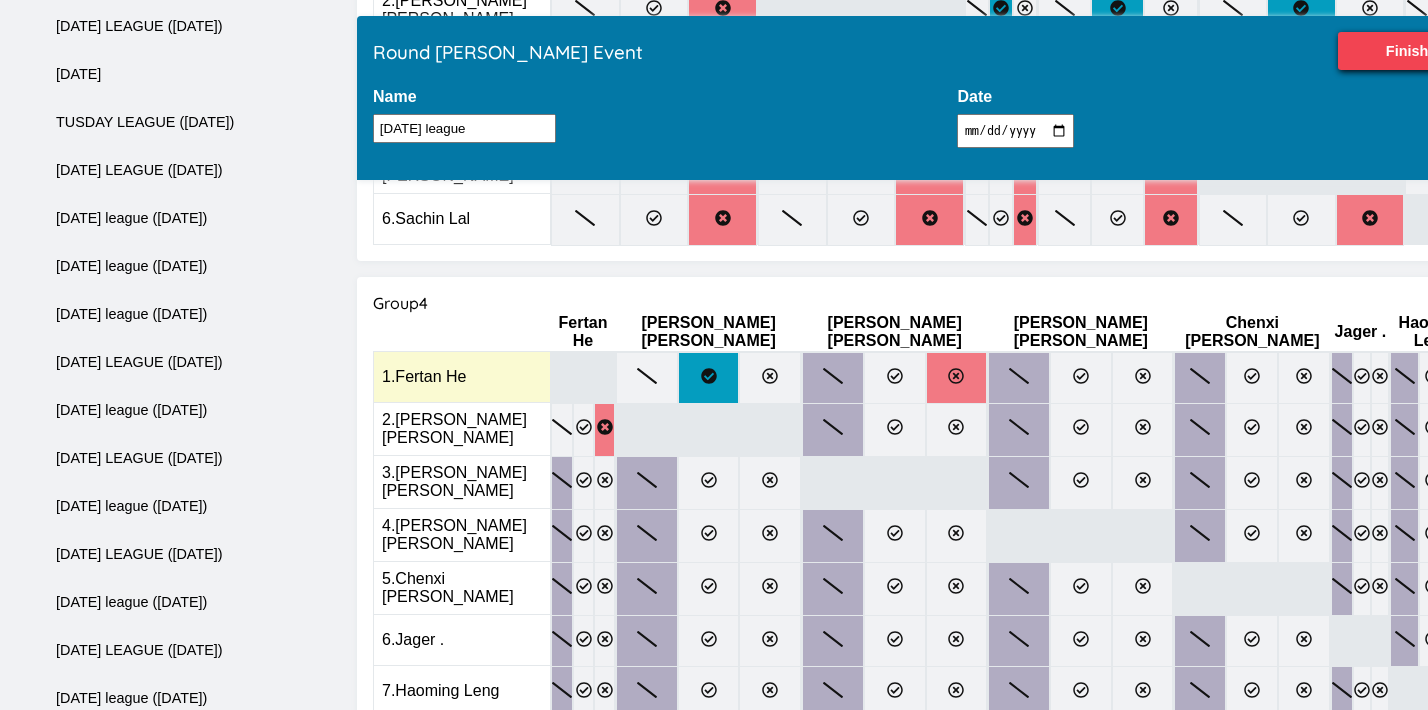 click at bounding box center [957, 378] 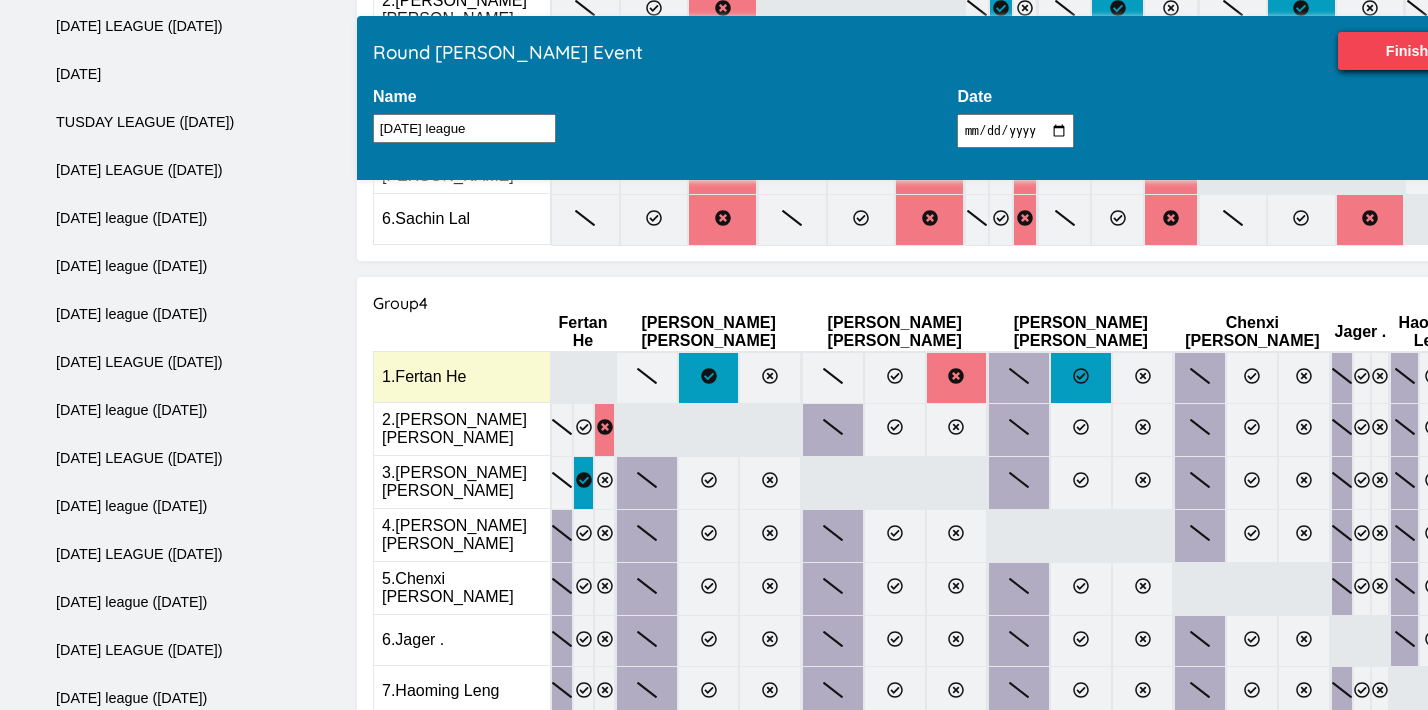 click 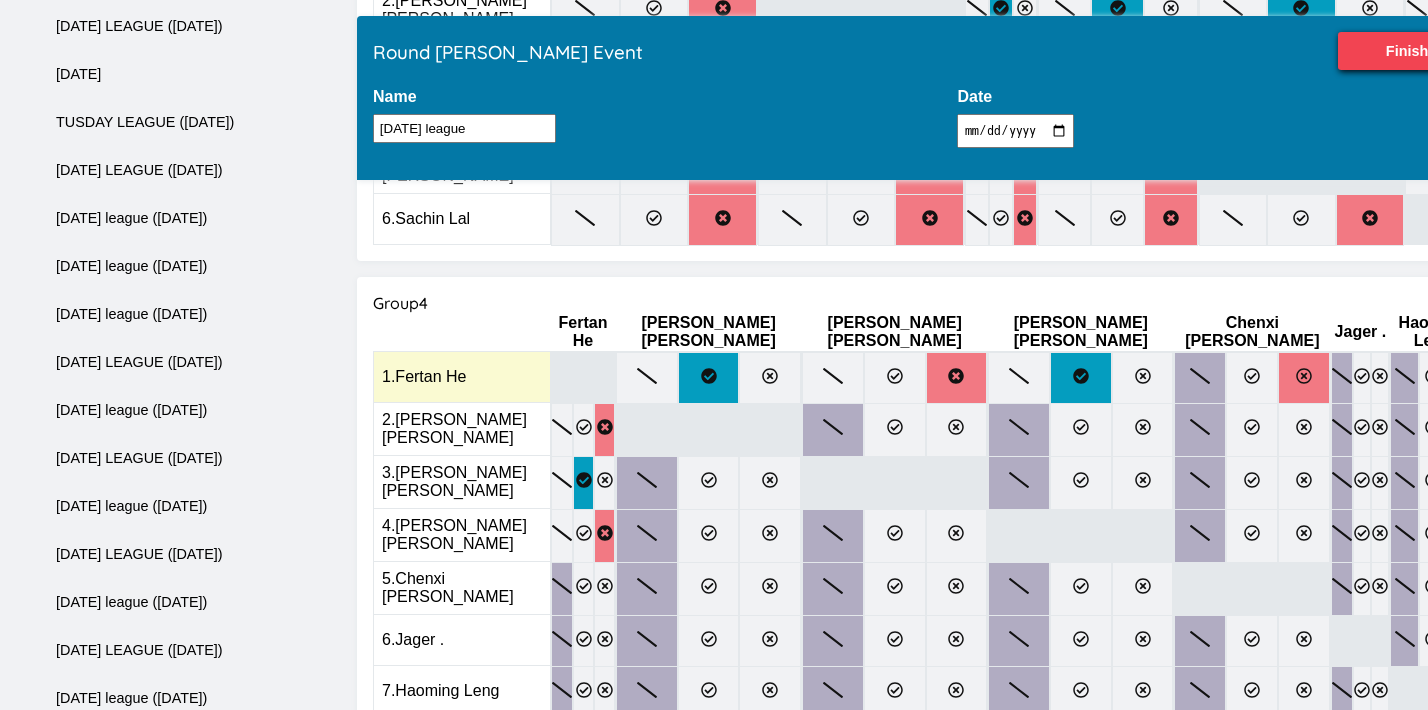 click 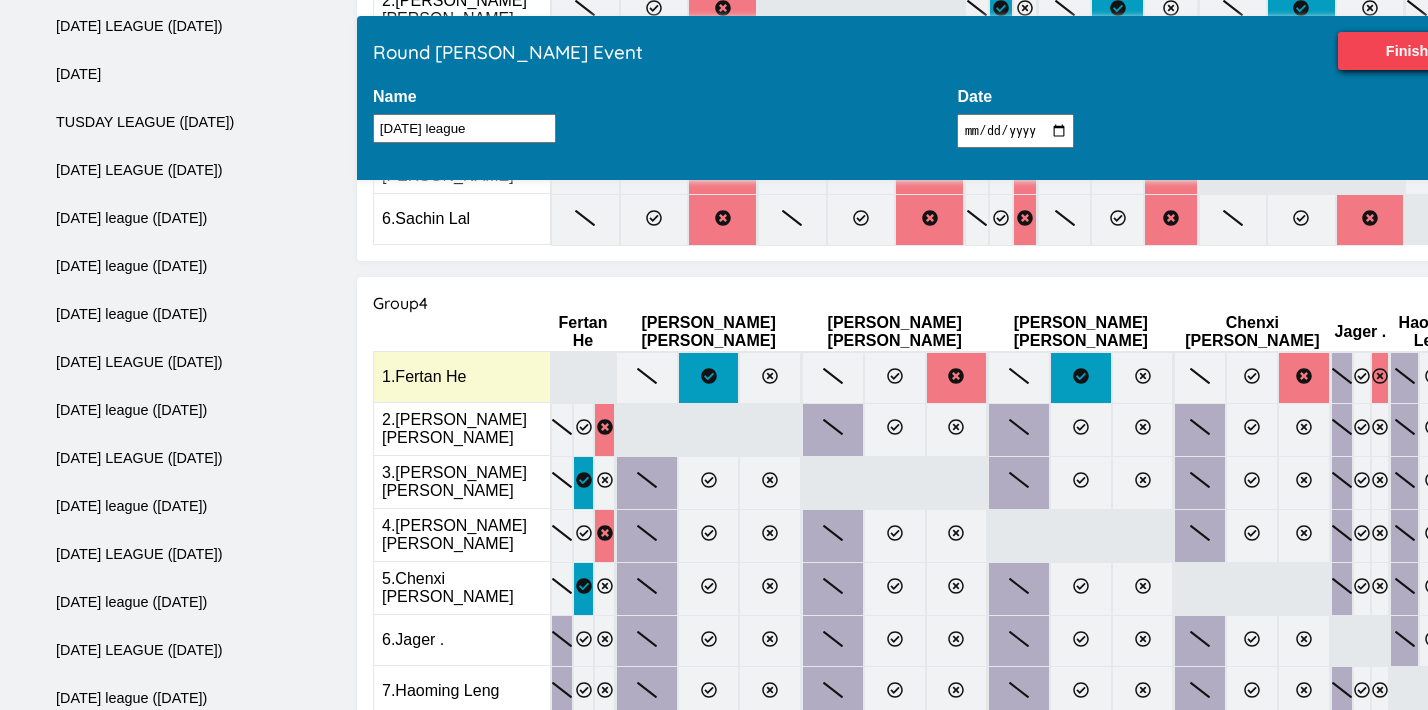 click 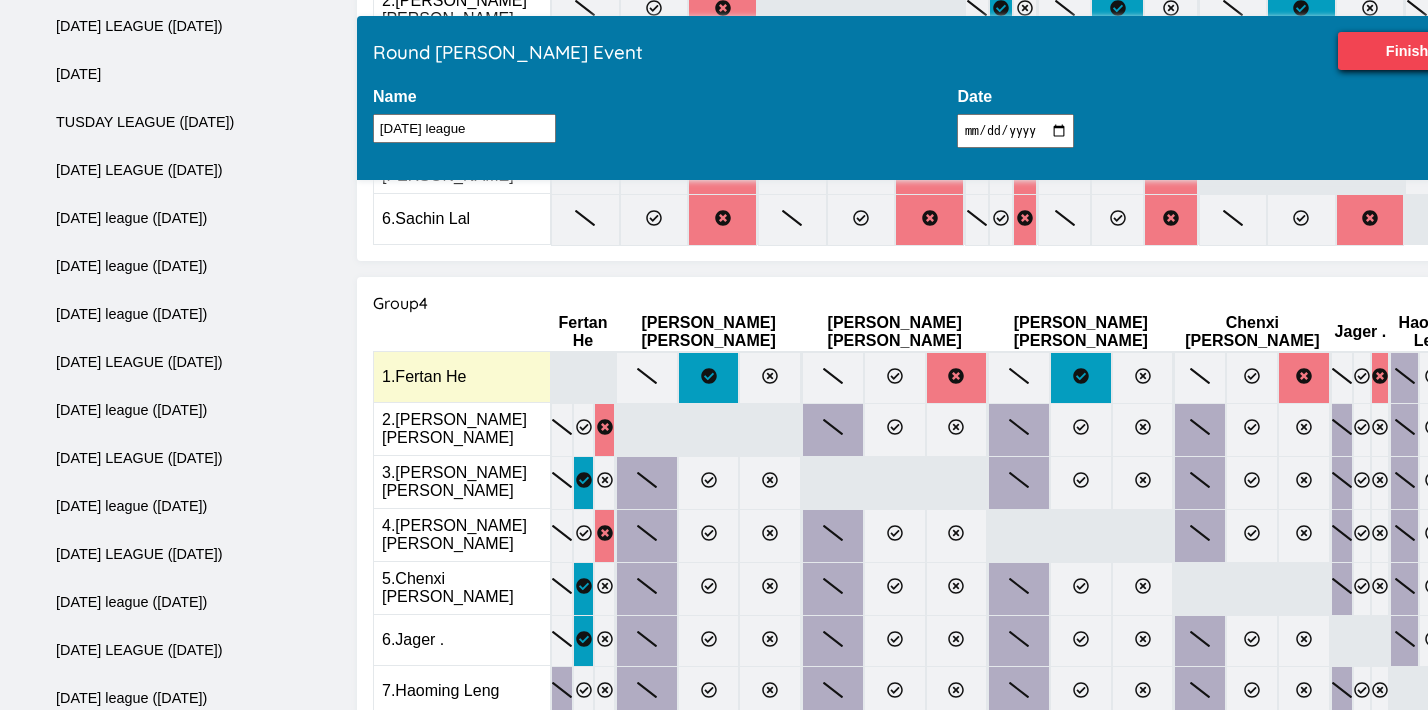 click at bounding box center (1461, 378) 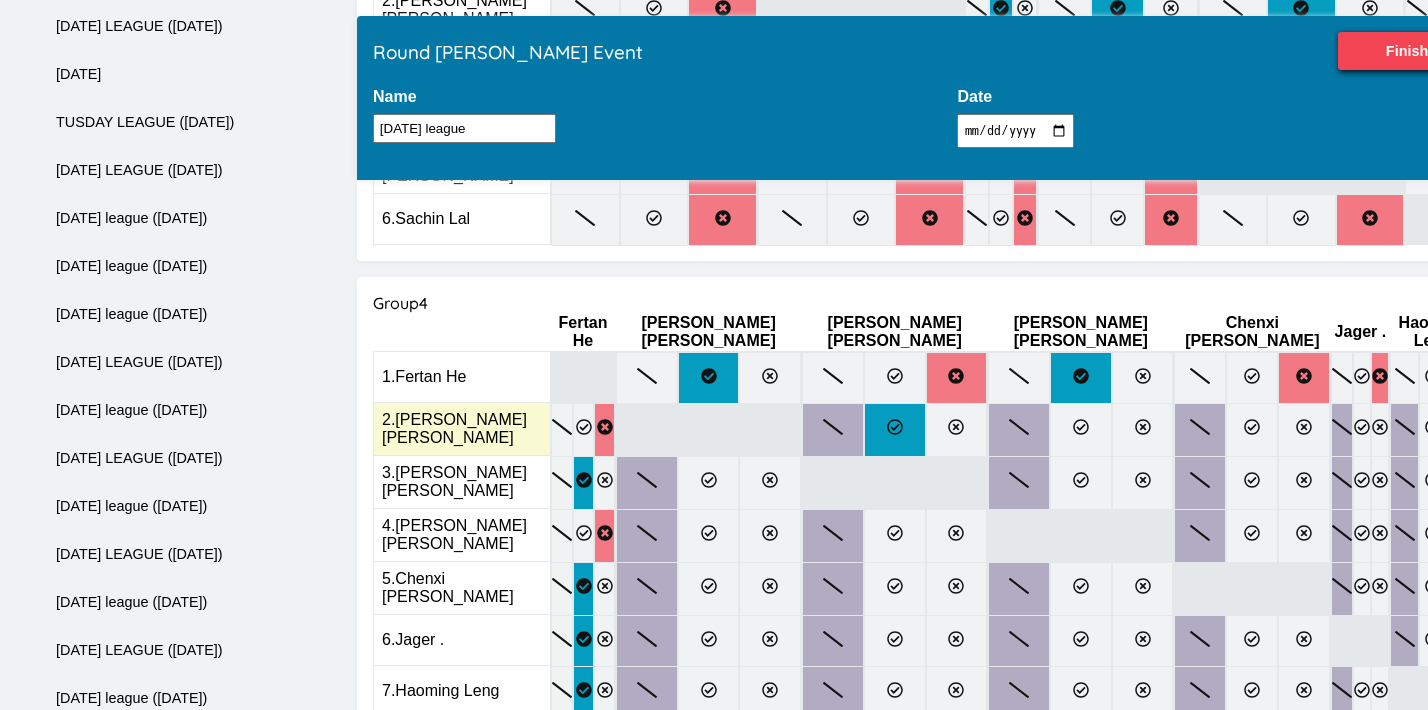 click at bounding box center (895, 430) 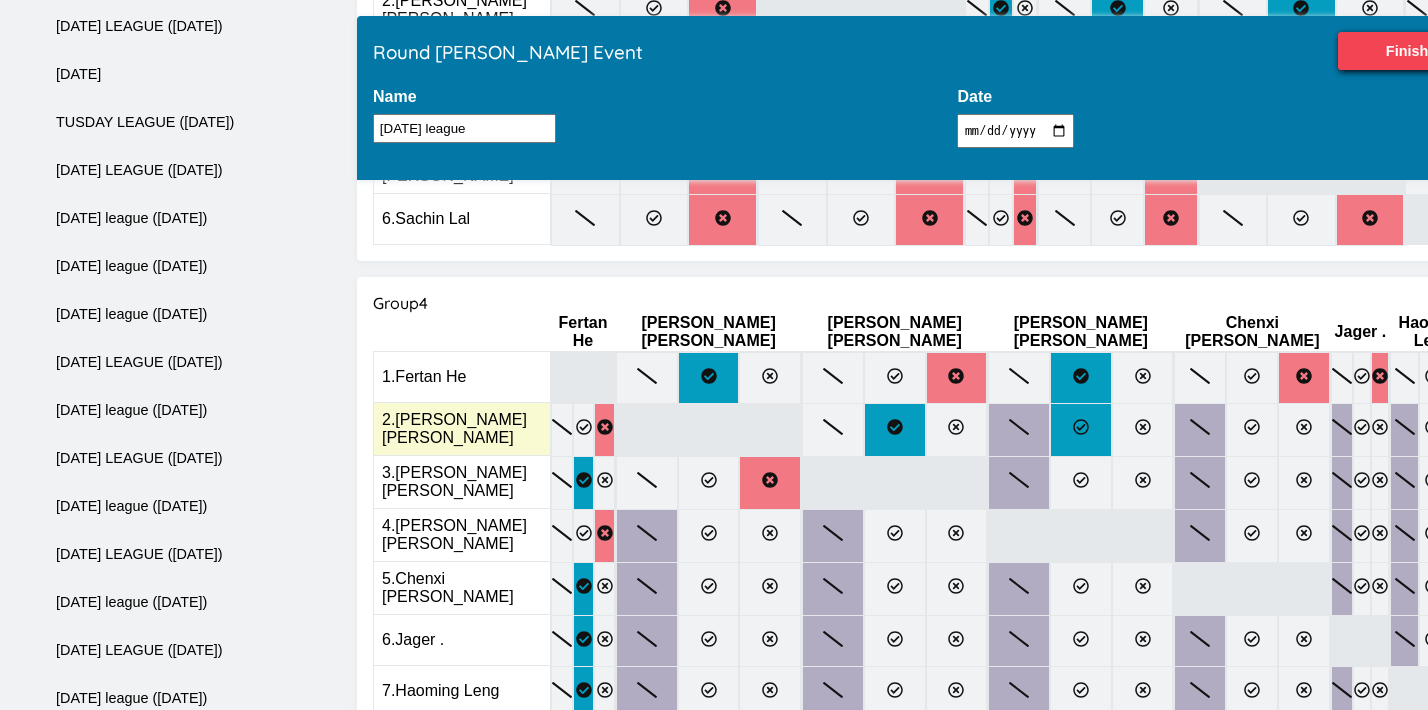 click 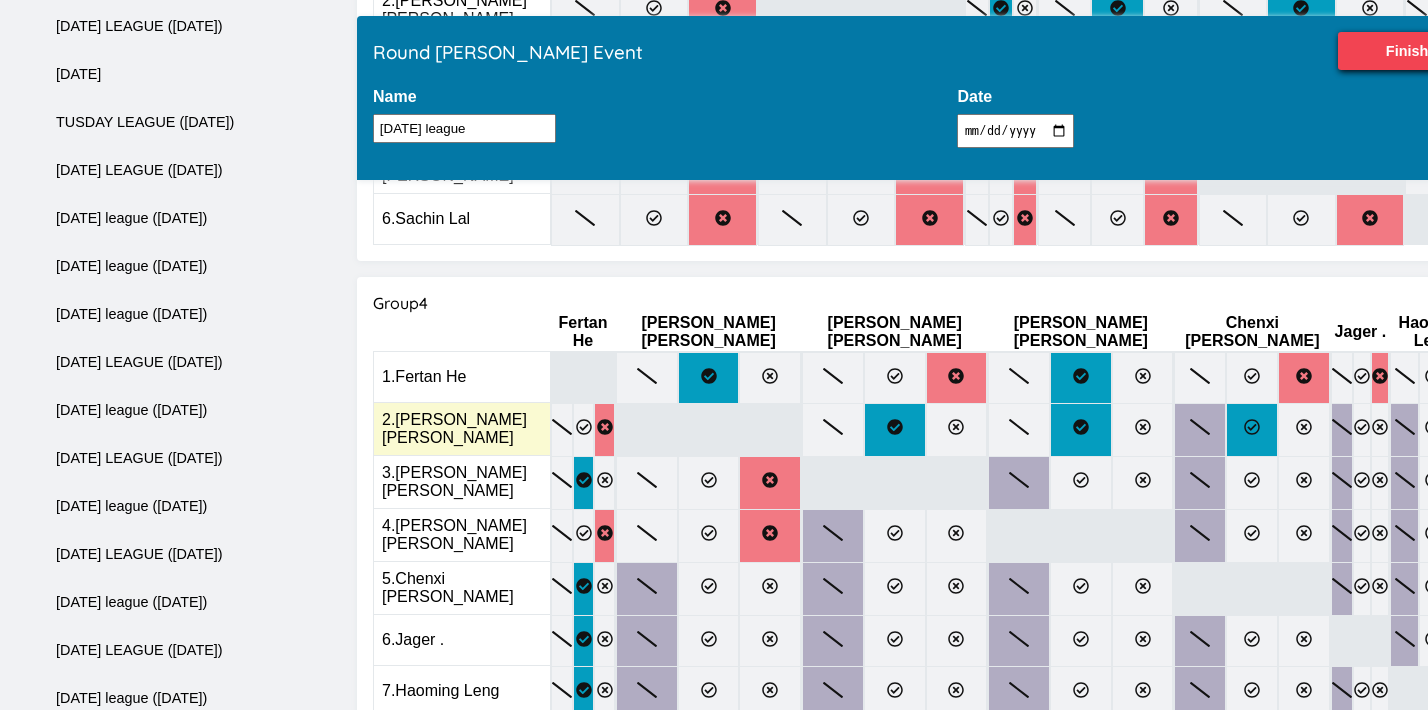 click 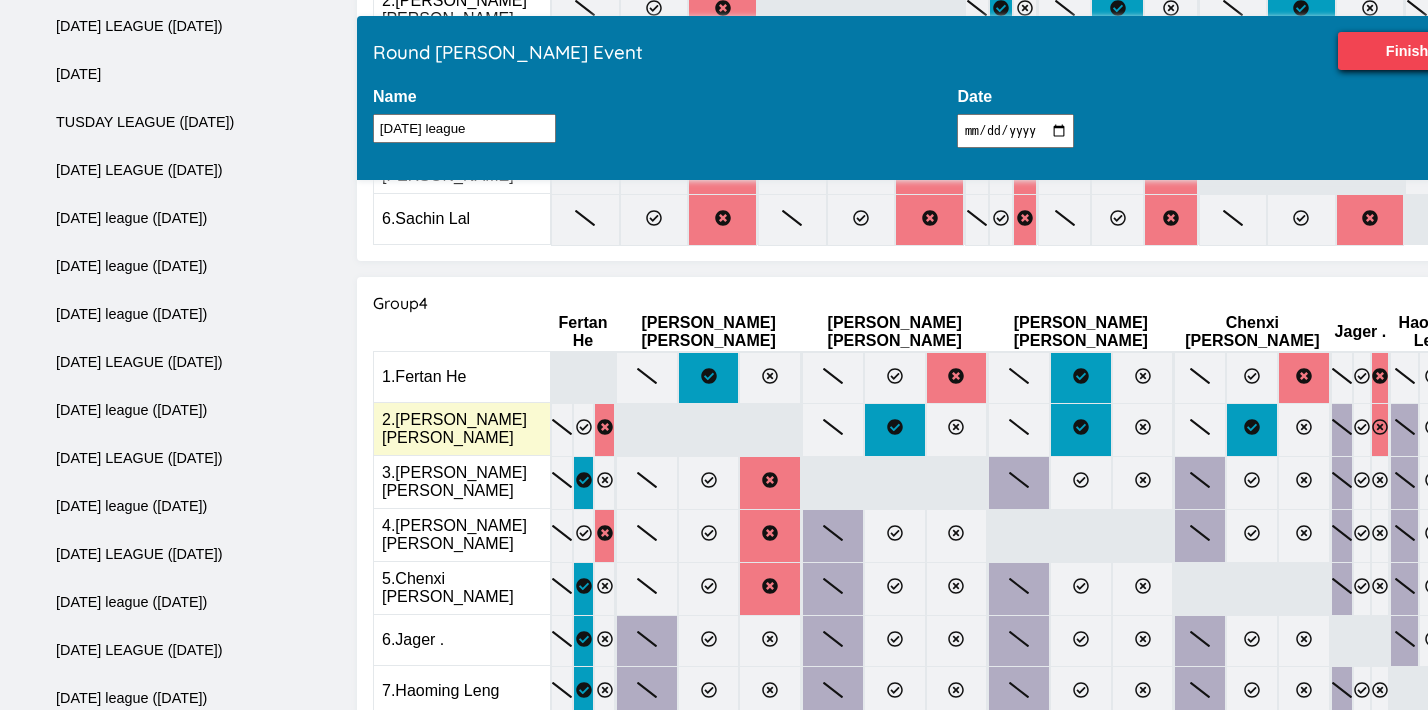 click 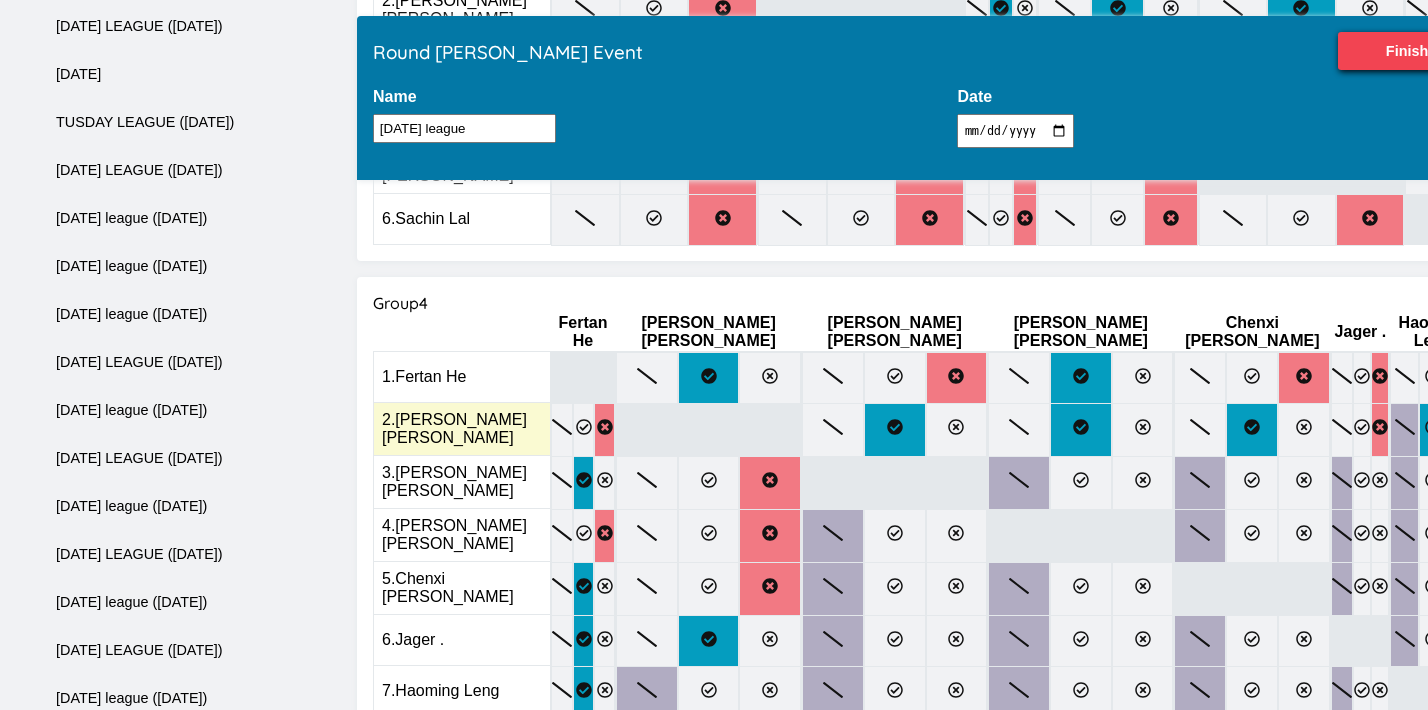 click 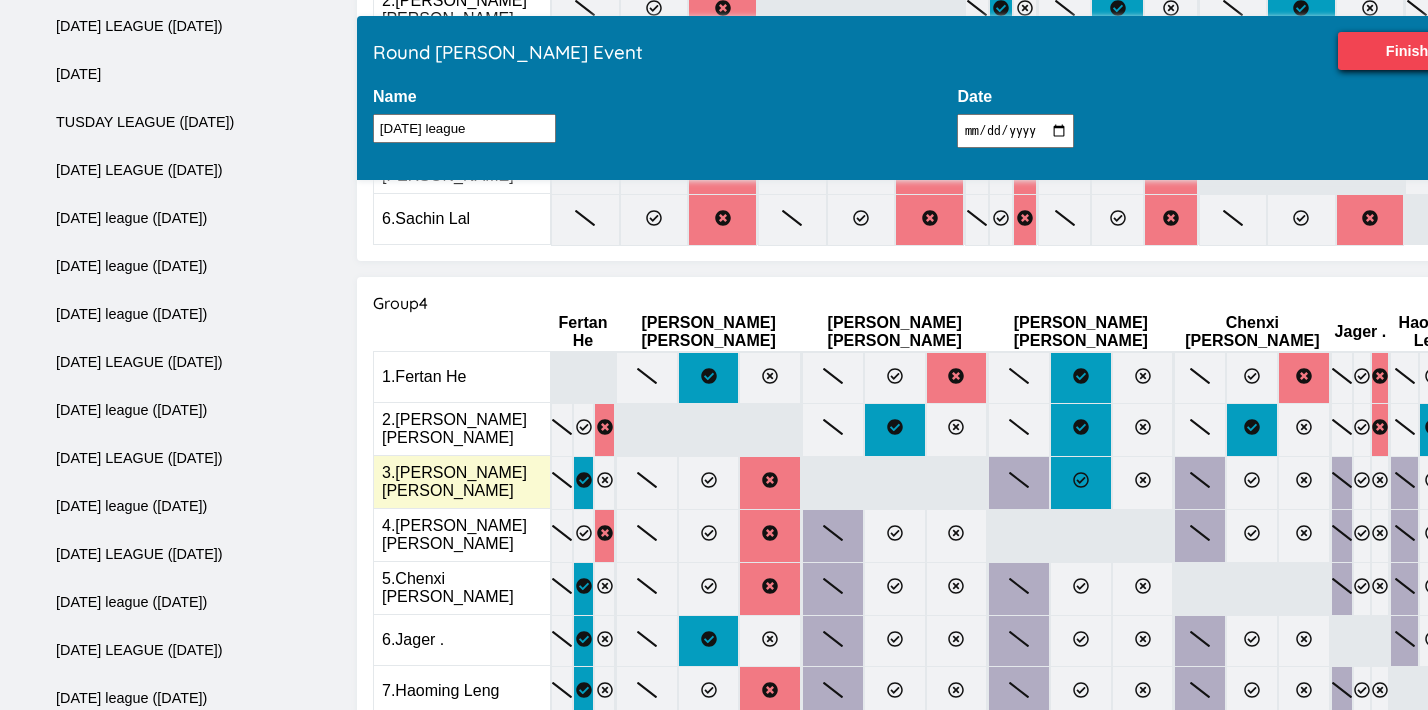 click 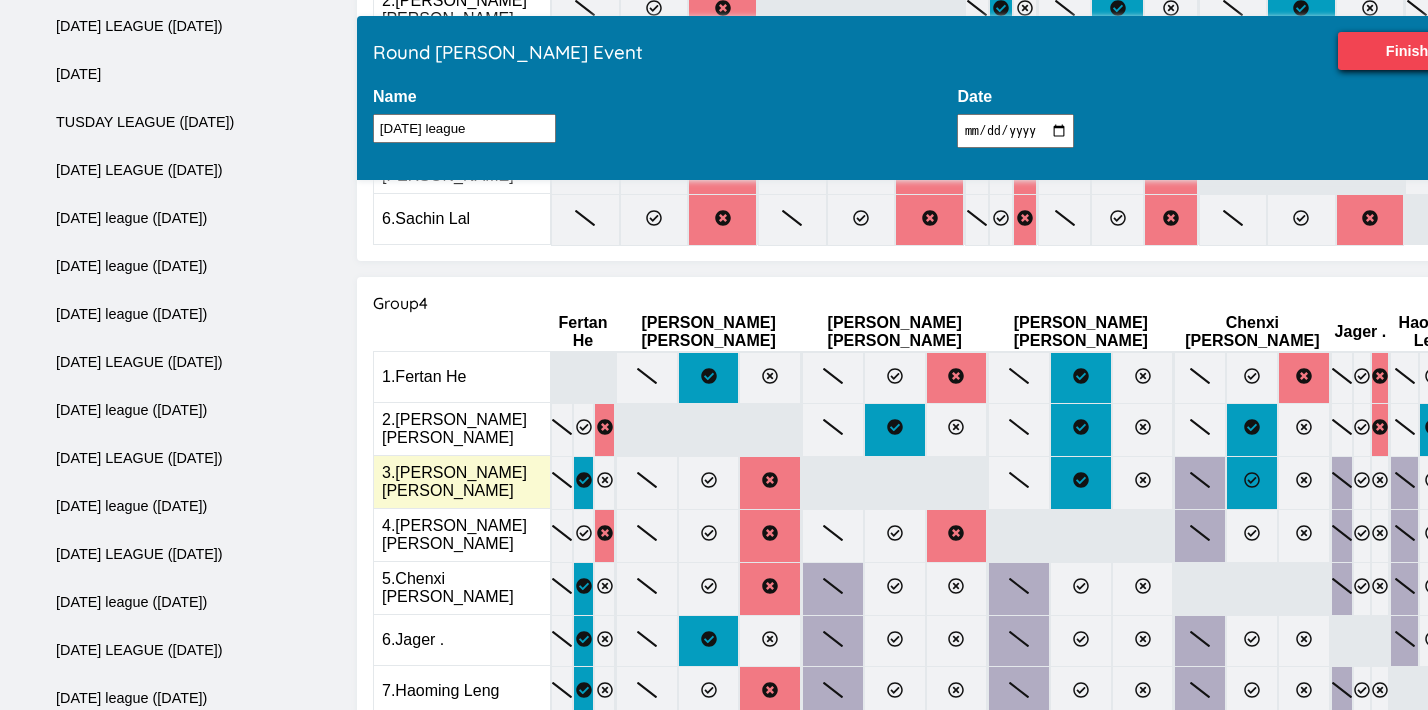 click at bounding box center [1252, 483] 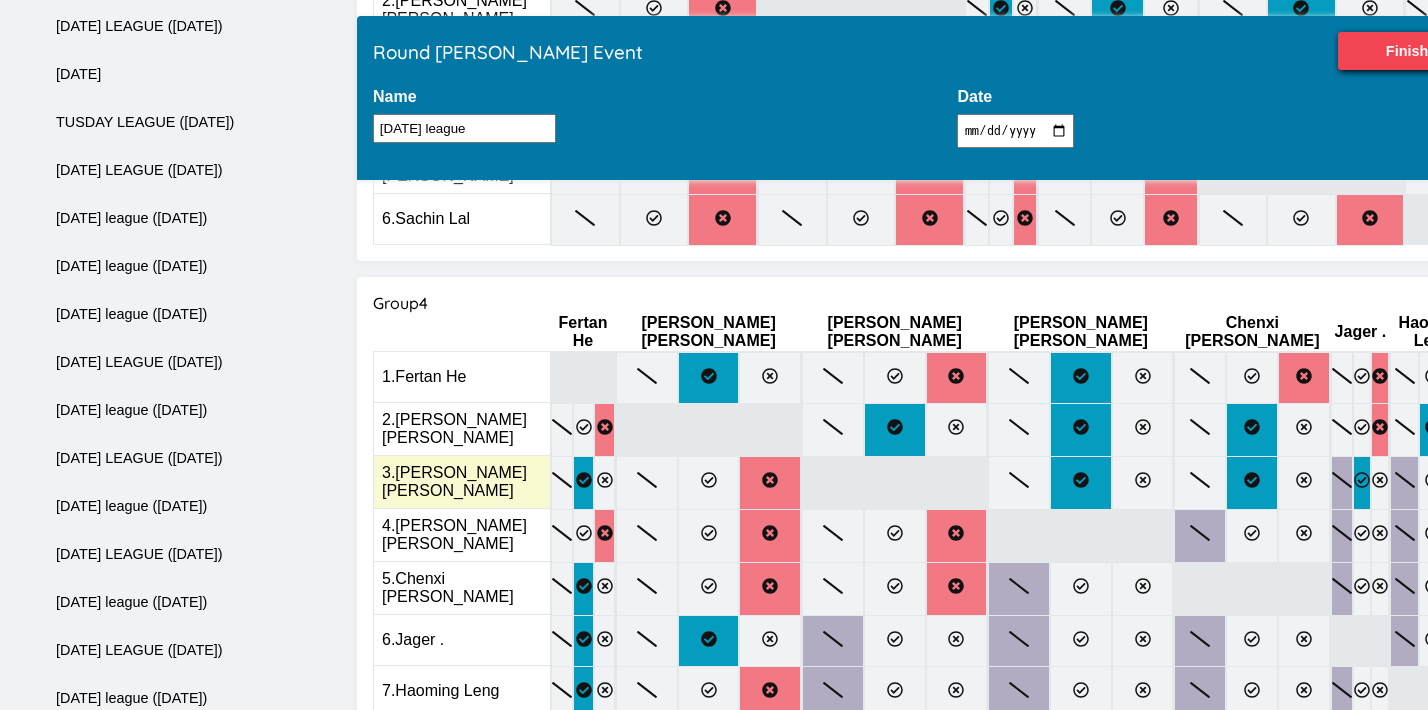 click 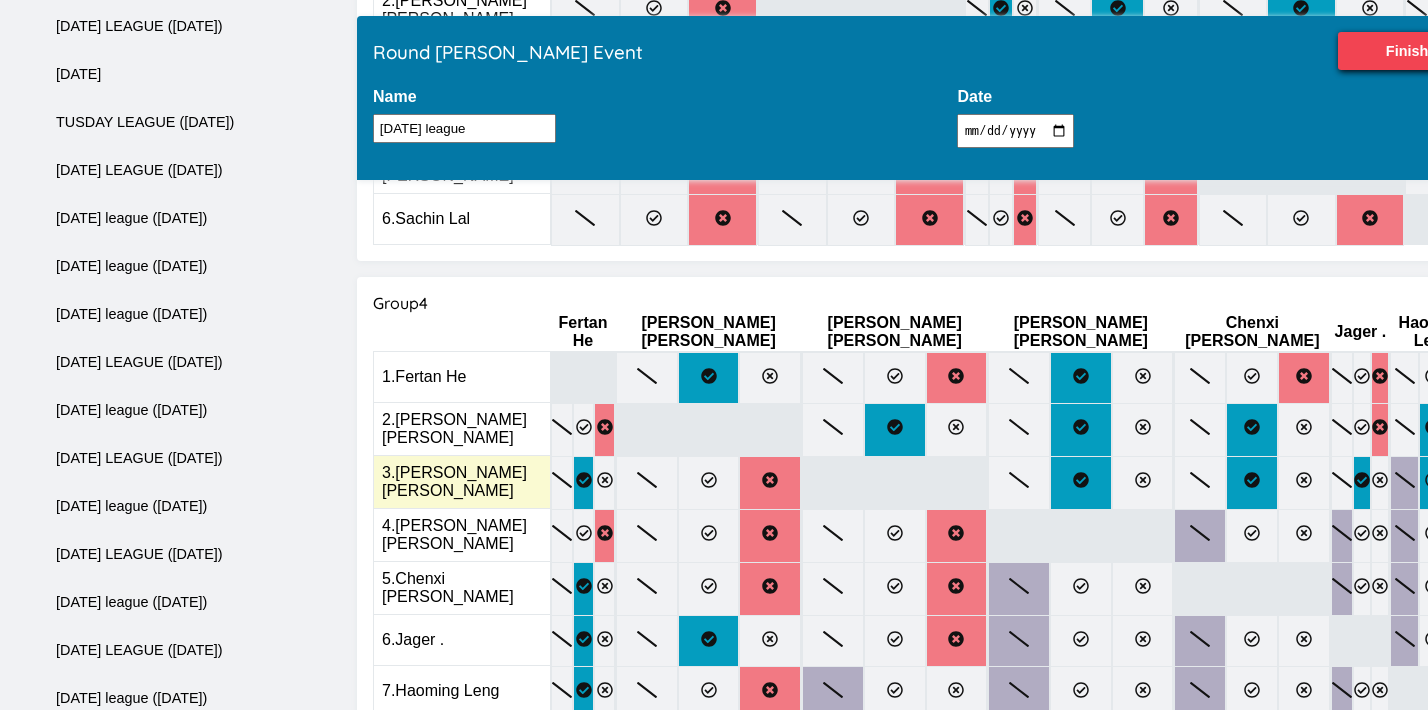 click 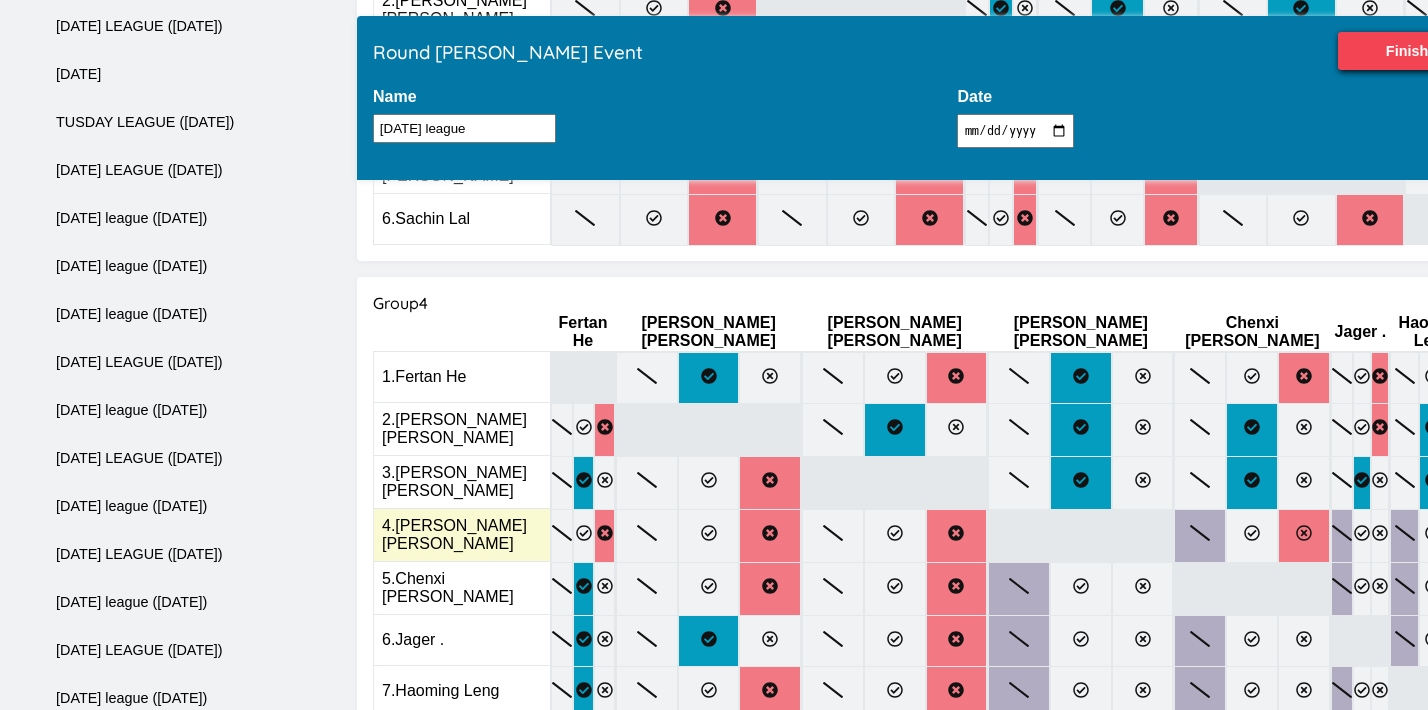 click at bounding box center [1304, 536] 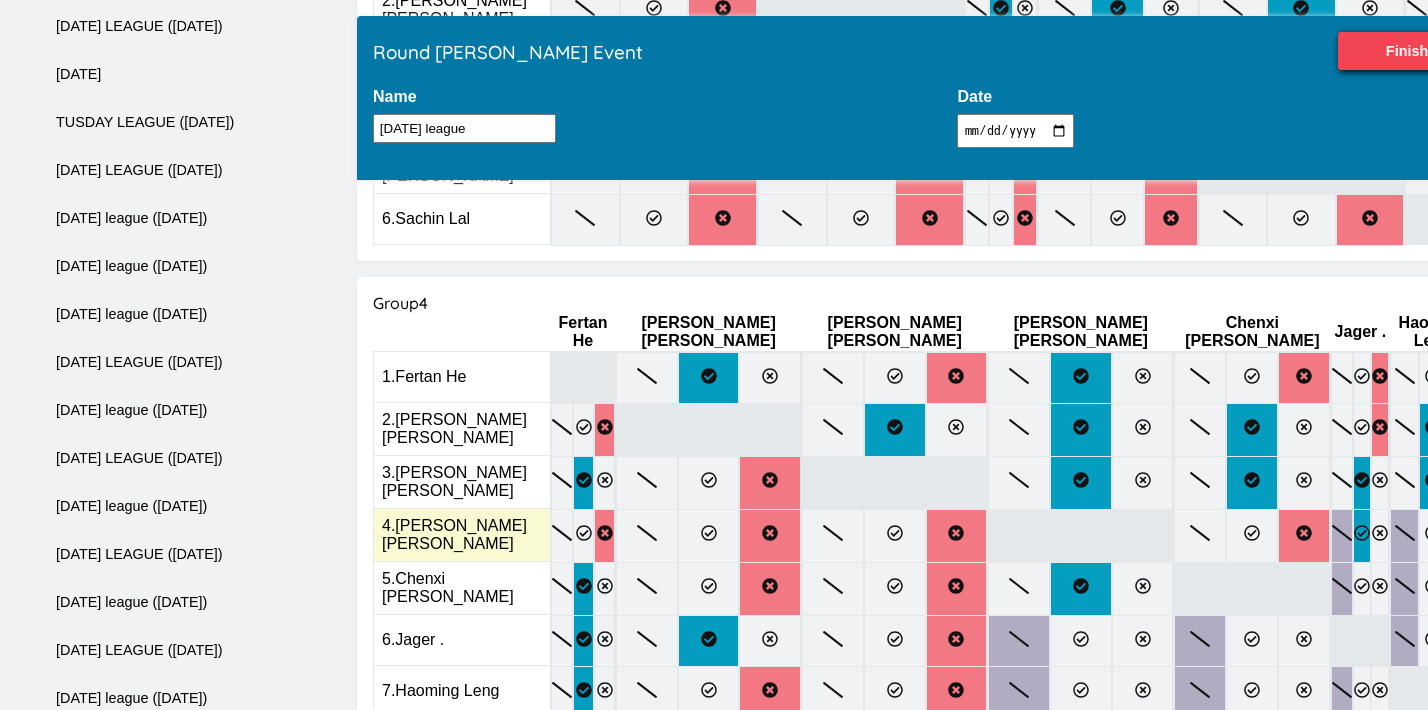 click 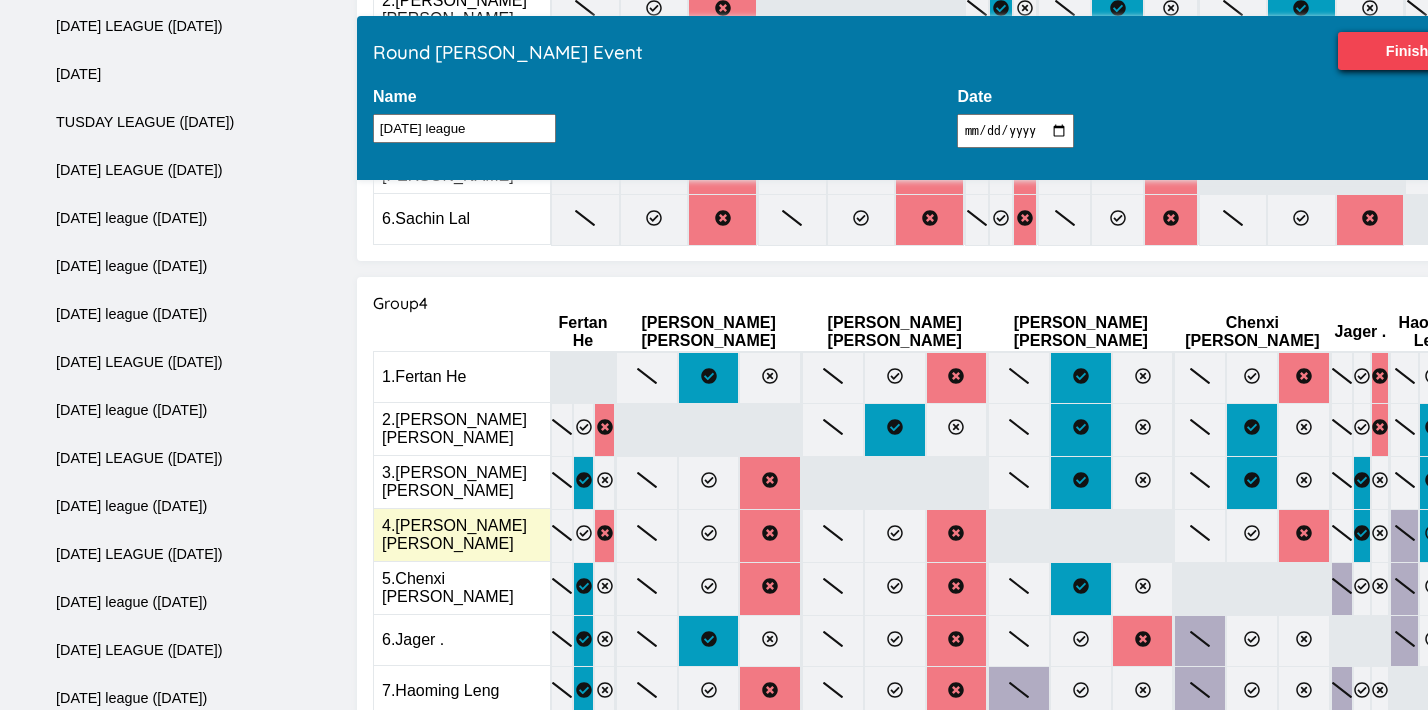 click 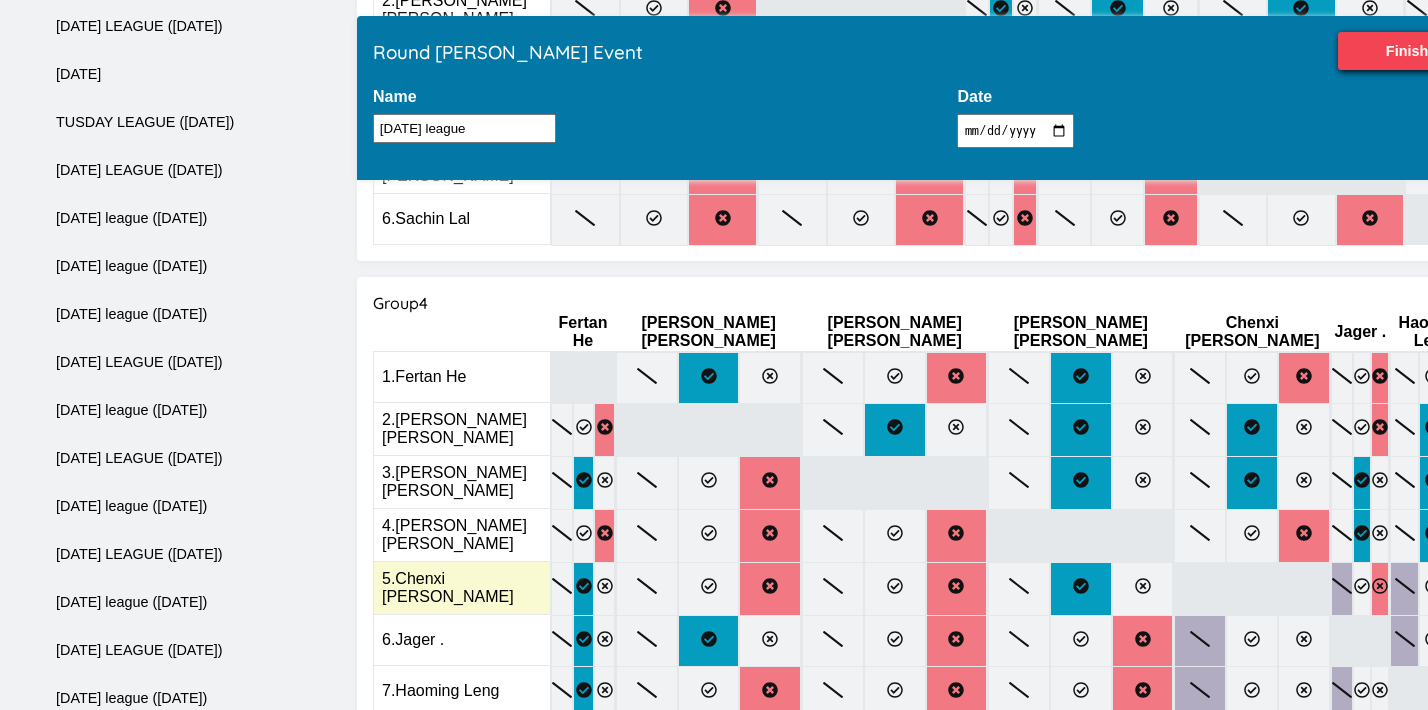 click at bounding box center (1380, 589) 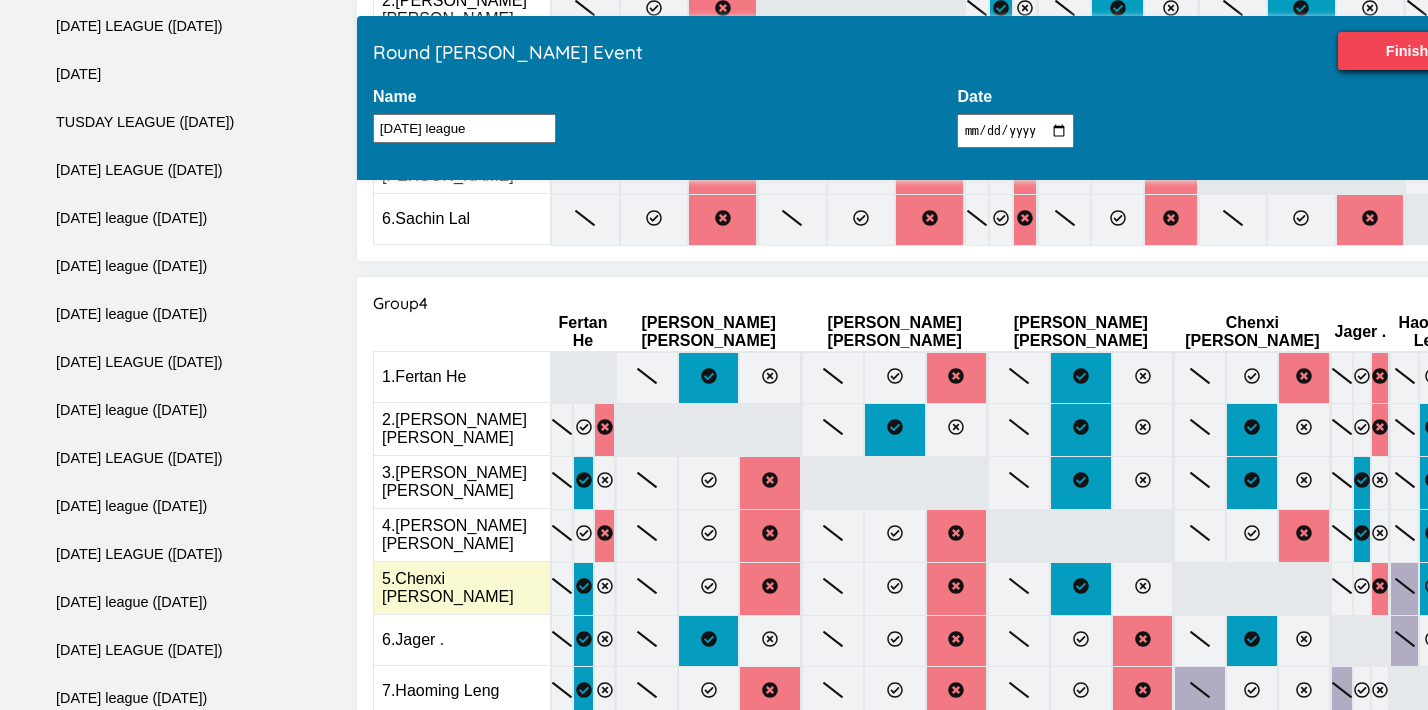 click 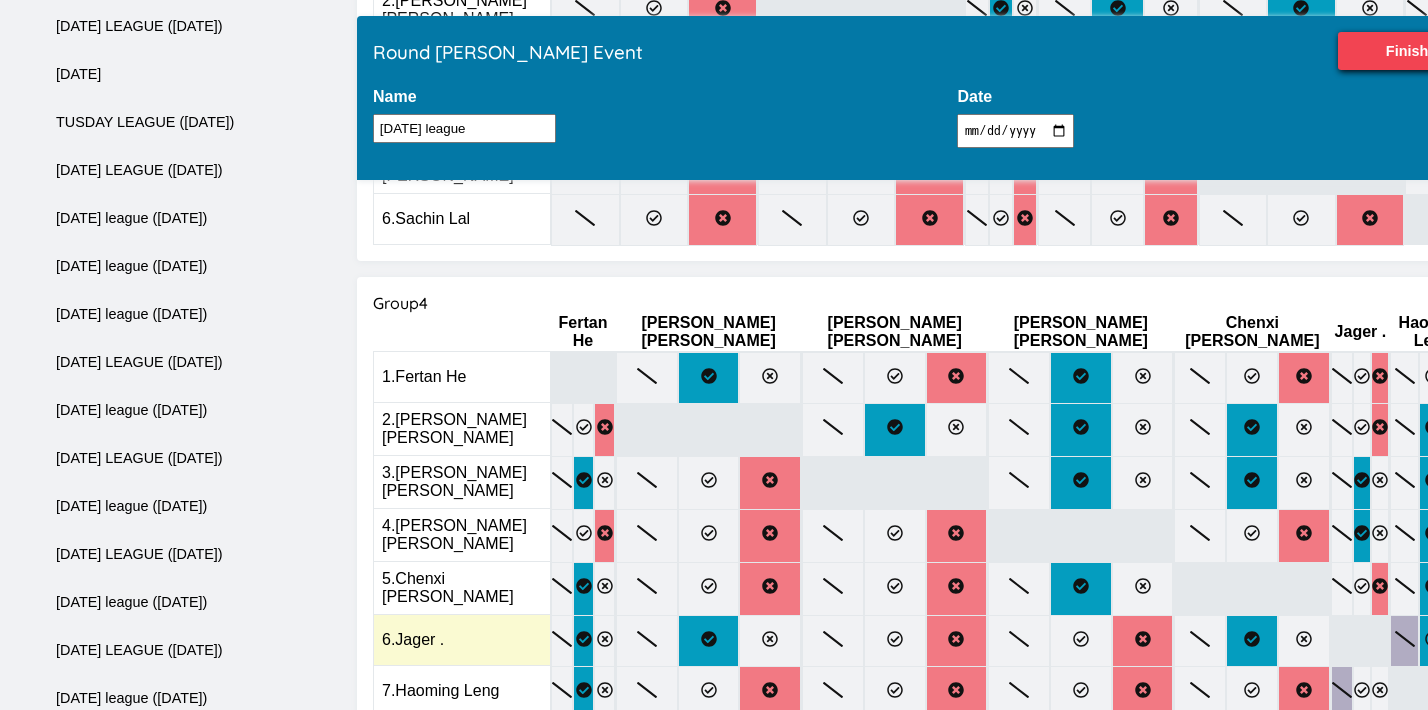 click at bounding box center (1433, 641) 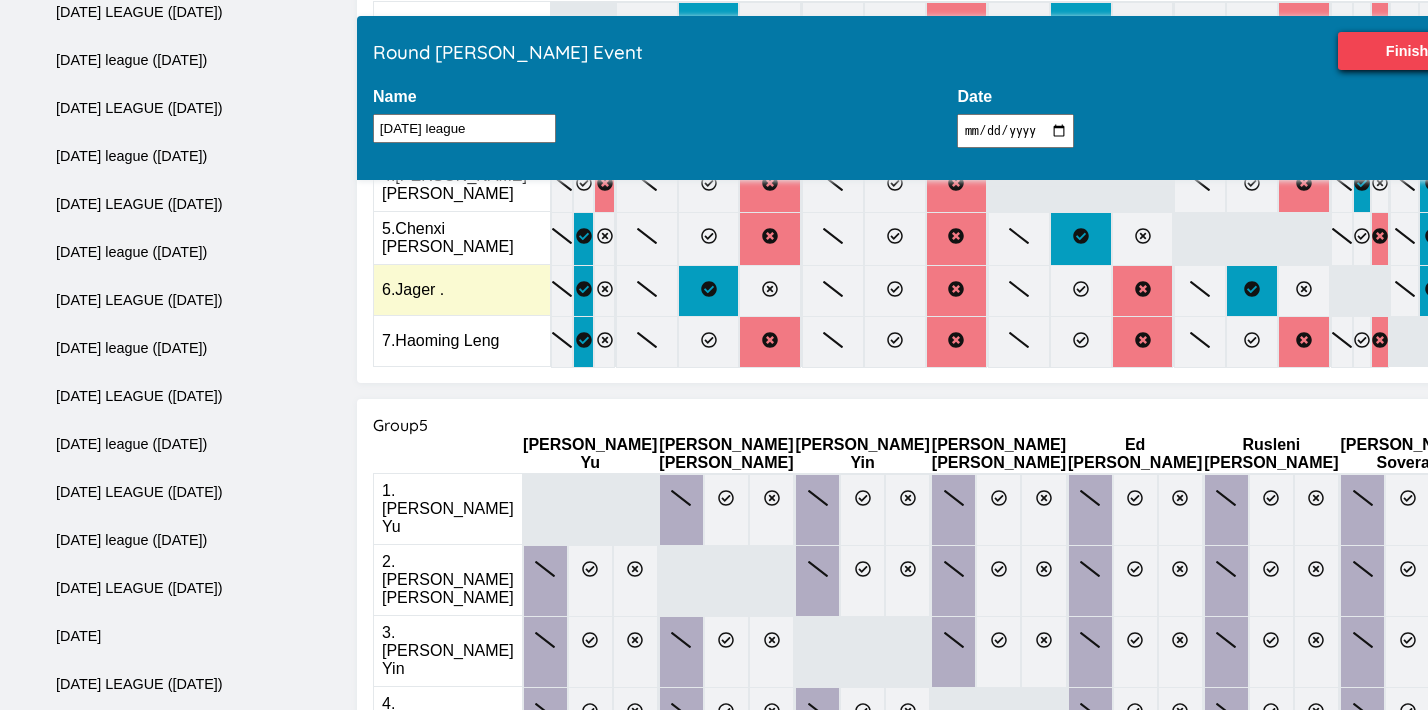 scroll, scrollTop: 1992, scrollLeft: 0, axis: vertical 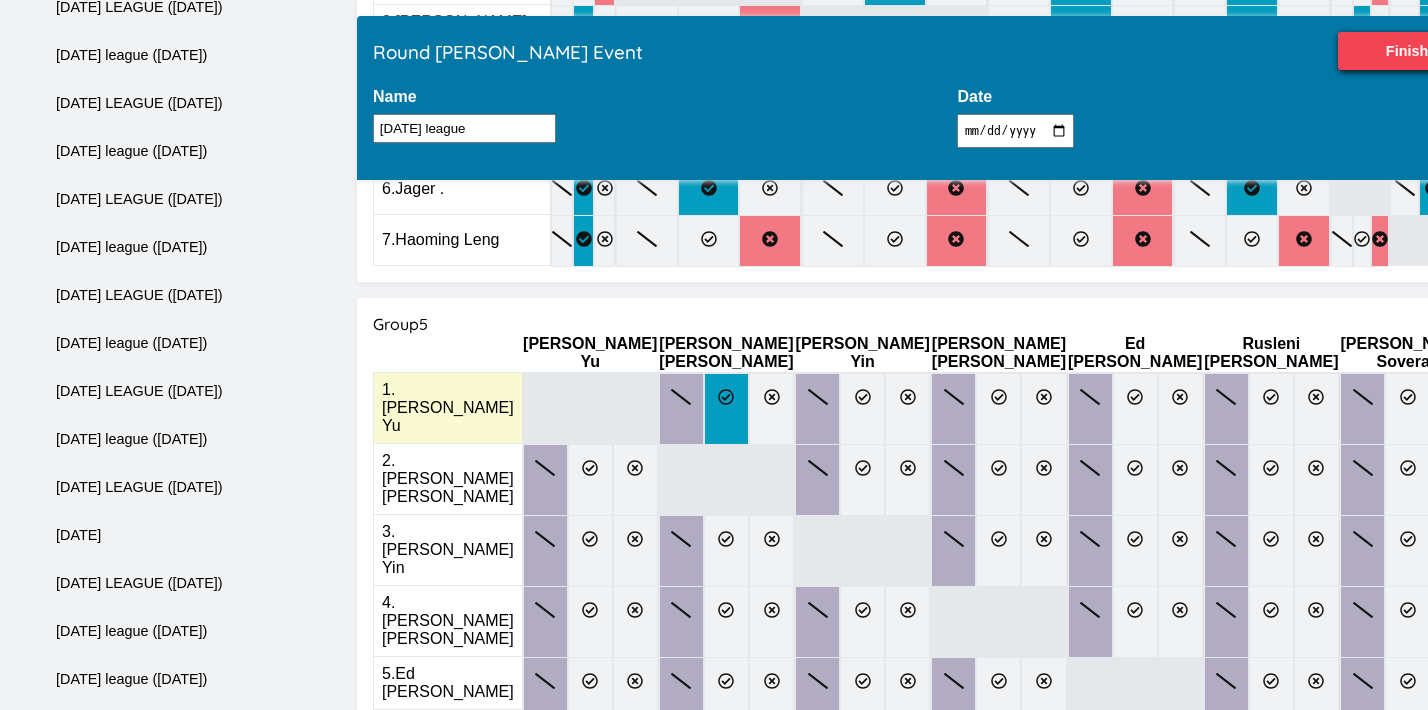 click at bounding box center [726, 409] 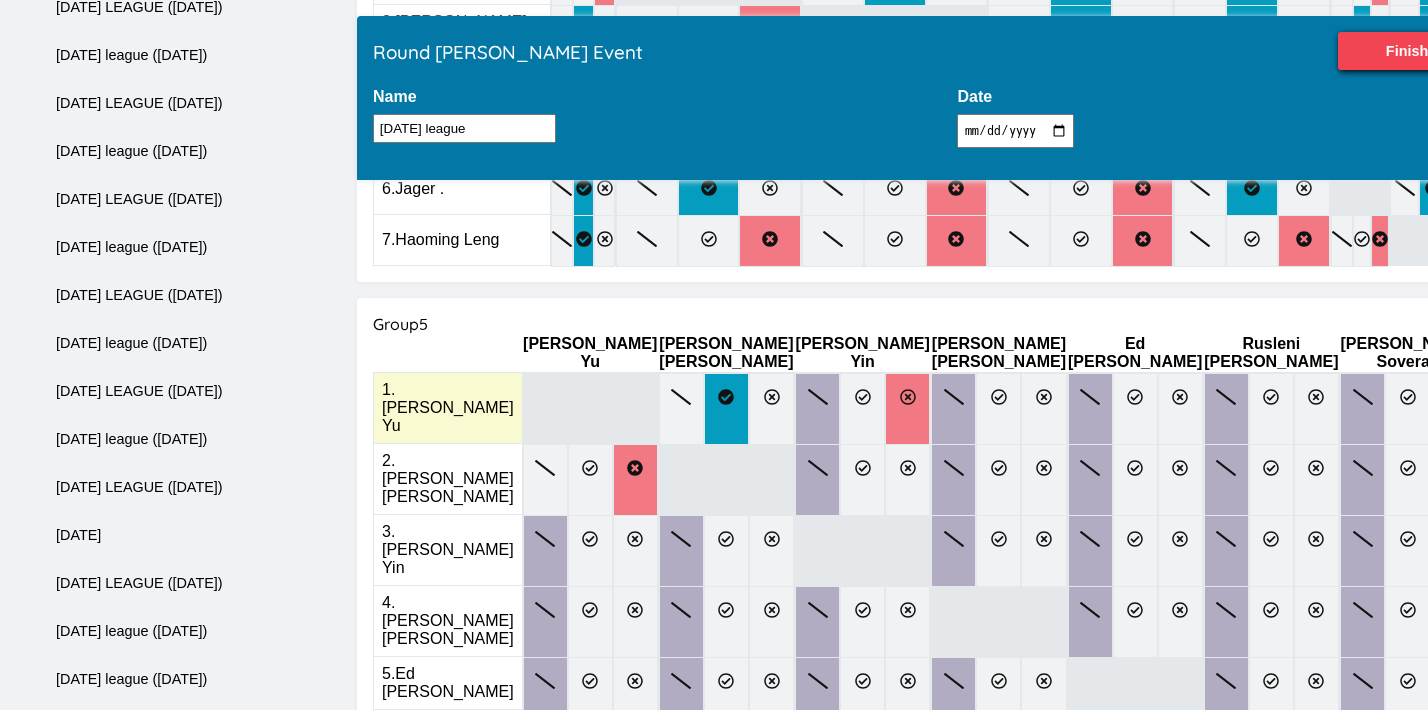 click 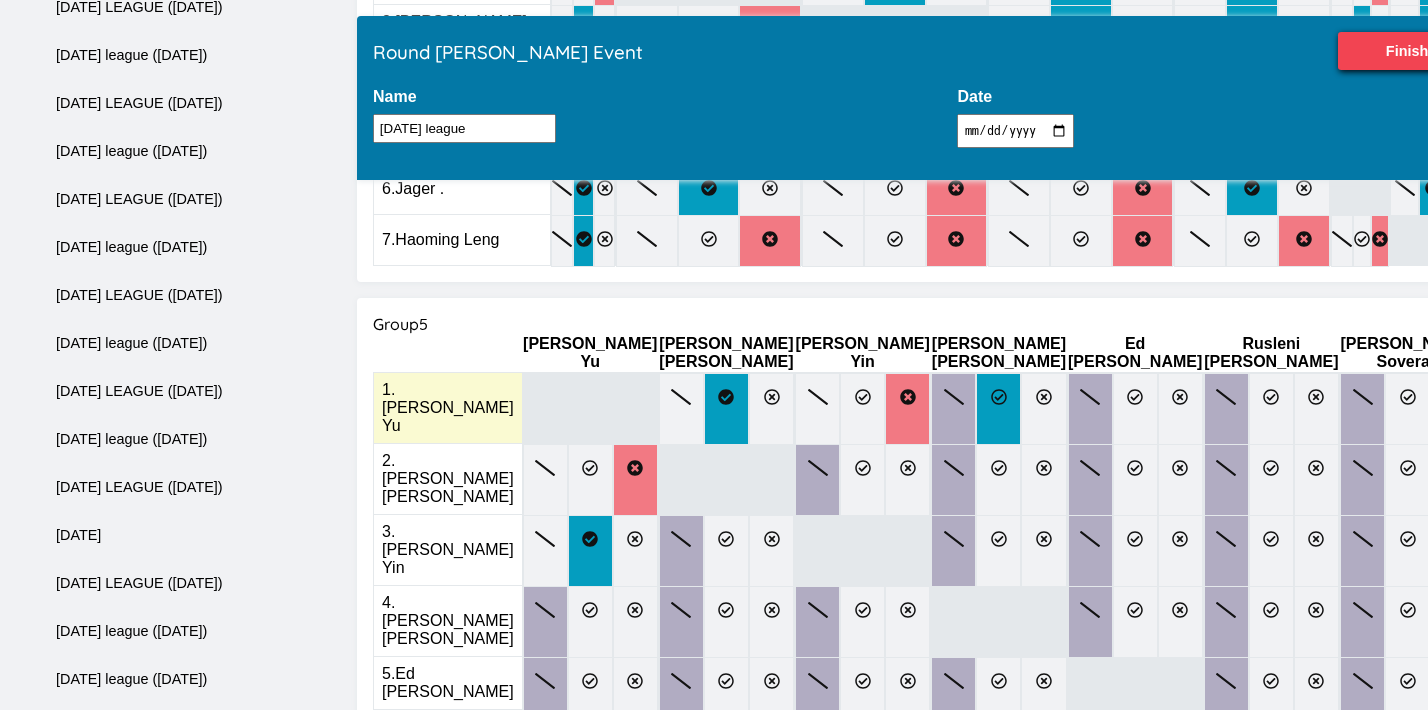 click 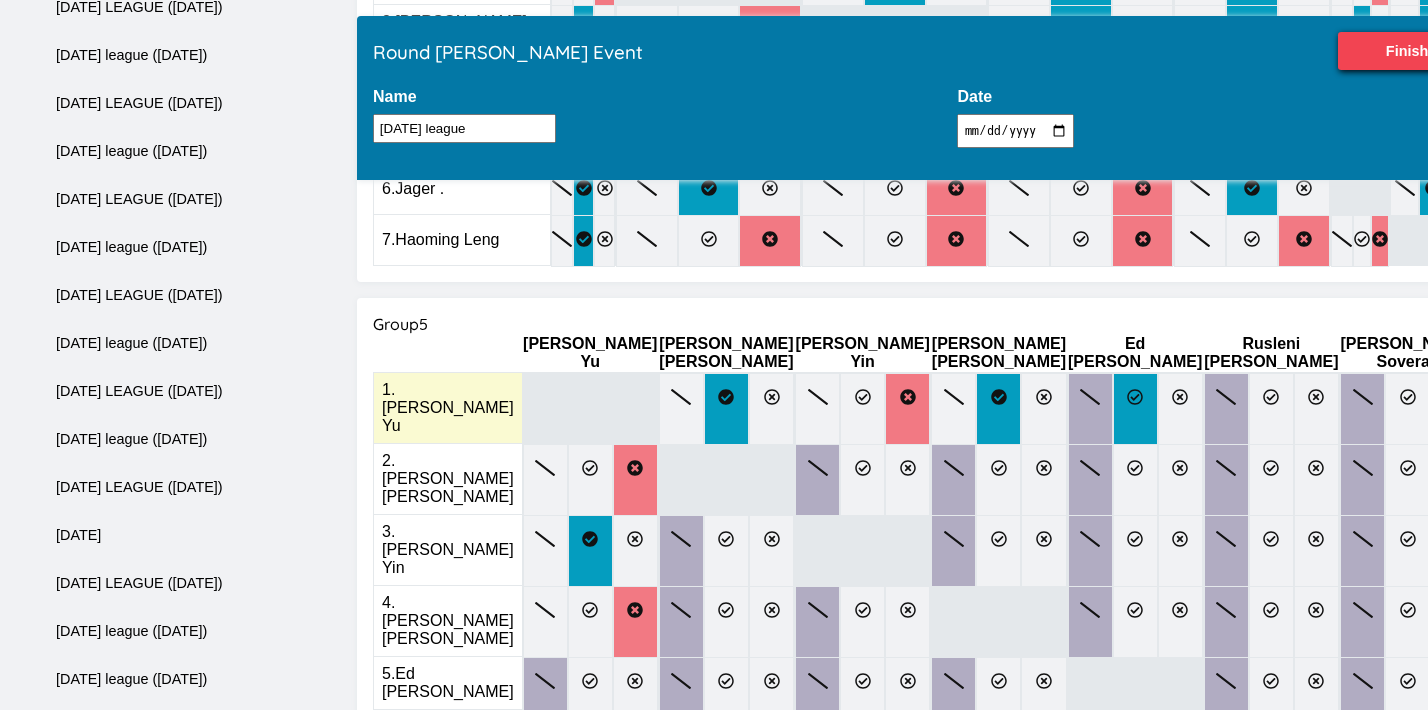 click 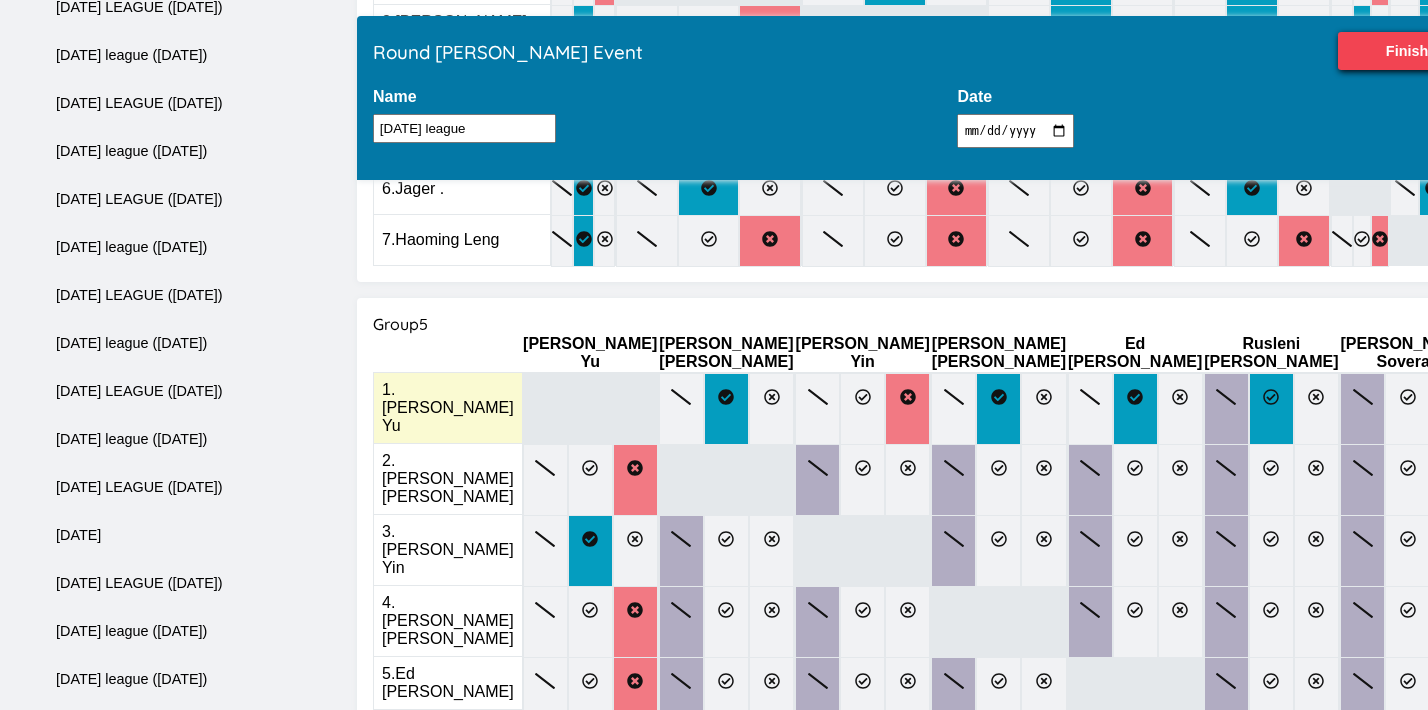 click at bounding box center (1271, 409) 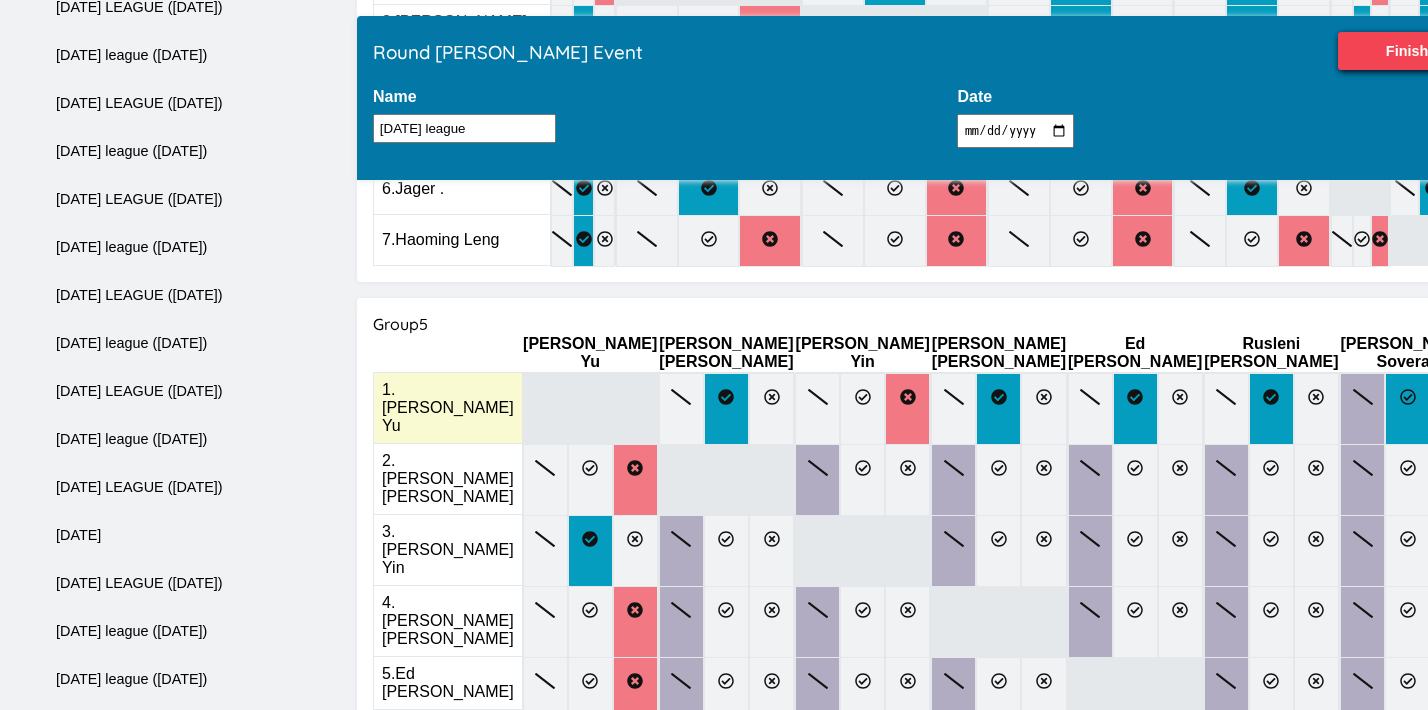 click at bounding box center [1407, 409] 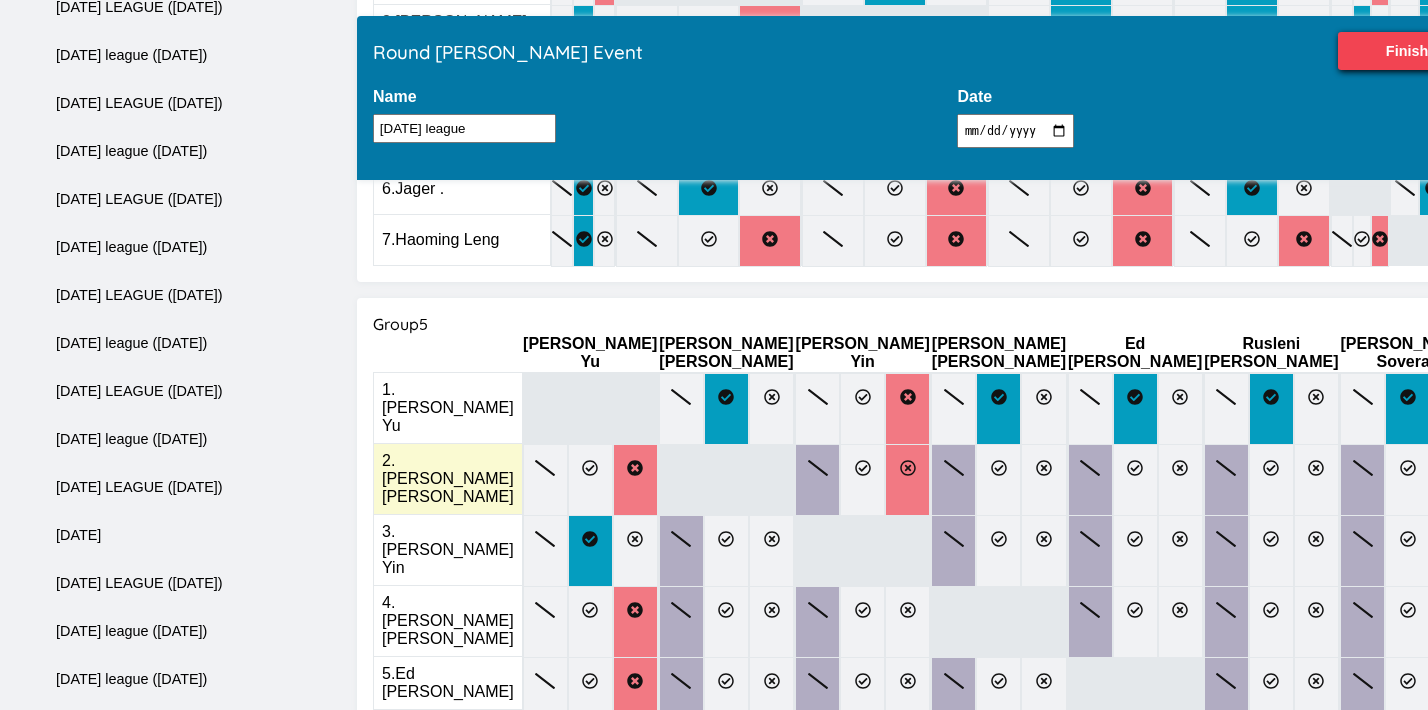 click 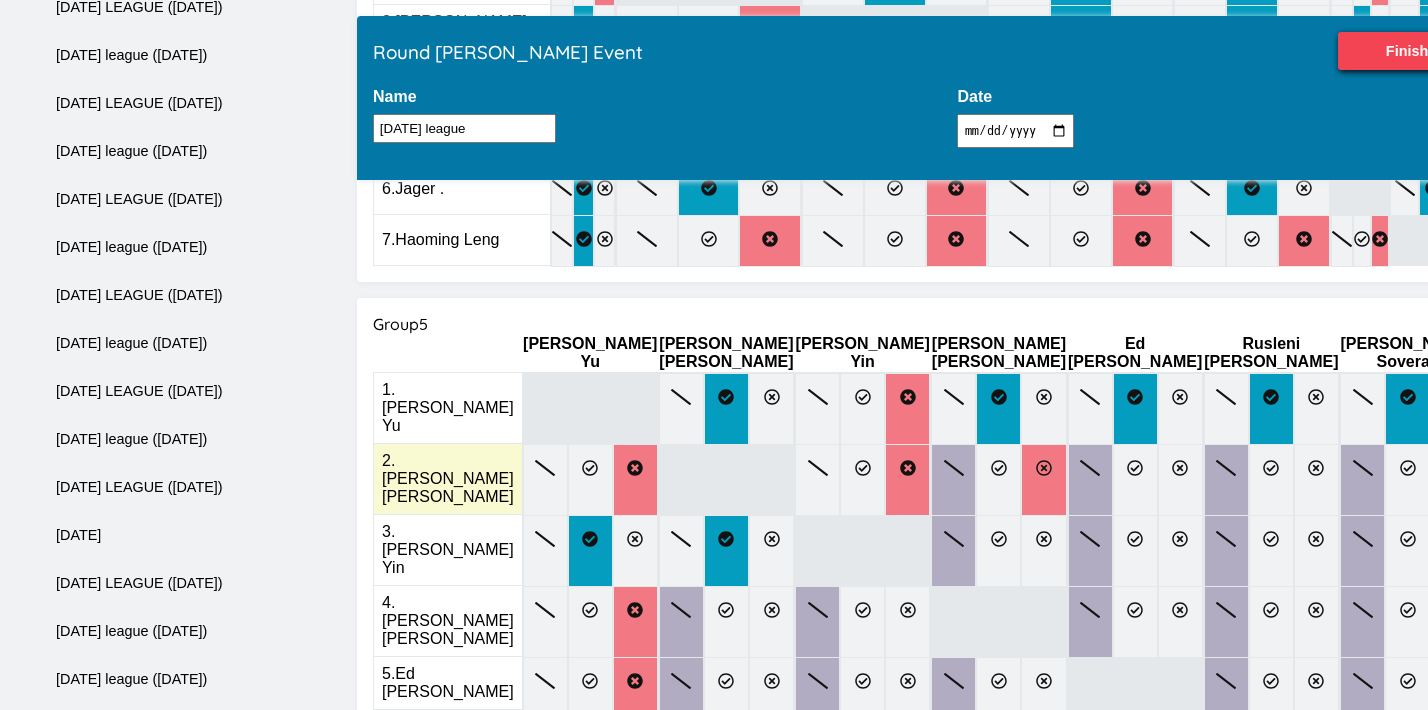 click at bounding box center (1043, 480) 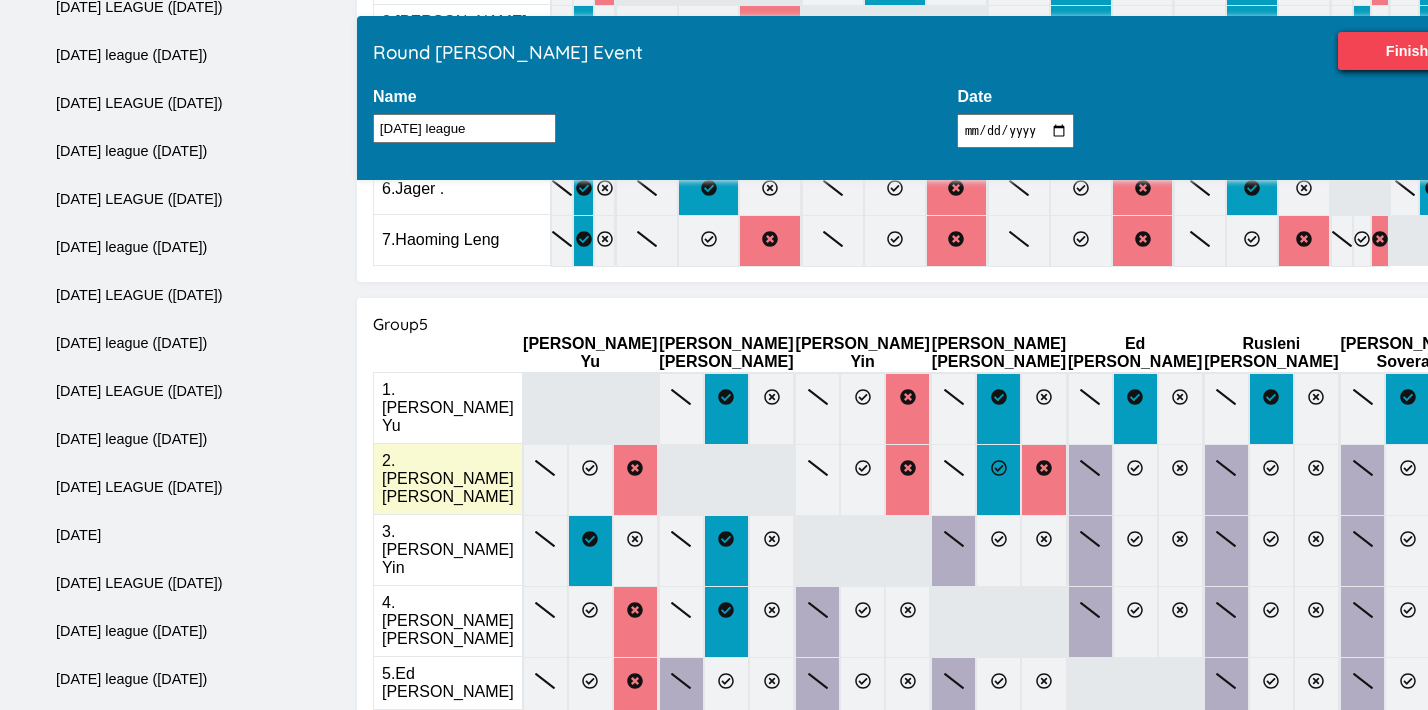 click 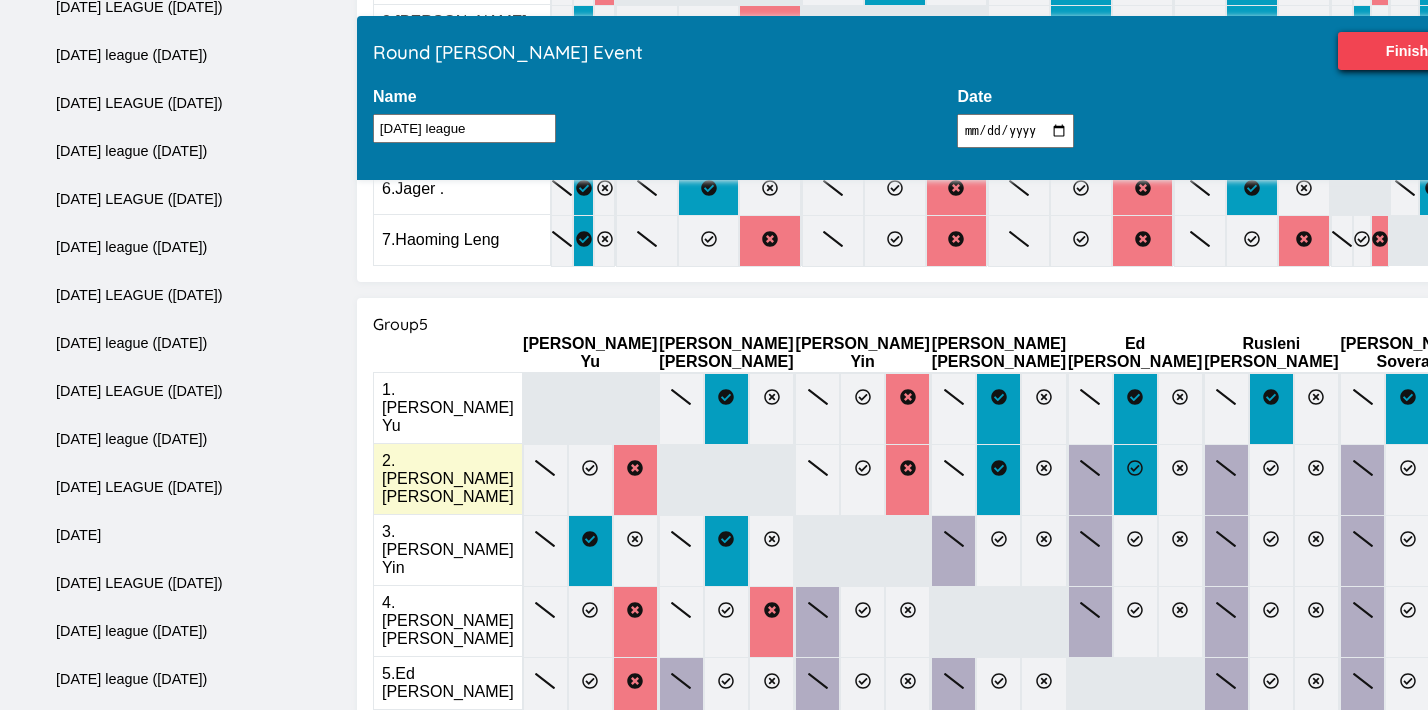 click 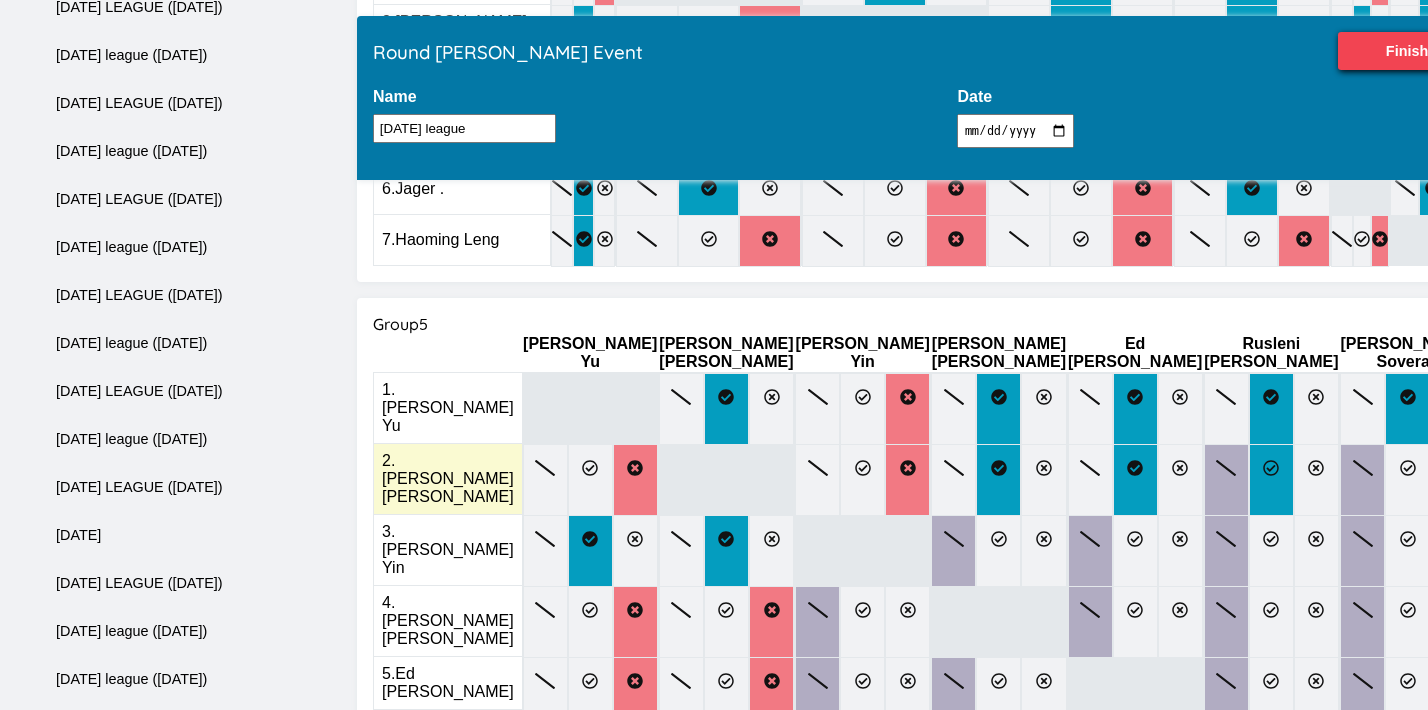 click 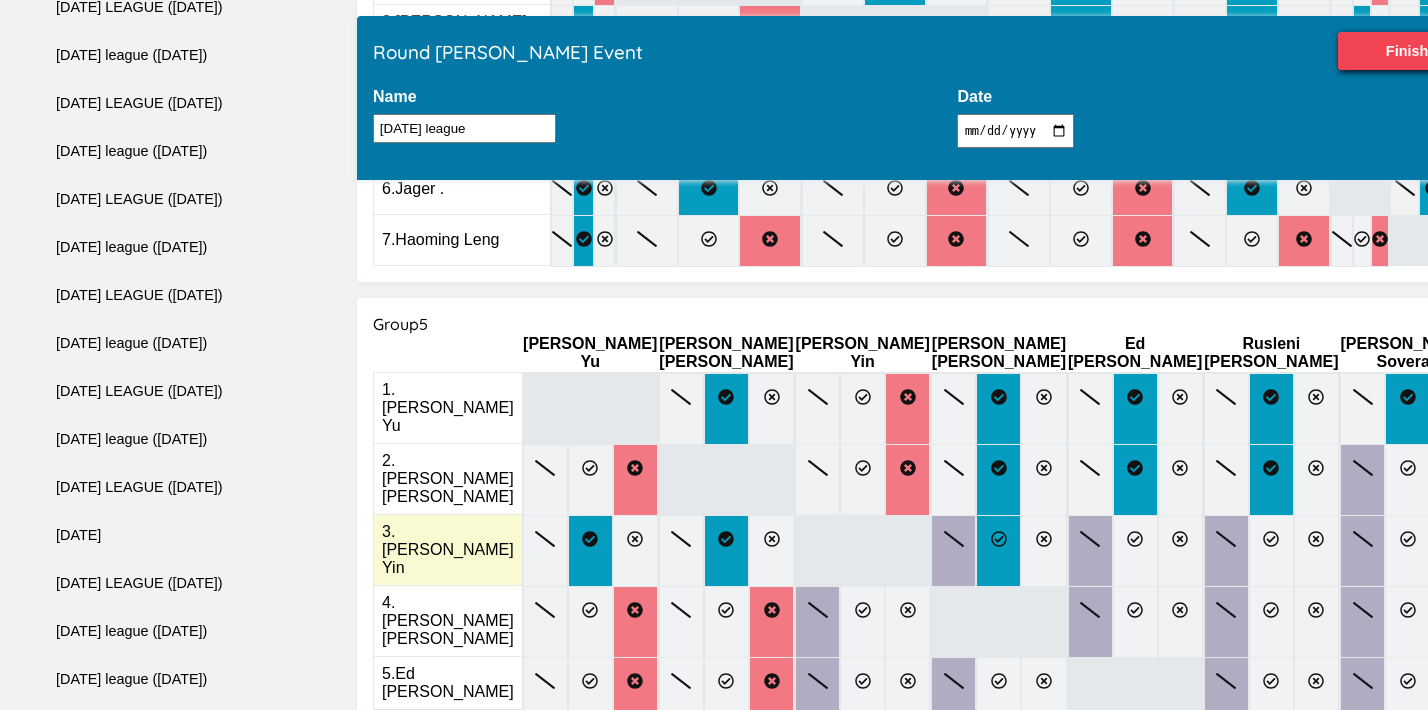 click 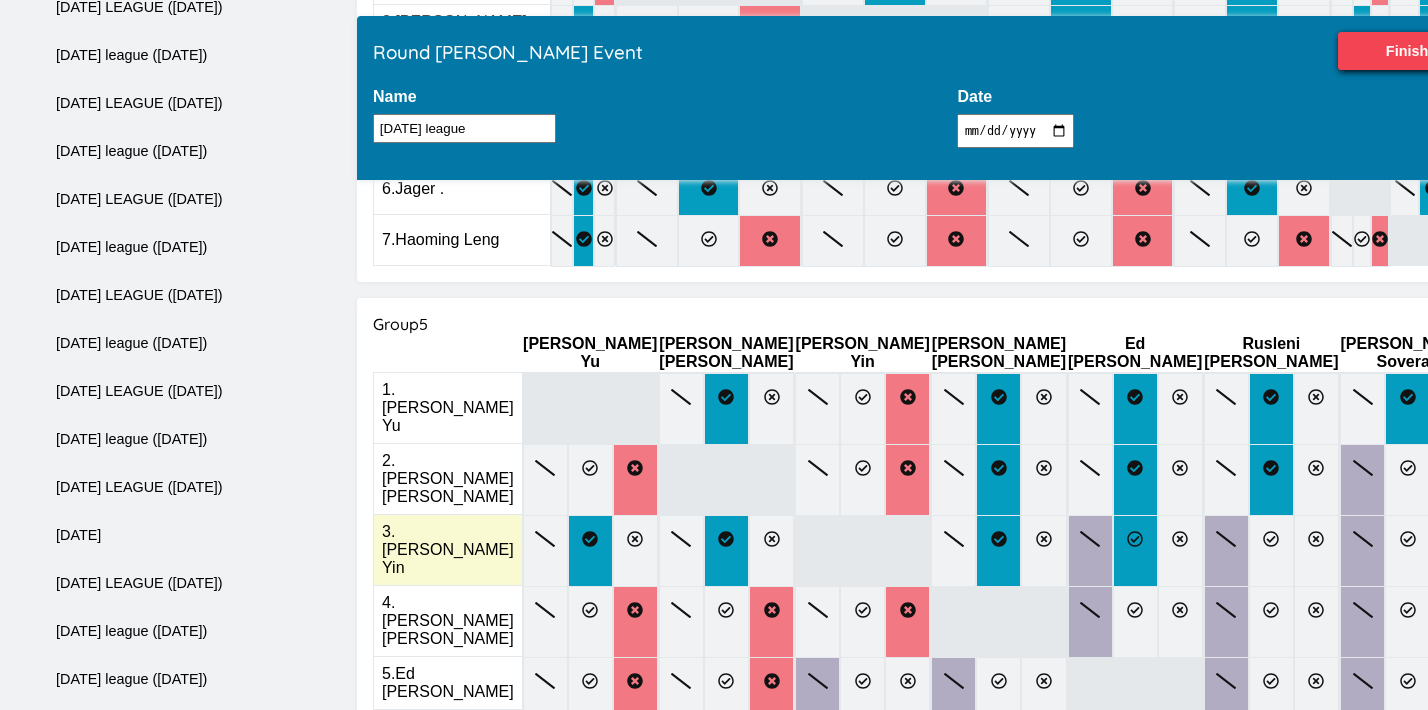 click 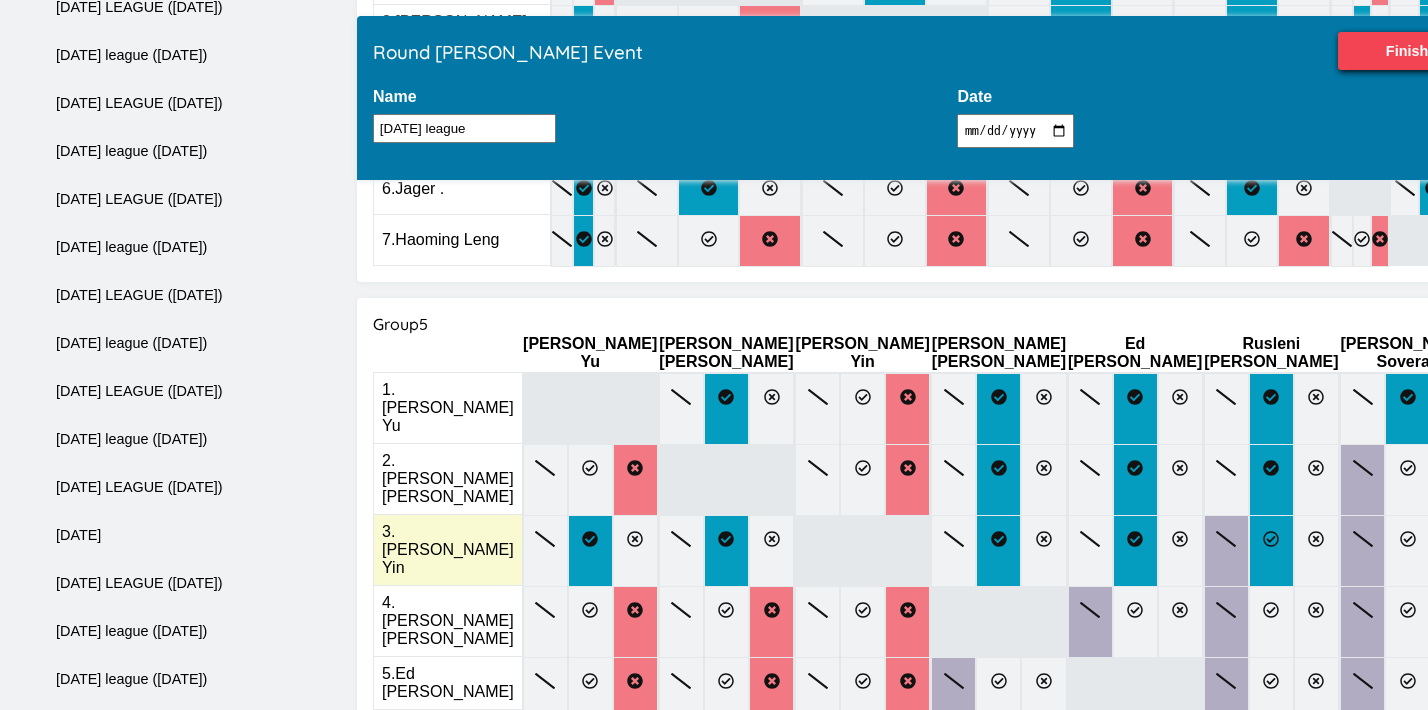 click at bounding box center [1271, 551] 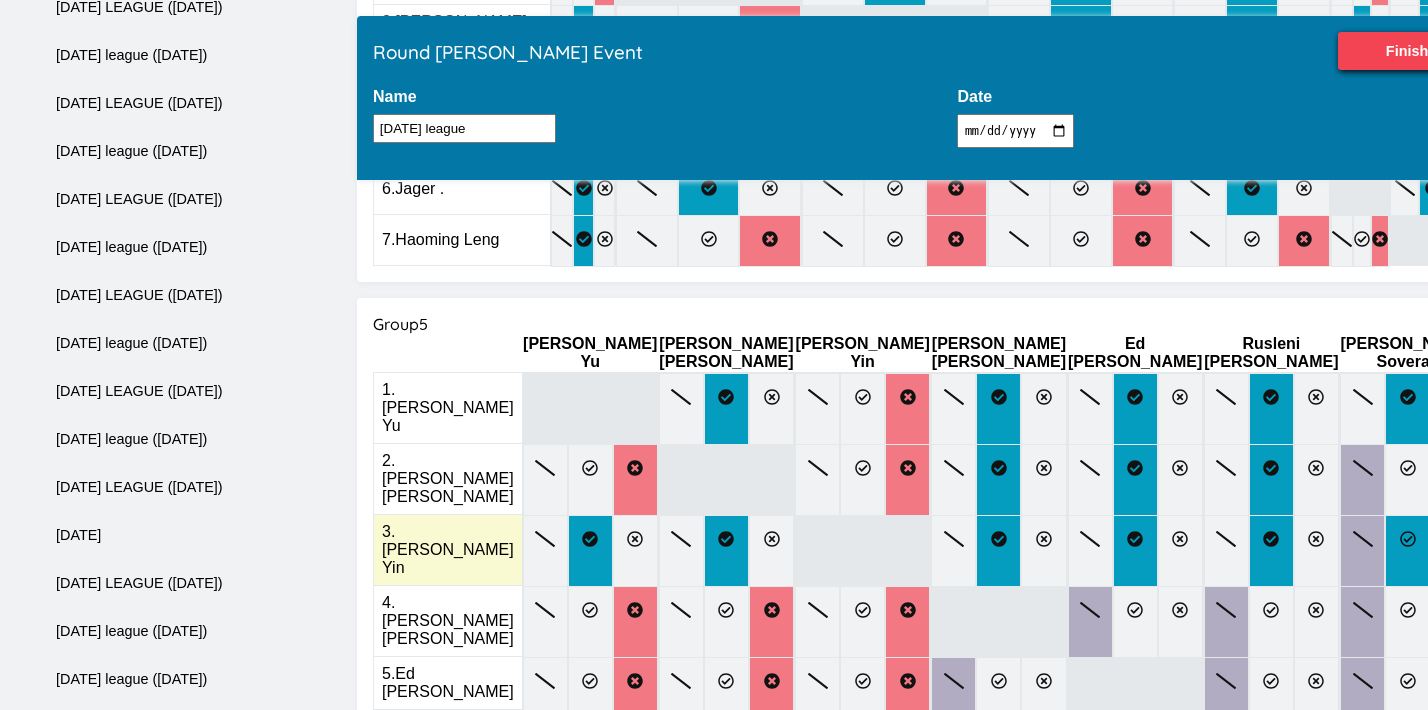 click at bounding box center [1407, 551] 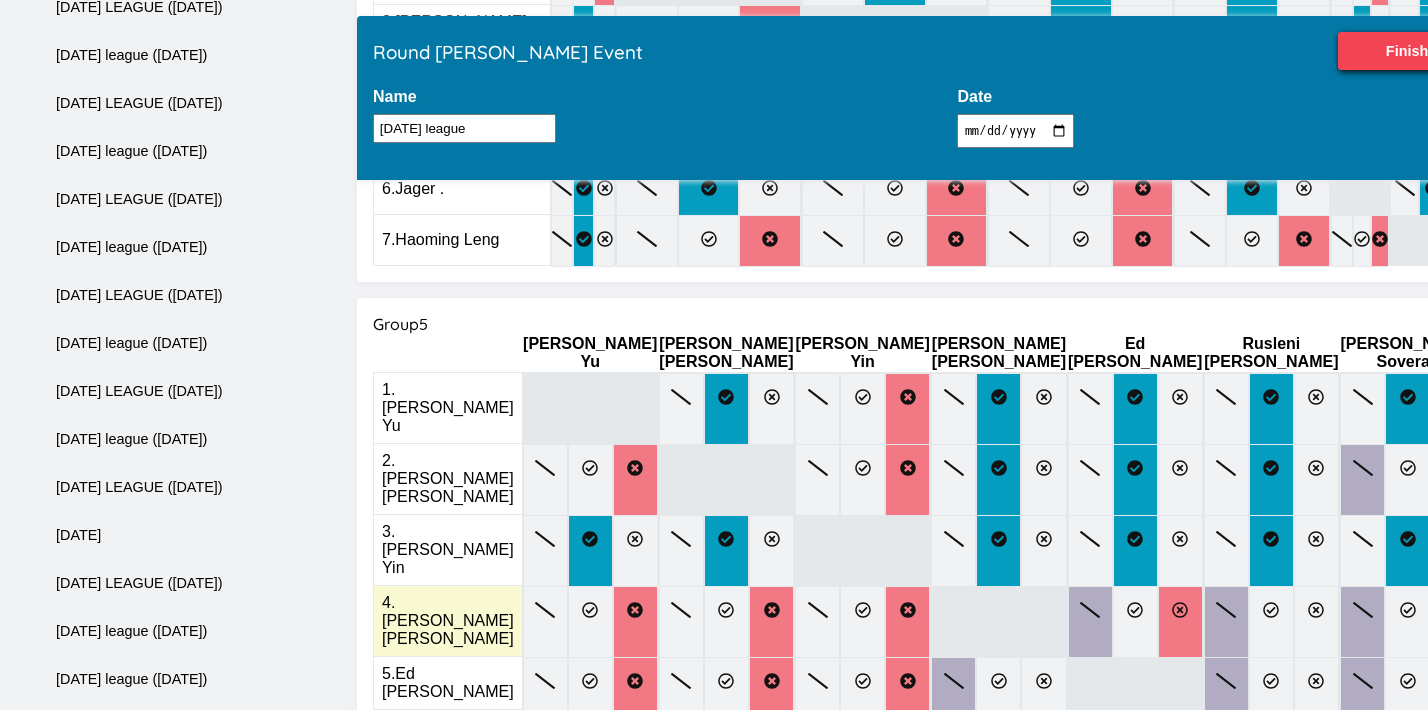 click at bounding box center [1180, 622] 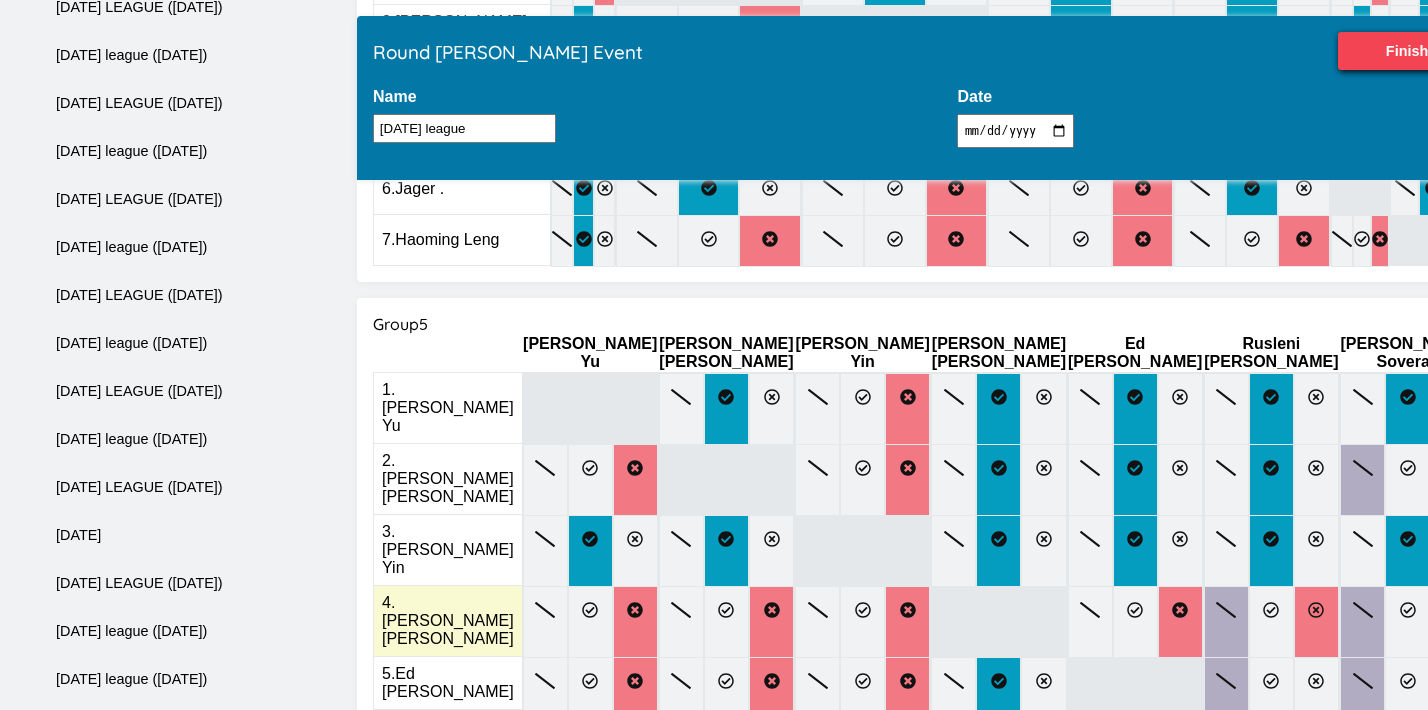 click 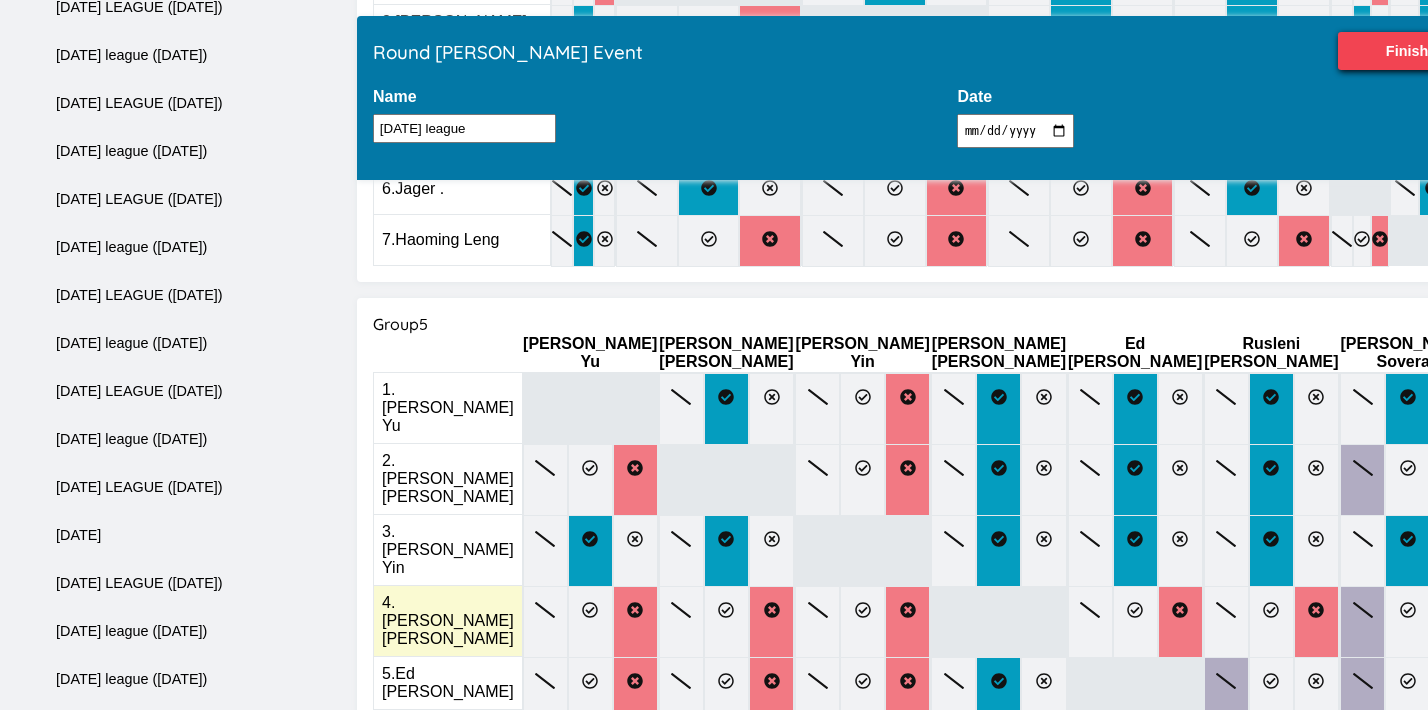 click 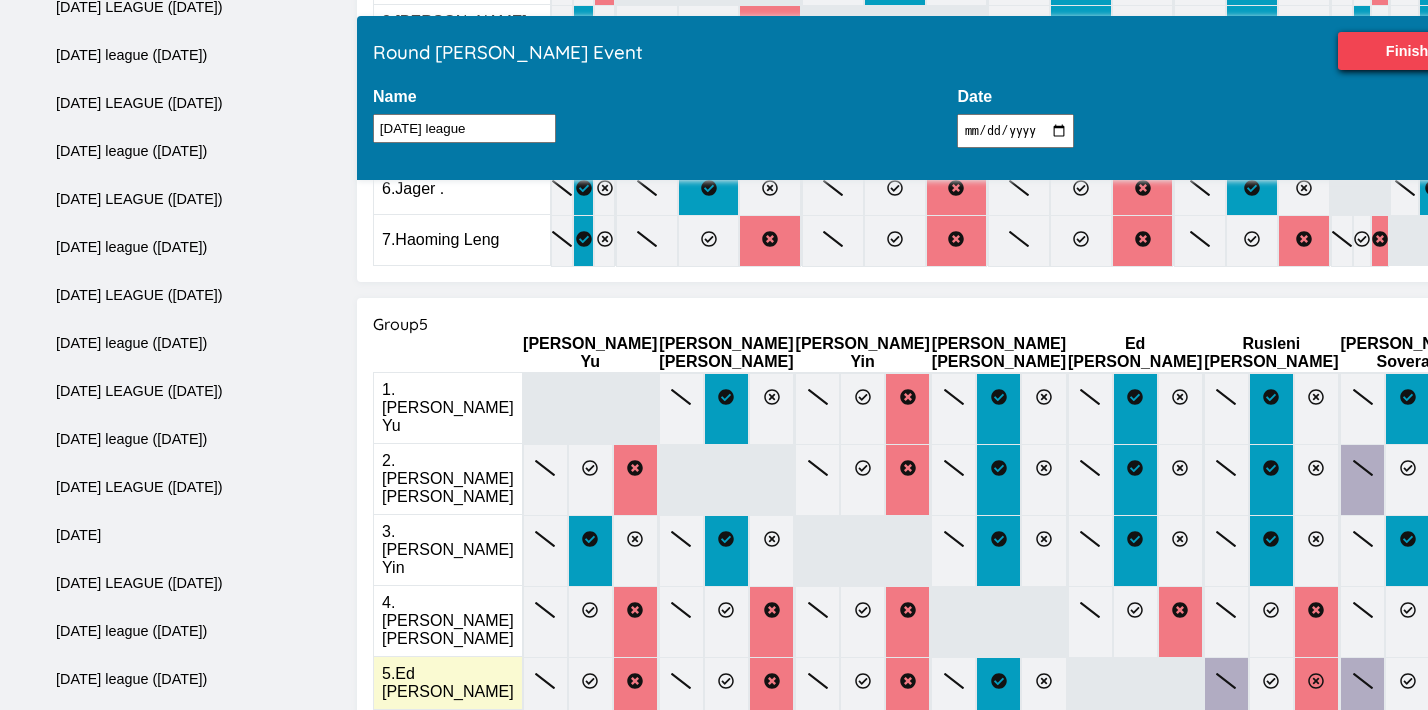 click 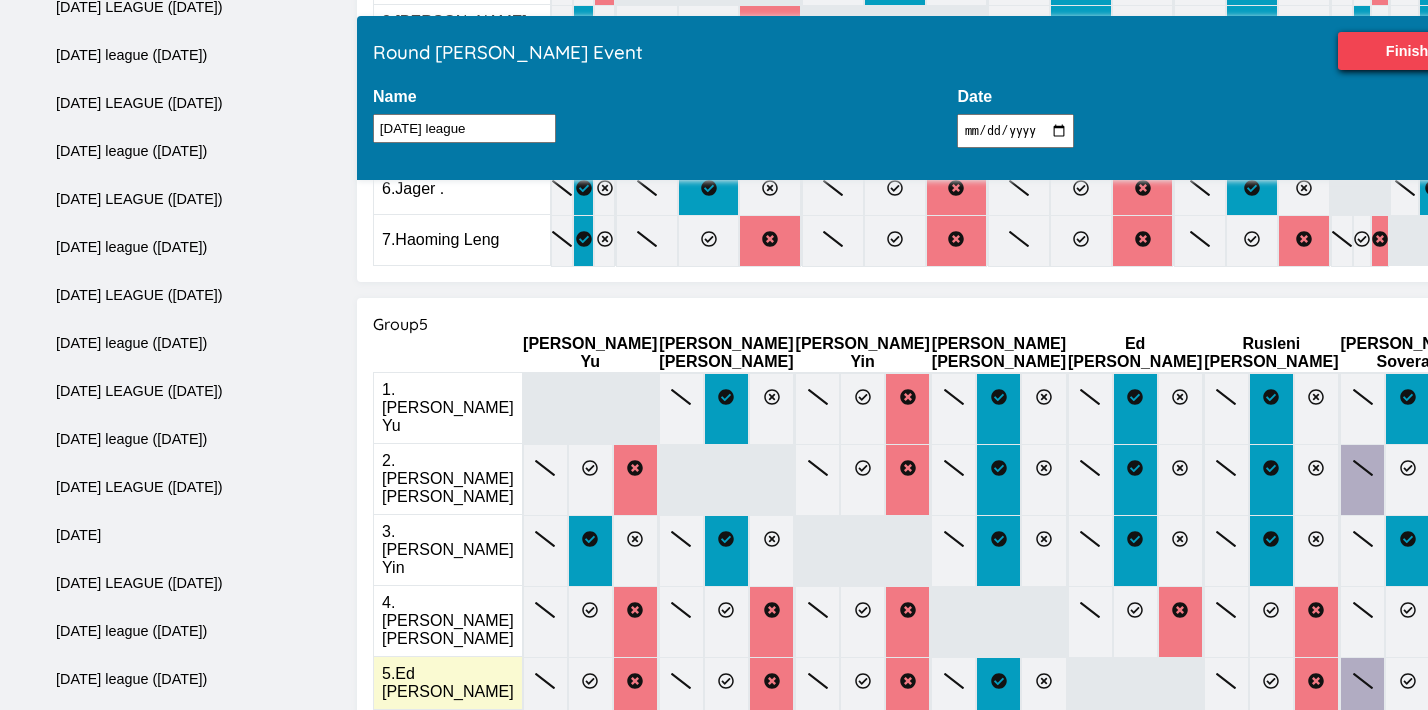 click 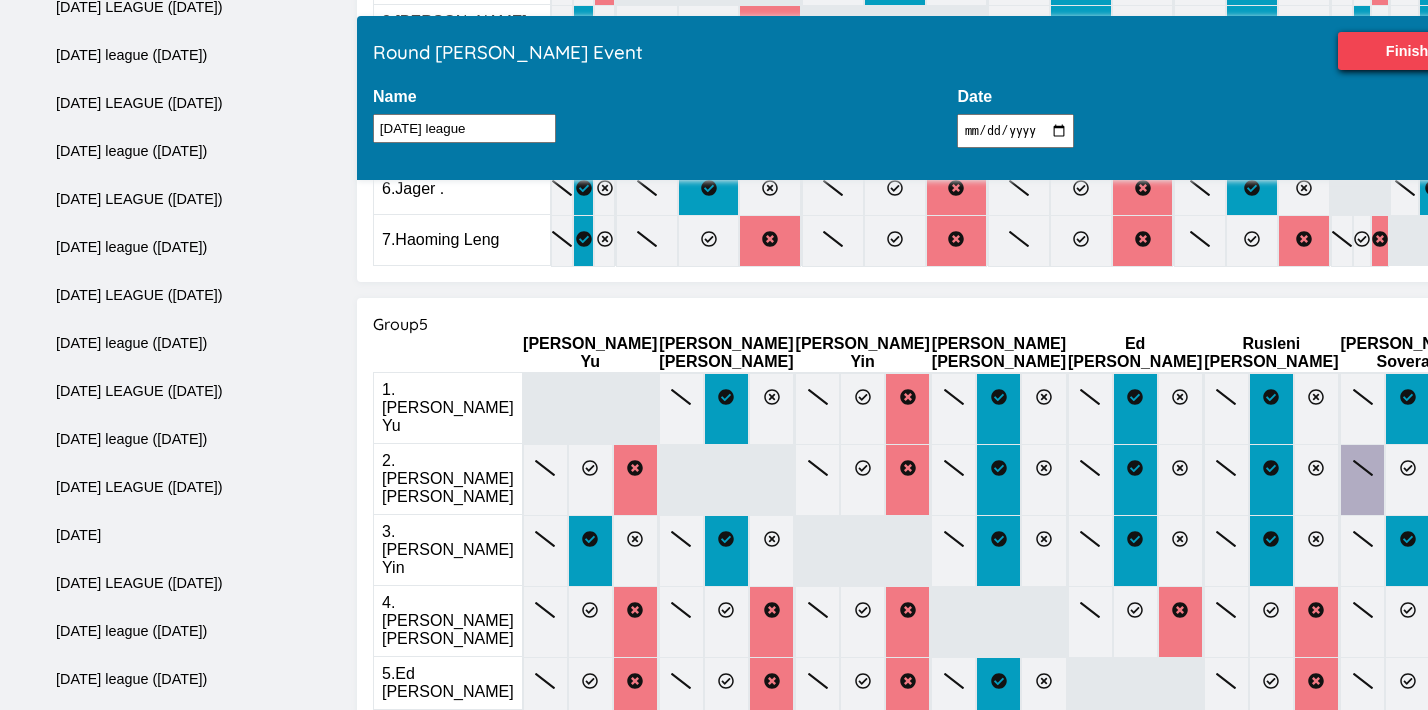 click at bounding box center [1407, 737] 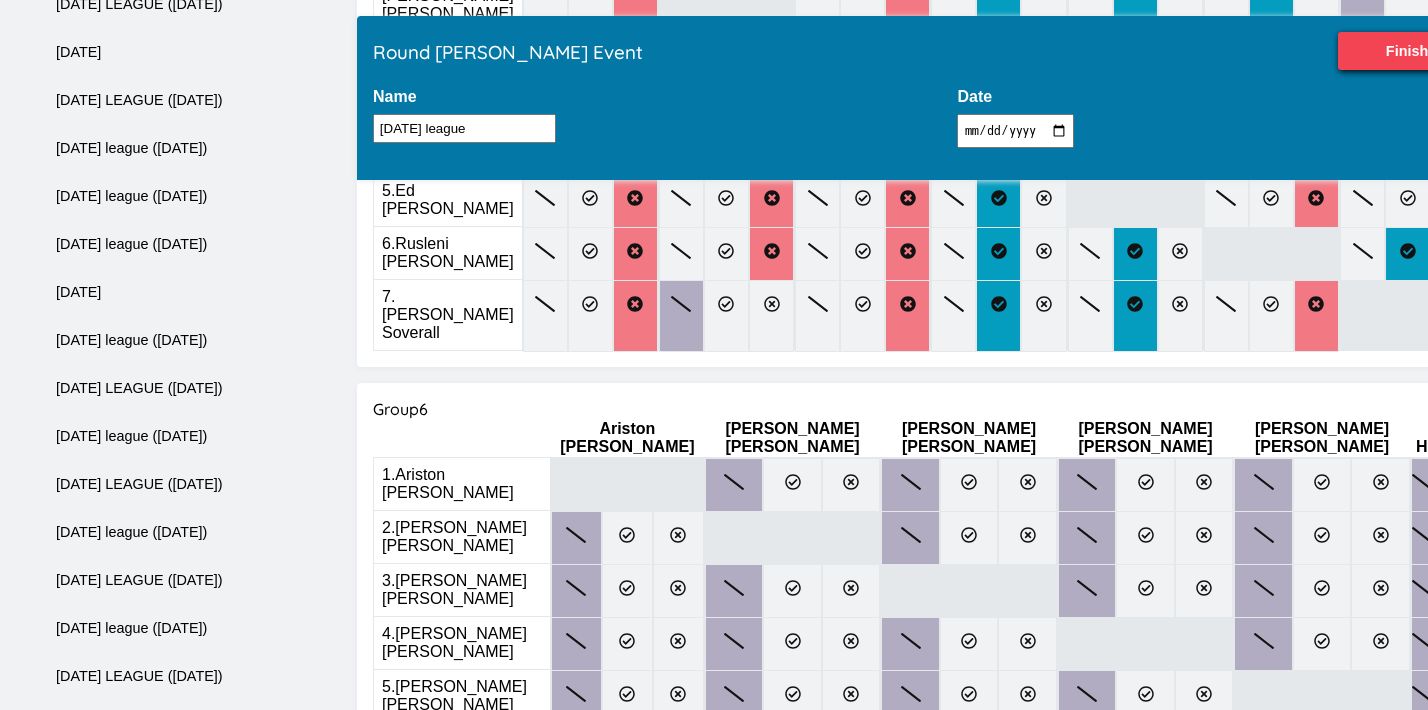 scroll, scrollTop: 2477, scrollLeft: 0, axis: vertical 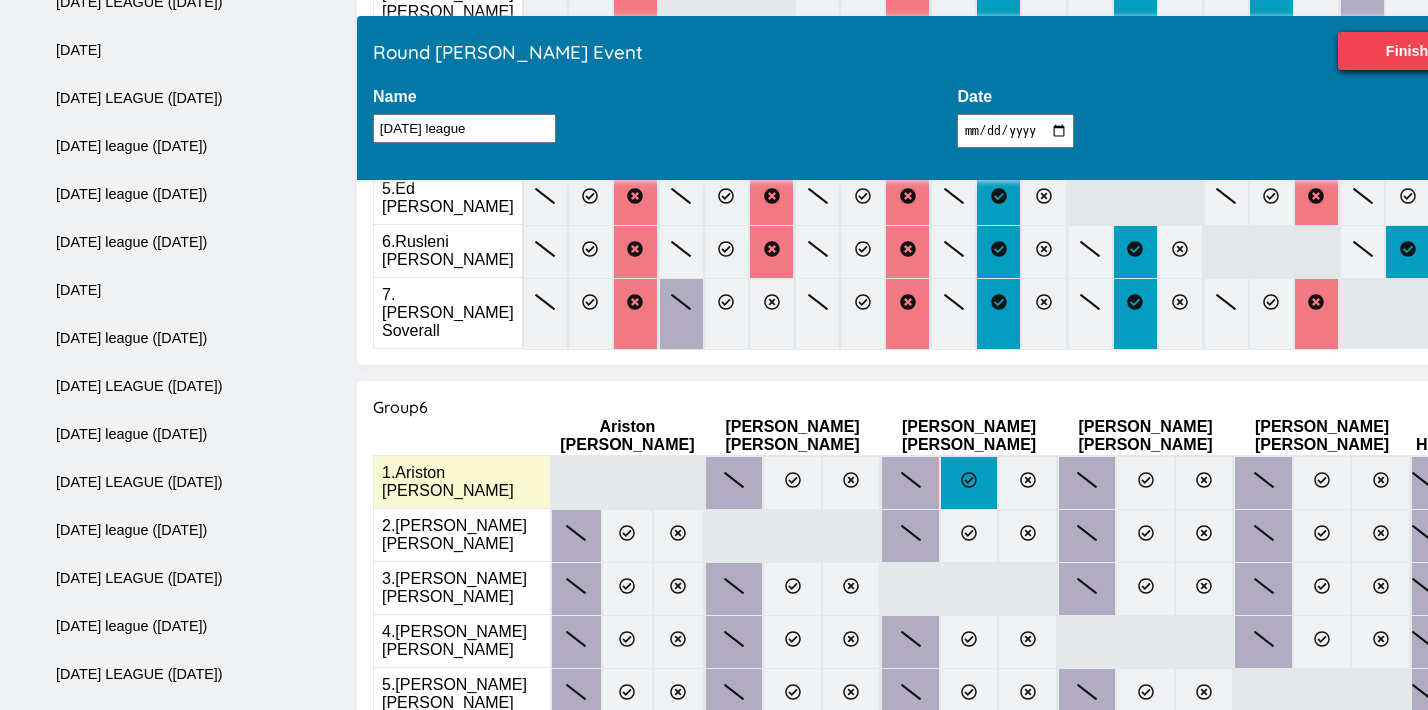 click 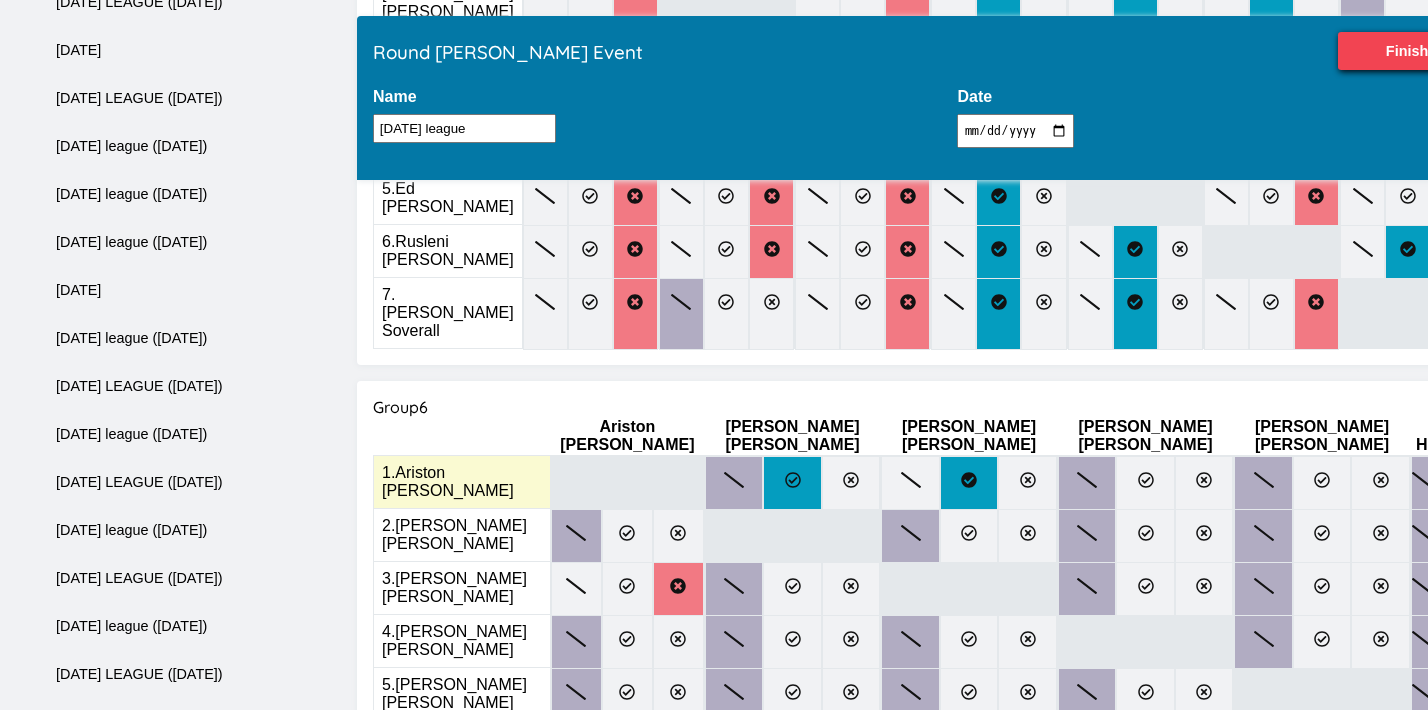 click 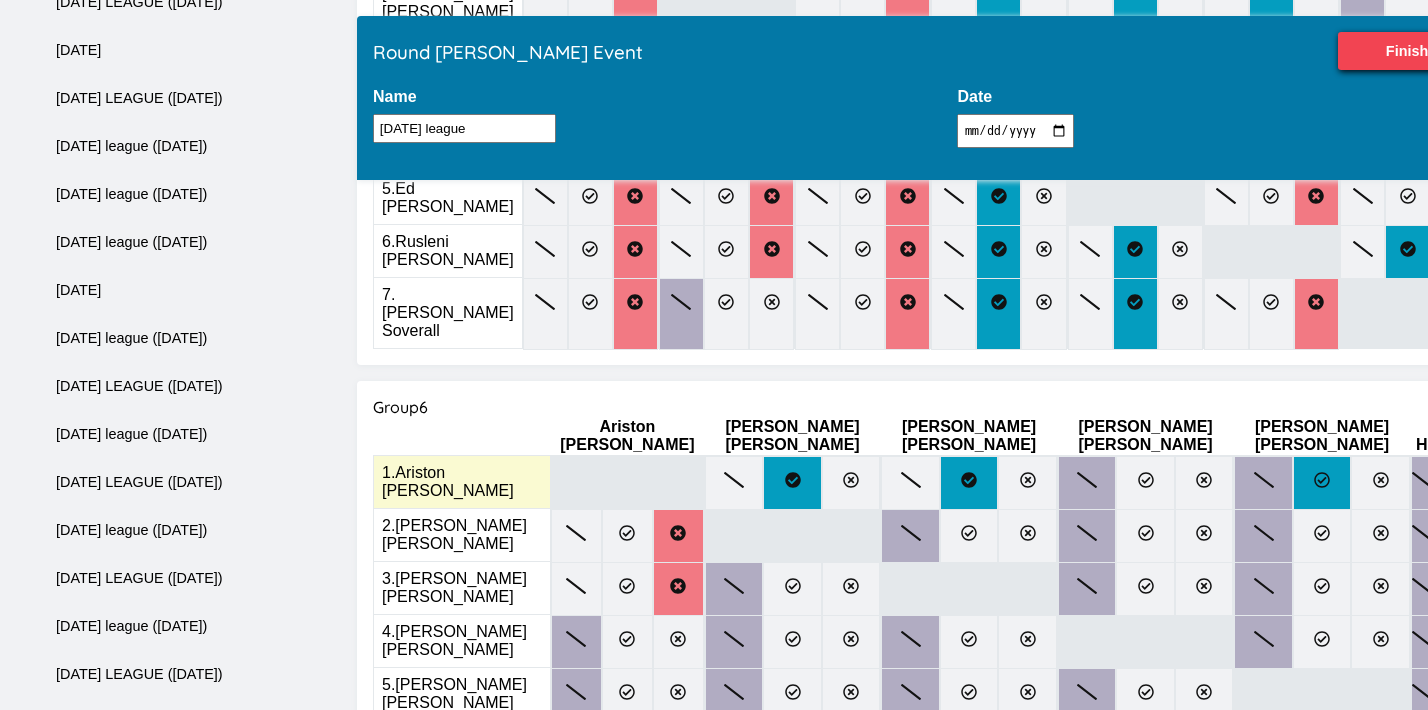 click at bounding box center (1322, 483) 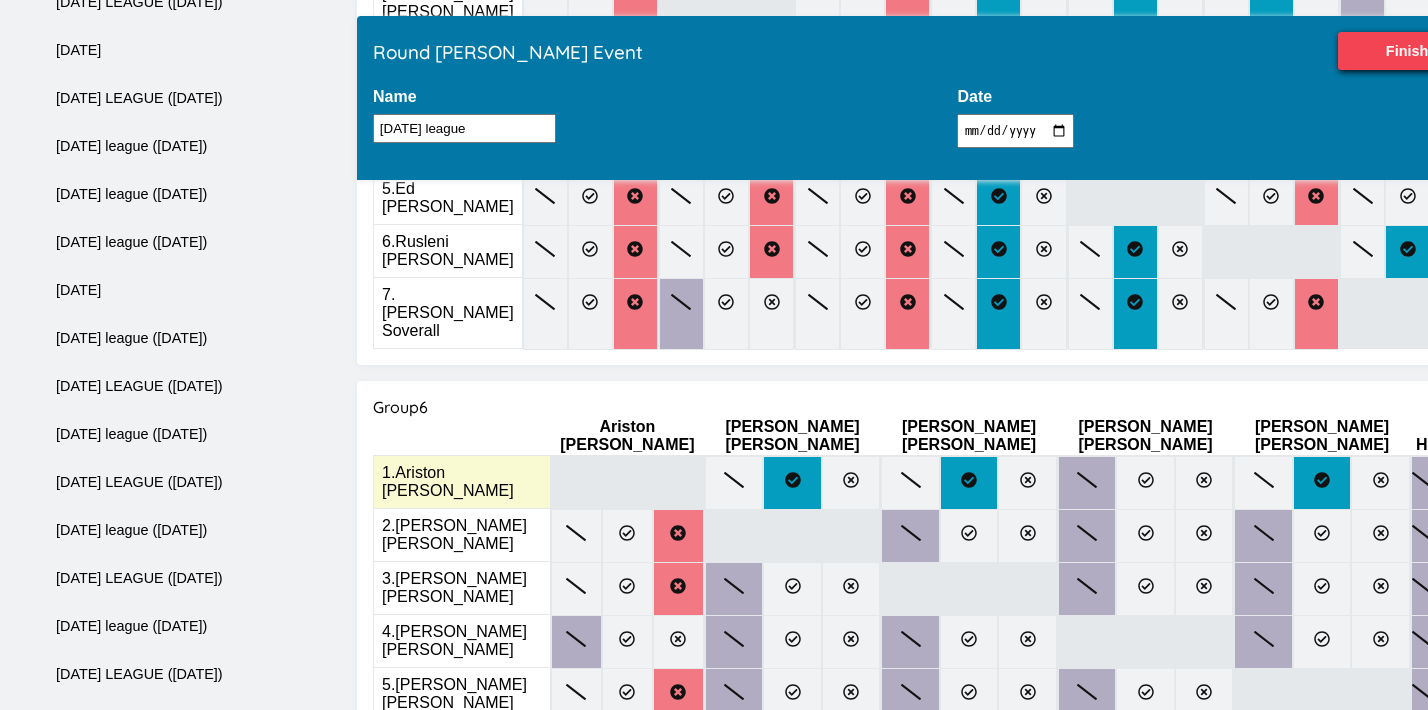 click at bounding box center [1443, 483] 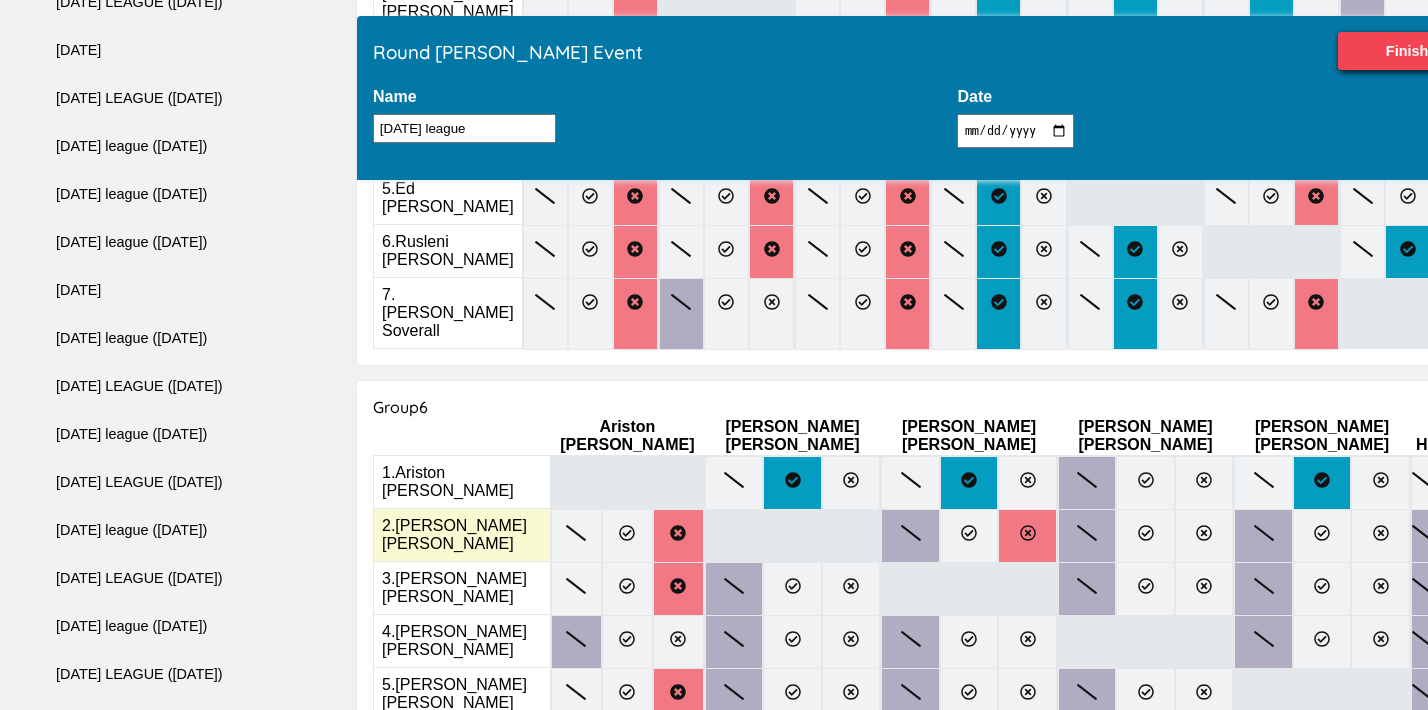 click at bounding box center [1027, 536] 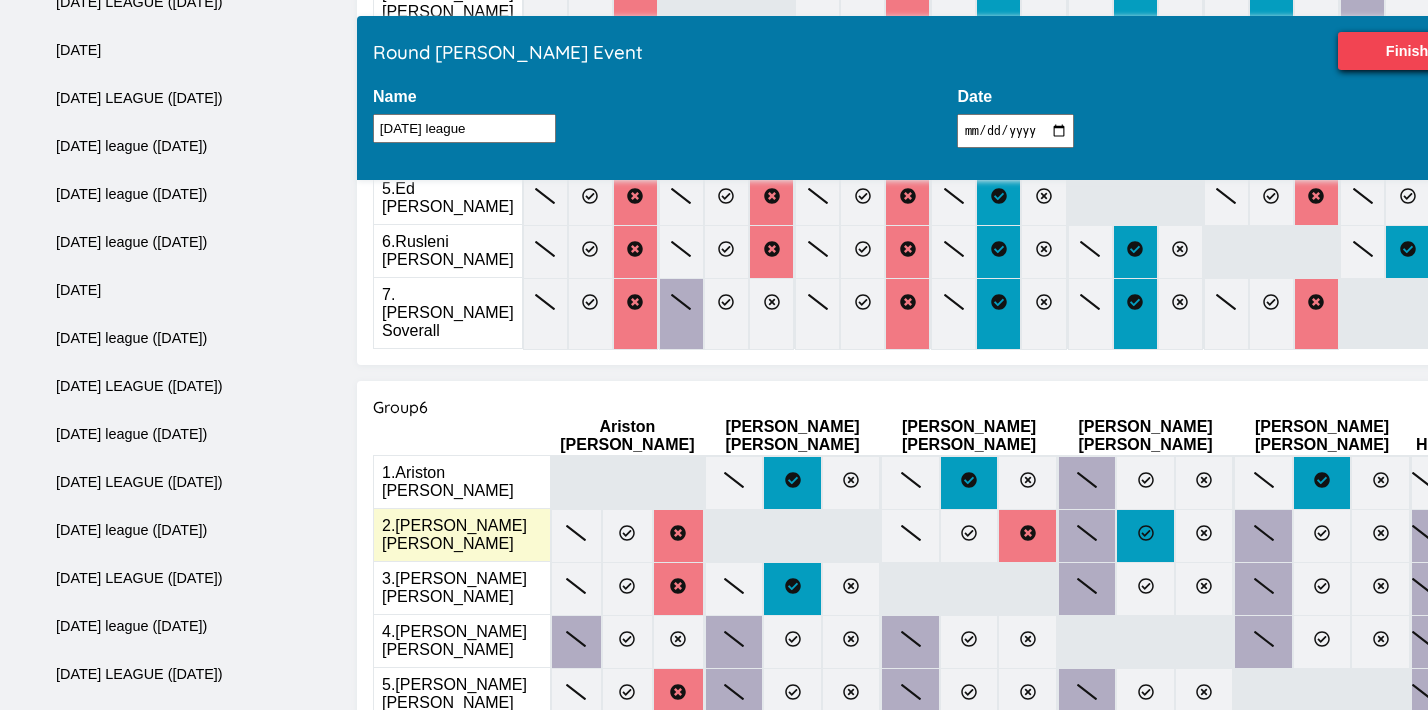 click at bounding box center [1145, 536] 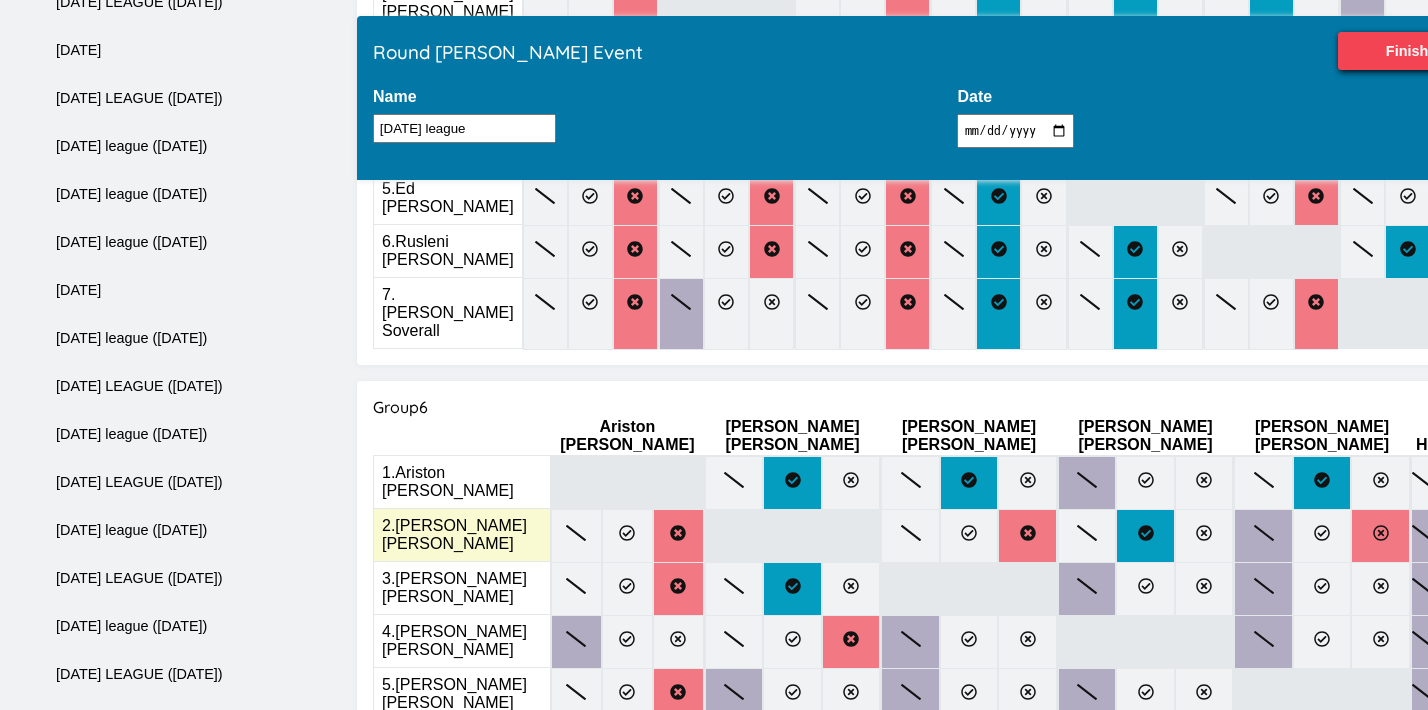 click at bounding box center [1380, 536] 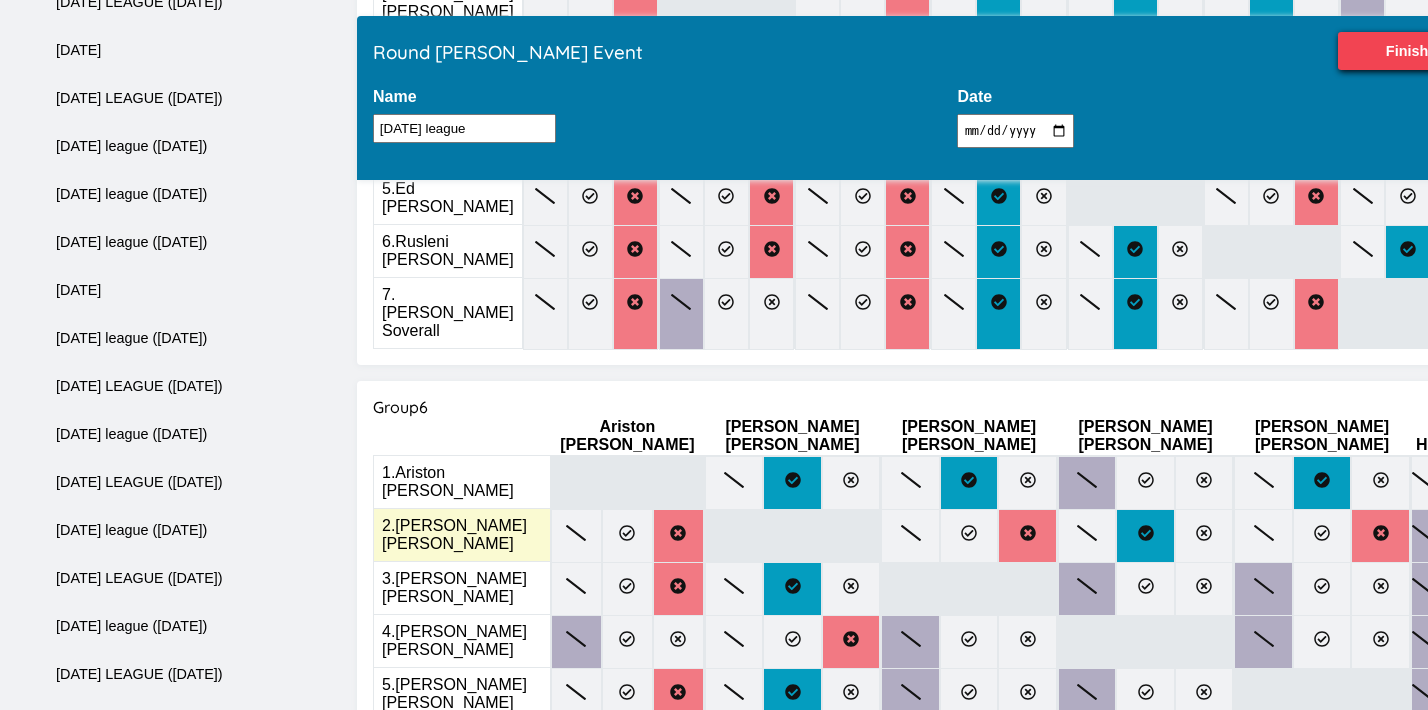 click 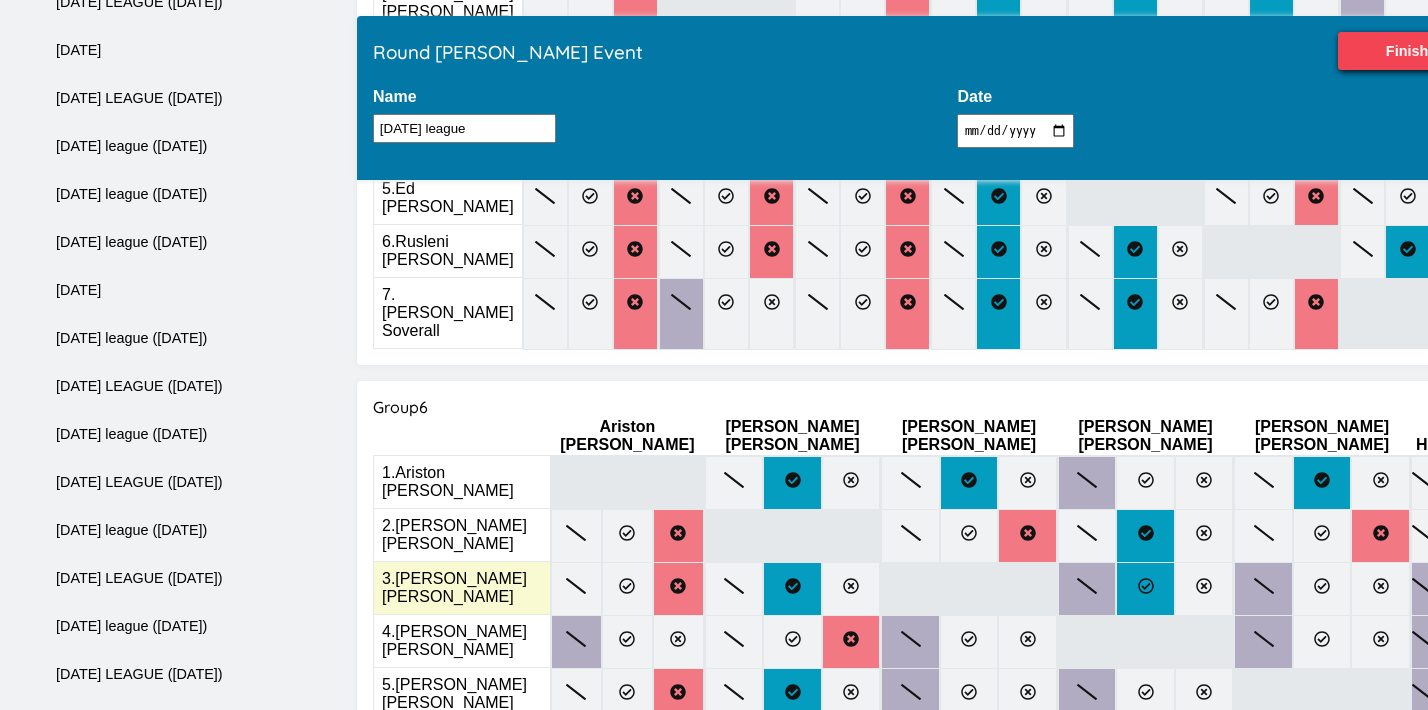 click at bounding box center (1145, 589) 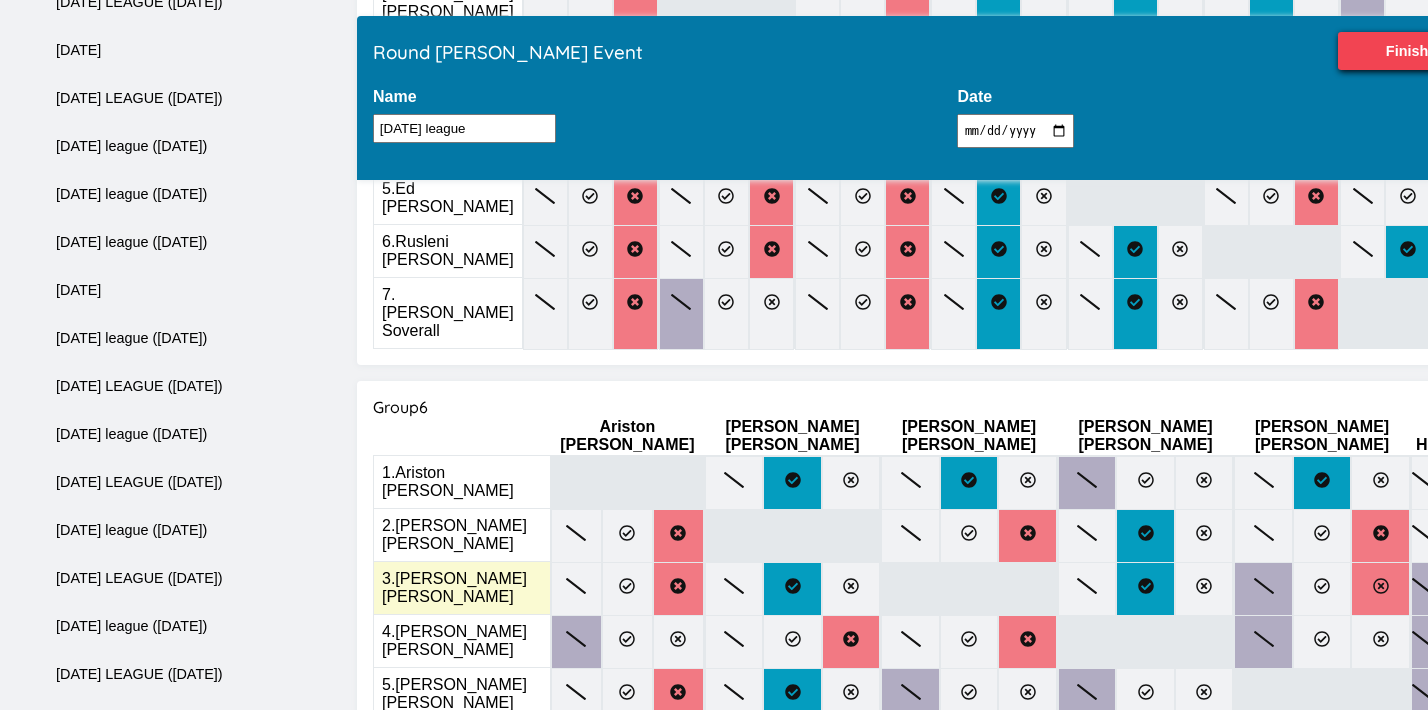 click 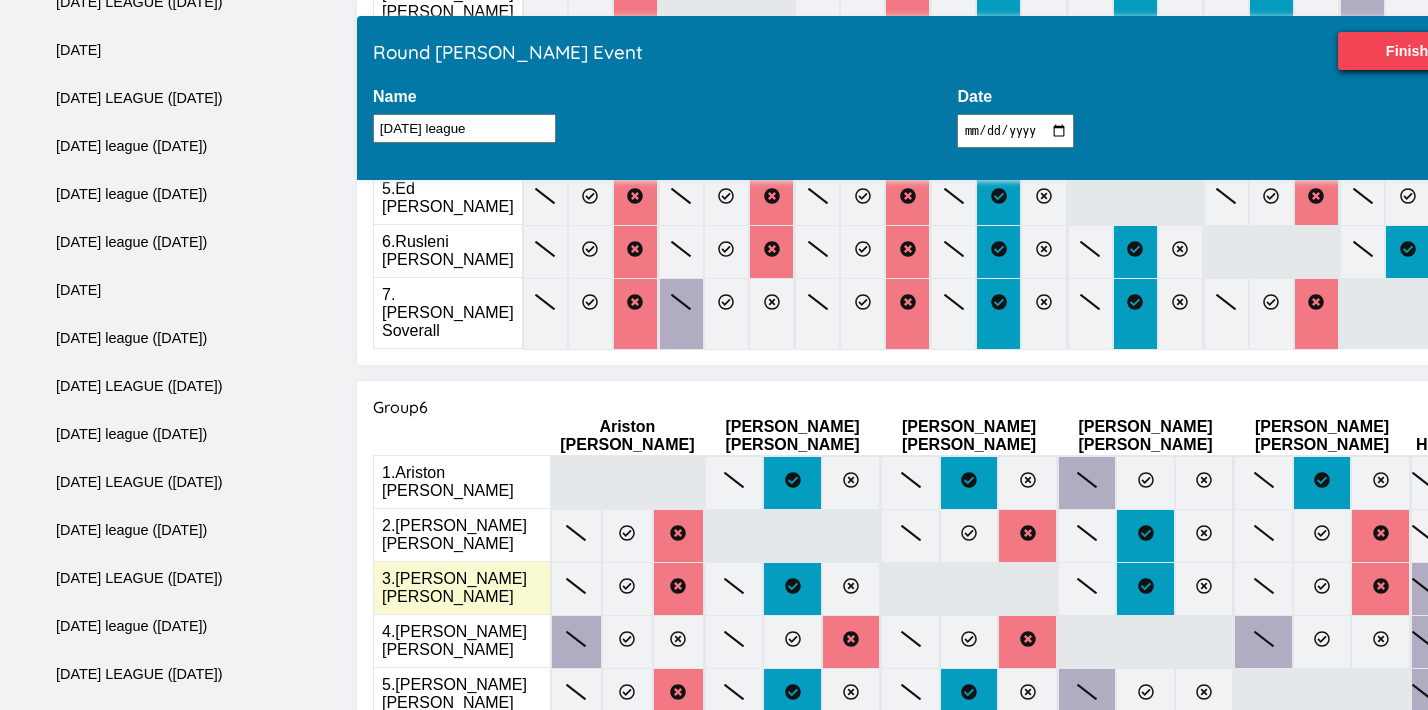click 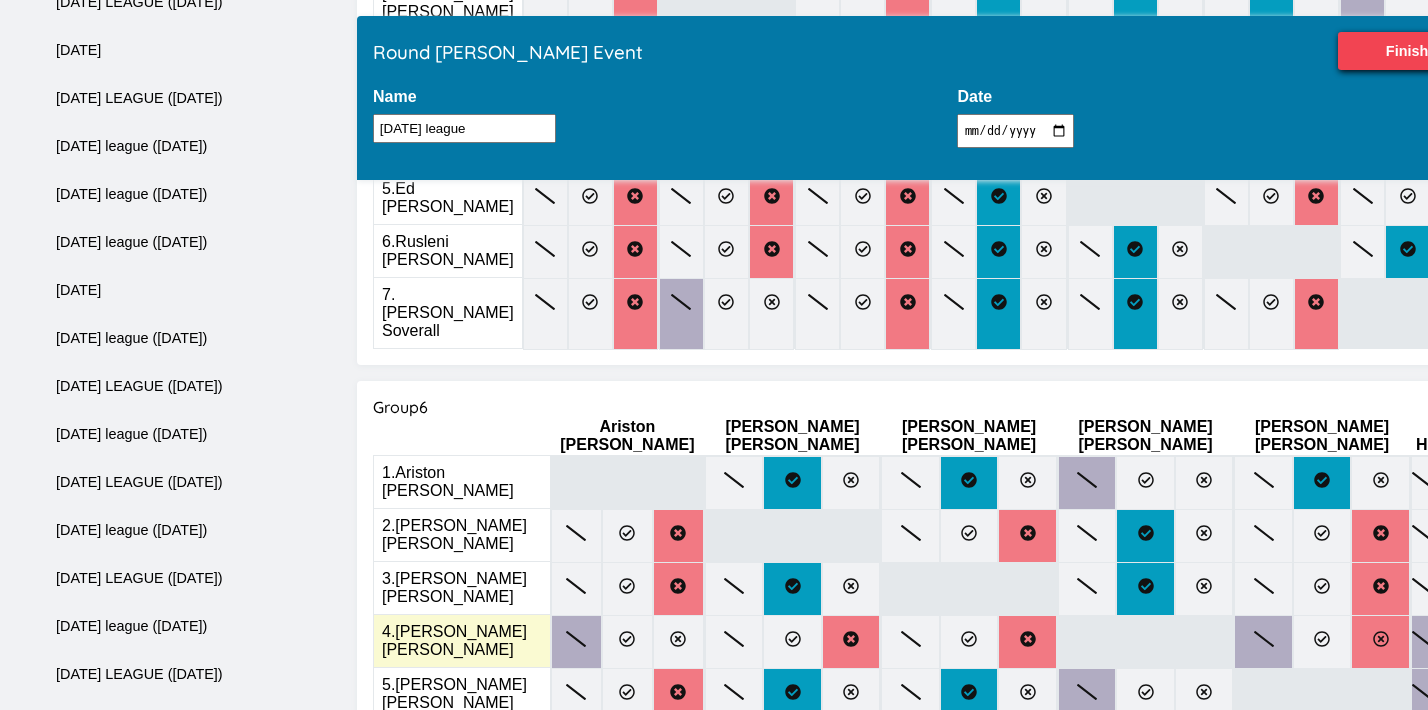 click at bounding box center [1380, 642] 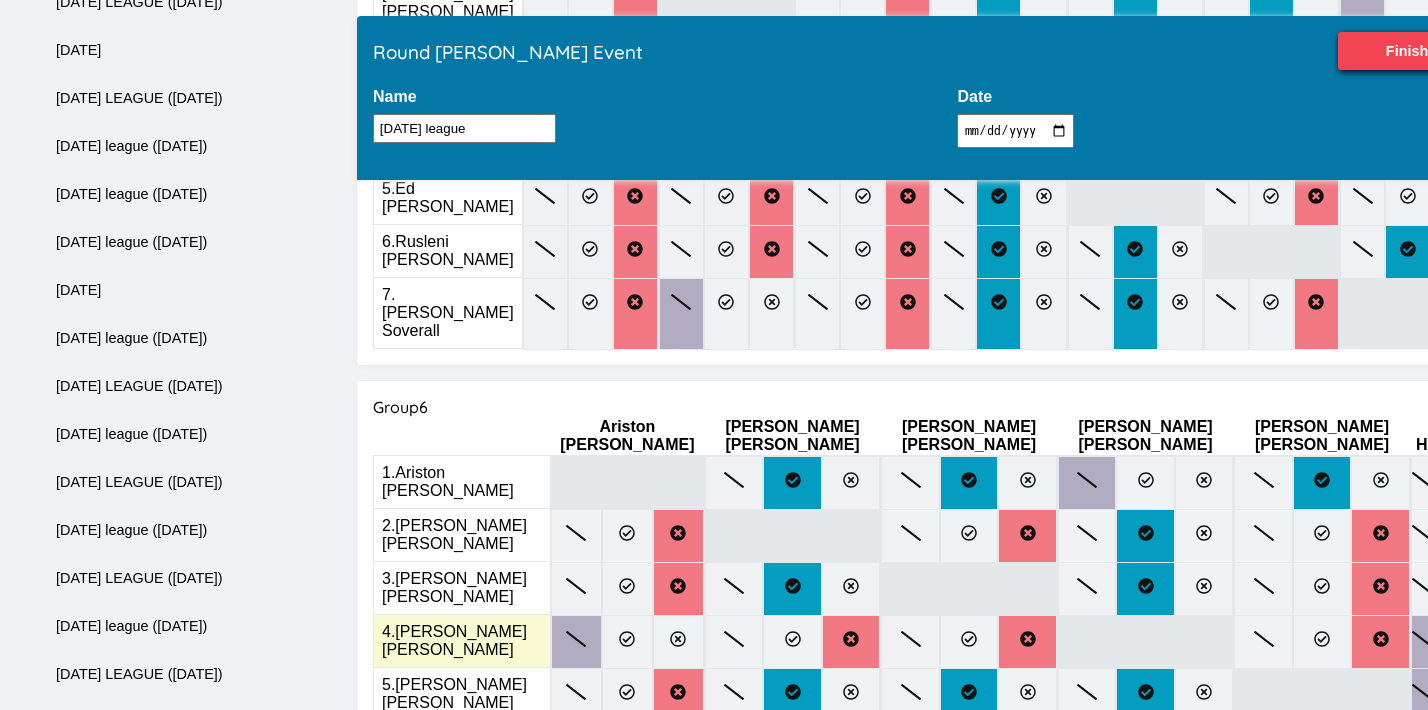 click 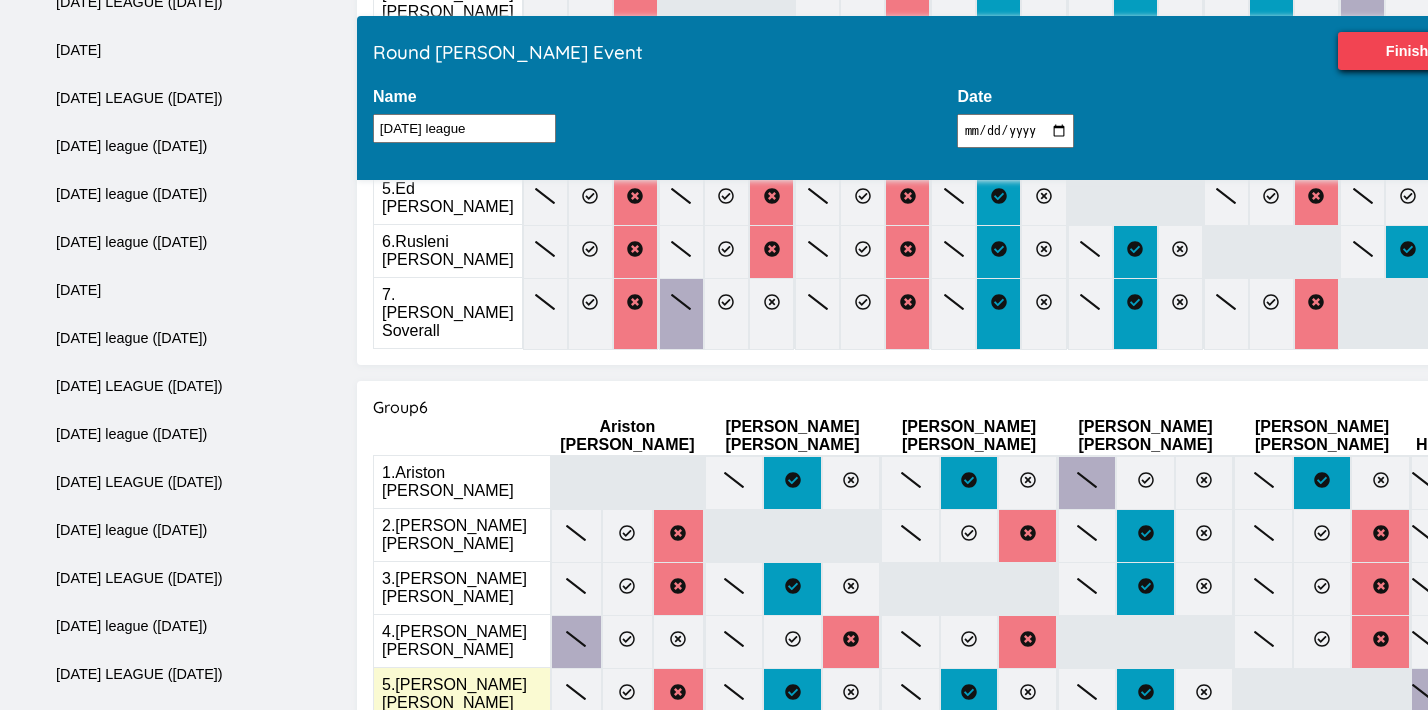 click at bounding box center (1443, 695) 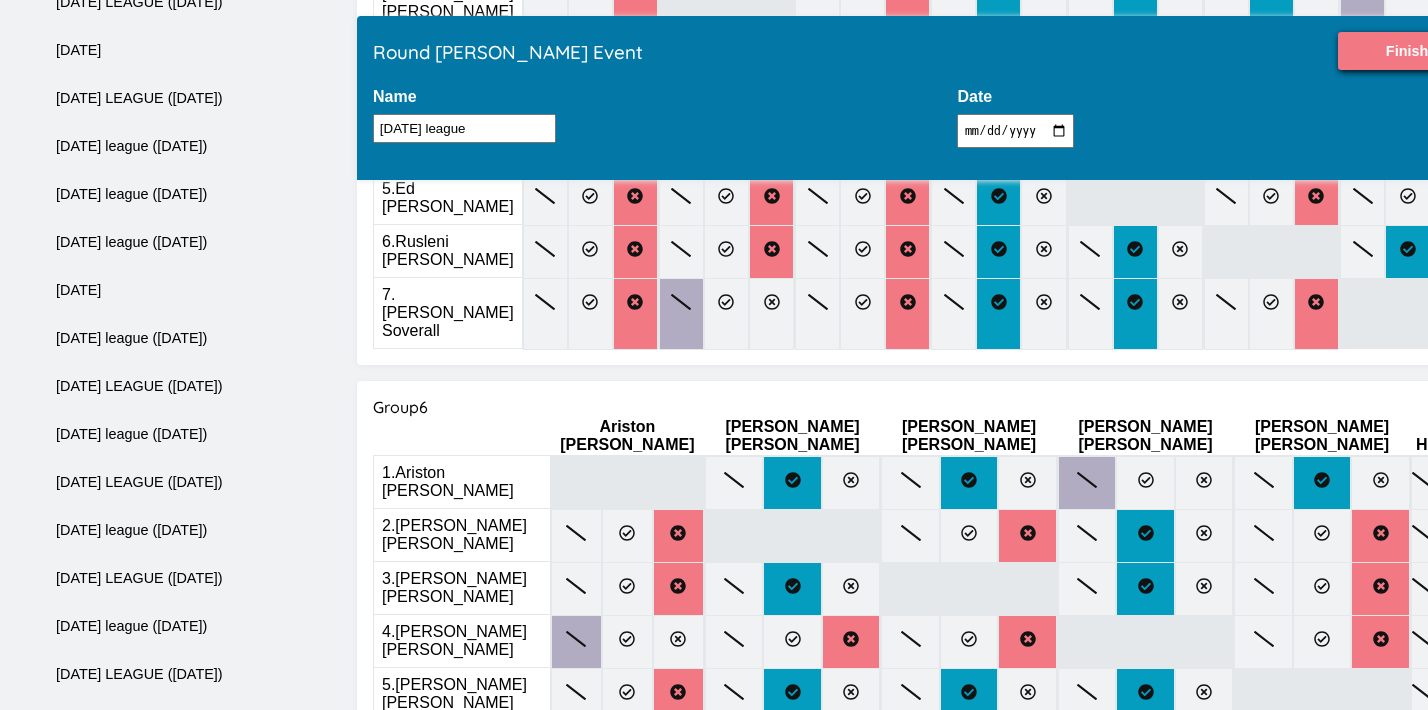 click on "Finish" at bounding box center [1407, 51] 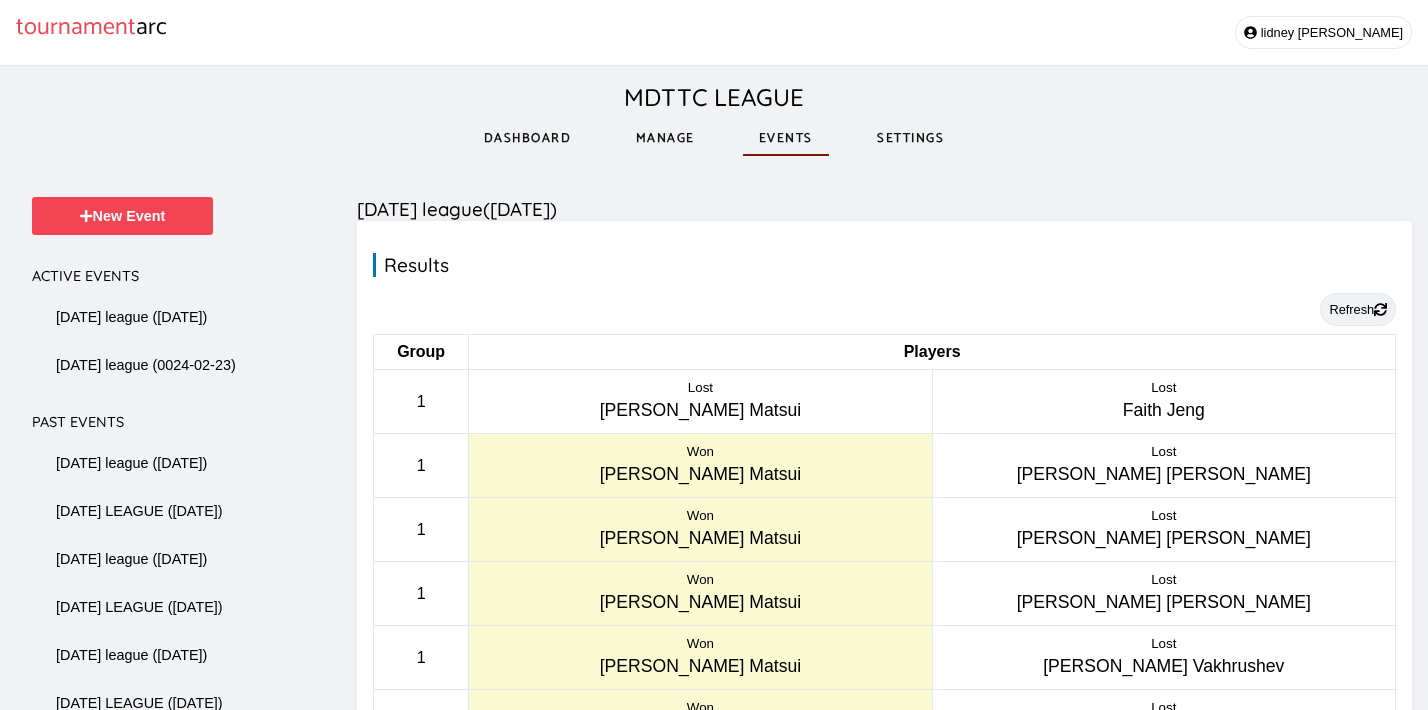 click on "Refresh" at bounding box center [1358, 309] 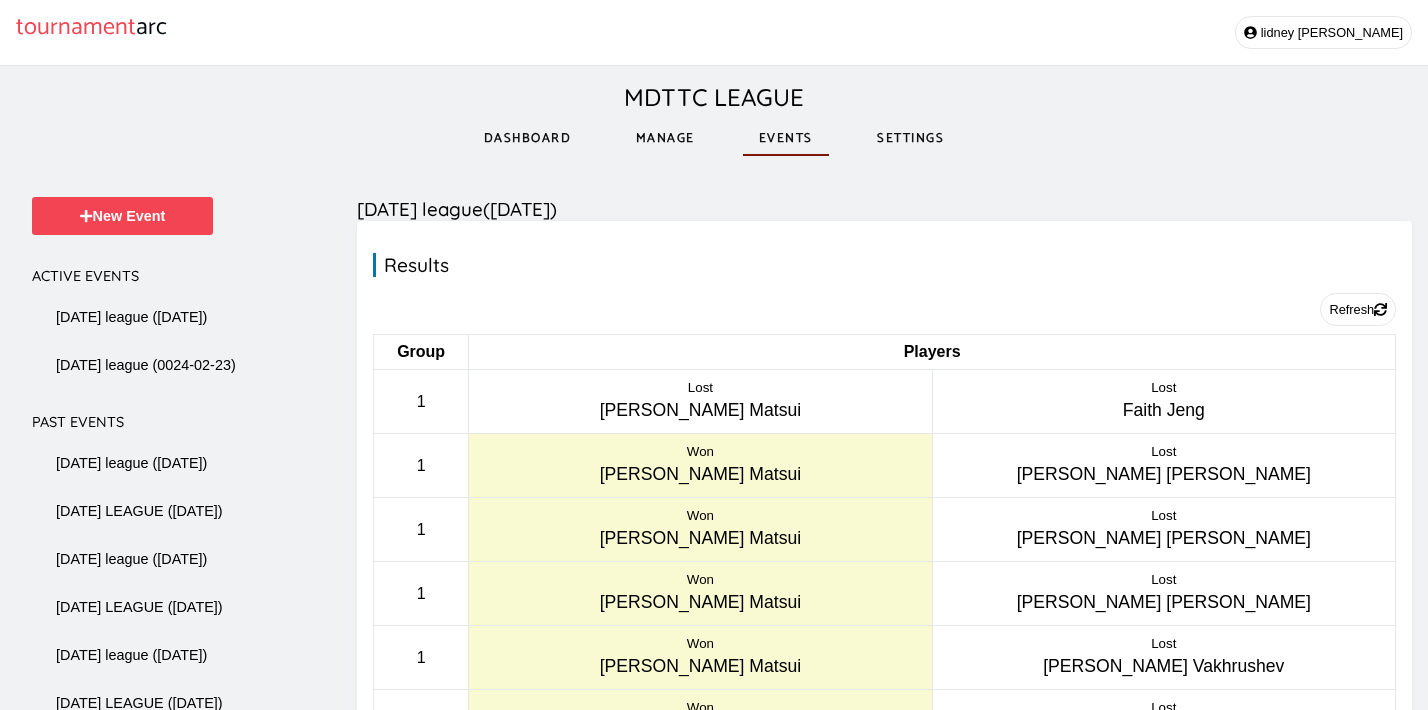 click on "Manage" at bounding box center (665, 138) 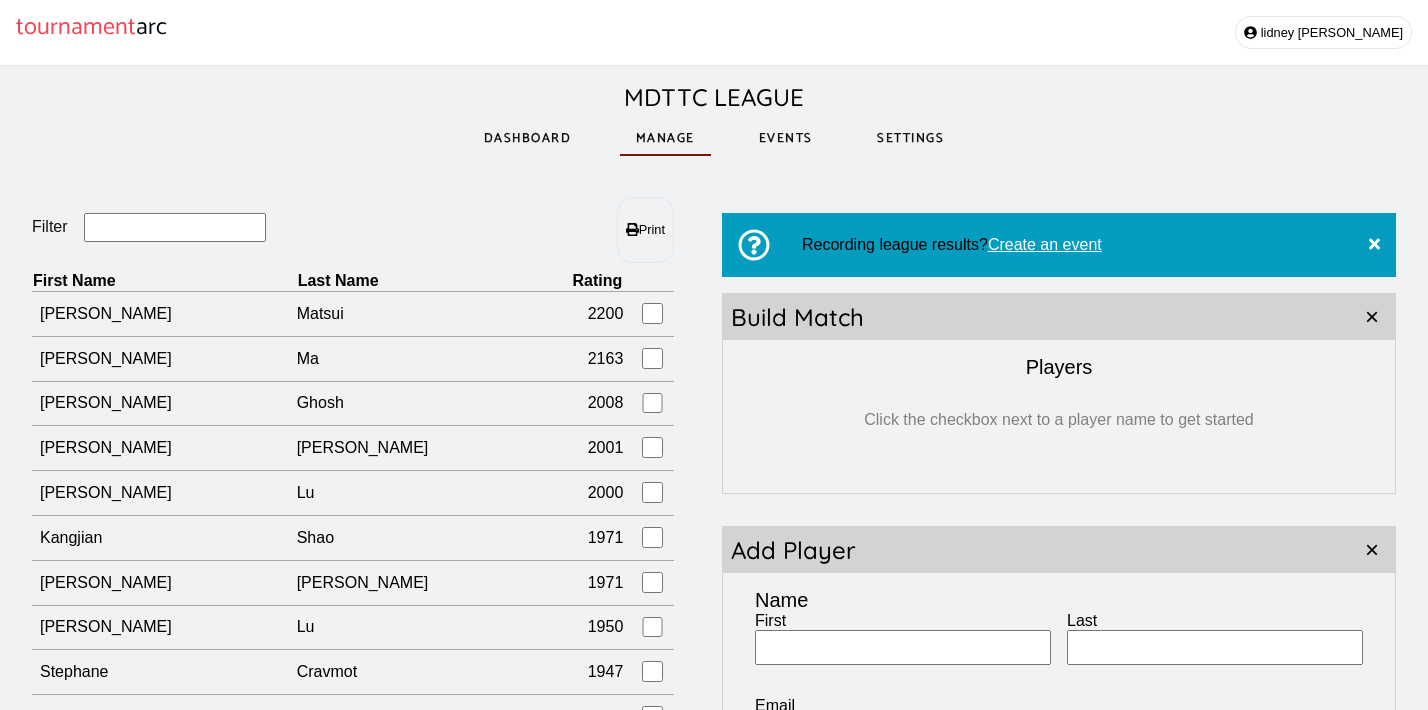 click on "Dashboard" at bounding box center (528, 138) 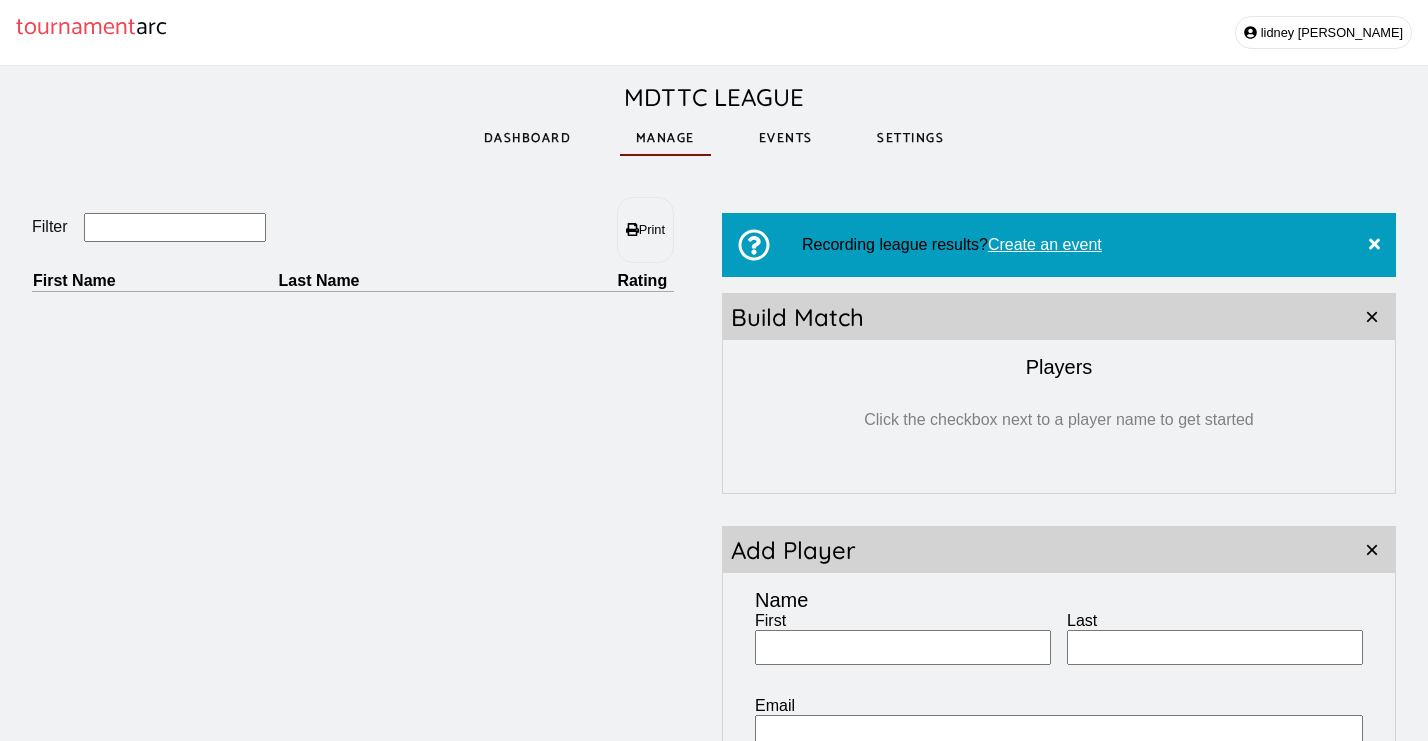 scroll, scrollTop: 0, scrollLeft: 0, axis: both 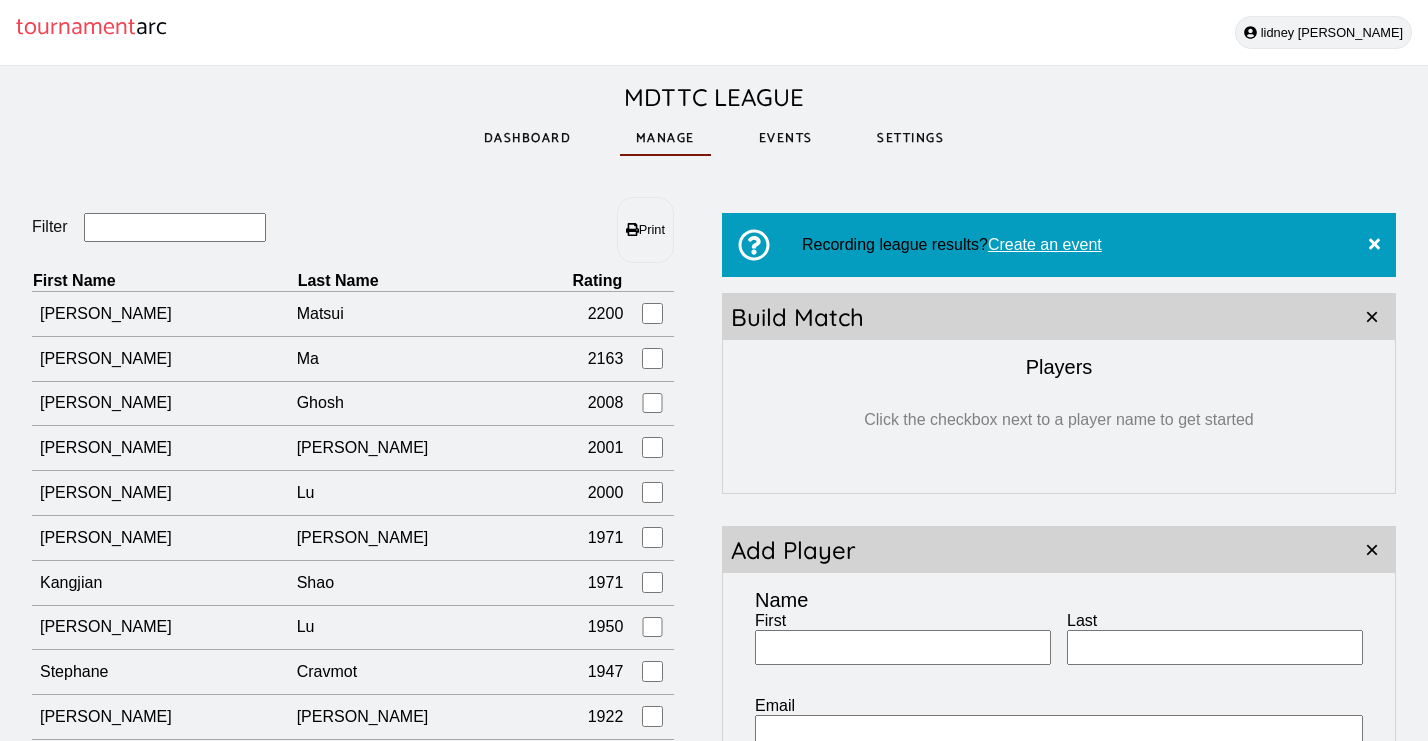 click on "lidney   castro" at bounding box center (1323, 32) 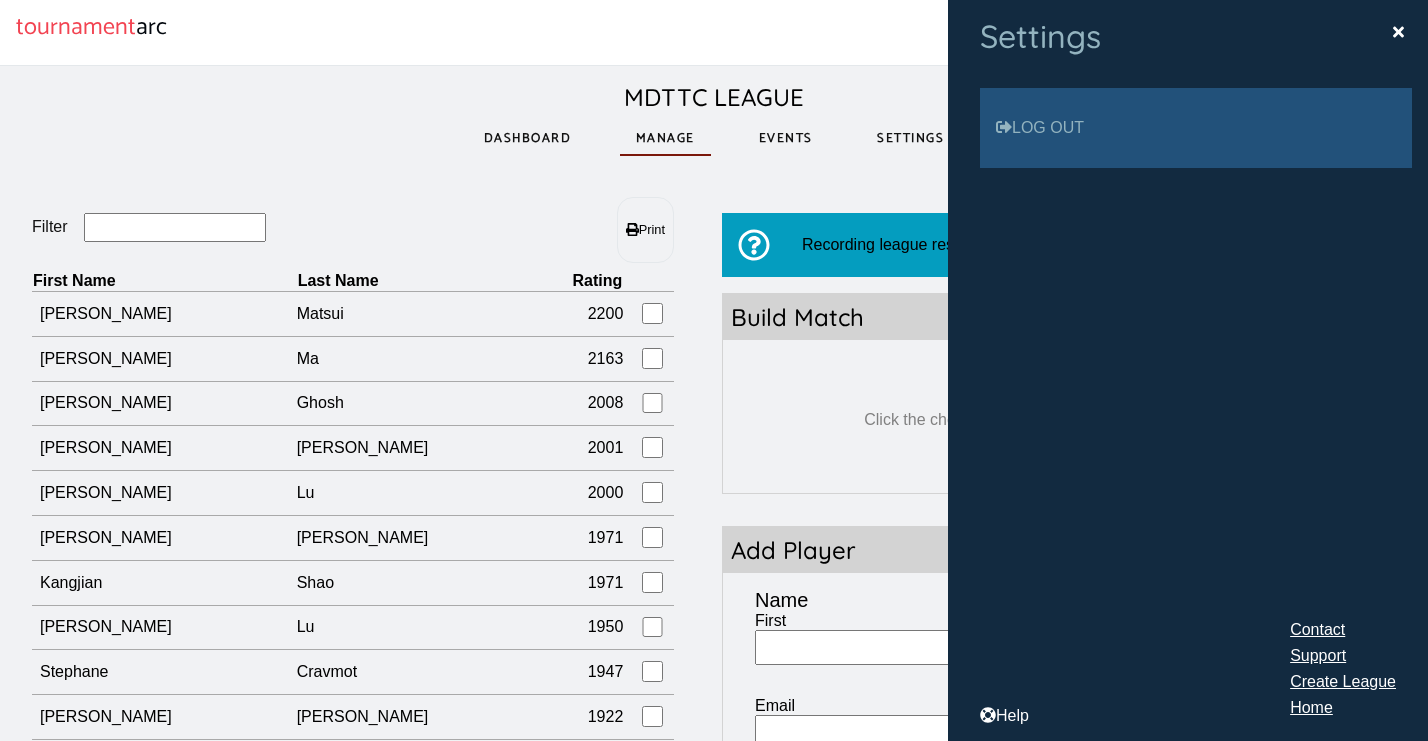 click on "Log out" at bounding box center [1196, 128] 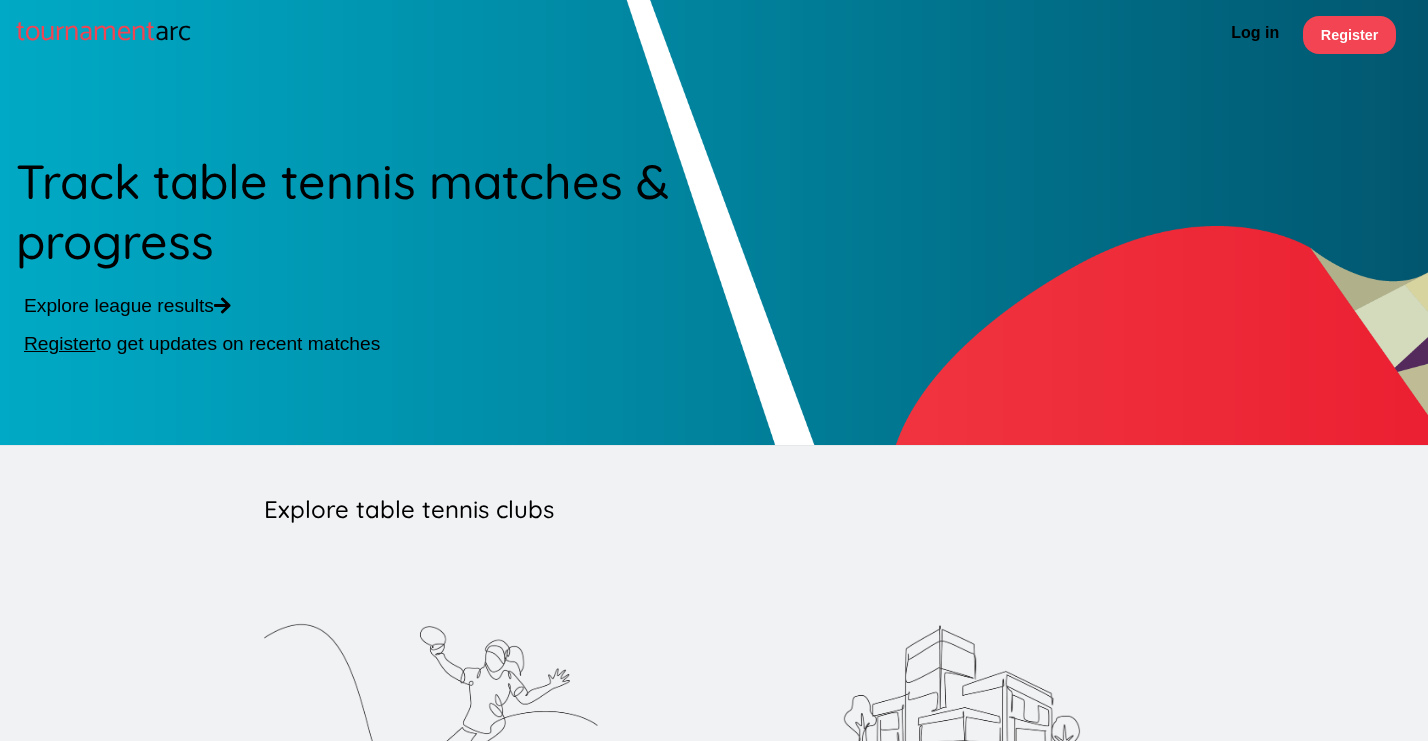 scroll, scrollTop: 0, scrollLeft: 0, axis: both 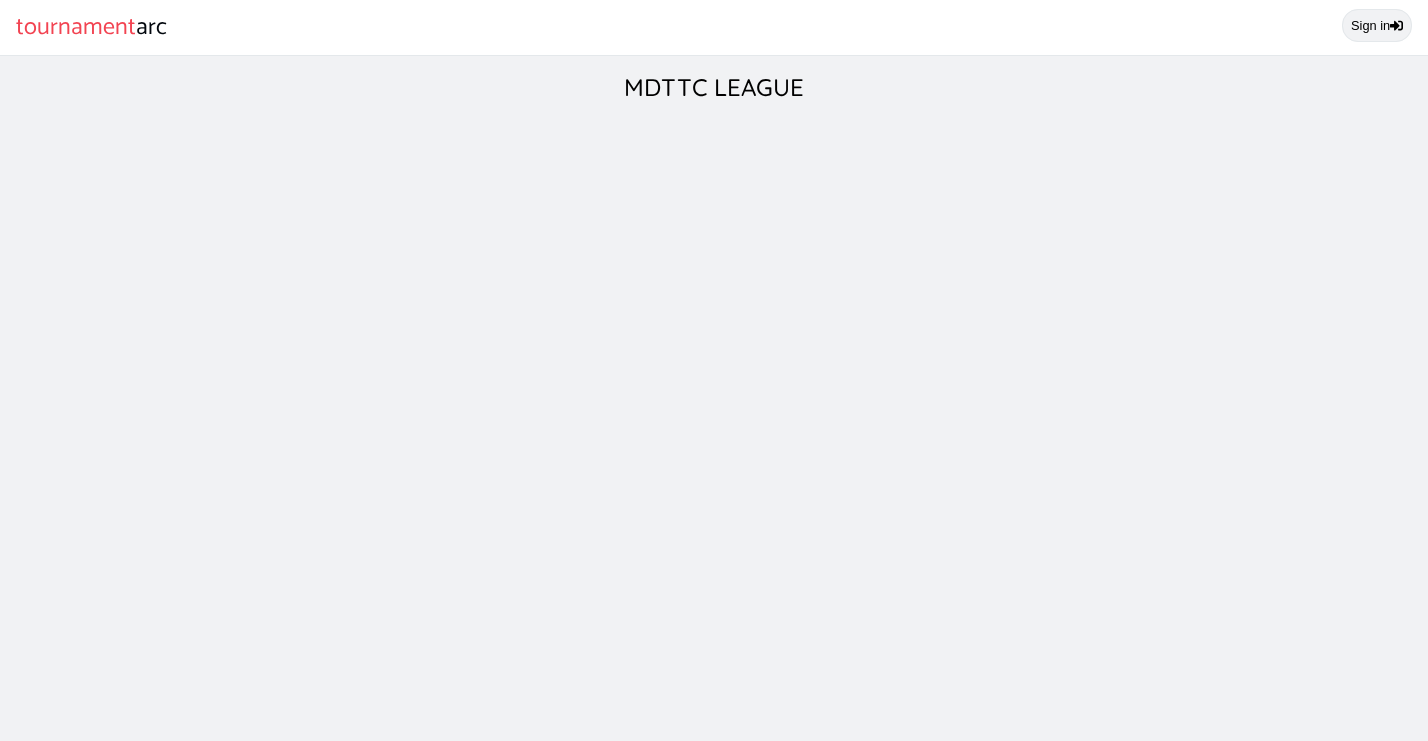 click on "Sign in" at bounding box center (1377, 25) 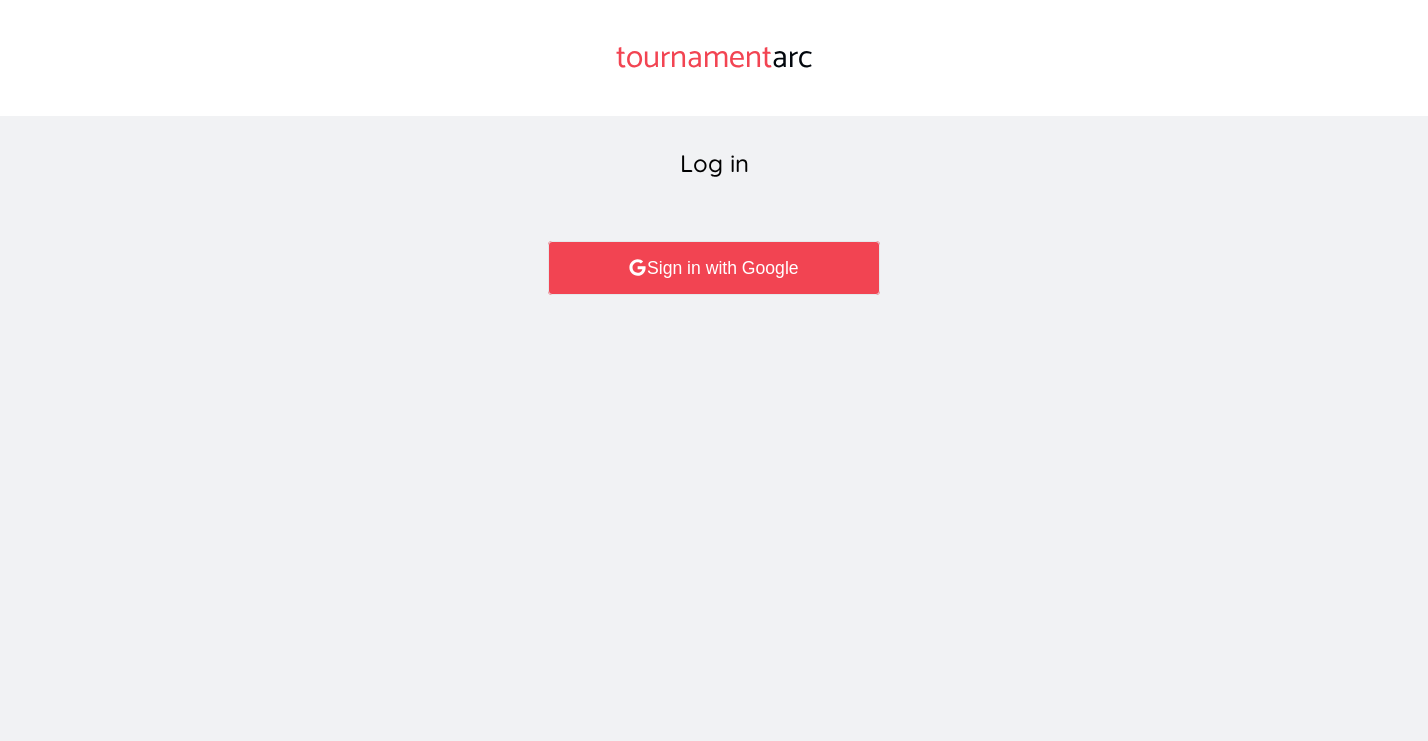 scroll, scrollTop: 0, scrollLeft: 0, axis: both 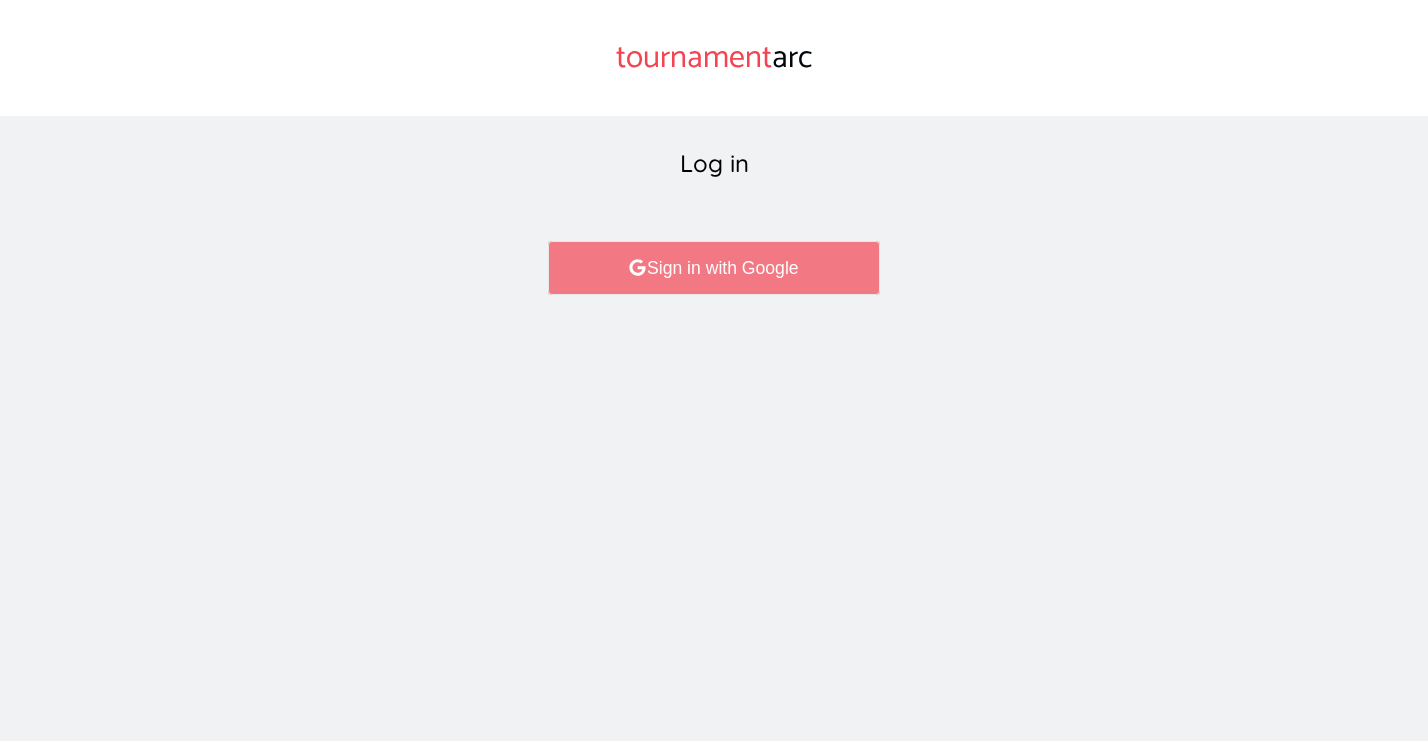 click 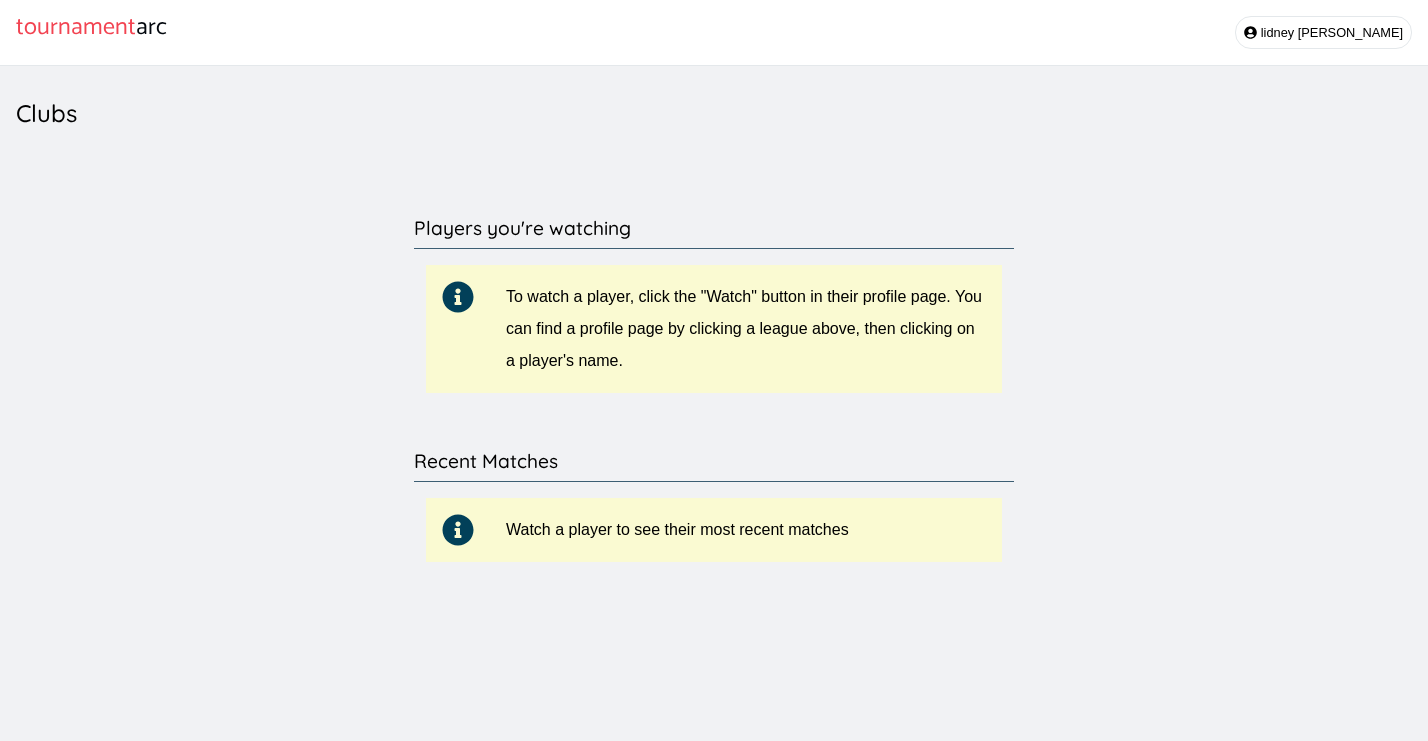 scroll, scrollTop: 0, scrollLeft: 0, axis: both 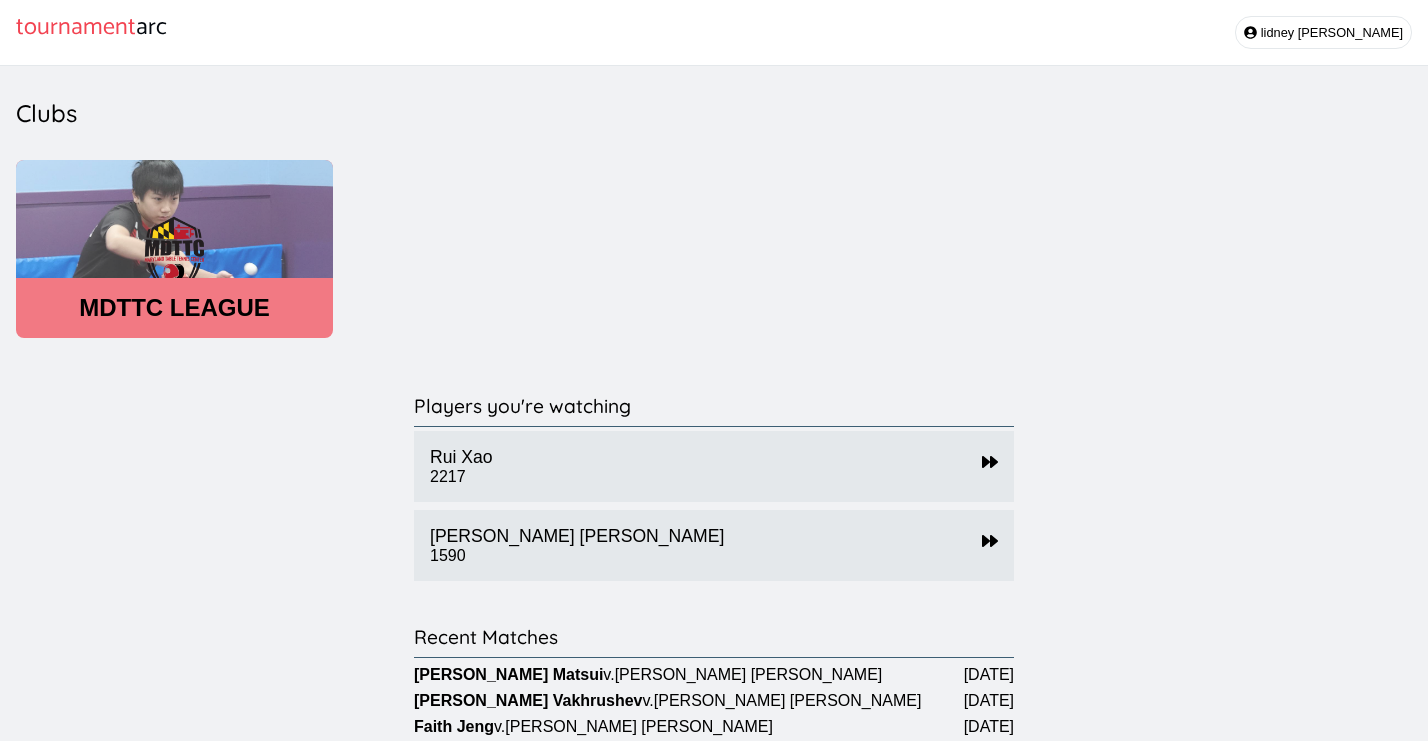 click on "MDTTC LEAGUE" at bounding box center (174, 308) 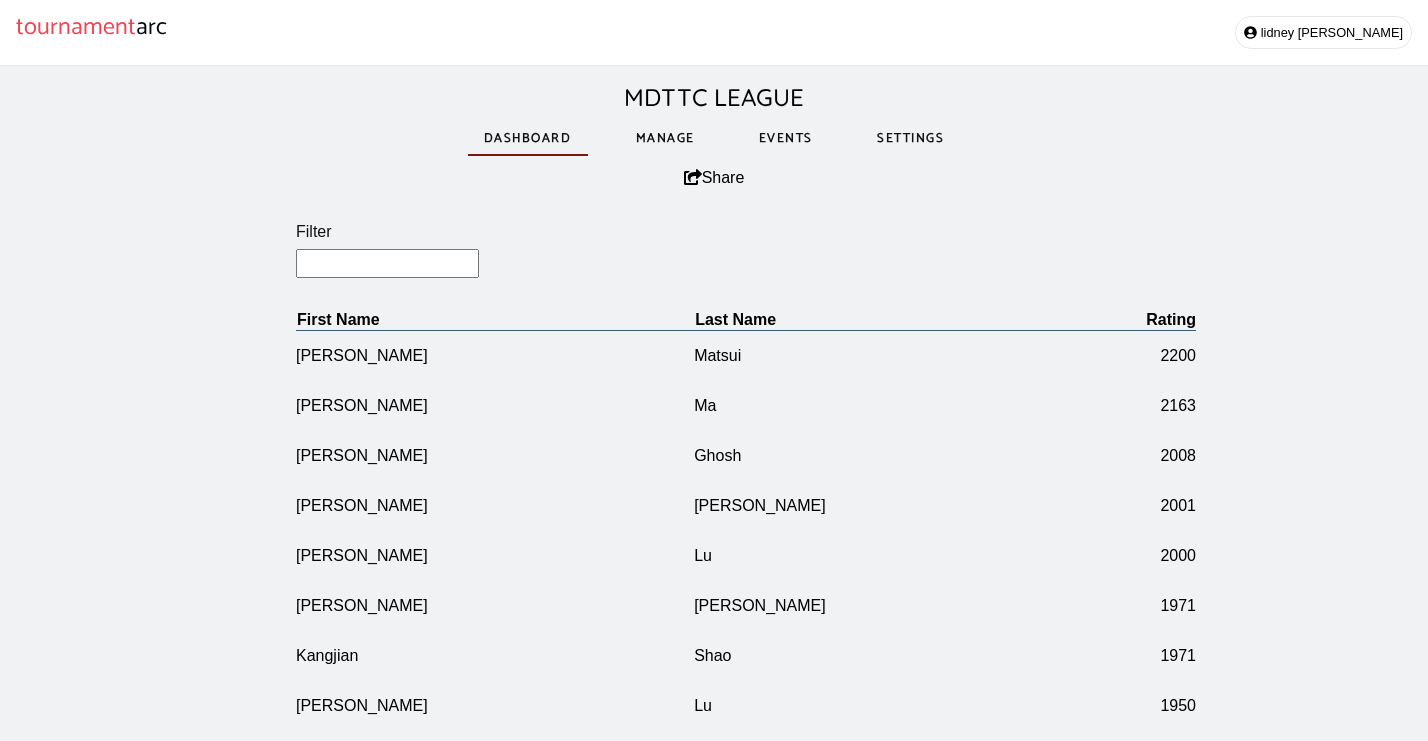 click on "Filter" at bounding box center (387, 263) 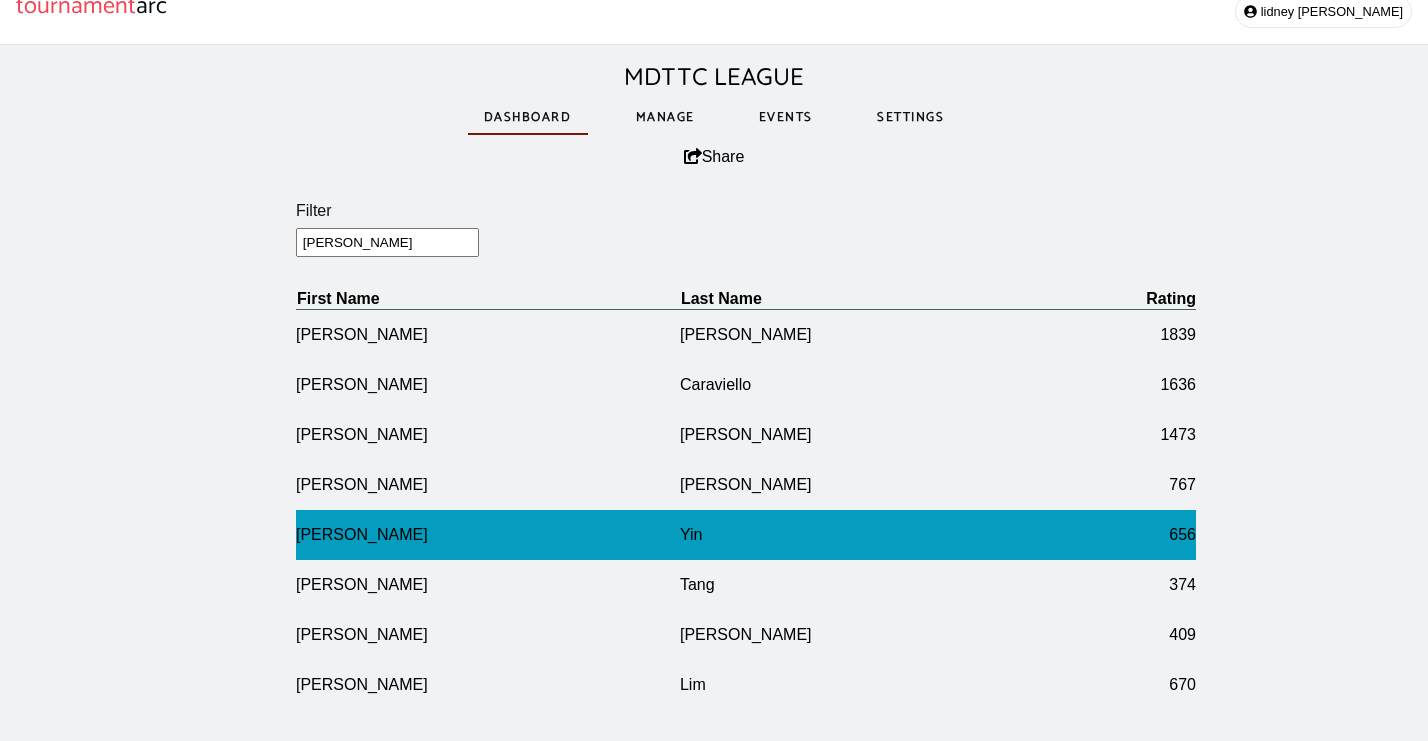 scroll, scrollTop: 22, scrollLeft: 0, axis: vertical 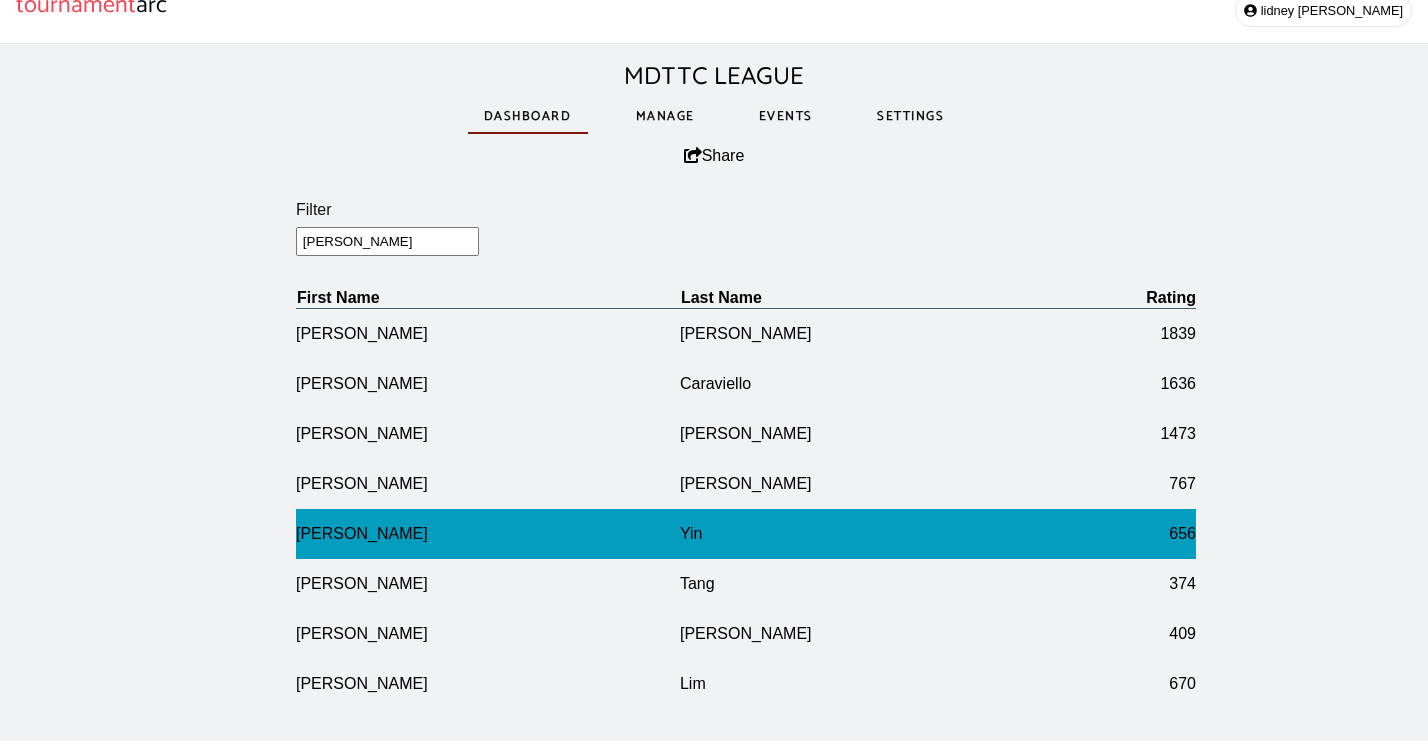 type on "[PERSON_NAME]" 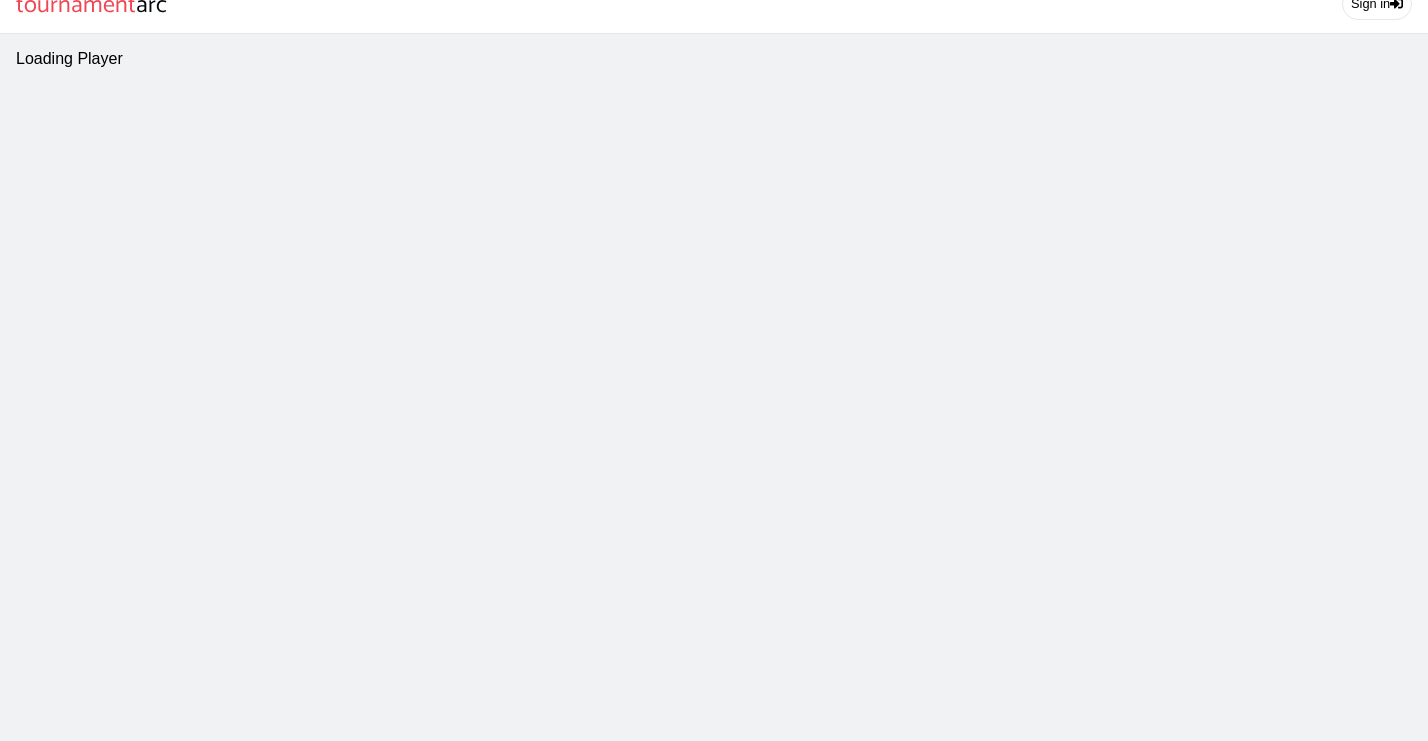 scroll, scrollTop: 0, scrollLeft: 0, axis: both 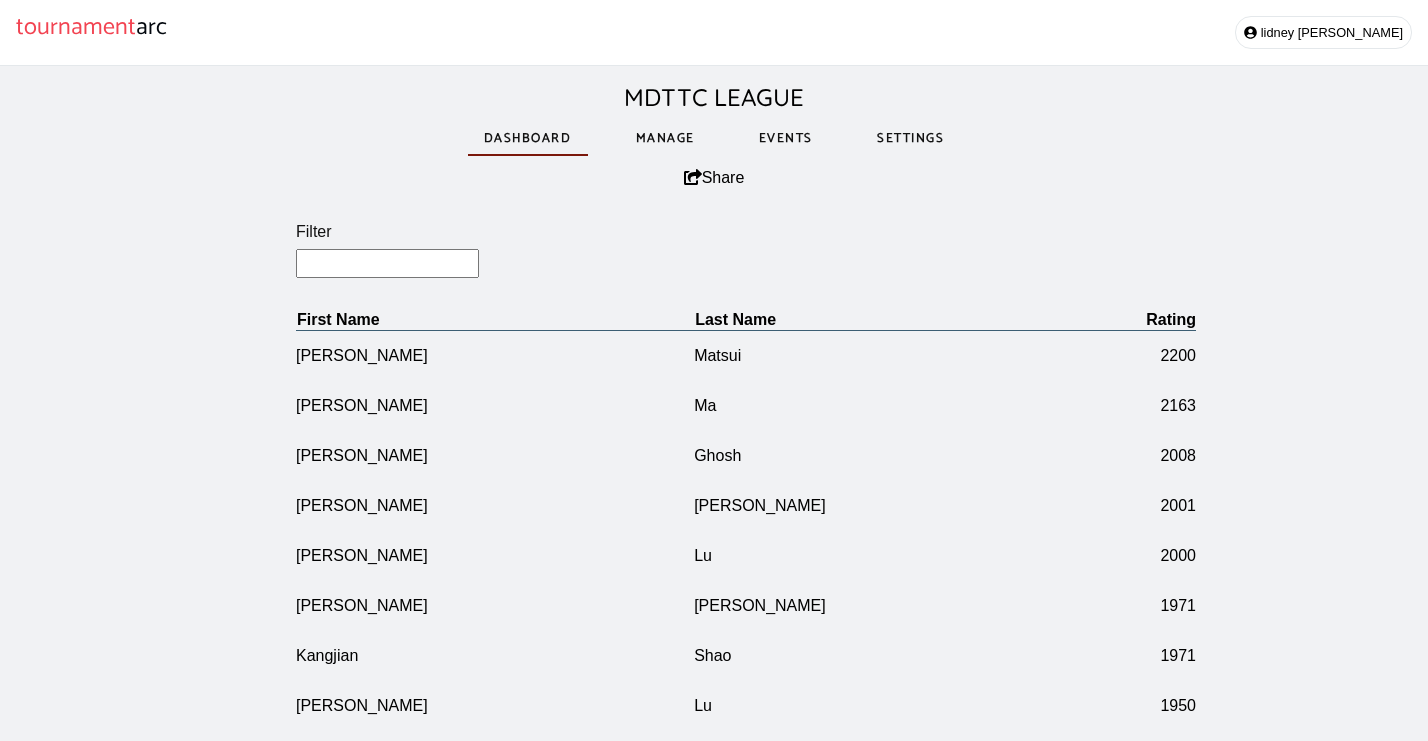 click on "Manage" at bounding box center [665, 138] 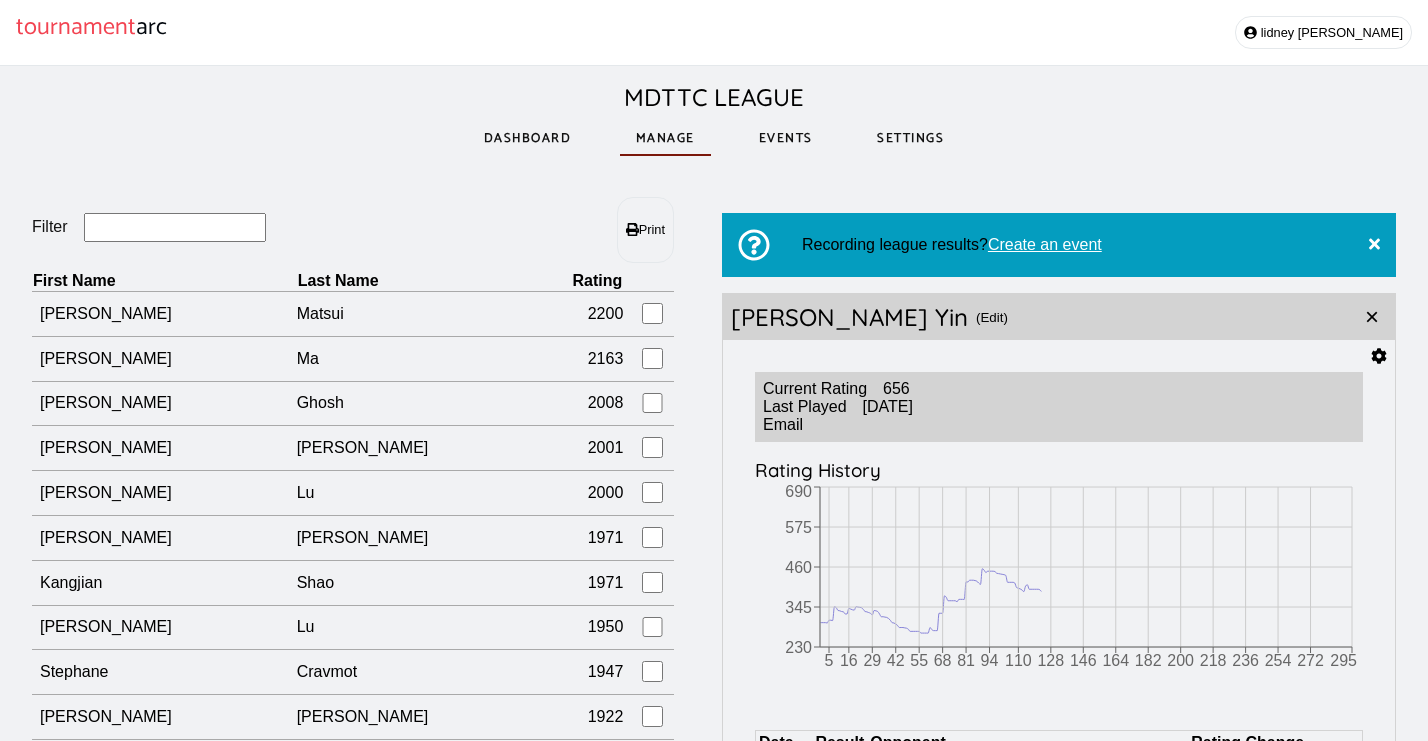 click on "Filter" at bounding box center [175, 227] 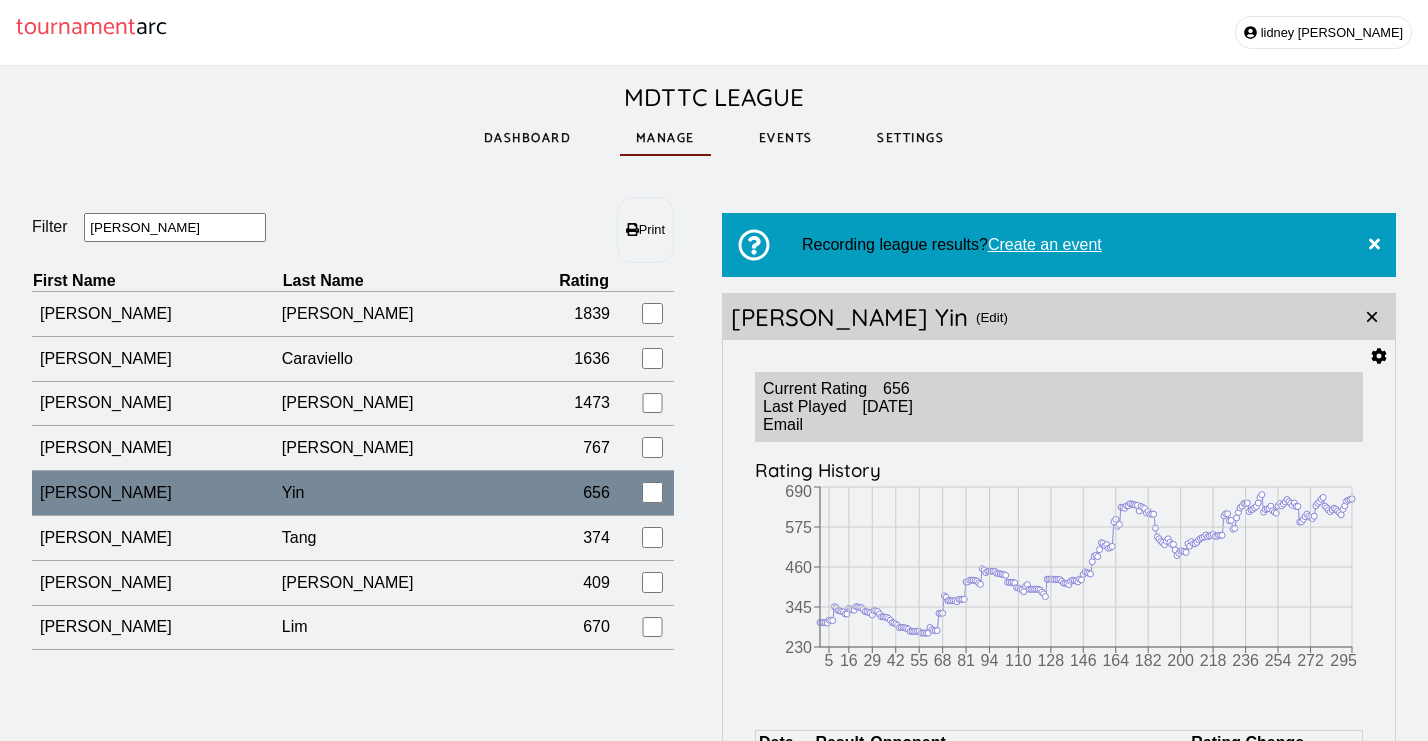 type on "[PERSON_NAME]" 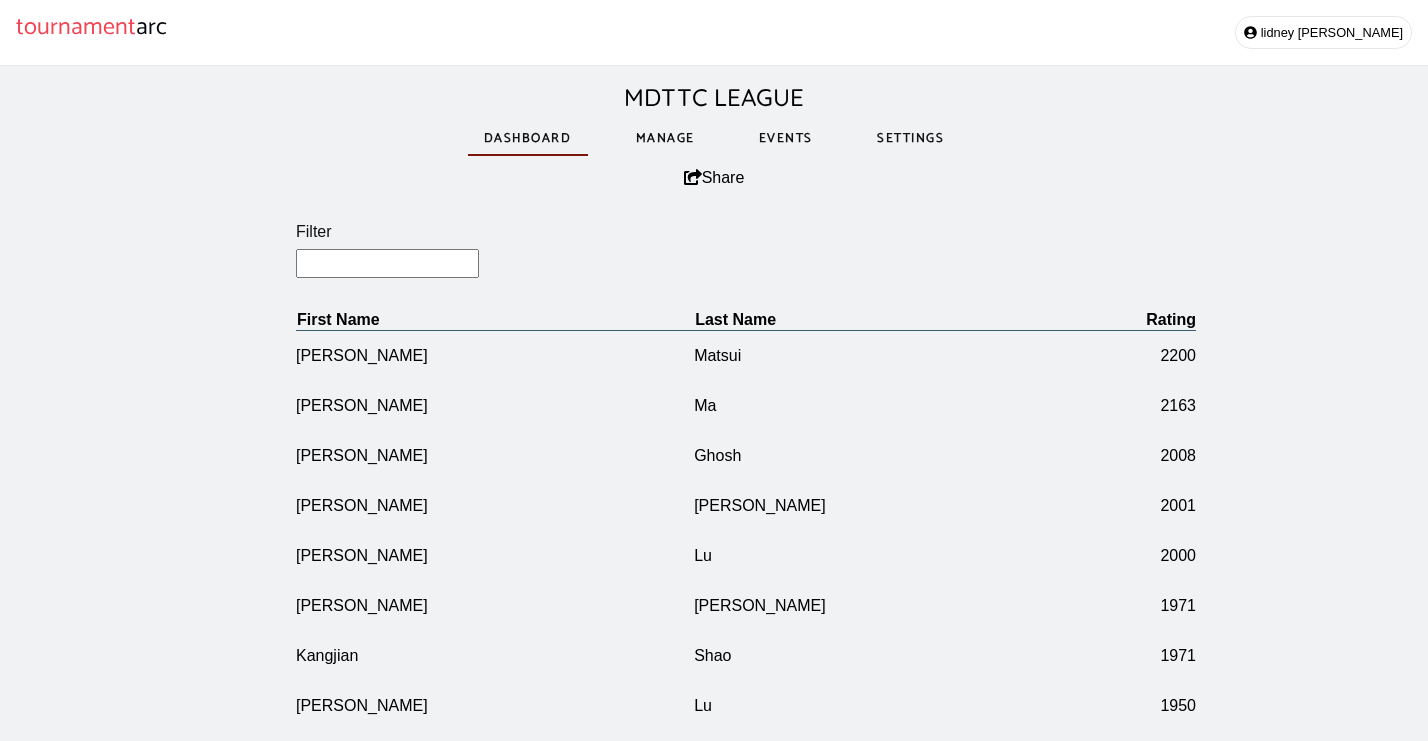 click on "Filter" at bounding box center (387, 263) 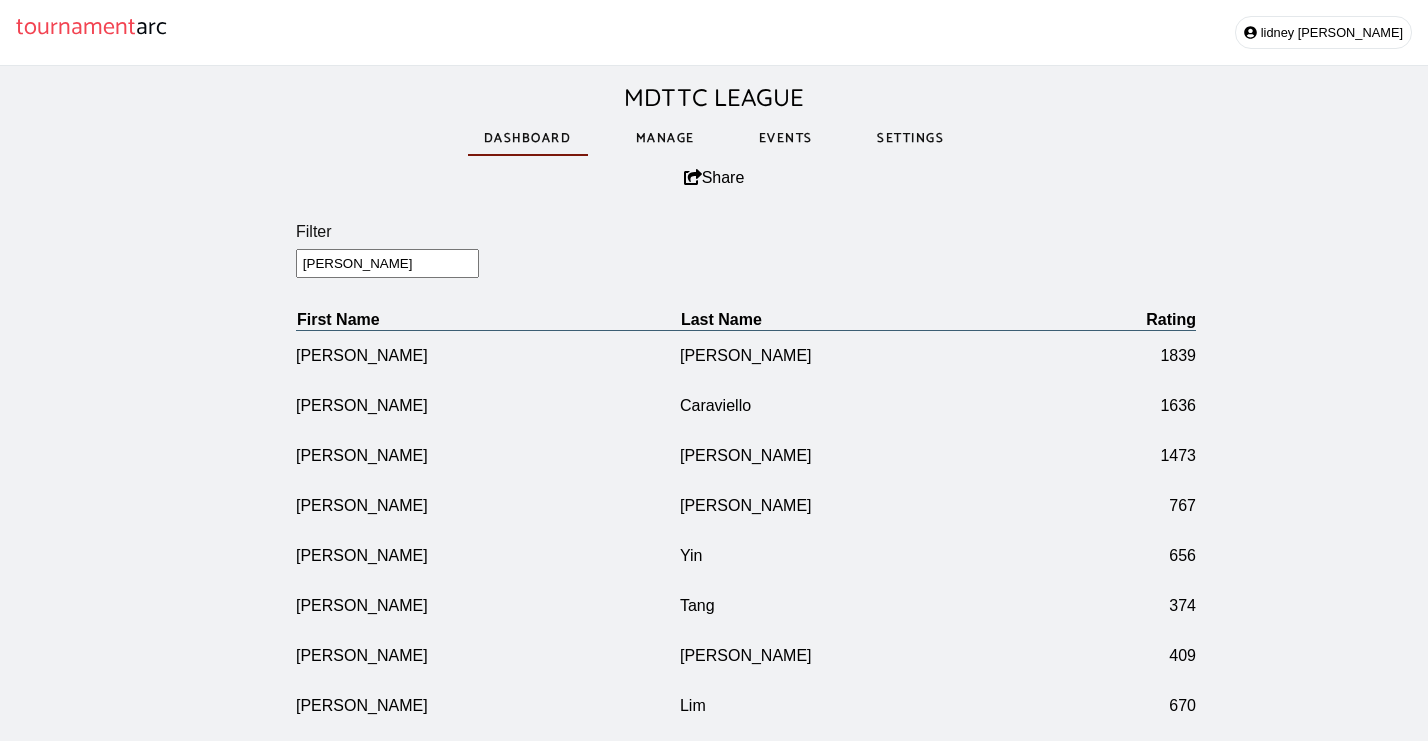 type on "[PERSON_NAME]" 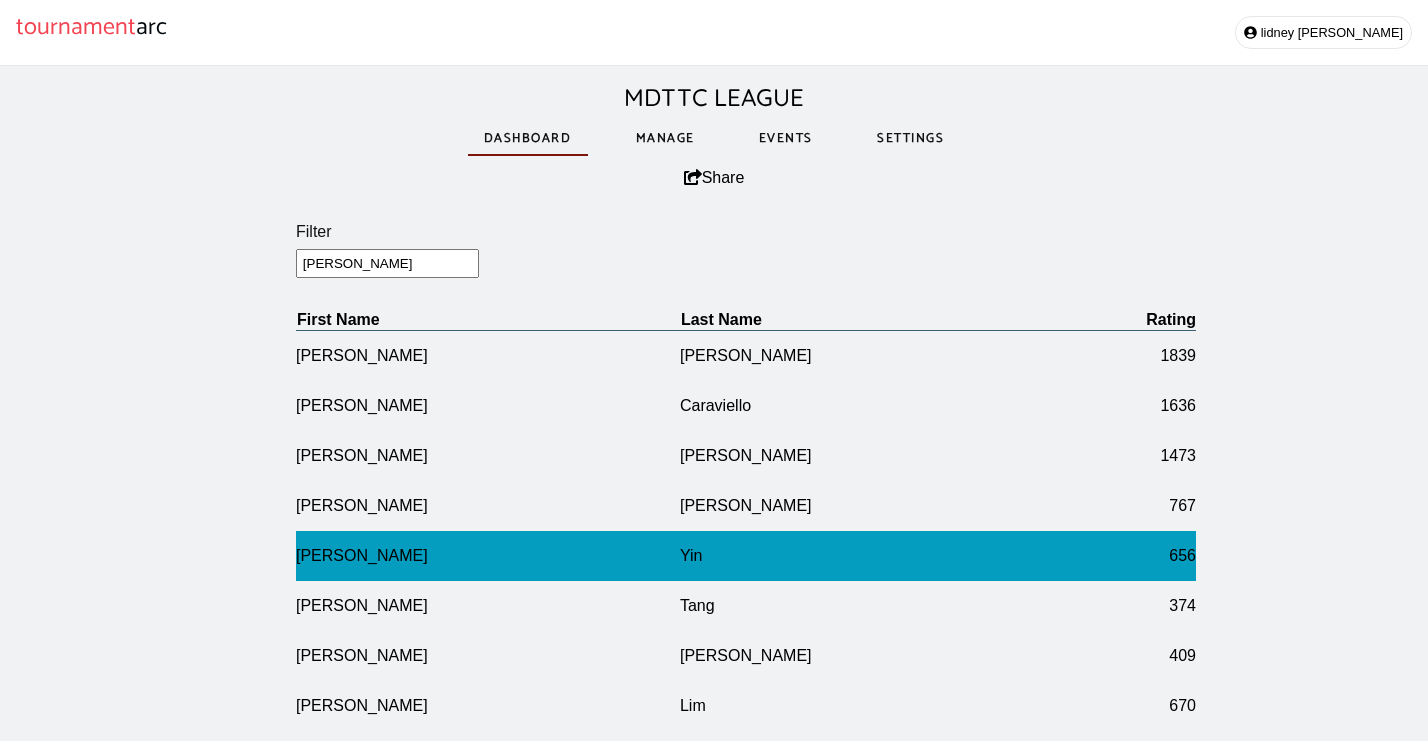drag, startPoint x: 293, startPoint y: 296, endPoint x: 394, endPoint y: 566, distance: 288.27243 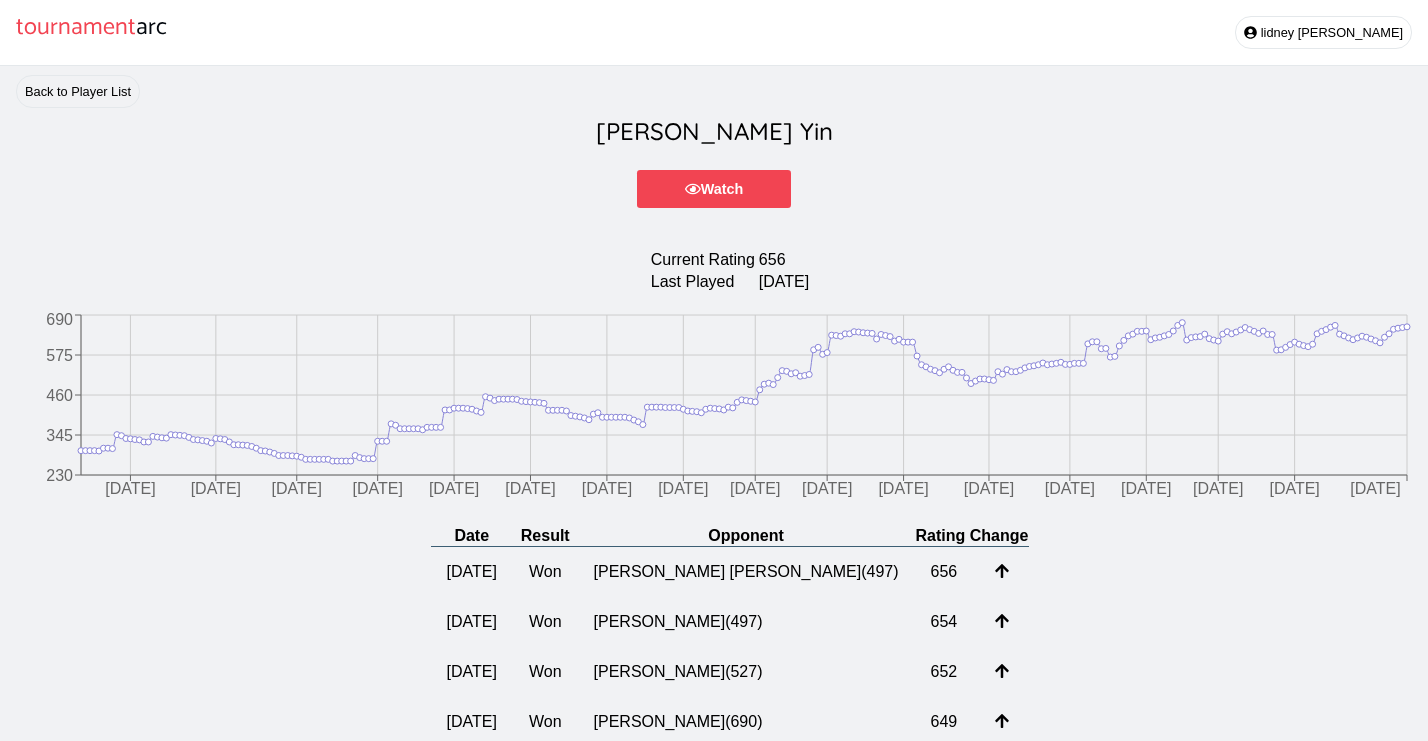scroll, scrollTop: 0, scrollLeft: 0, axis: both 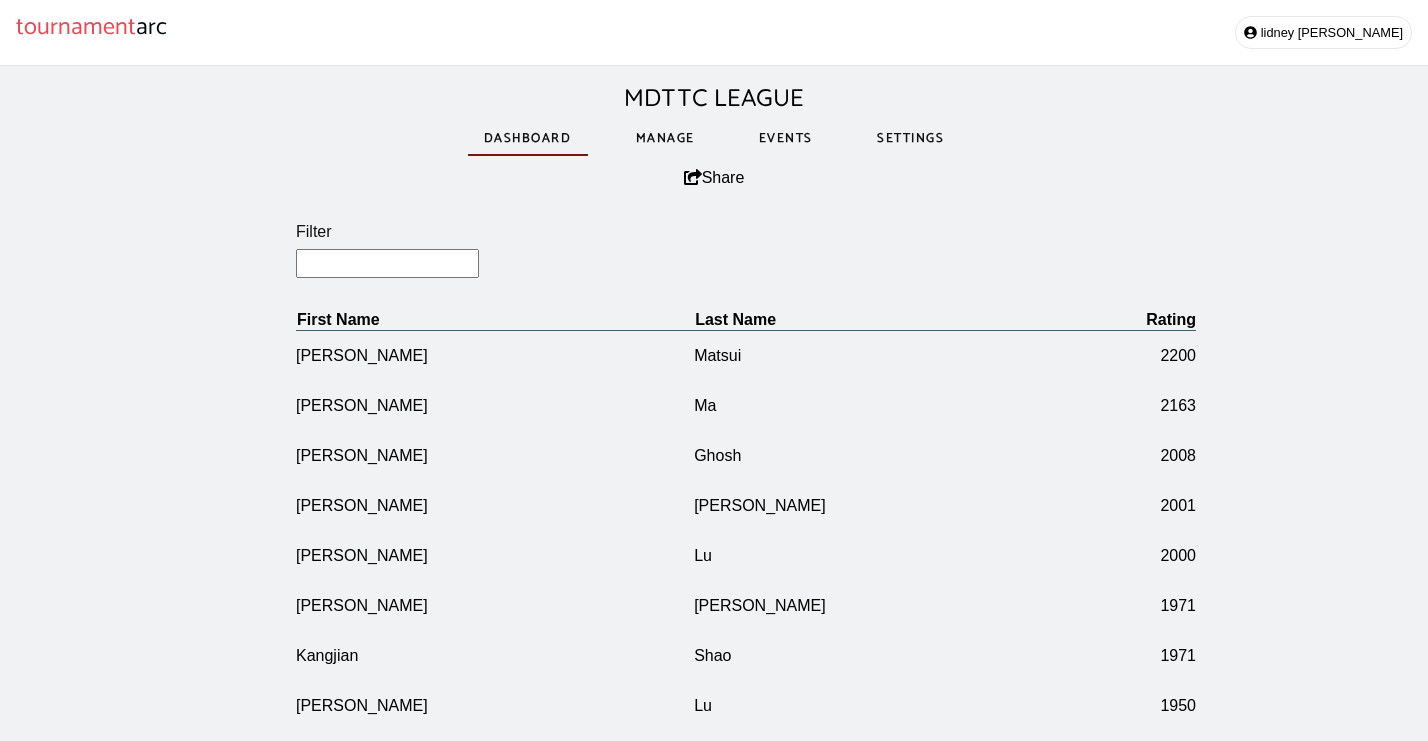 click on "Manage" at bounding box center [665, 138] 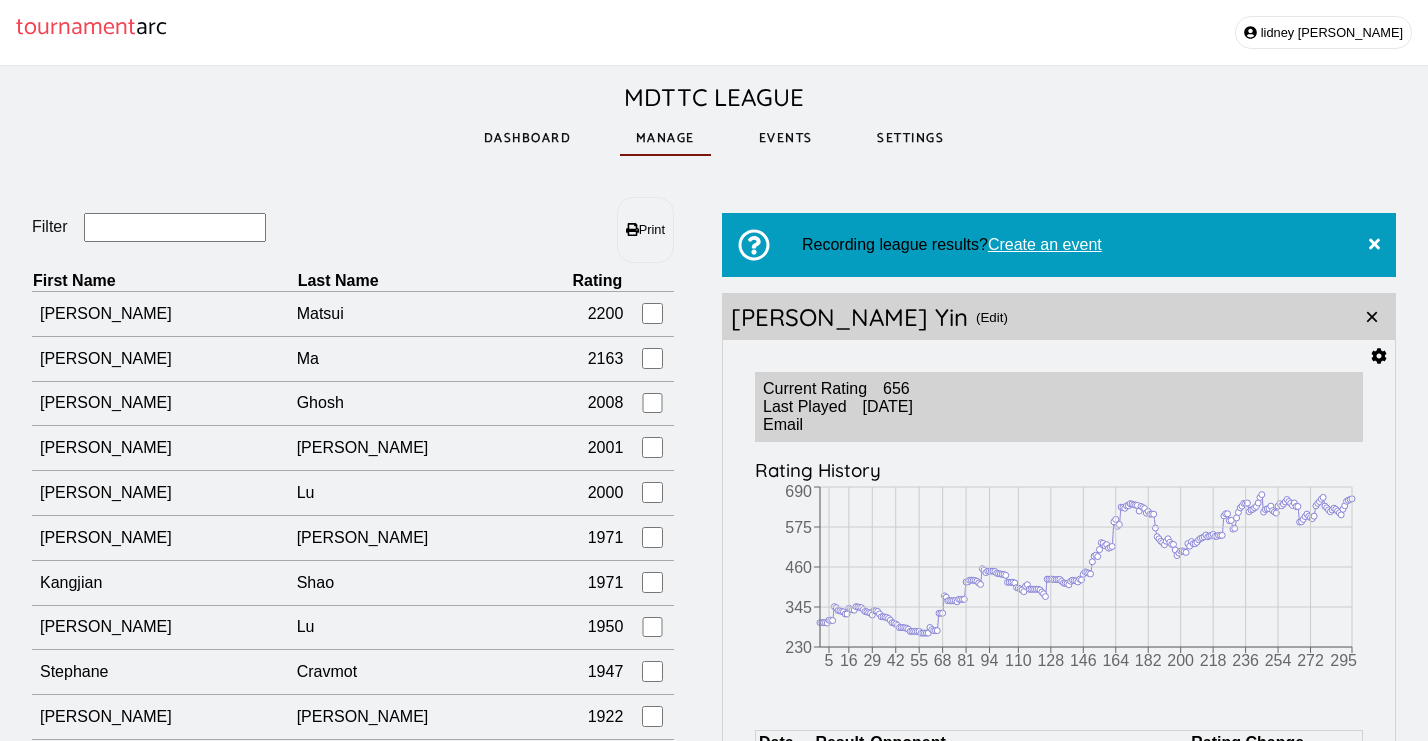 click on "Filter" at bounding box center (175, 227) 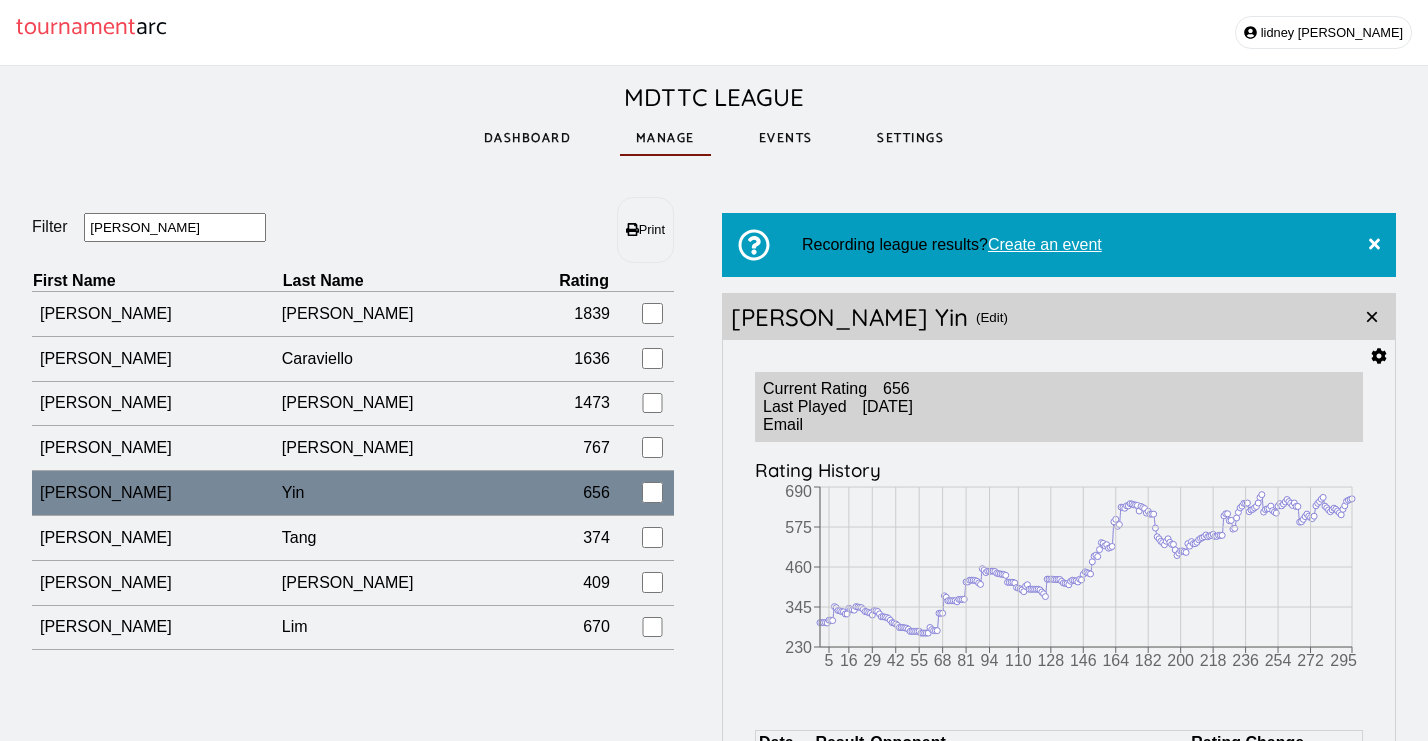 type on "[PERSON_NAME]" 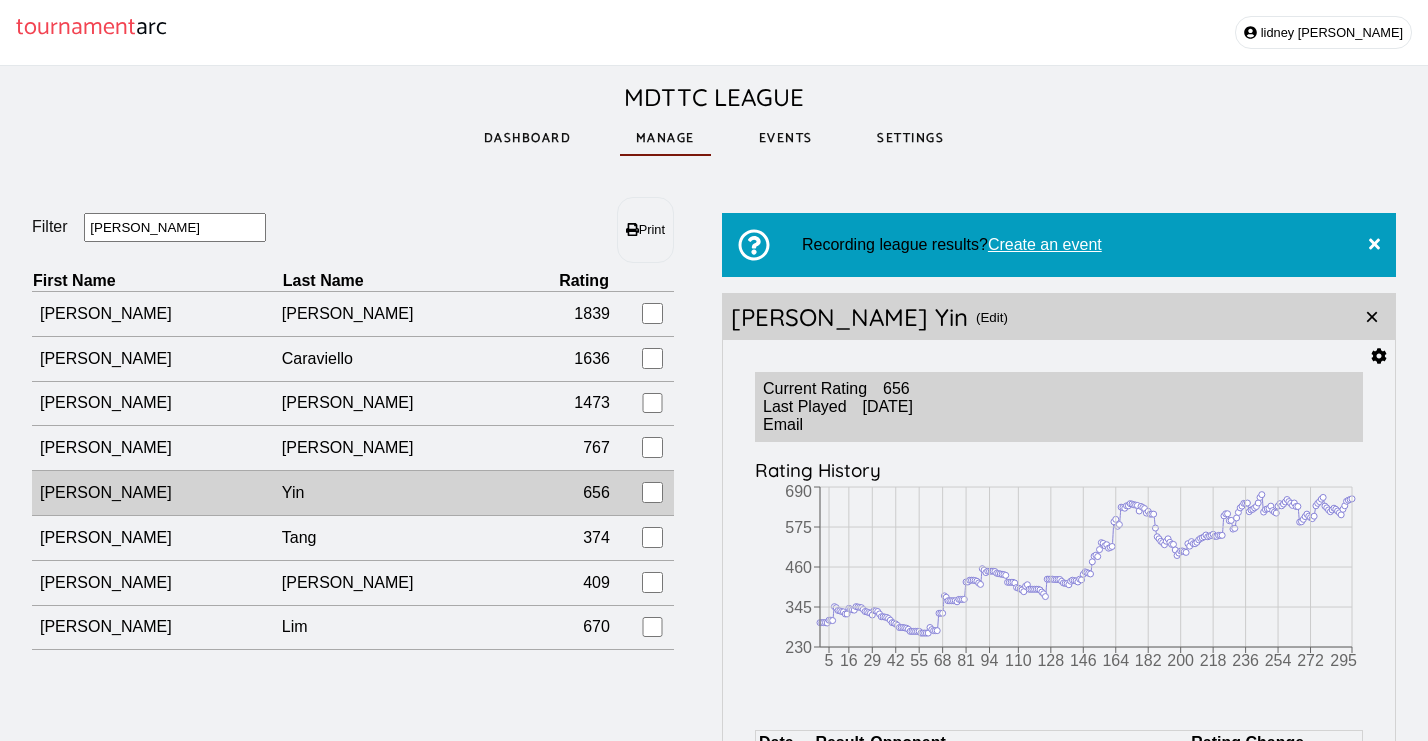 drag, startPoint x: 218, startPoint y: 231, endPoint x: 181, endPoint y: 495, distance: 266.5802 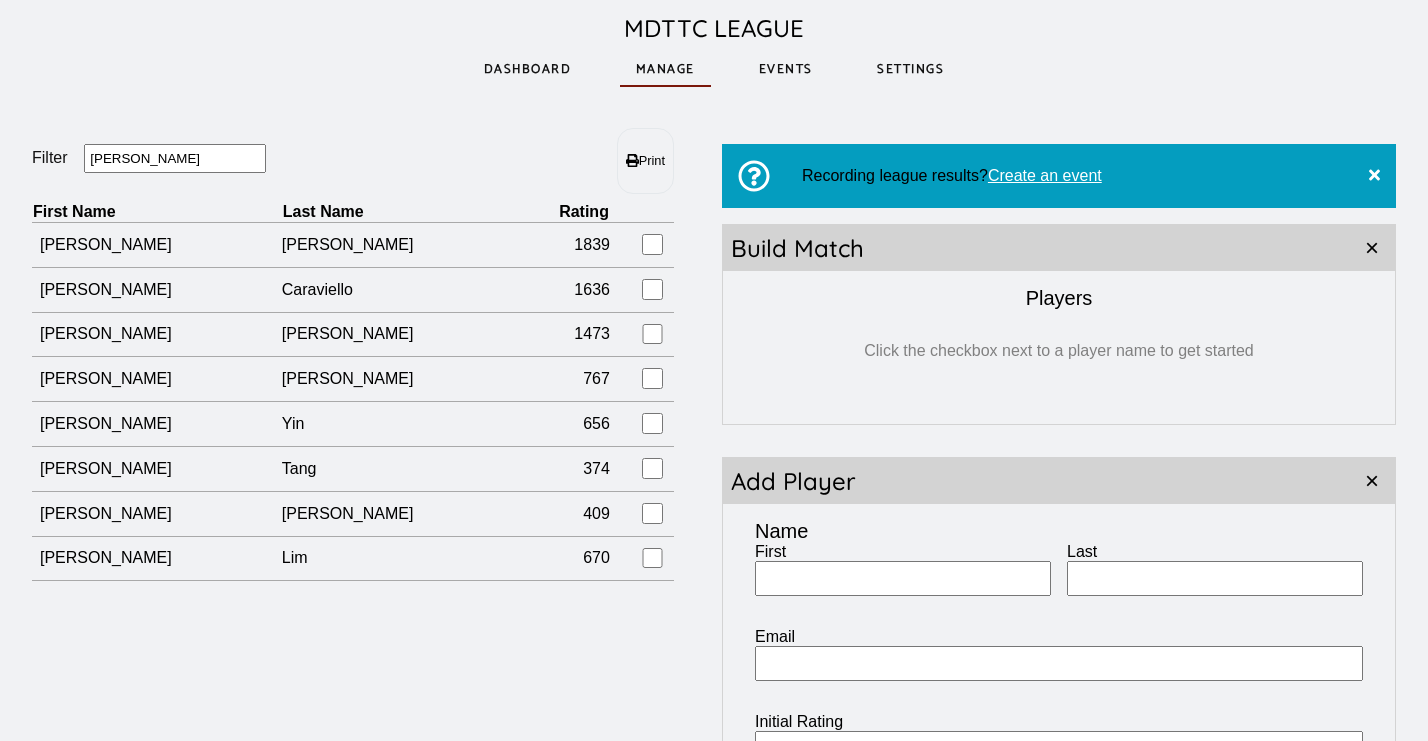 scroll, scrollTop: 79, scrollLeft: 0, axis: vertical 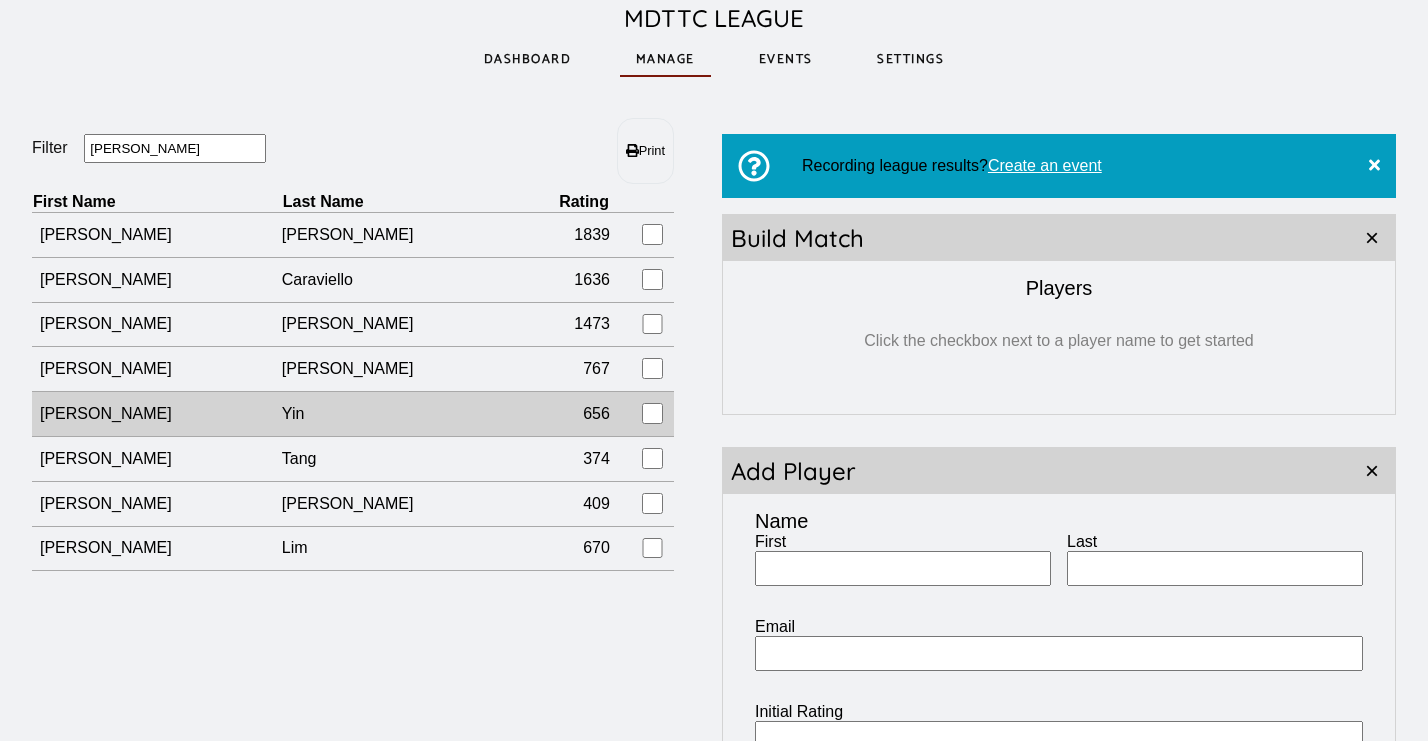 click on "Yin" at bounding box center (399, 414) 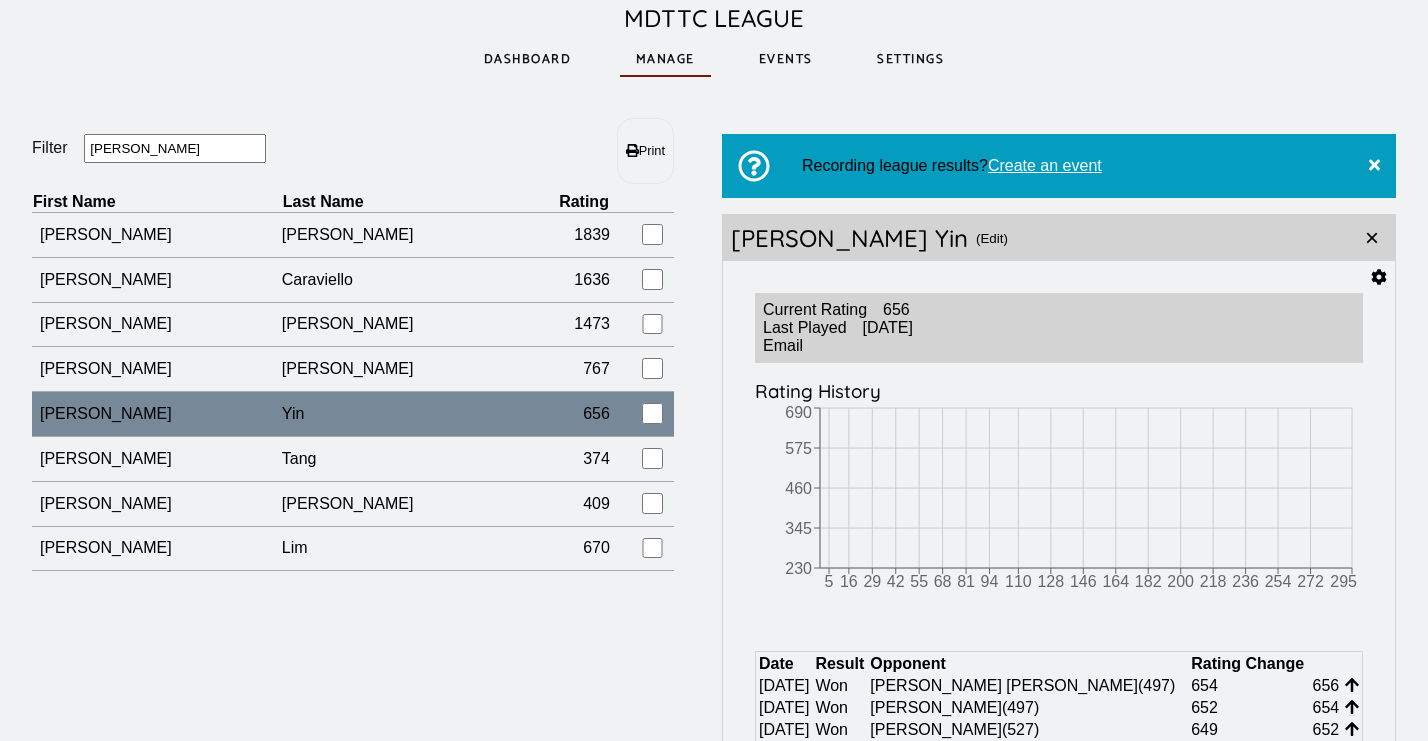 click at bounding box center (1375, 278) 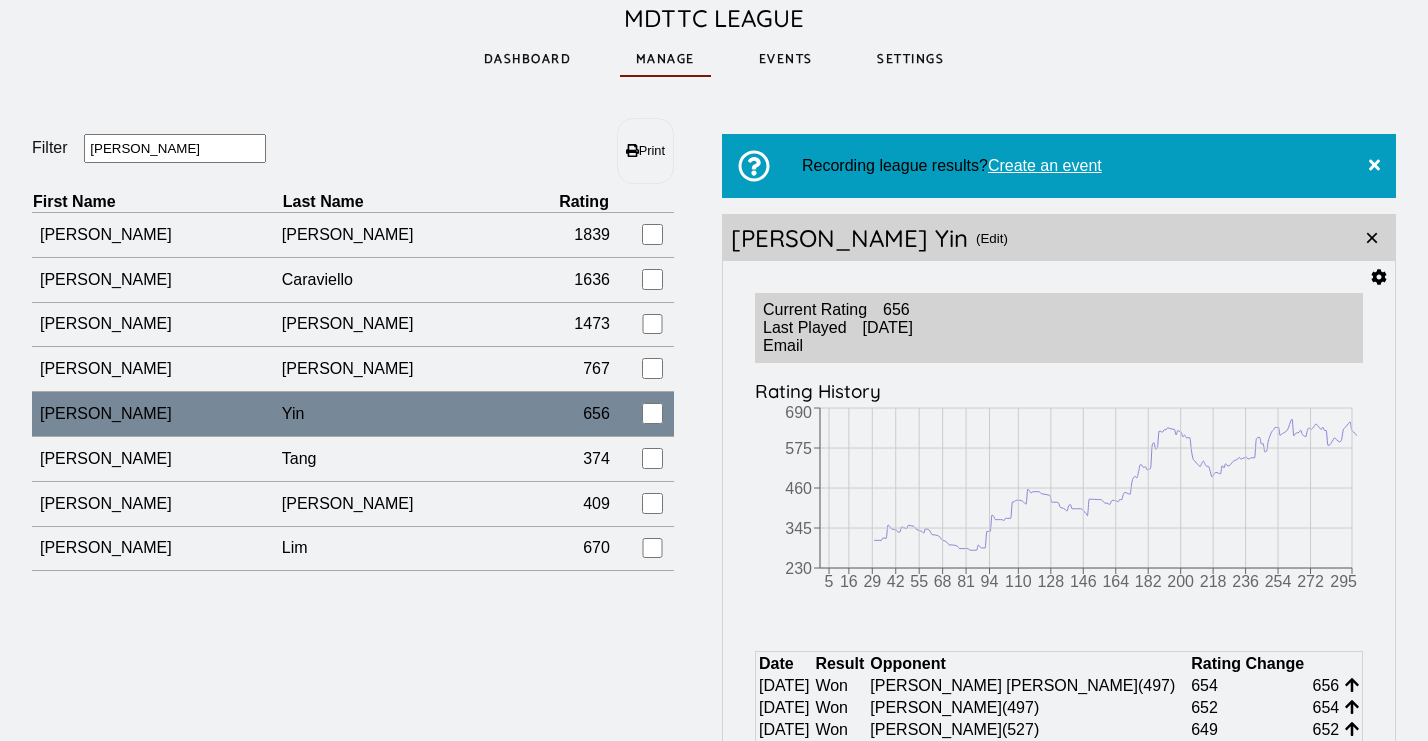 click 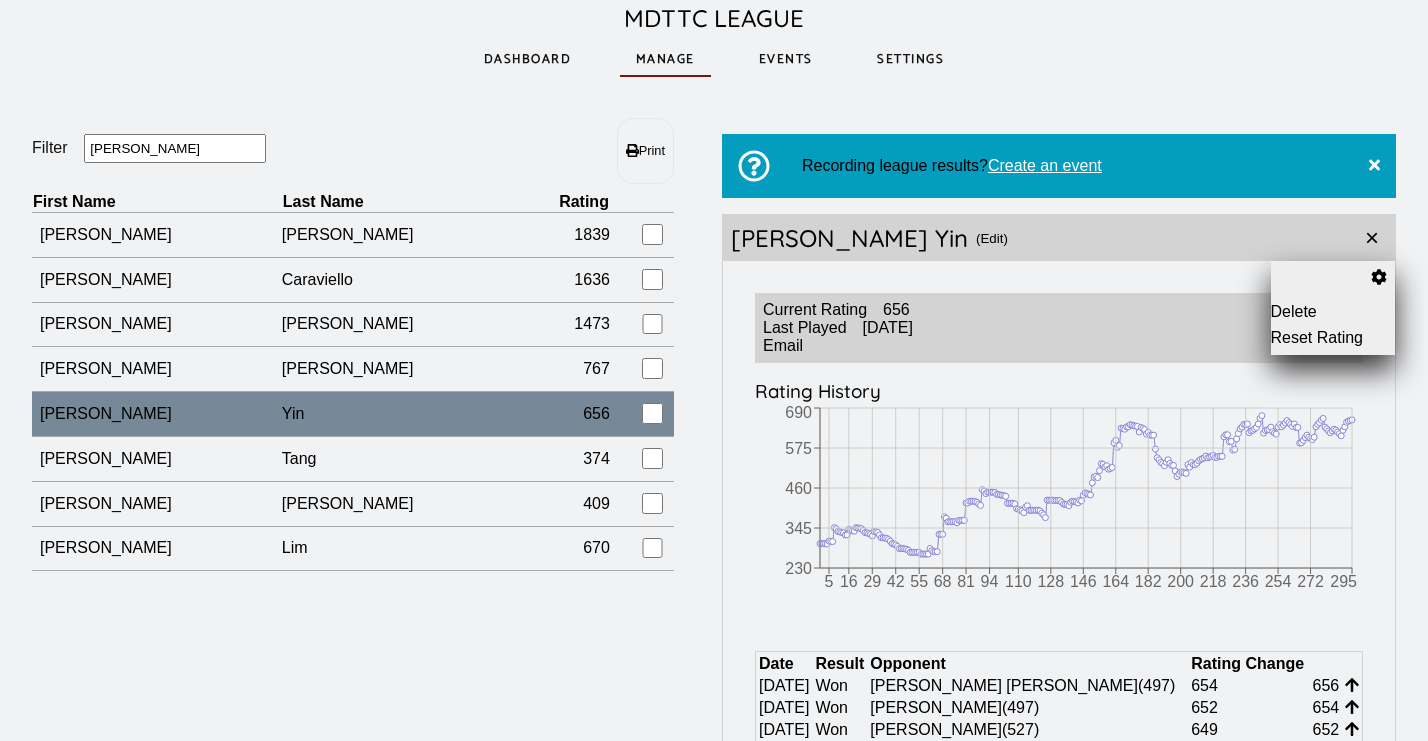 click on "Reset Rating" at bounding box center (1333, 338) 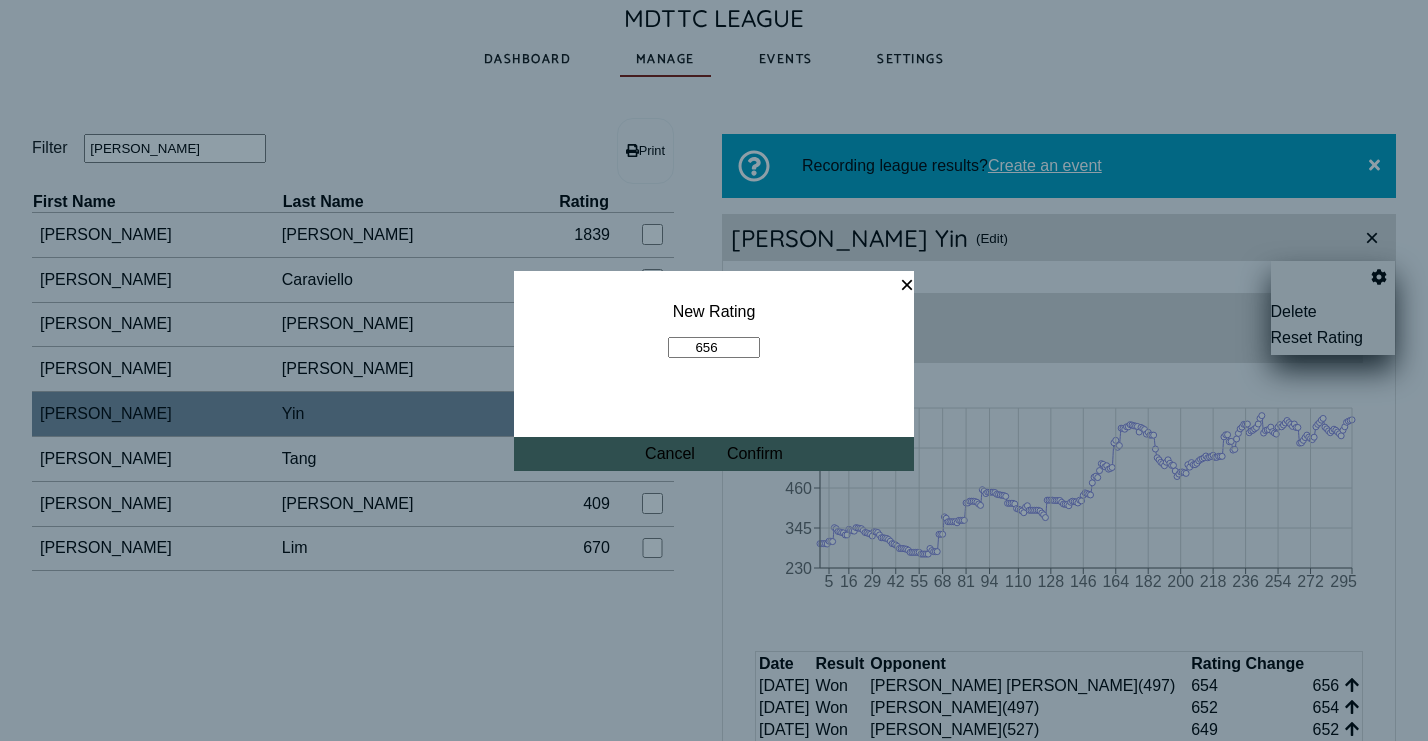 drag, startPoint x: 734, startPoint y: 342, endPoint x: 672, endPoint y: 341, distance: 62.008064 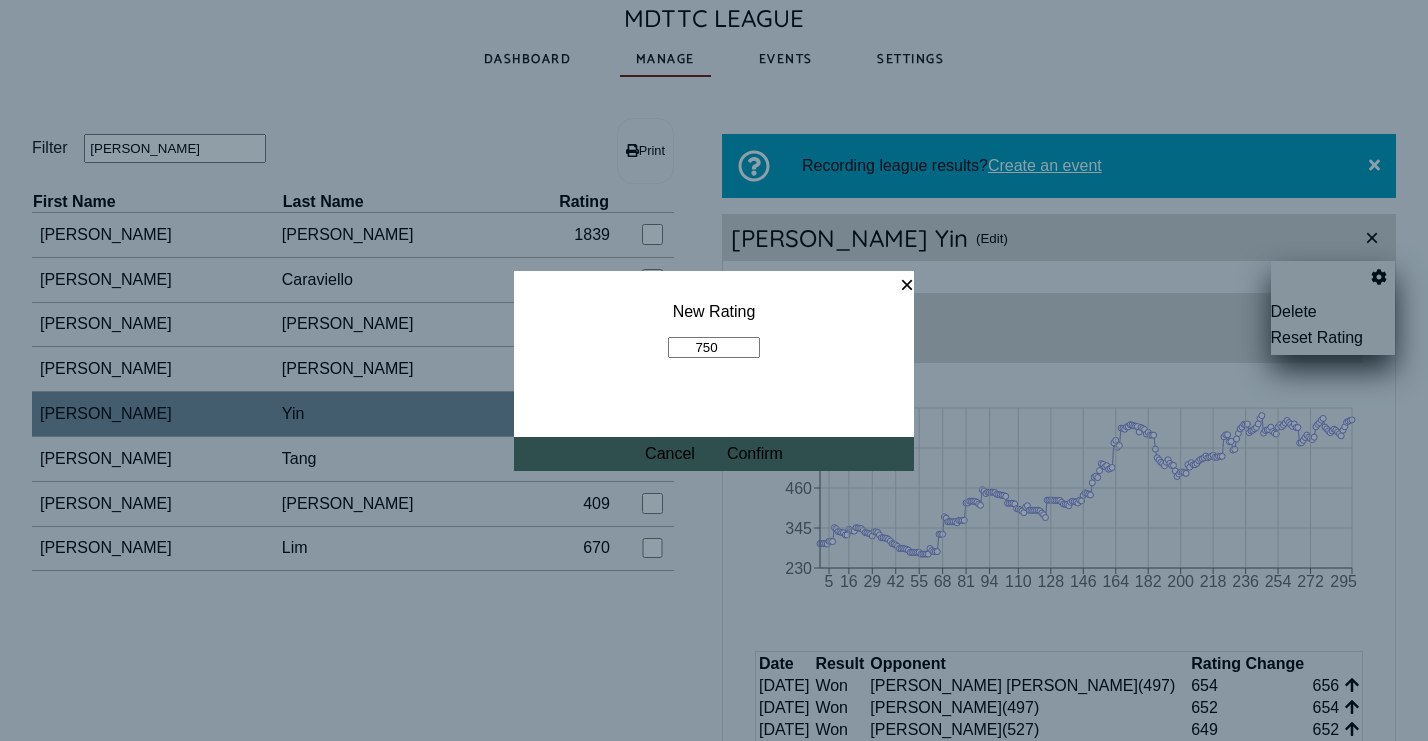 type on "750" 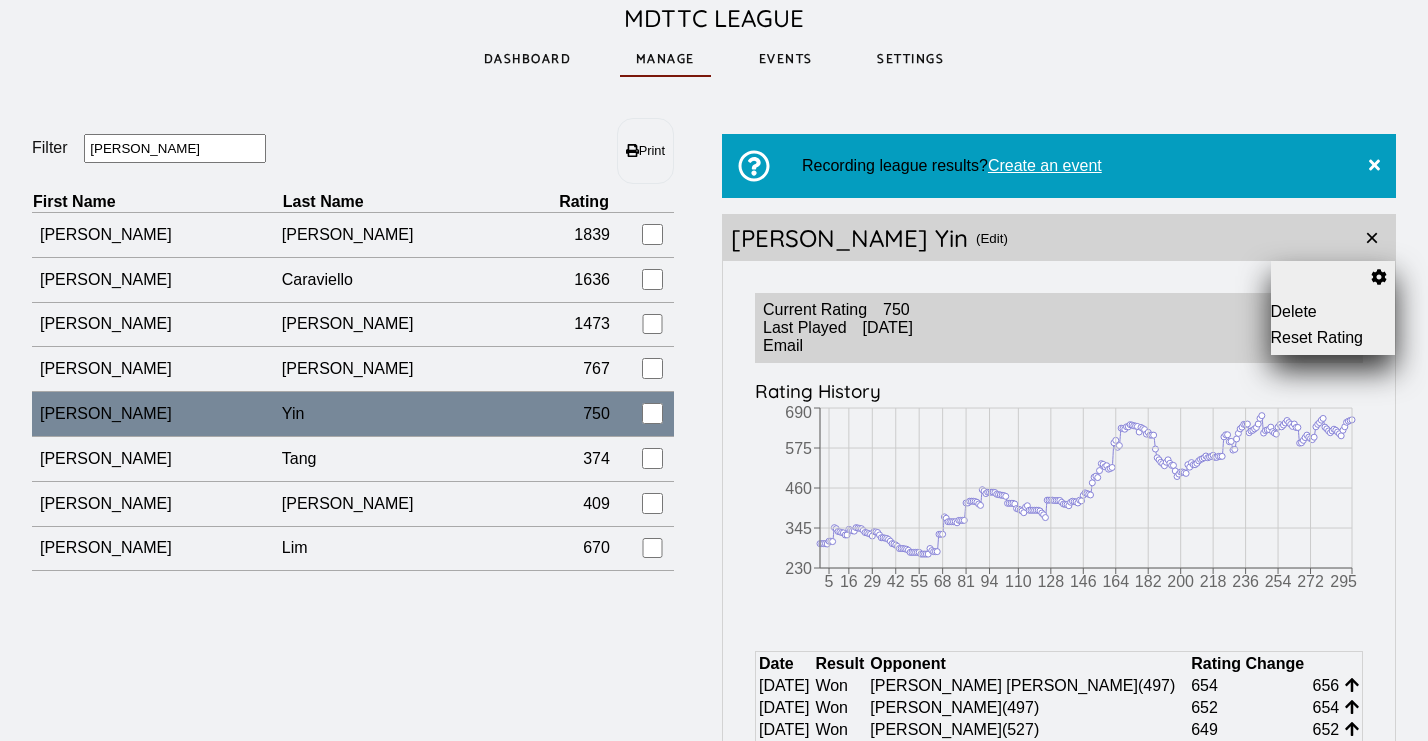 click on "Dashboard" at bounding box center (528, 59) 